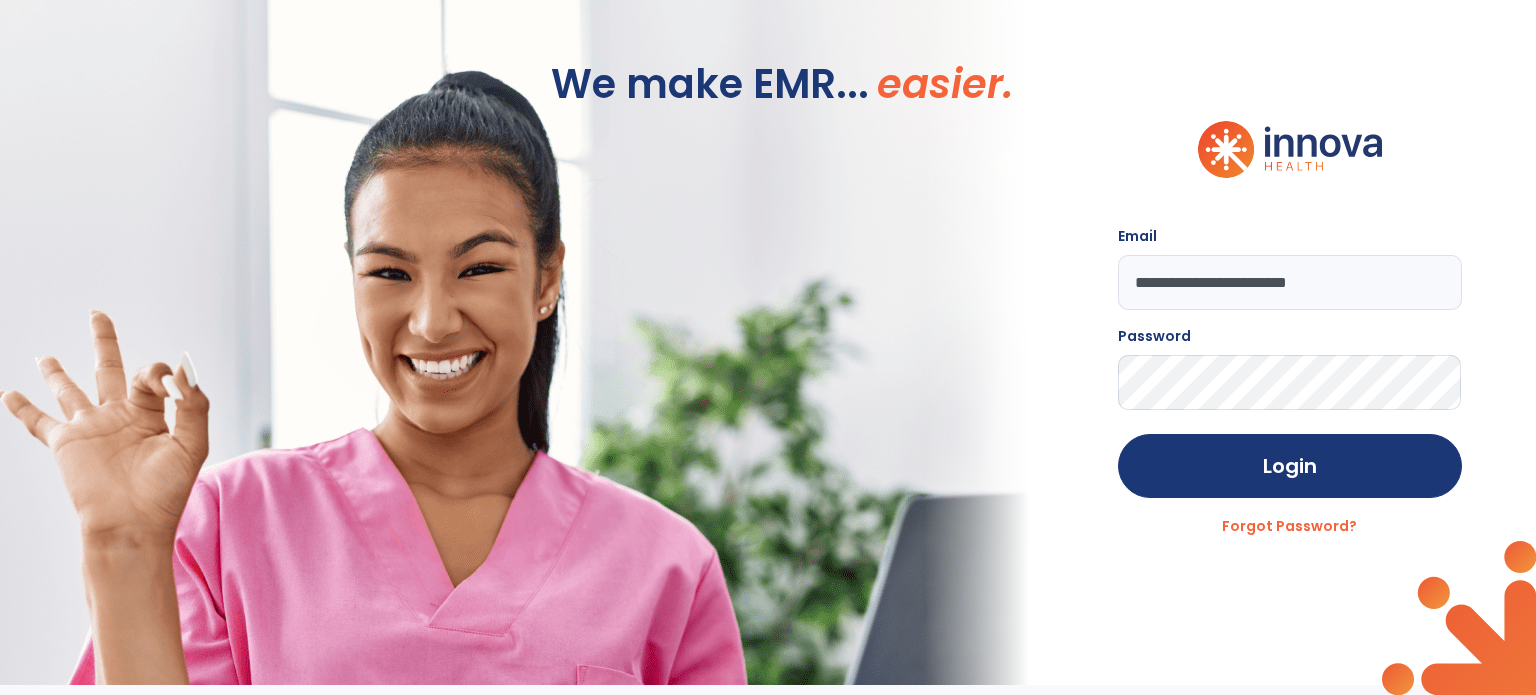 scroll, scrollTop: 0, scrollLeft: 0, axis: both 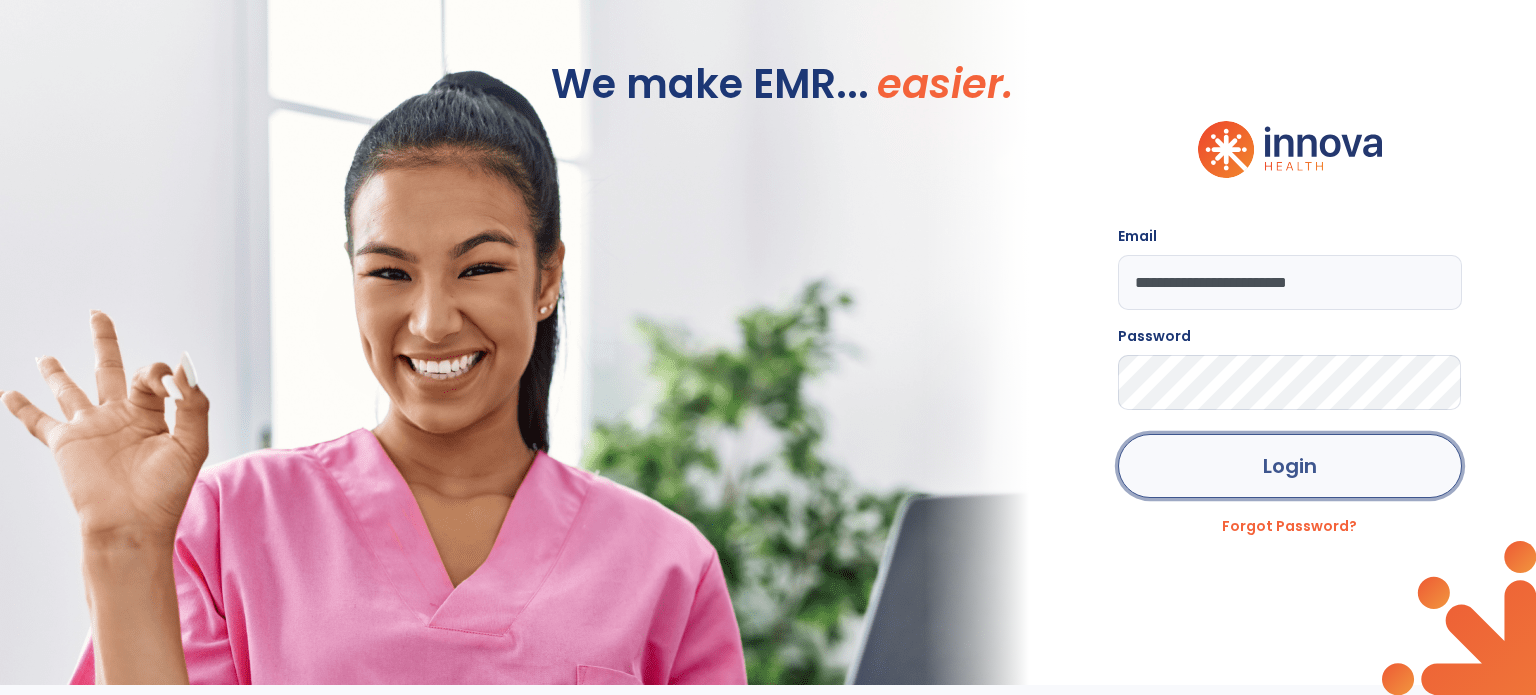 click on "Login" 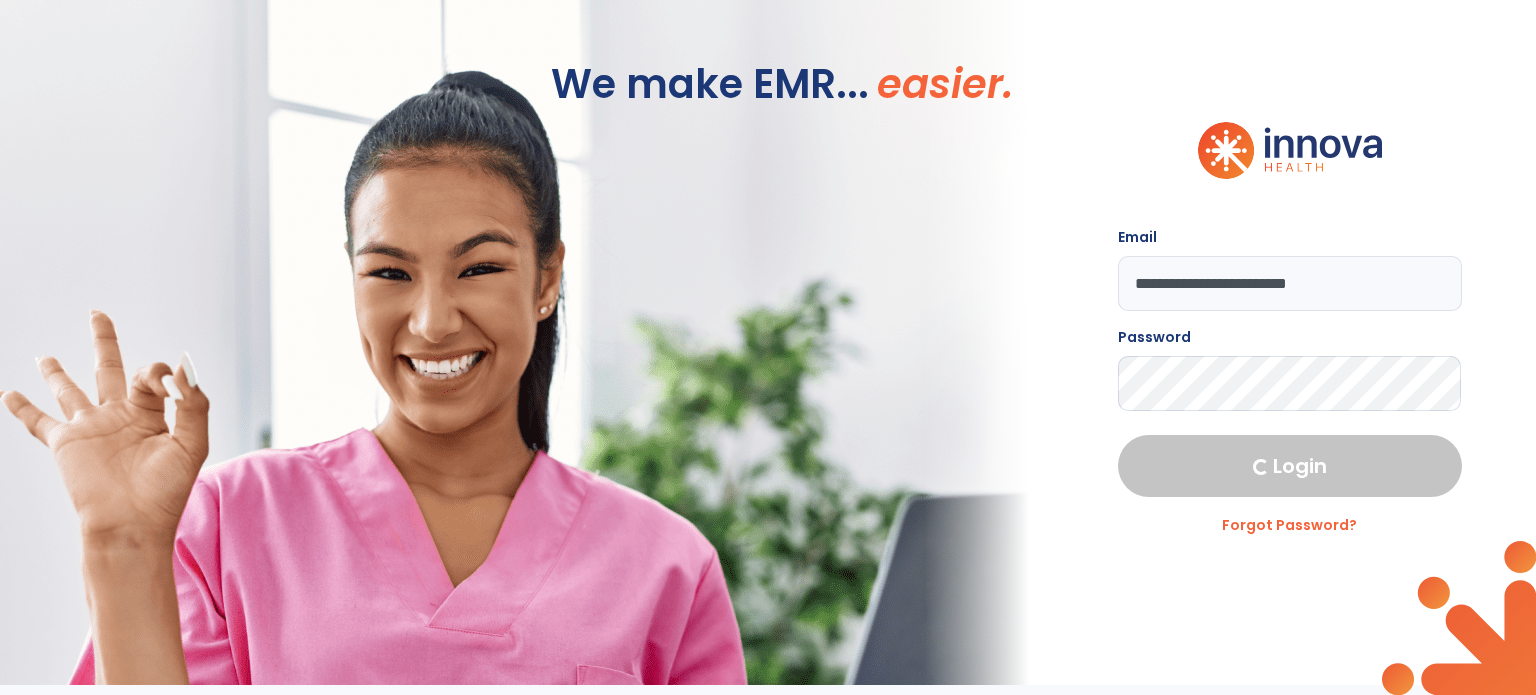 select on "****" 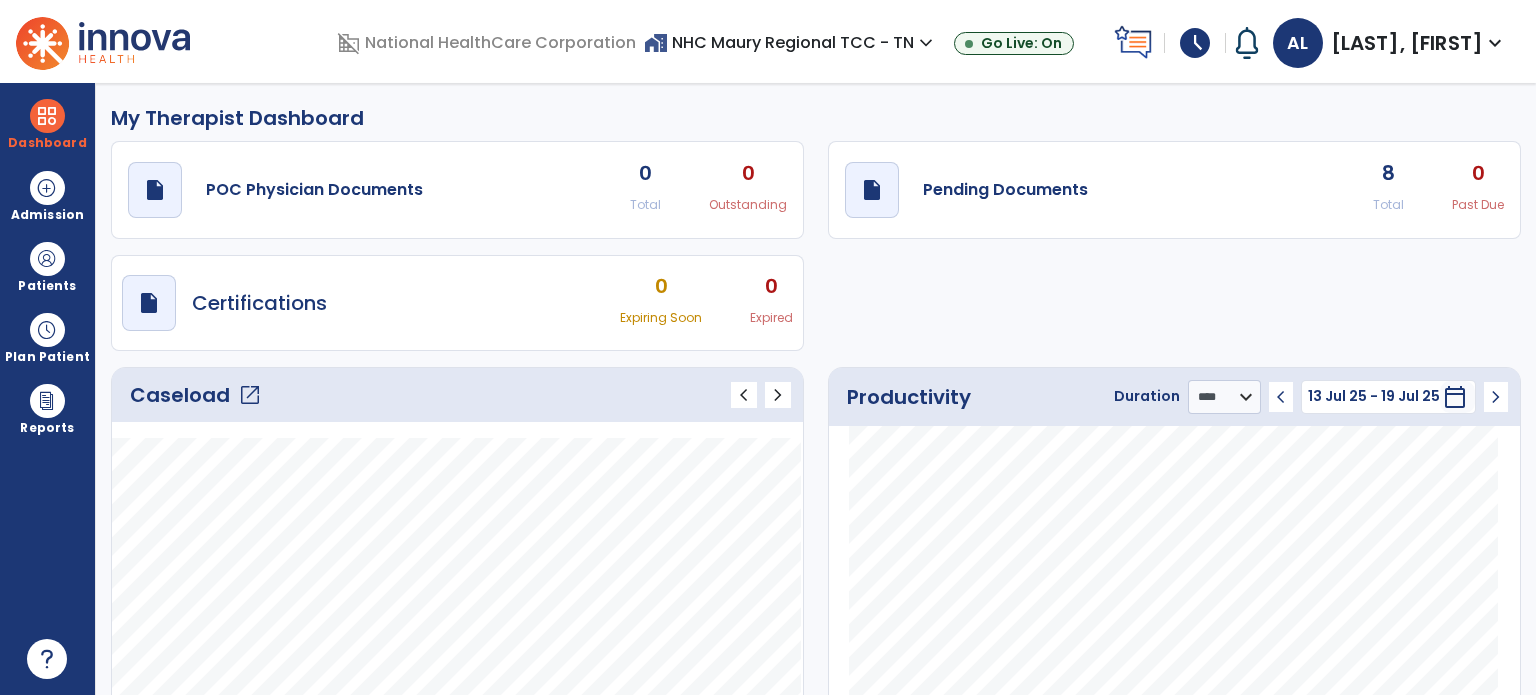 click on "open_in_new" 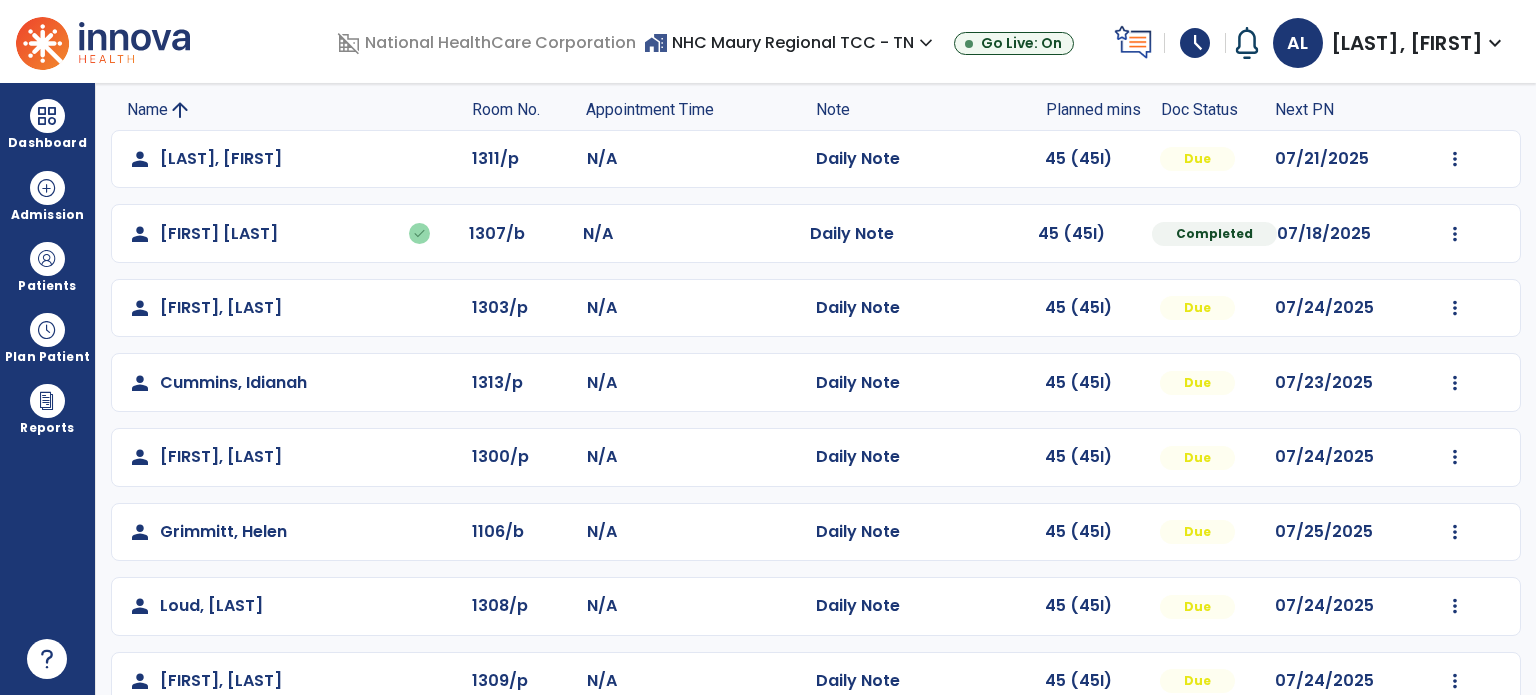 scroll, scrollTop: 244, scrollLeft: 0, axis: vertical 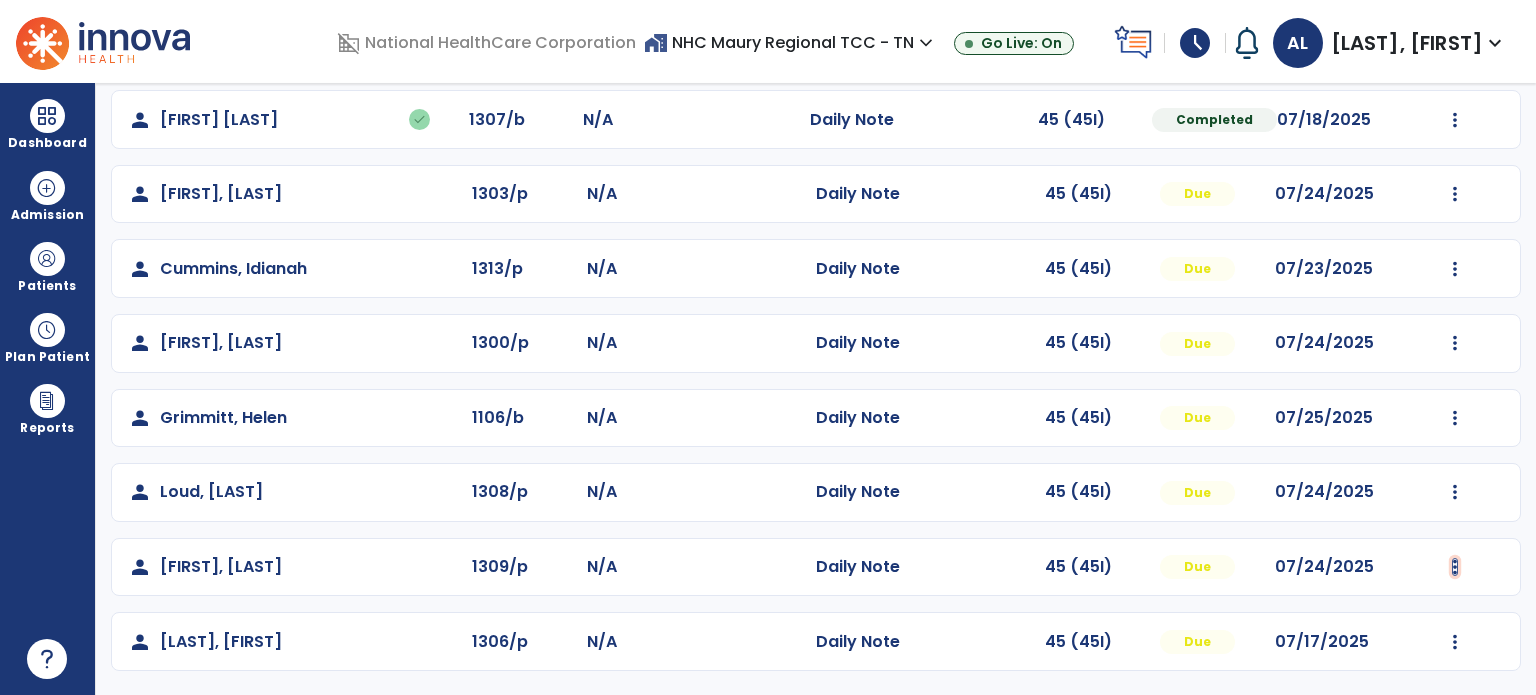 click at bounding box center (1455, 45) 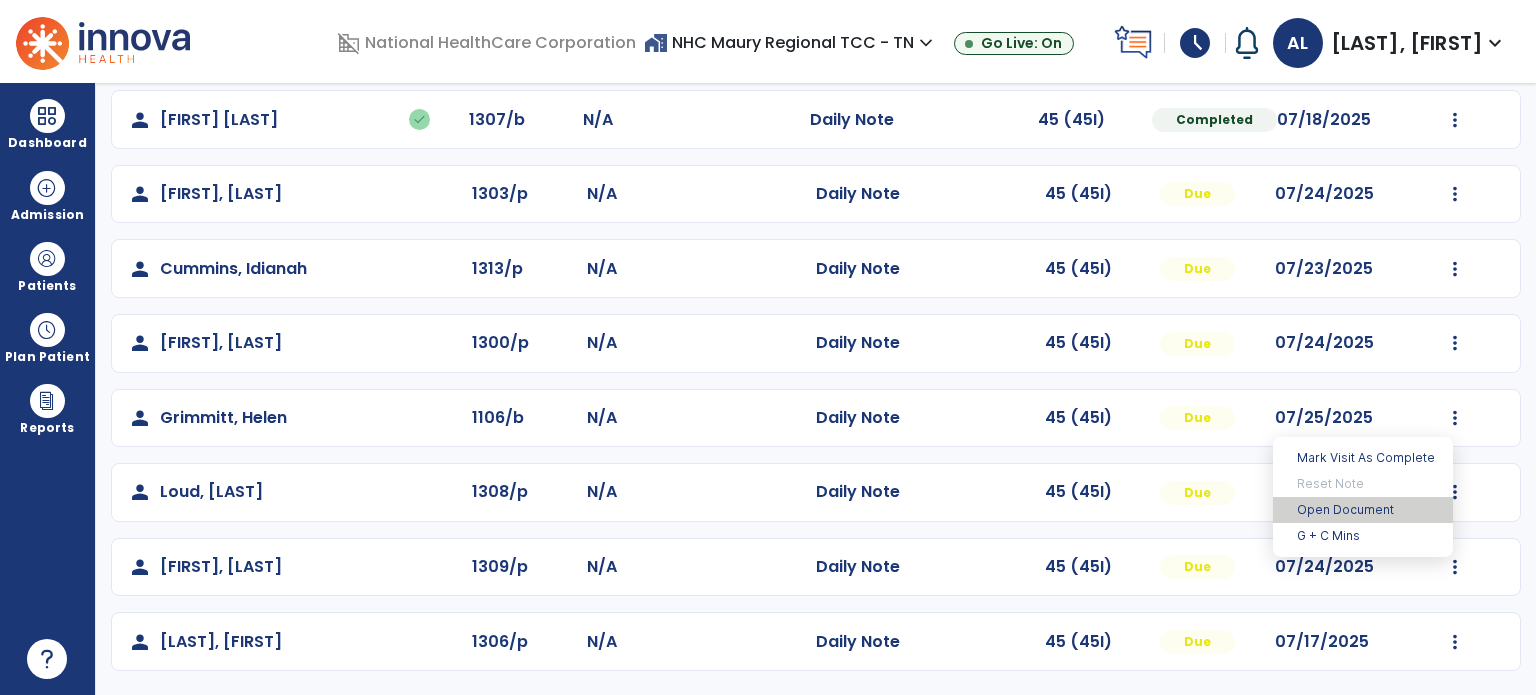 click on "Open Document" at bounding box center (1363, 510) 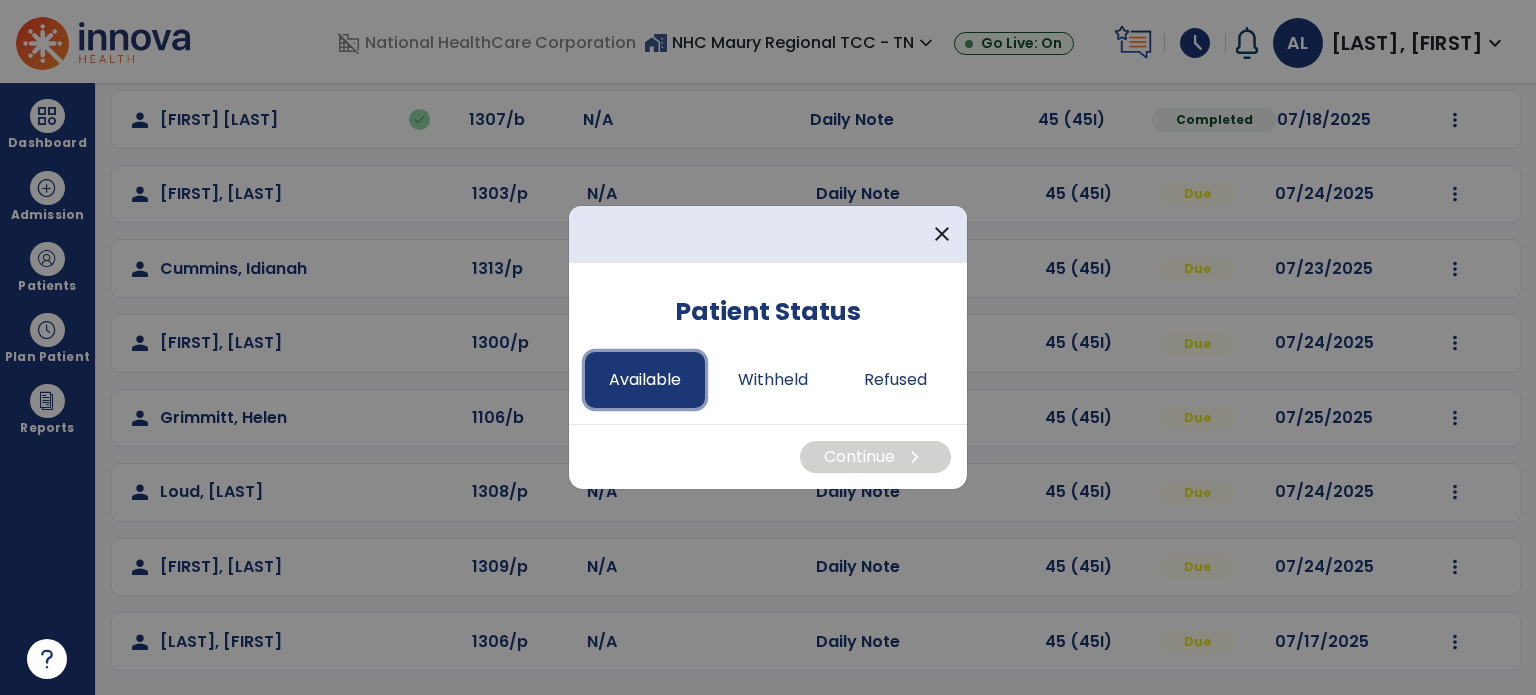 click on "Available" at bounding box center (645, 380) 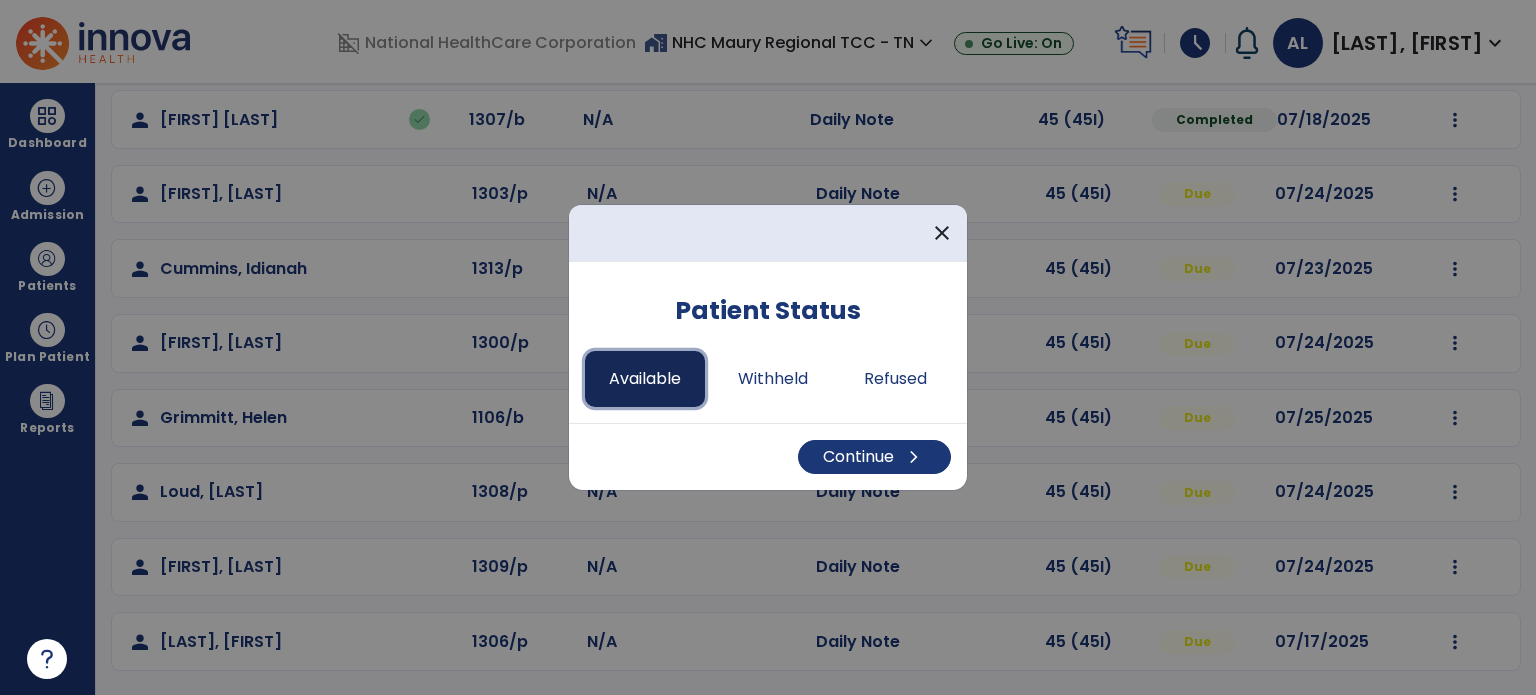 click on "Available" at bounding box center (645, 379) 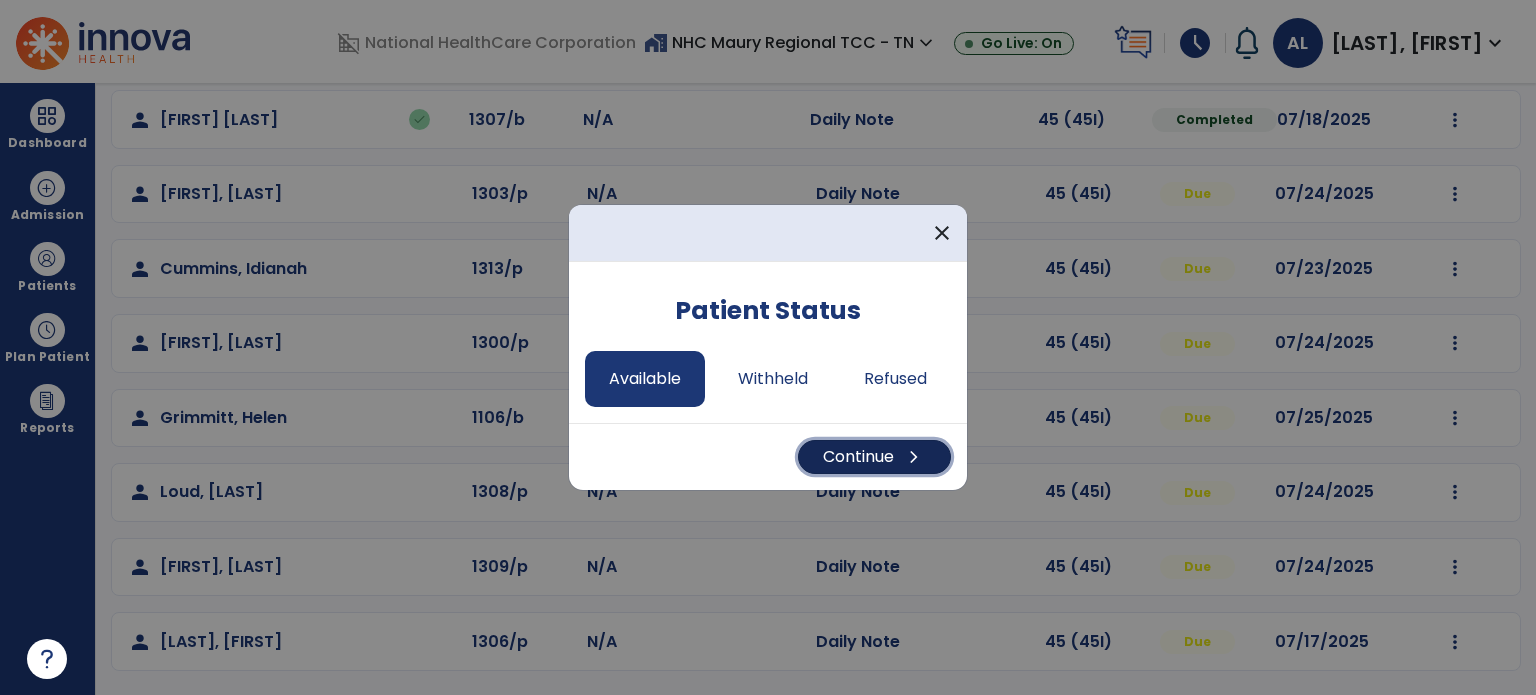 click on "Continue   chevron_right" at bounding box center [874, 457] 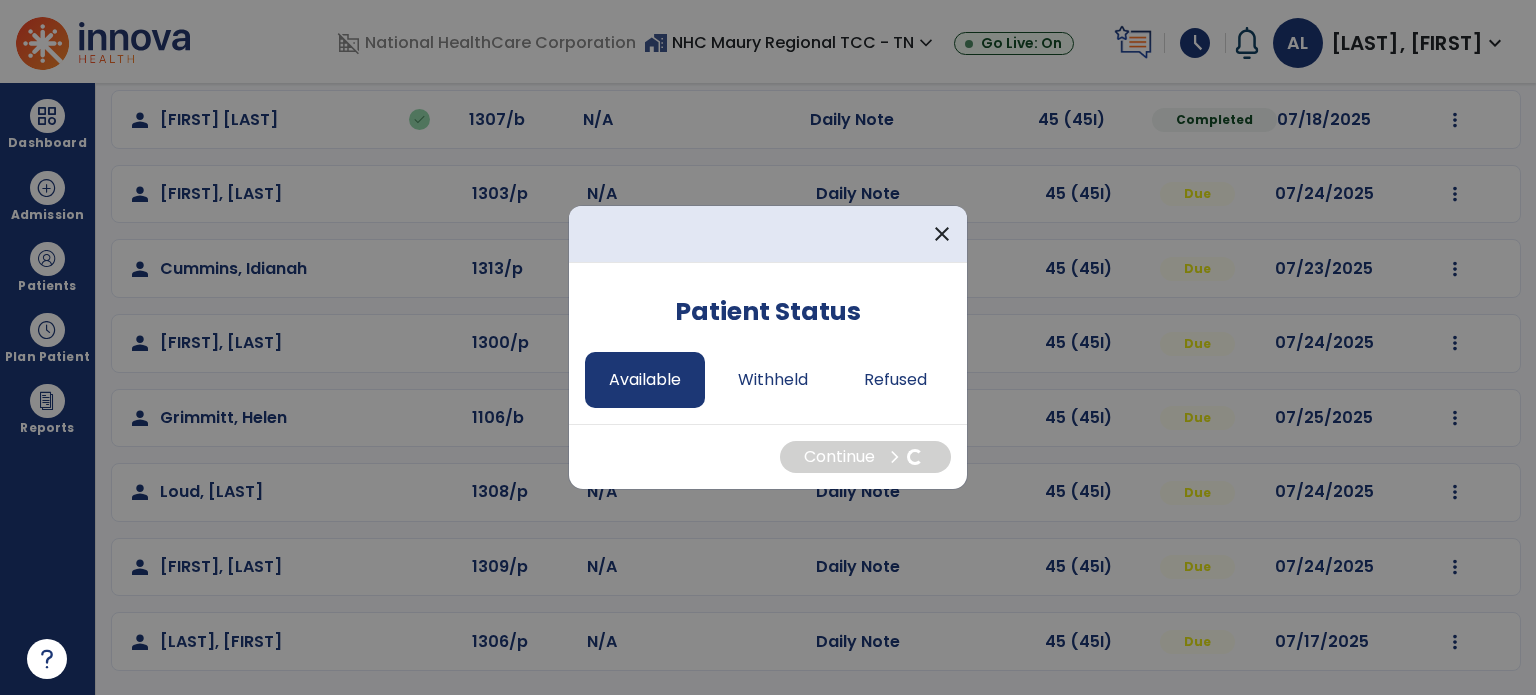 select on "*" 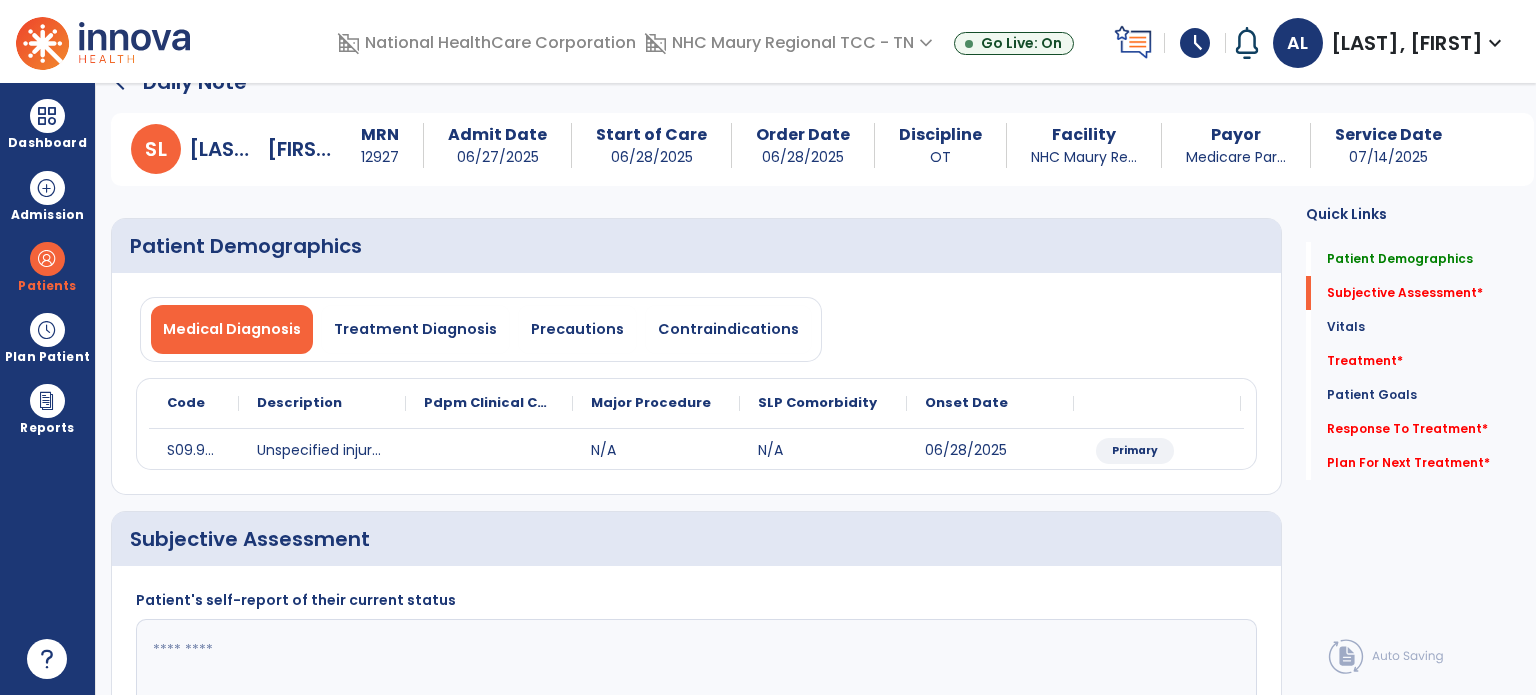 scroll, scrollTop: 0, scrollLeft: 0, axis: both 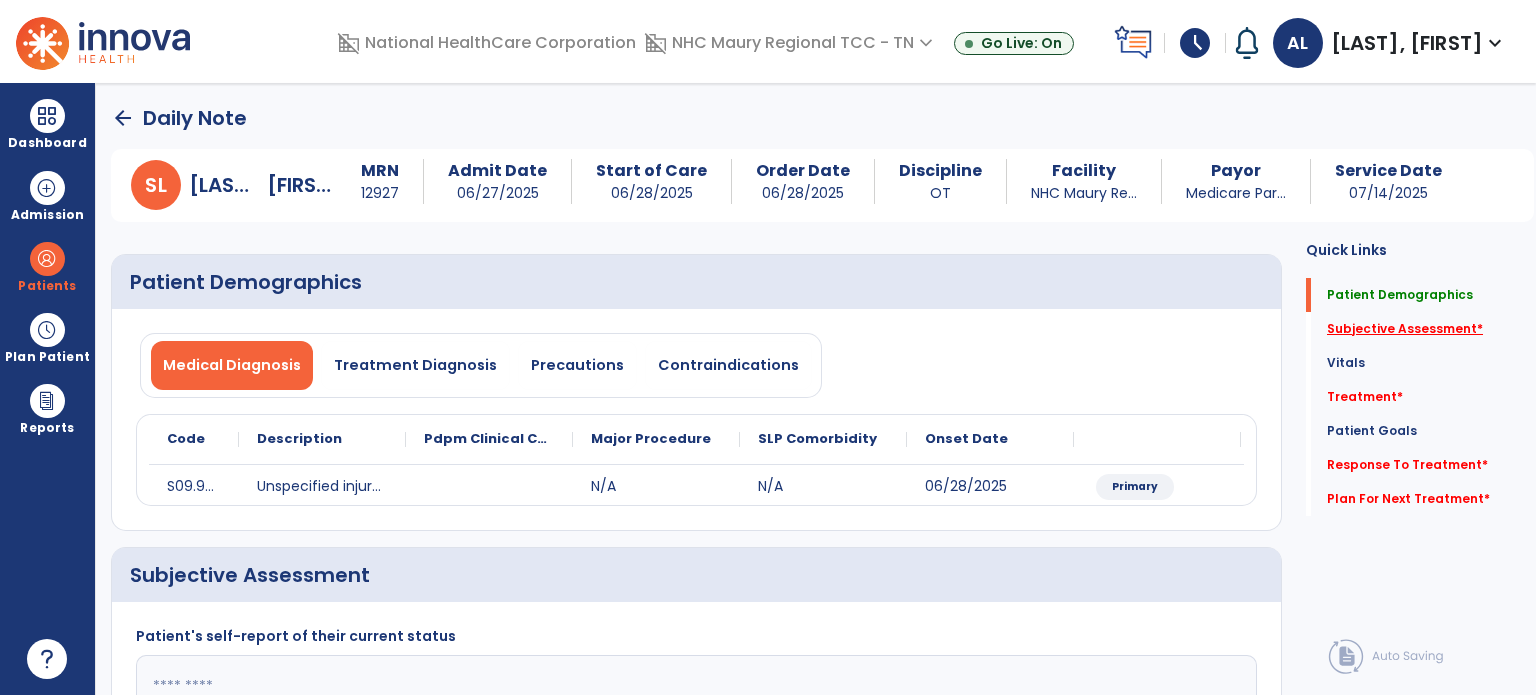 click on "Subjective Assessment   *" 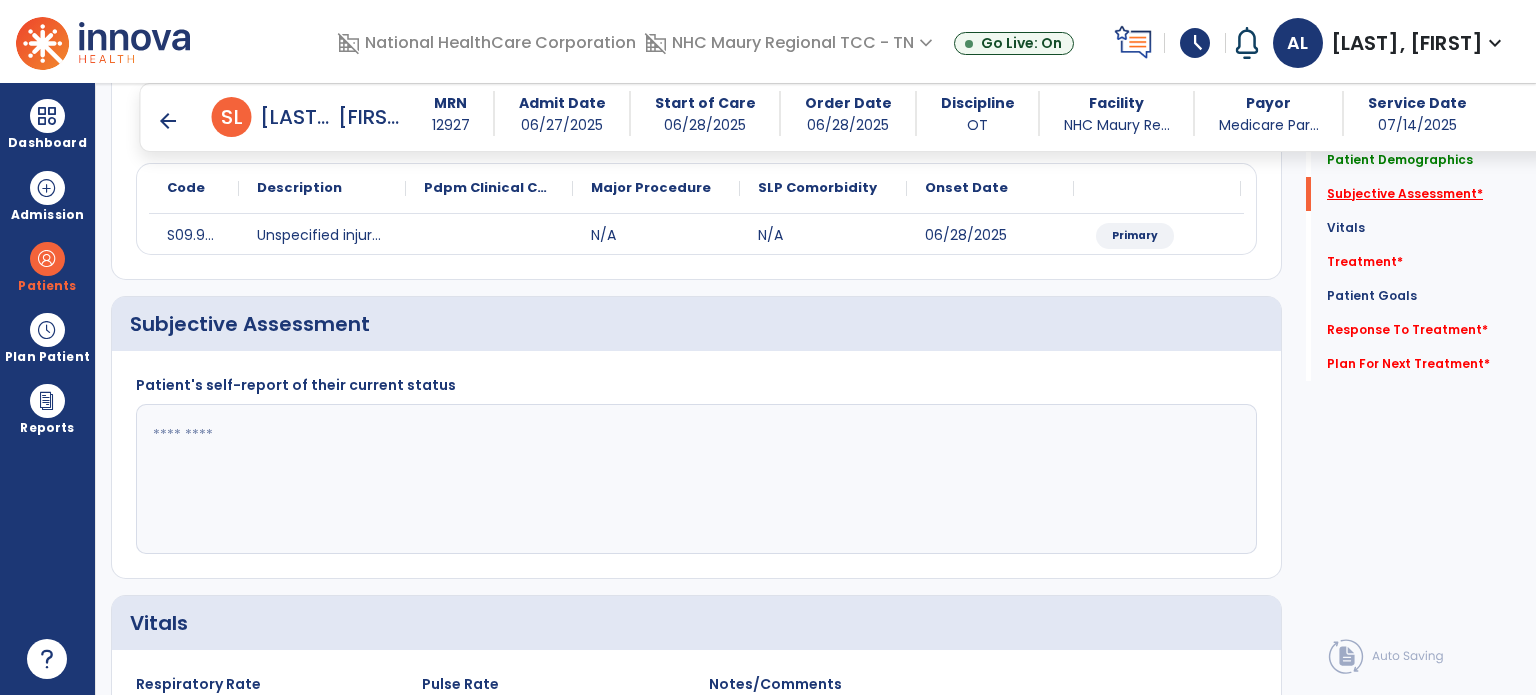 scroll, scrollTop: 298, scrollLeft: 0, axis: vertical 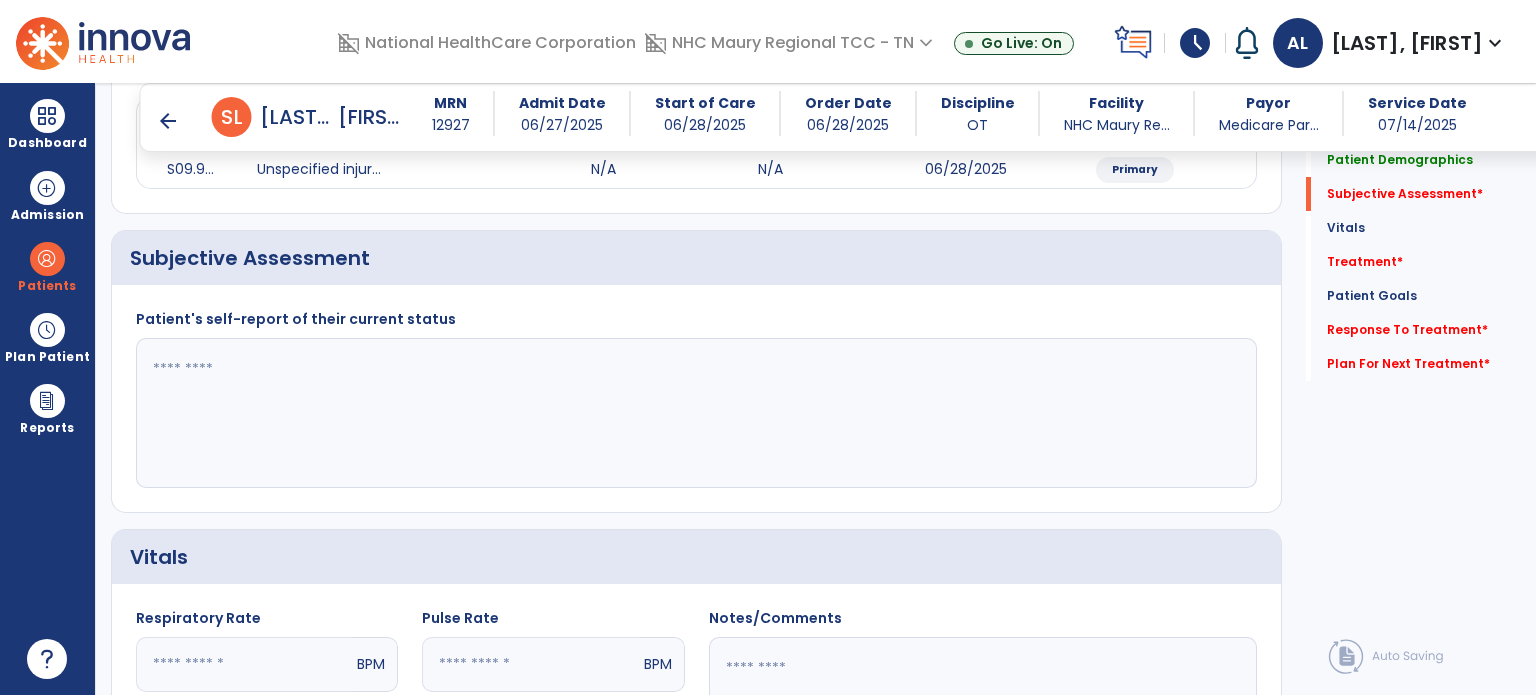 click 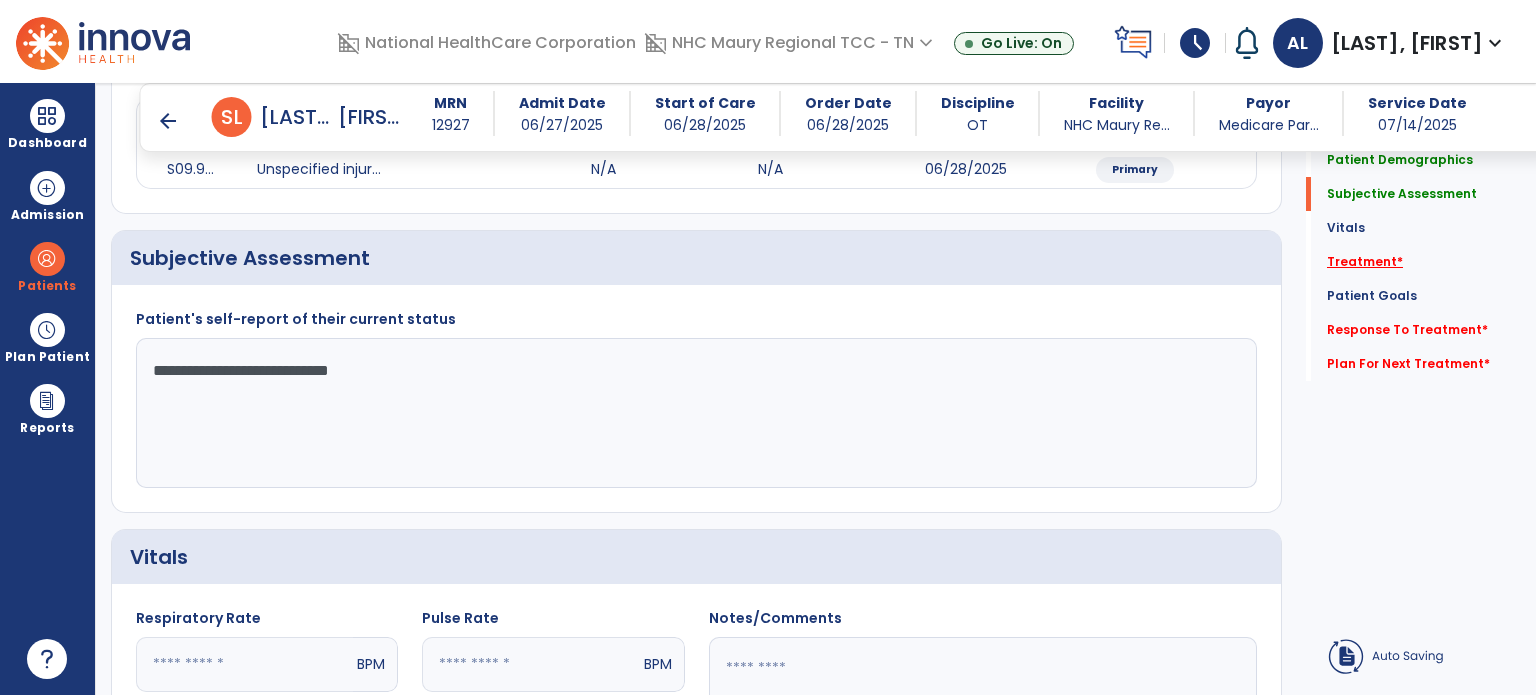 type on "**********" 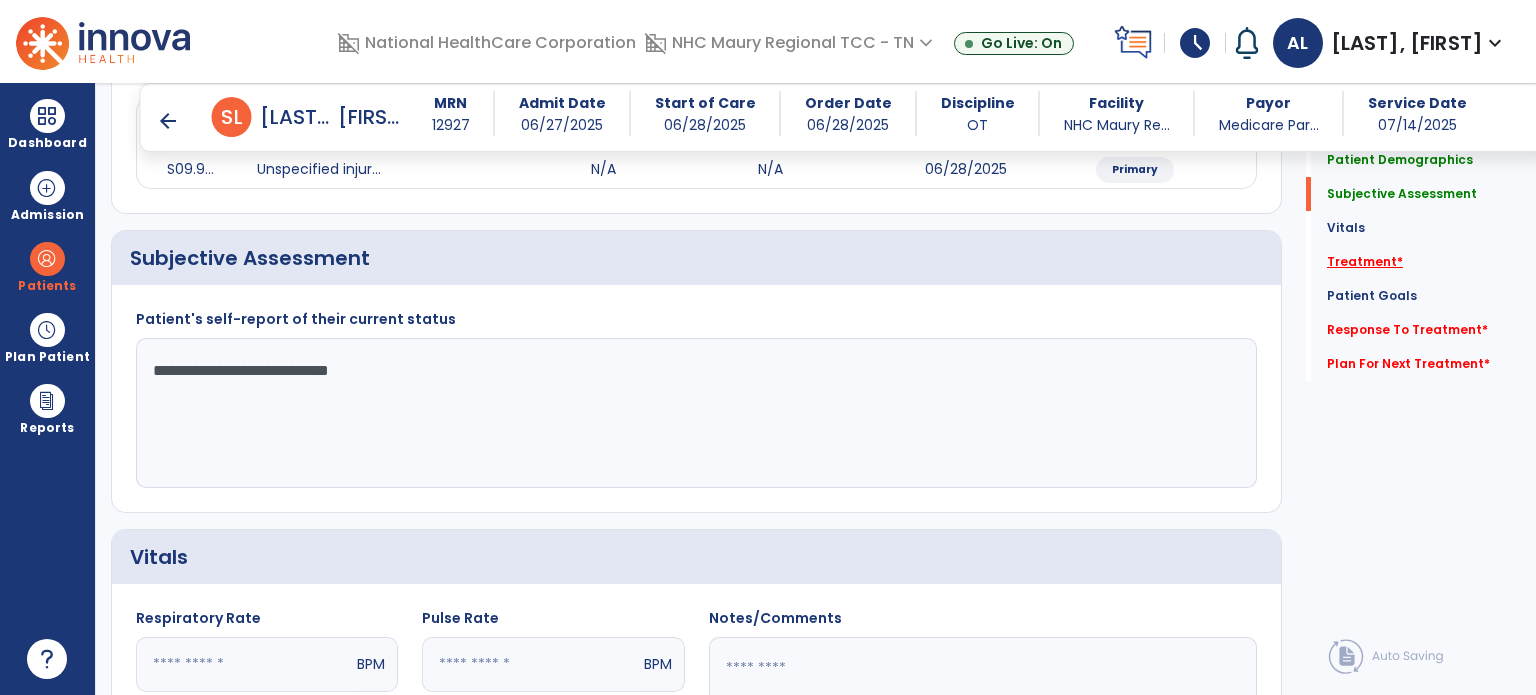 click on "Treatment   *" 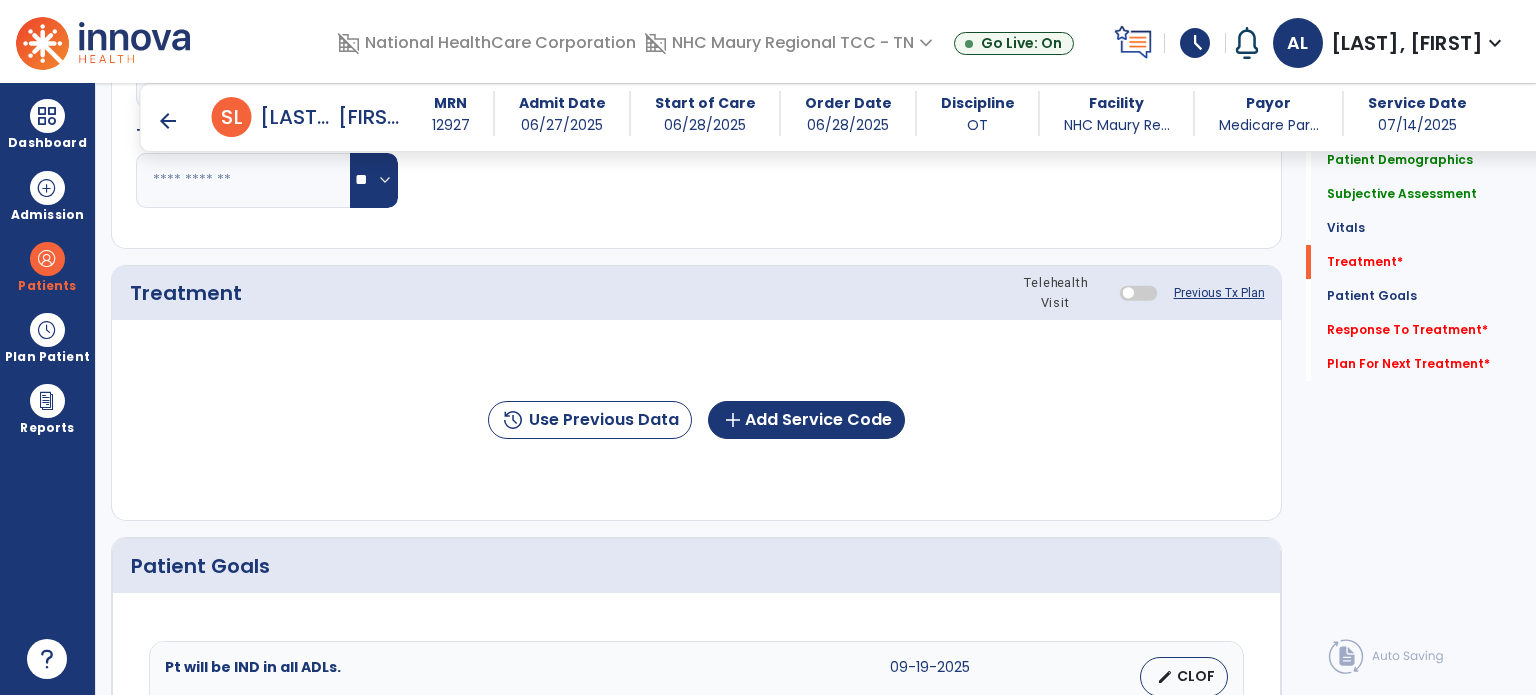scroll, scrollTop: 987, scrollLeft: 0, axis: vertical 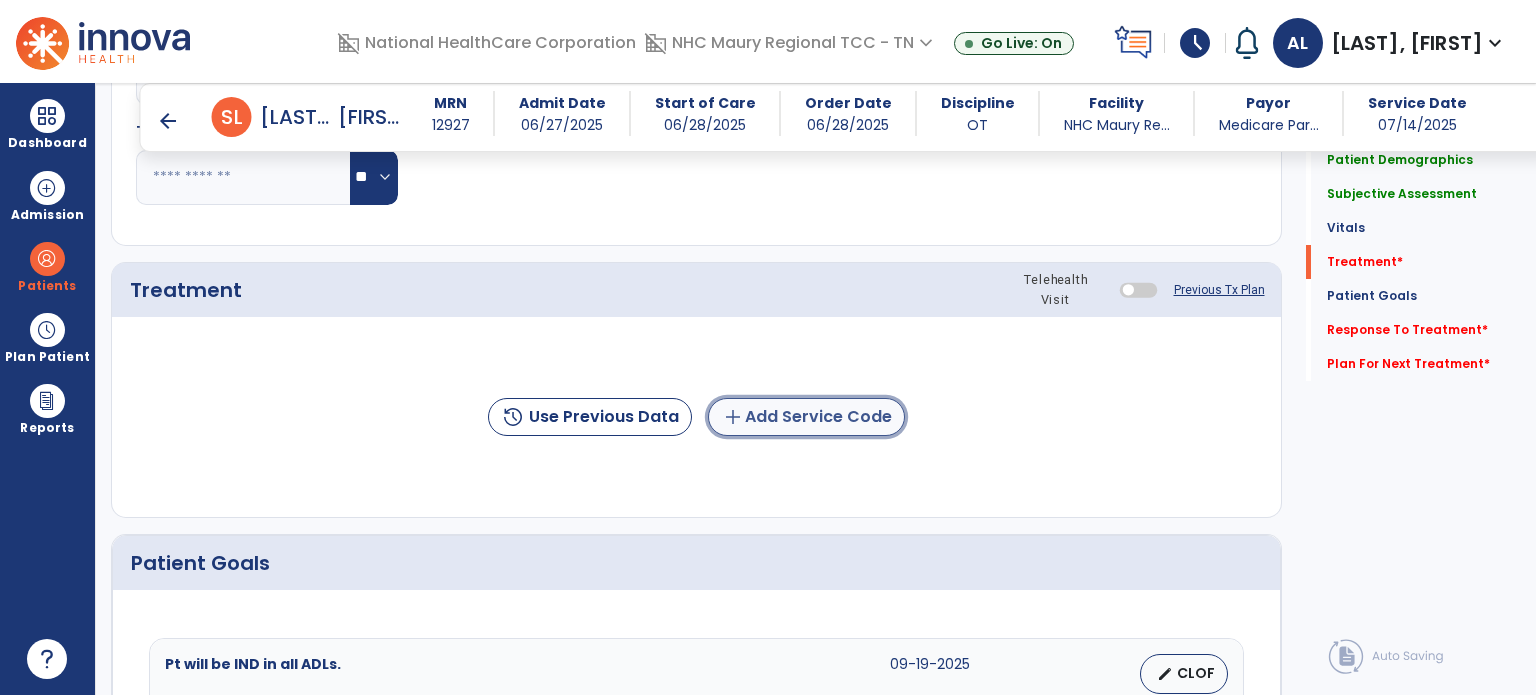 click on "add" 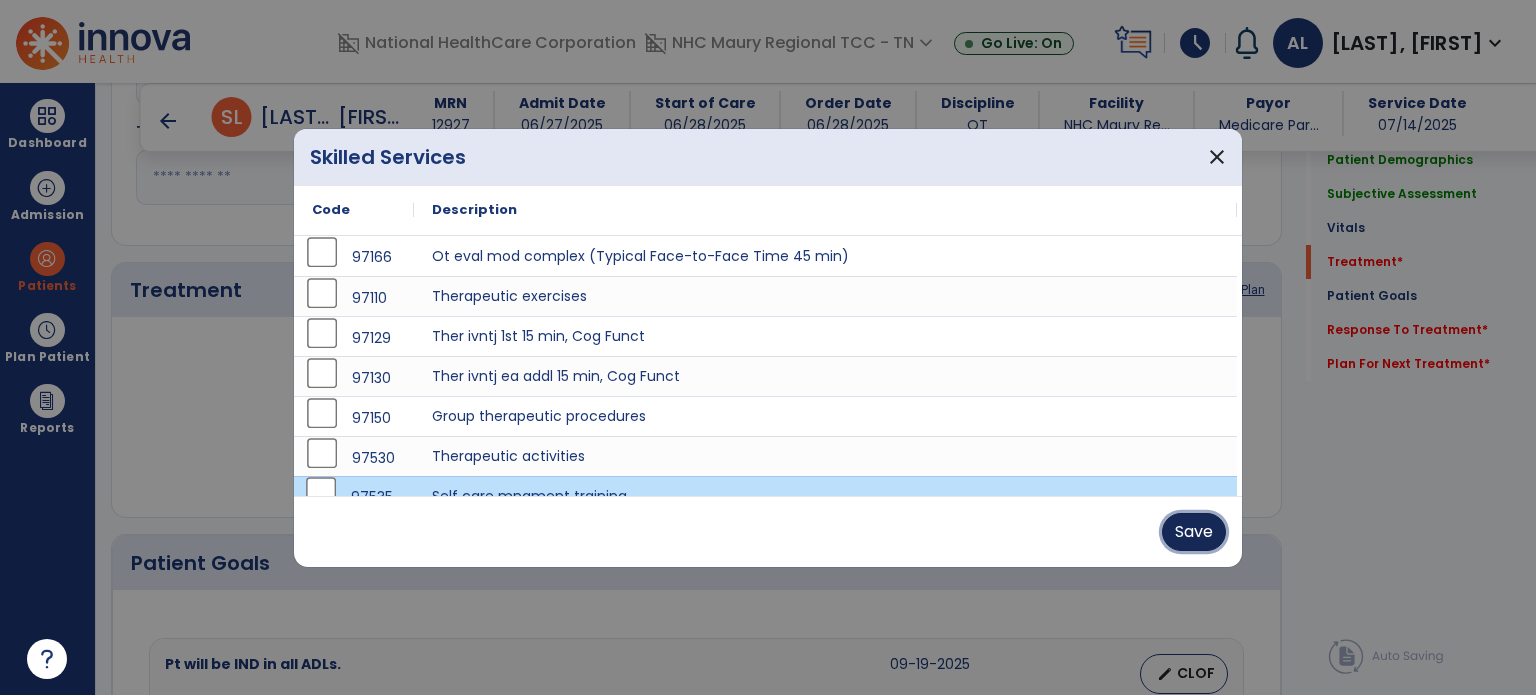 click on "Save" at bounding box center [1194, 532] 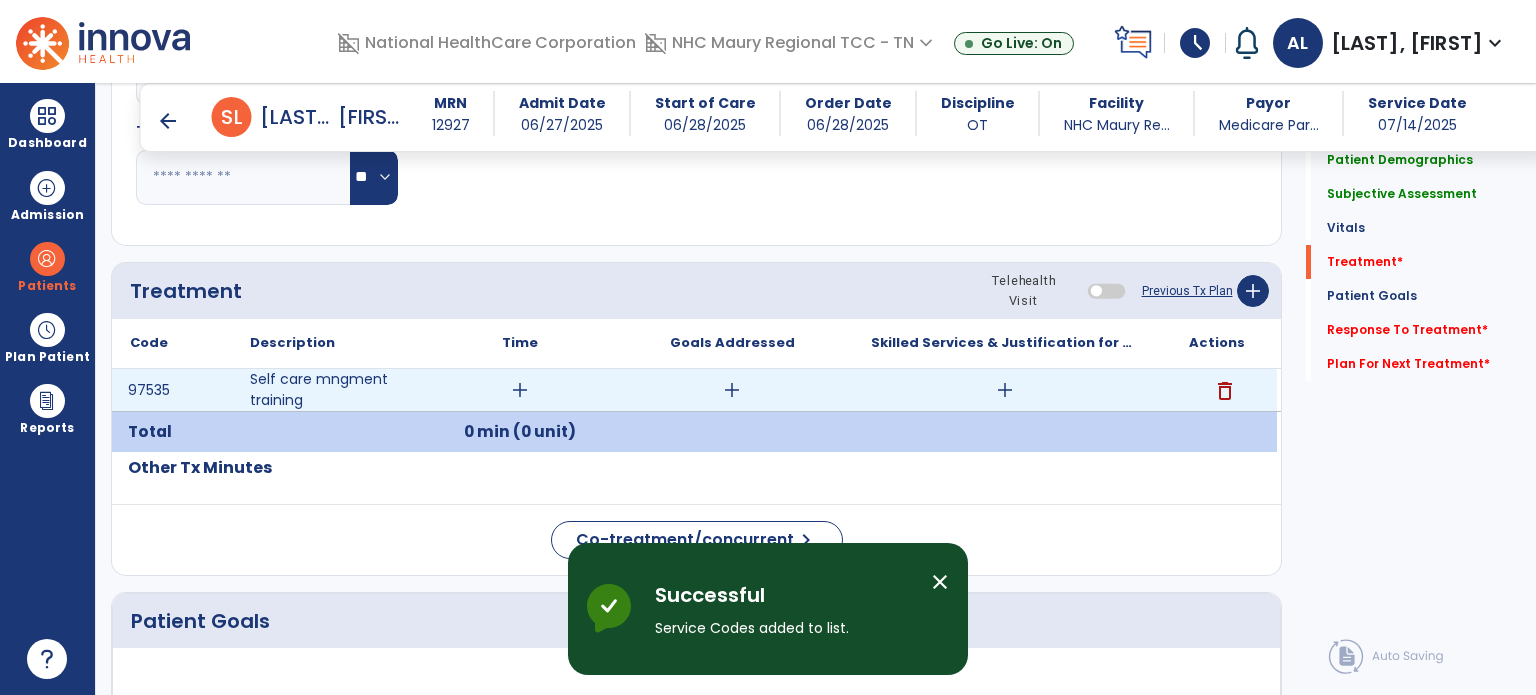 click on "add" at bounding box center (520, 390) 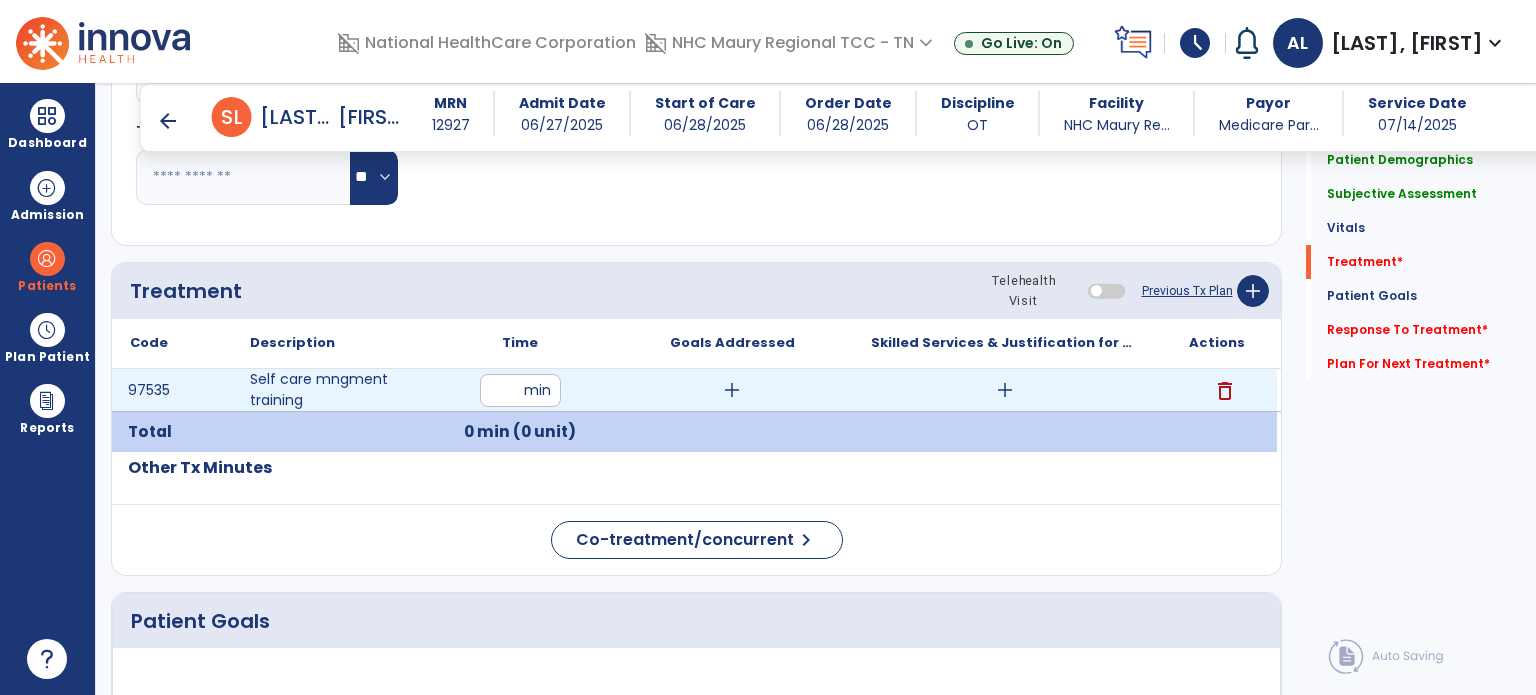 type on "**" 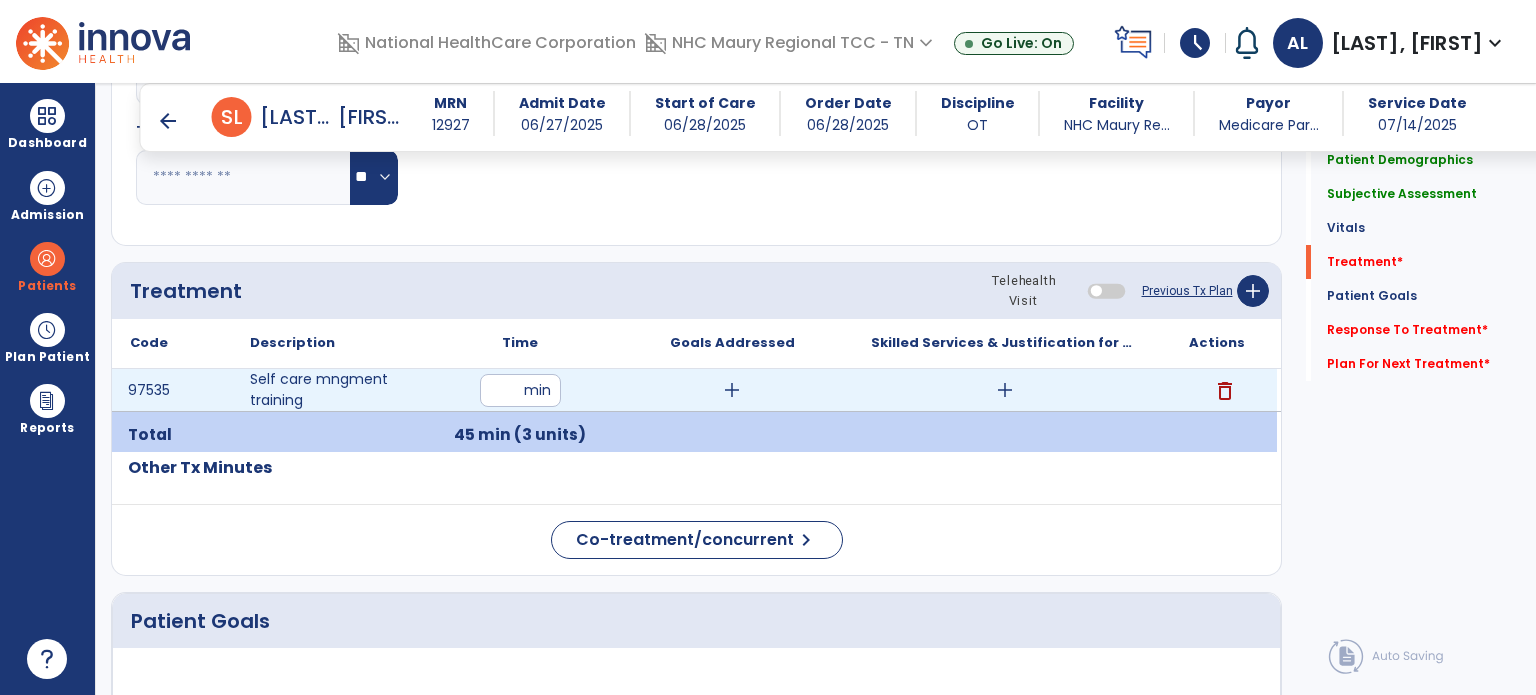 click on "add" at bounding box center [732, 390] 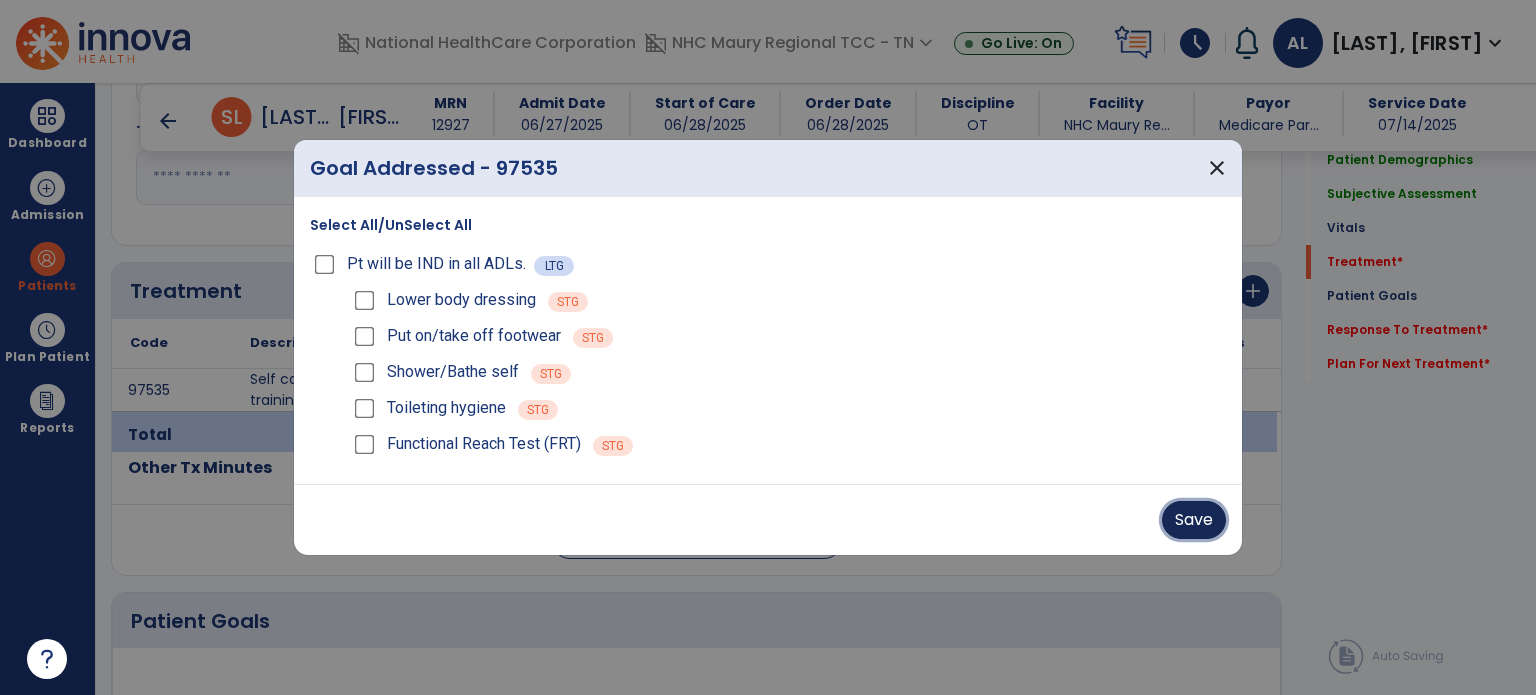 click on "Save" at bounding box center [1194, 520] 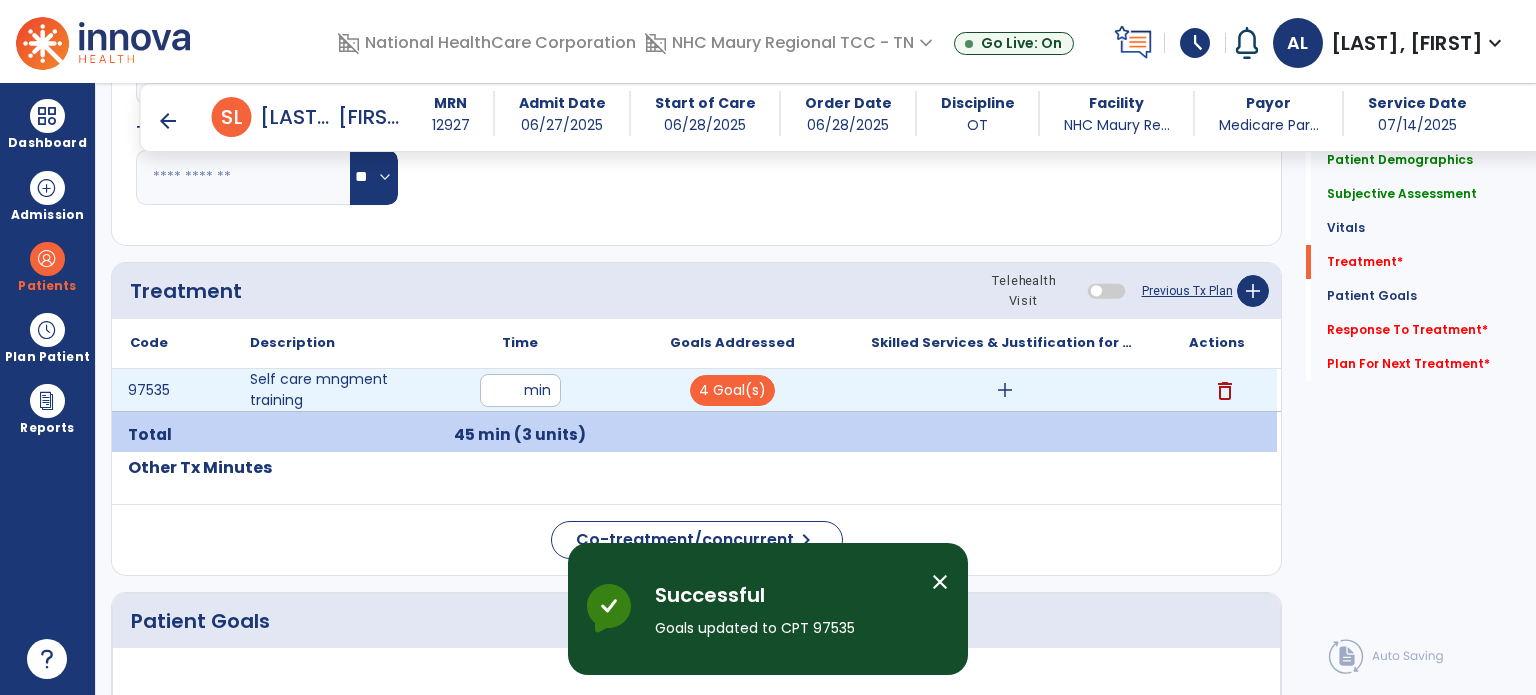click on "add" at bounding box center [1005, 390] 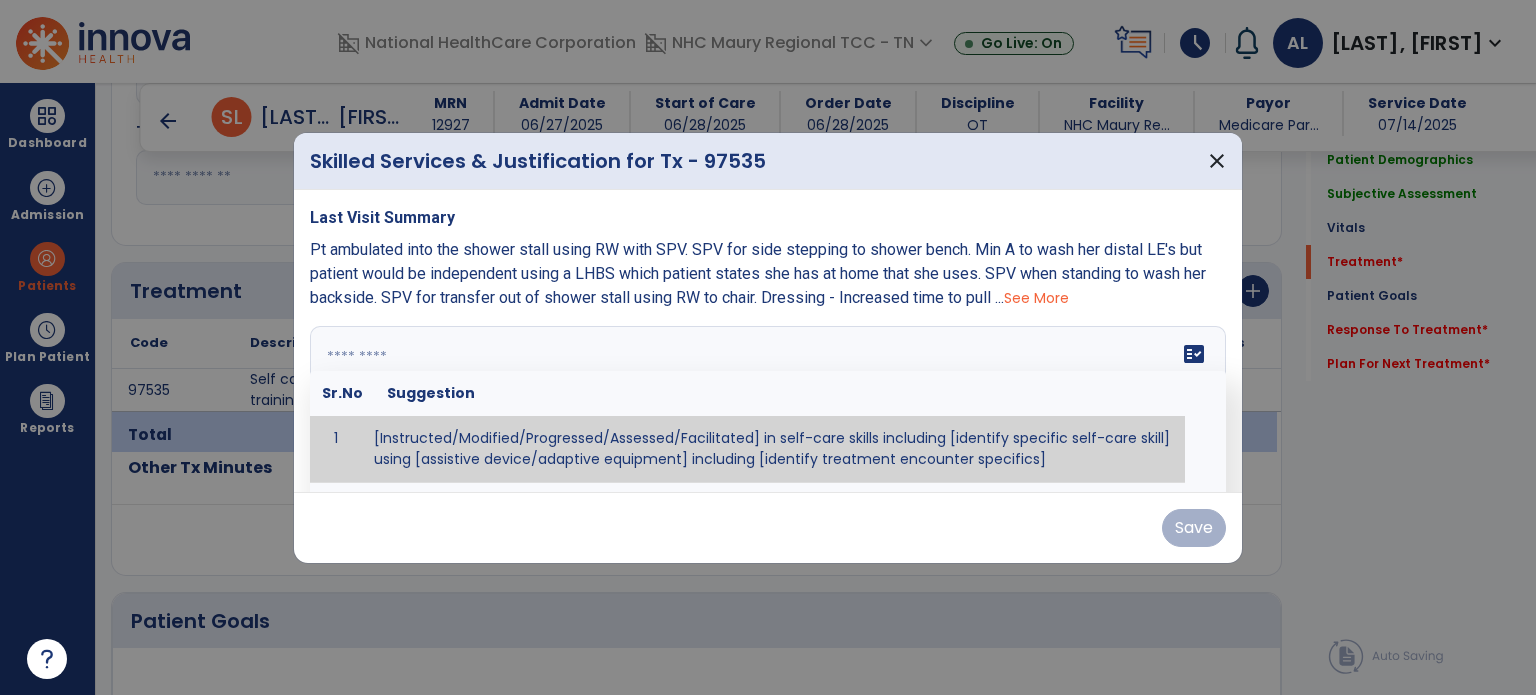 click at bounding box center (768, 401) 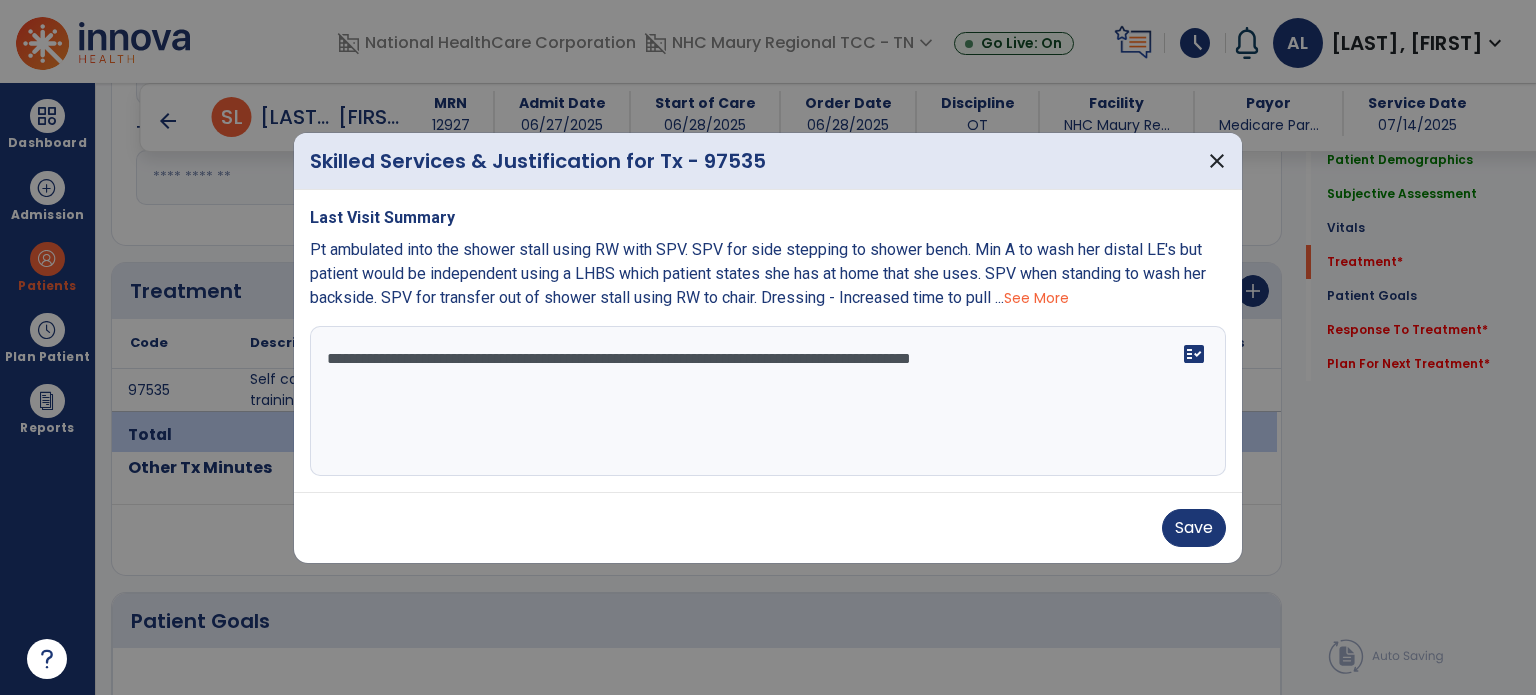 type on "**********" 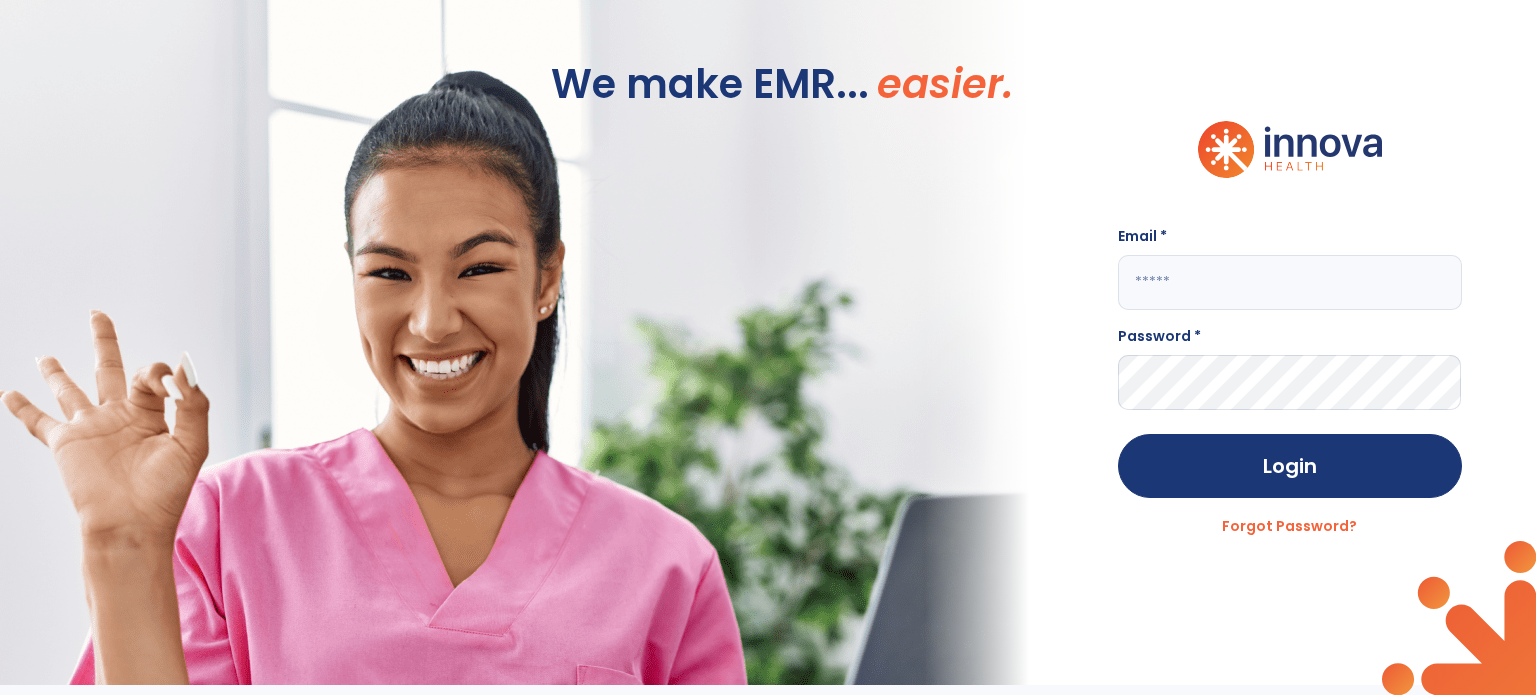 scroll, scrollTop: 0, scrollLeft: 0, axis: both 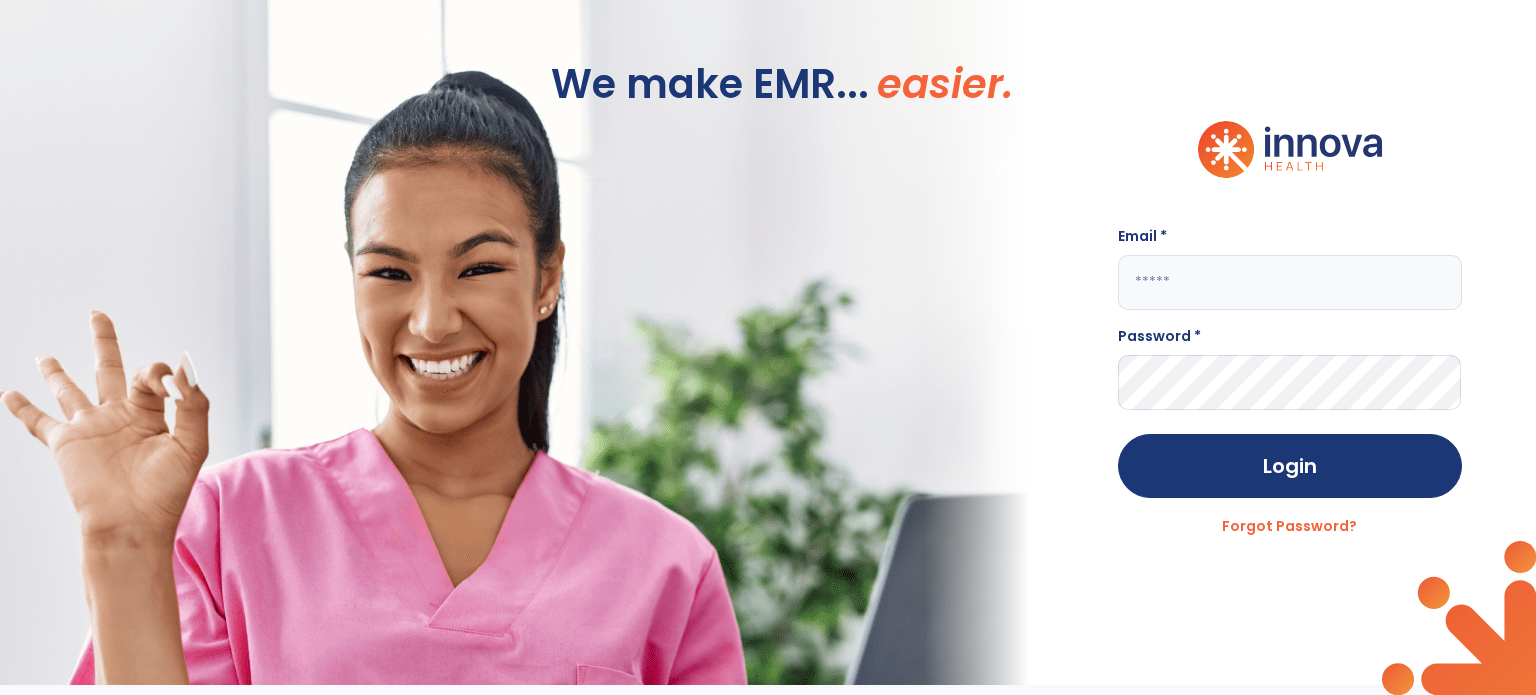 type on "**********" 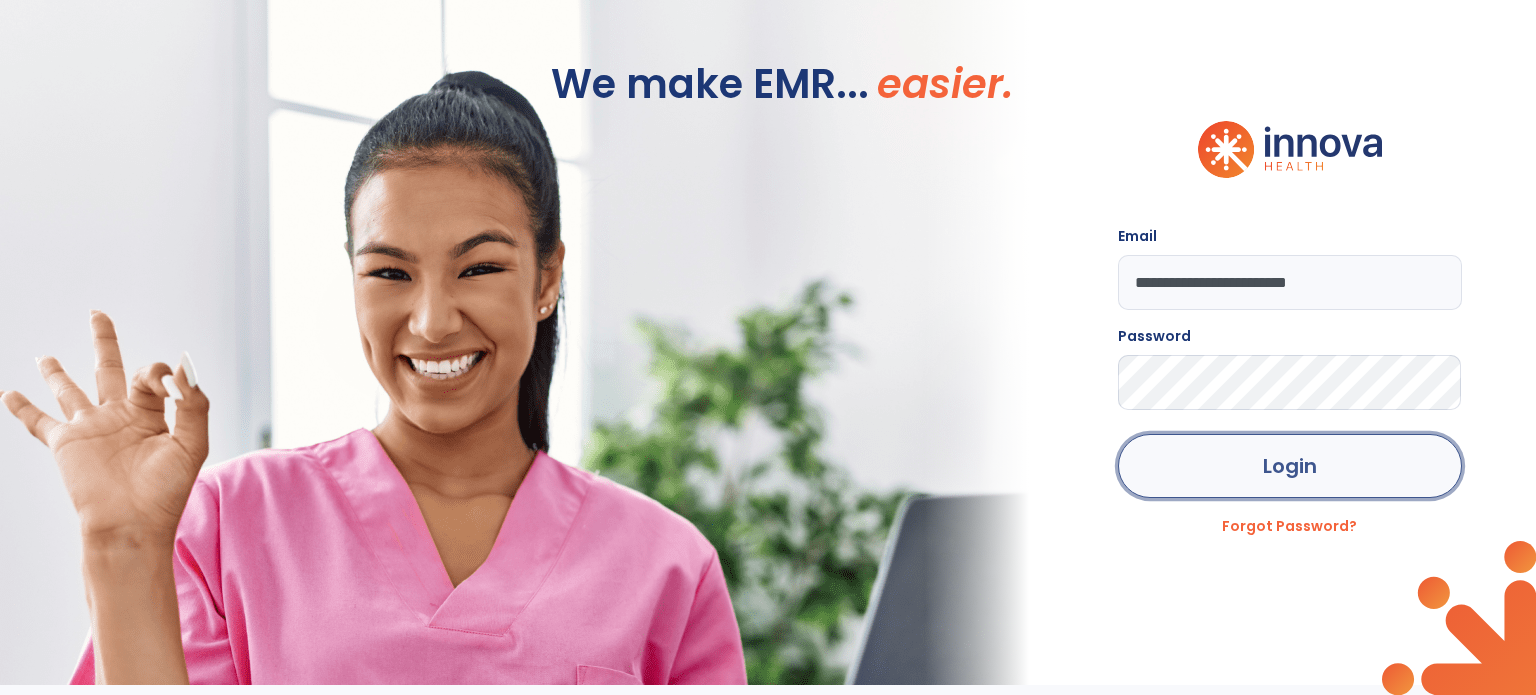 click on "Login" 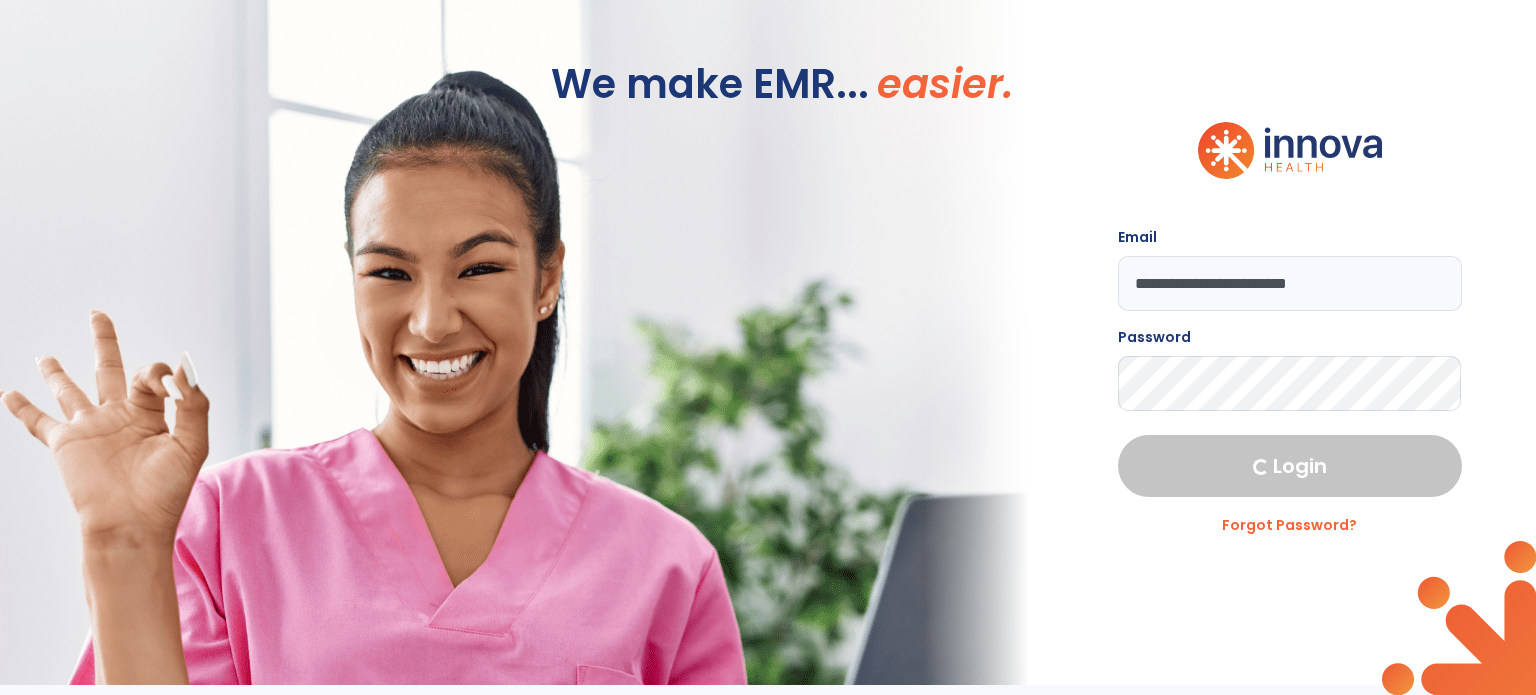 select on "****" 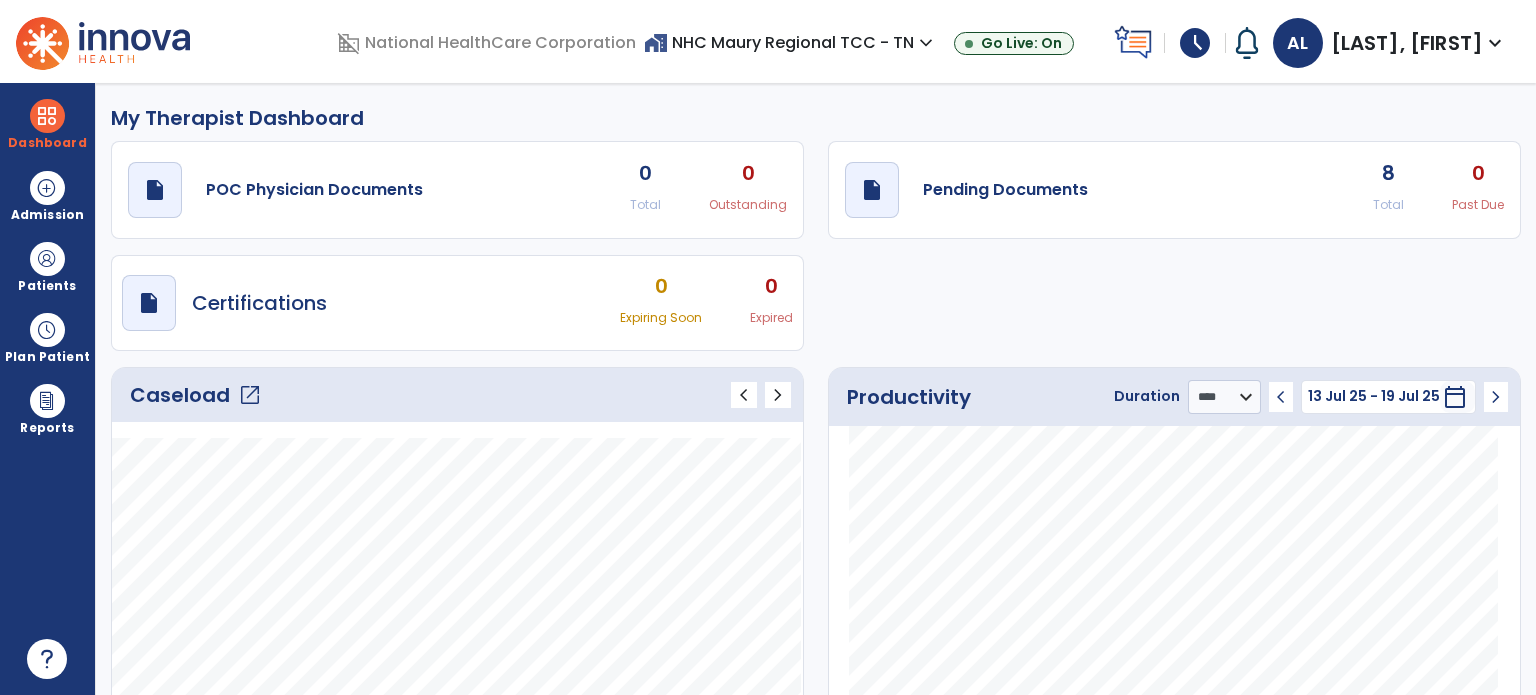 click on "open_in_new" 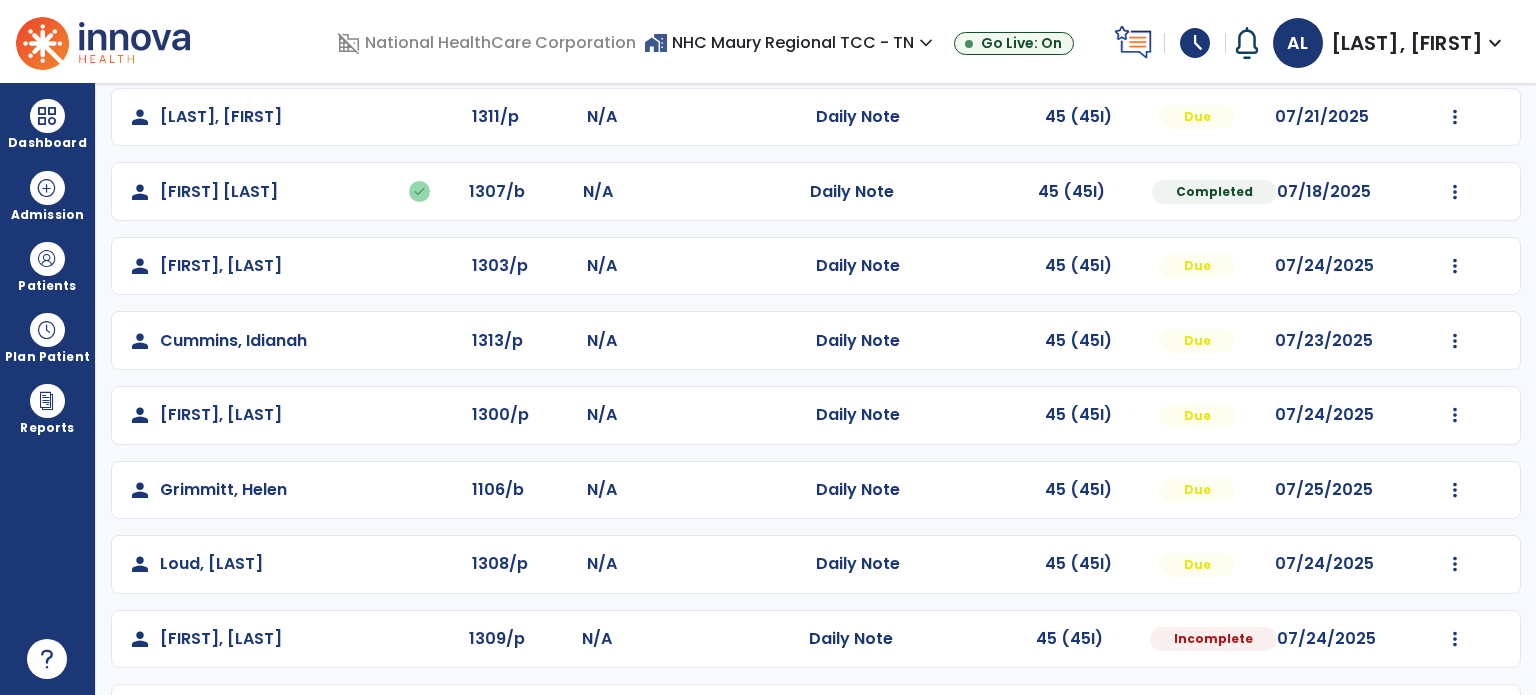 scroll, scrollTop: 244, scrollLeft: 0, axis: vertical 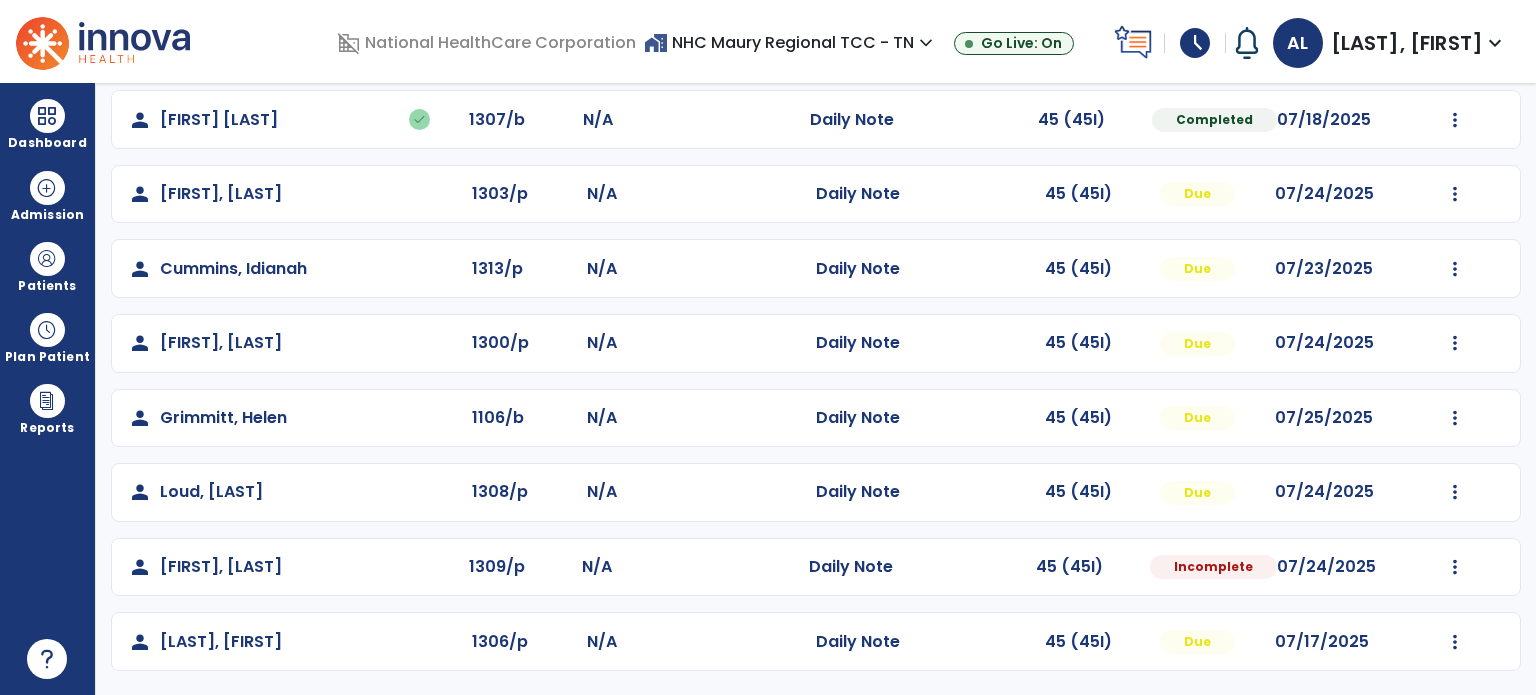 click on "person   [LAST], [FIRST]  1306/p N/A  Daily Note   45 (45I)  Due 07/17/2025   Mark Visit As Complete   Reset Note   Open Document   G + C Mins" 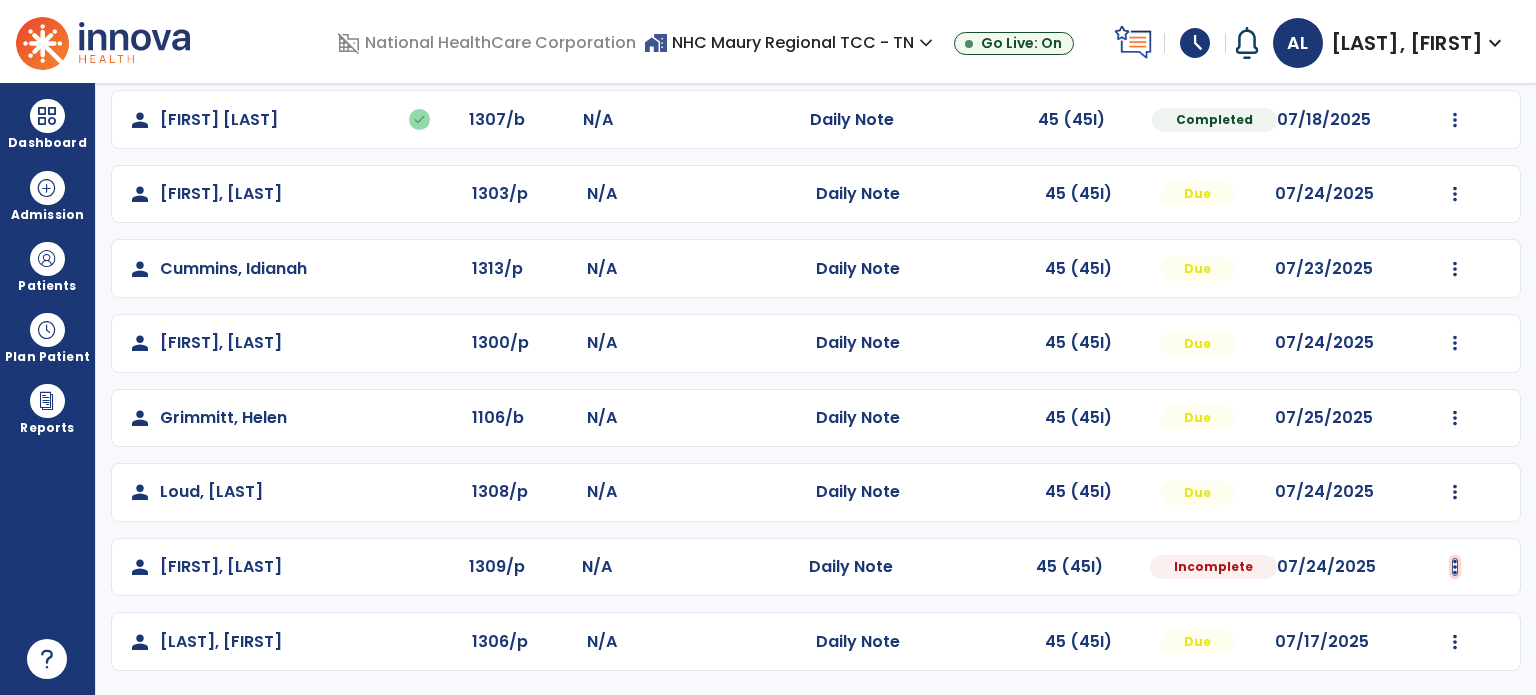 click at bounding box center [1455, 45] 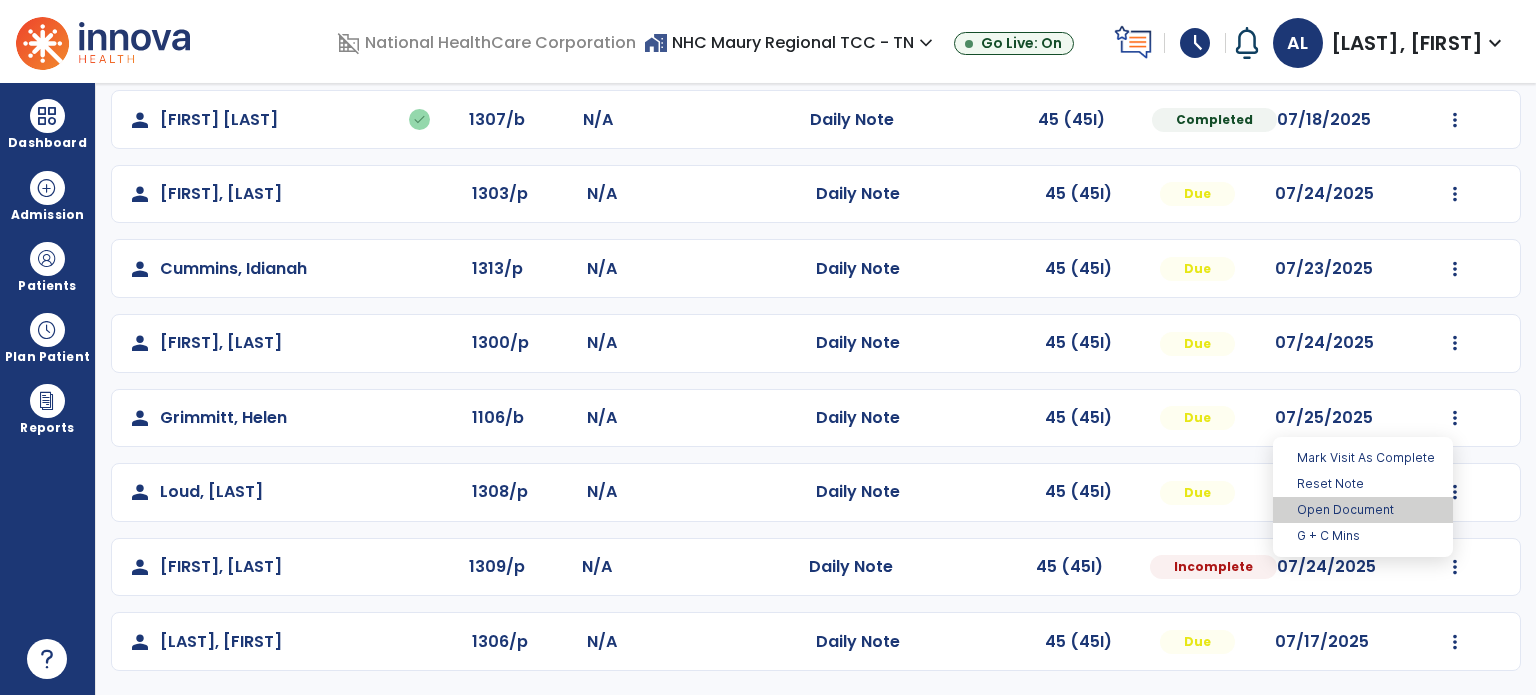 click on "Open Document" at bounding box center [1363, 510] 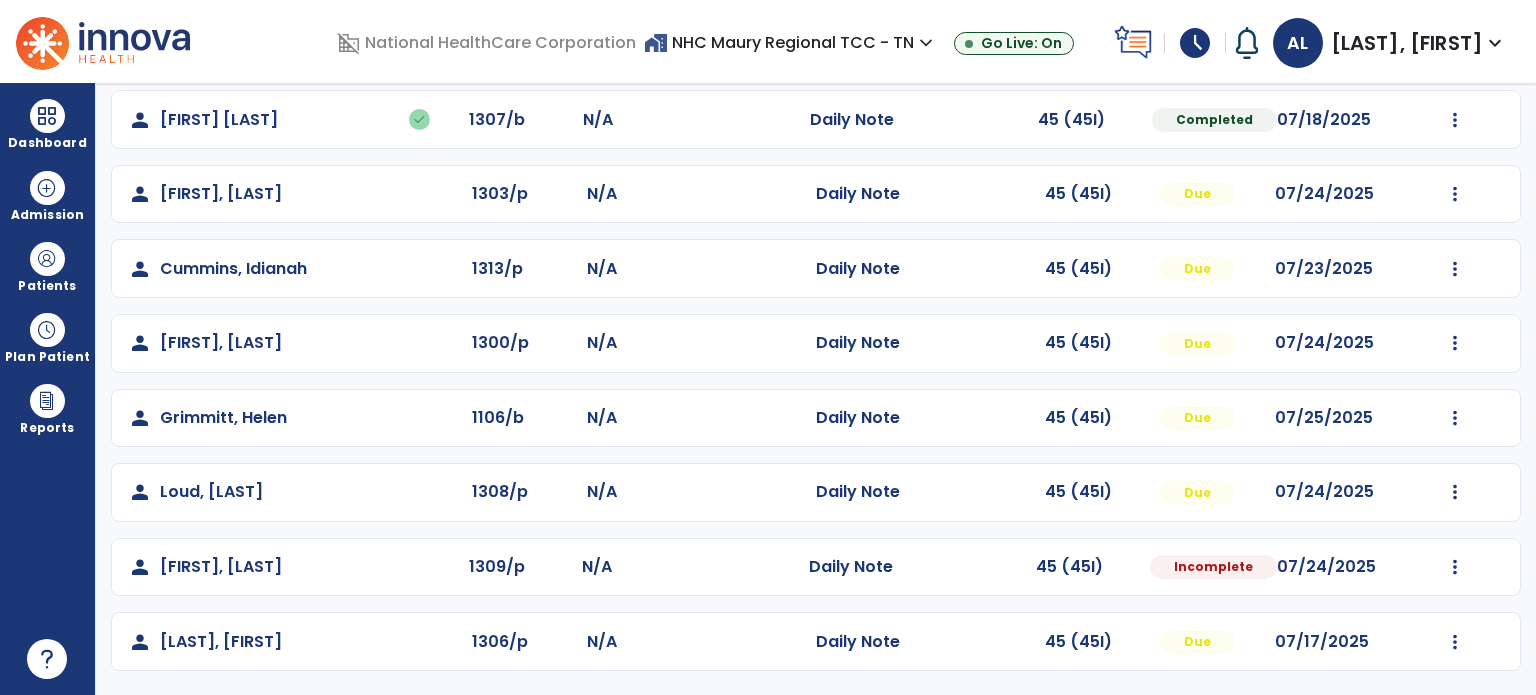 select on "*" 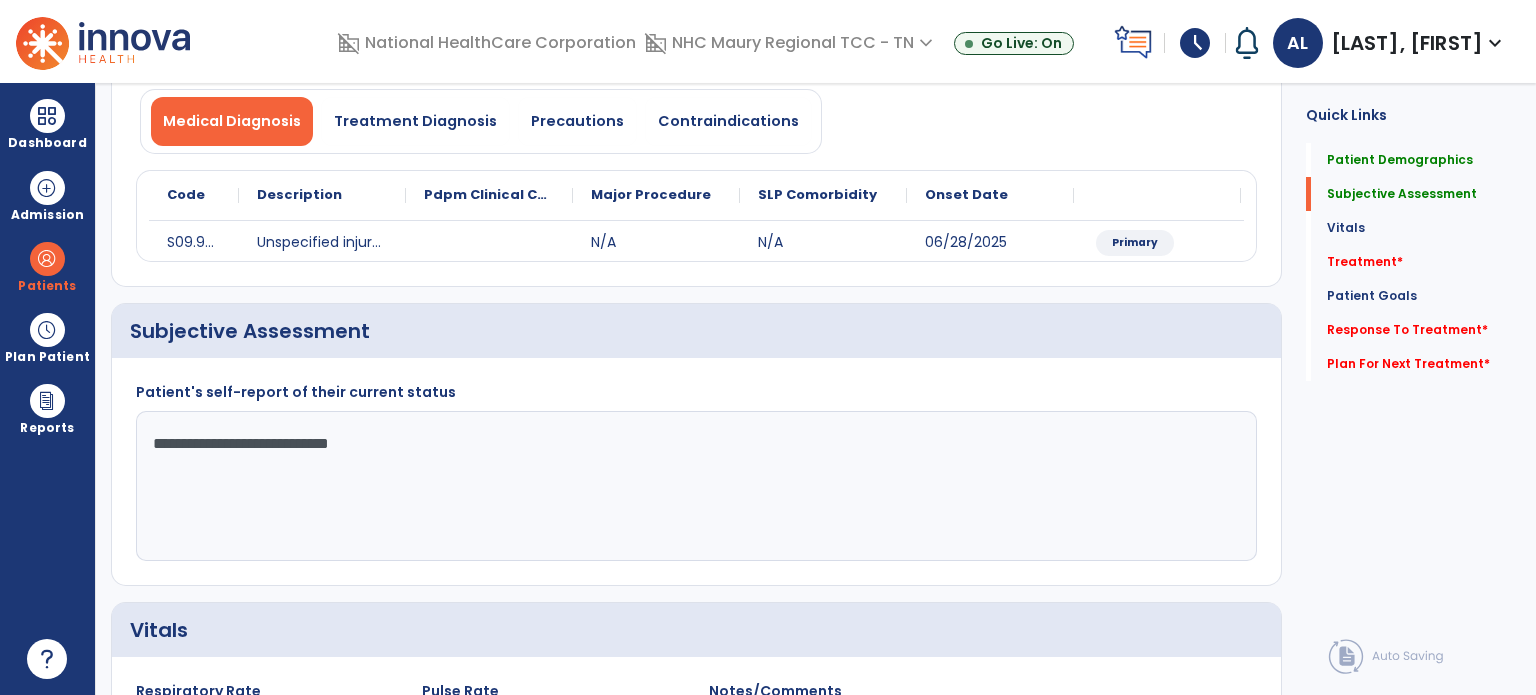 click on "[LAST], [FIRST]" at bounding box center (1407, 43) 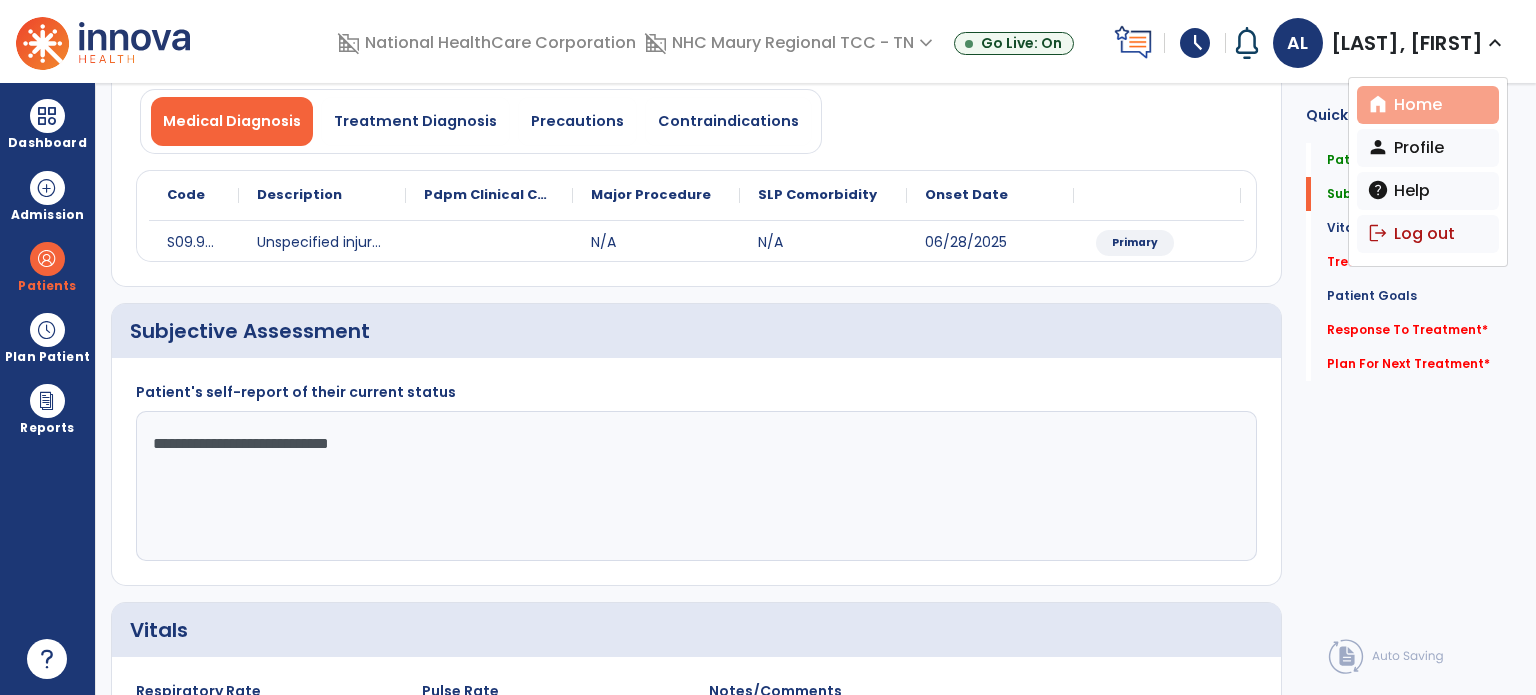 click on "home   Home" at bounding box center [1428, 105] 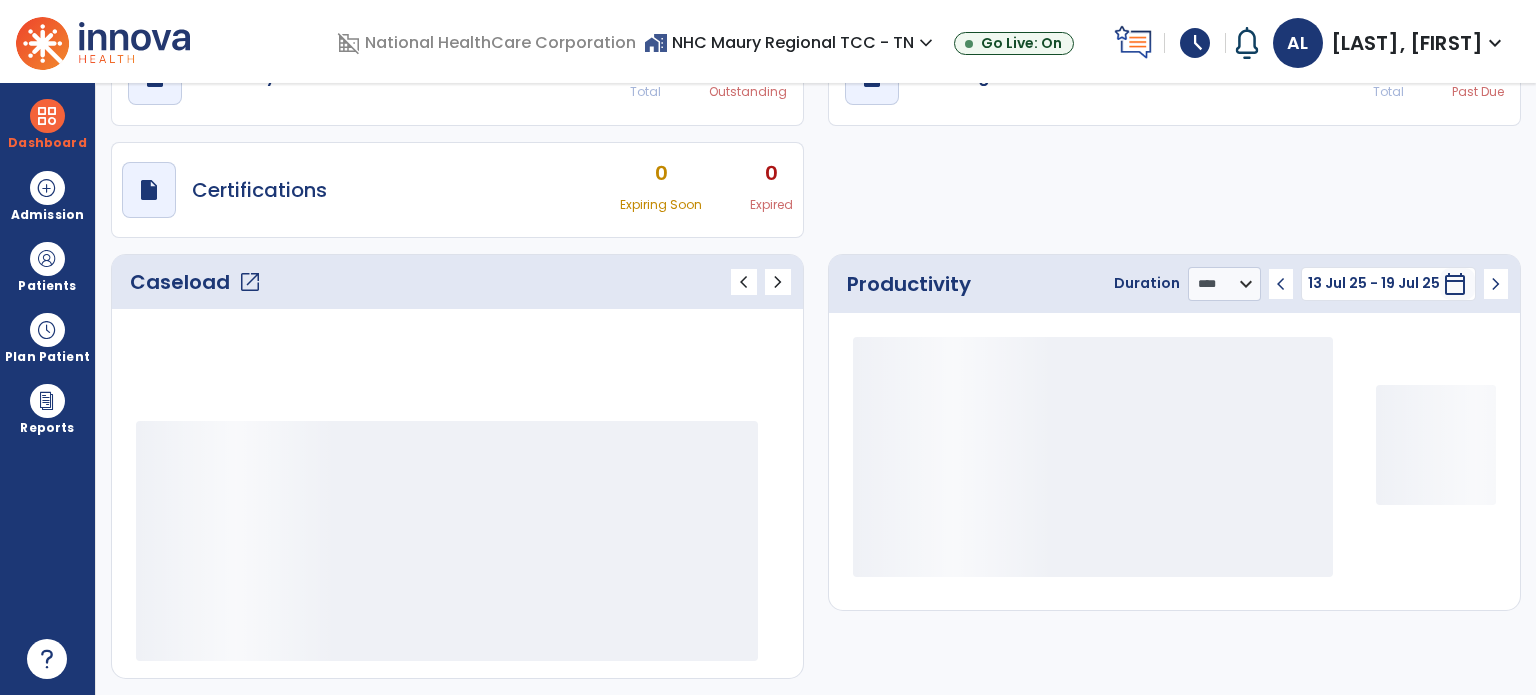 scroll, scrollTop: 109, scrollLeft: 0, axis: vertical 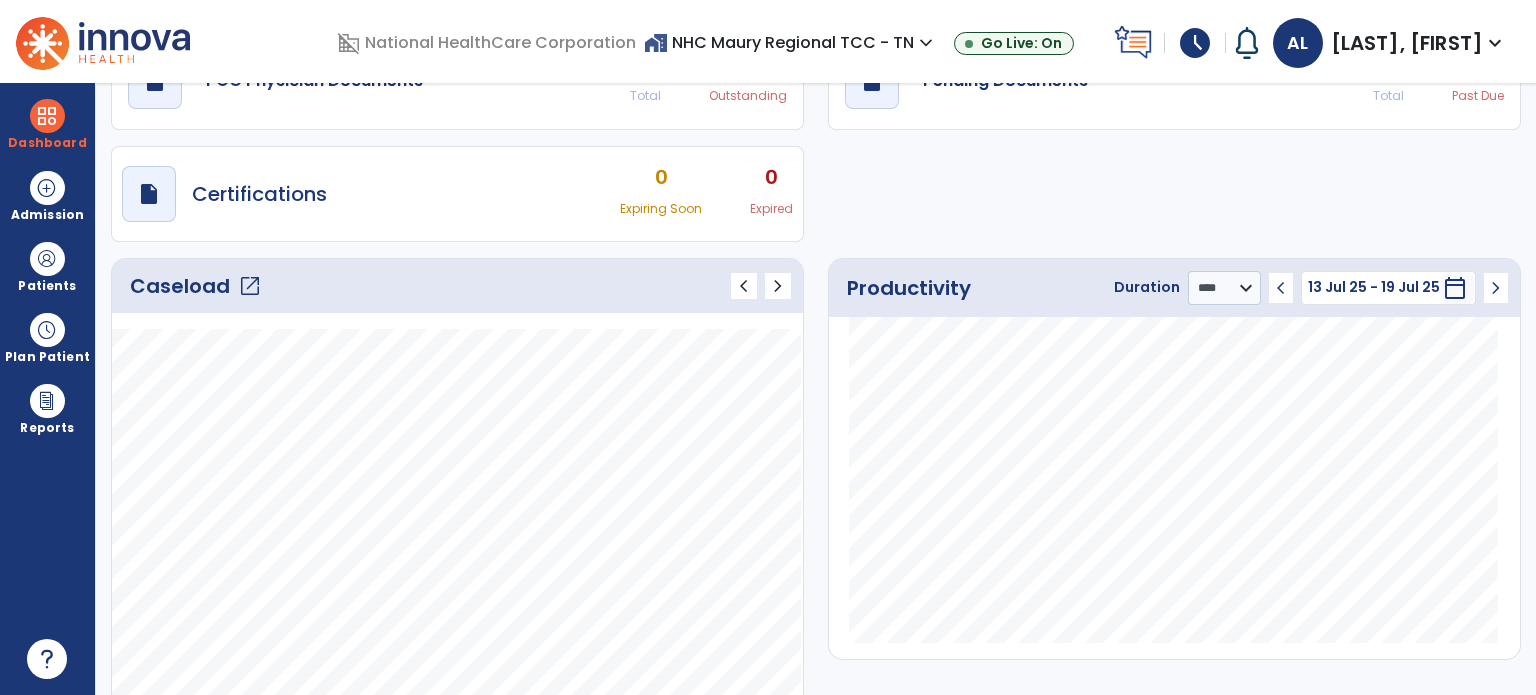 click on "open_in_new" 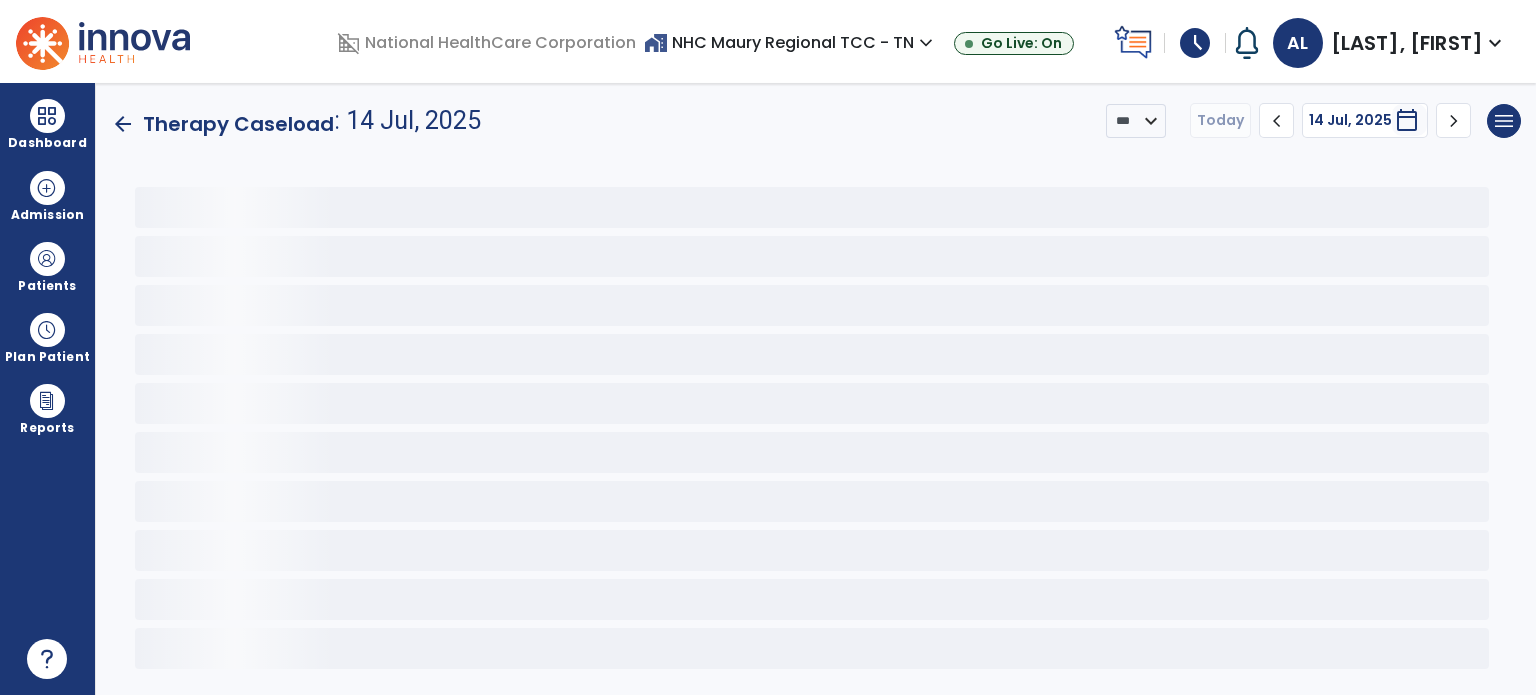 scroll, scrollTop: 0, scrollLeft: 0, axis: both 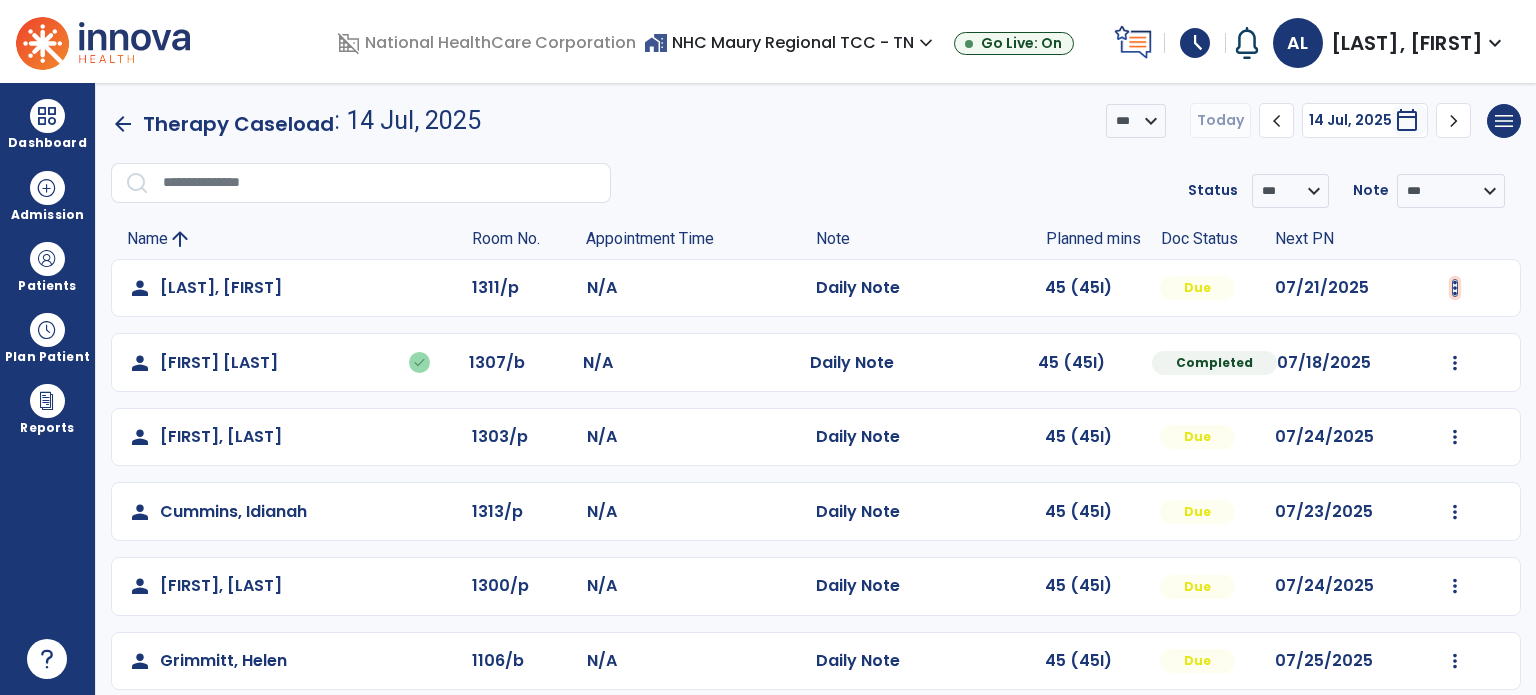 click at bounding box center (1455, 288) 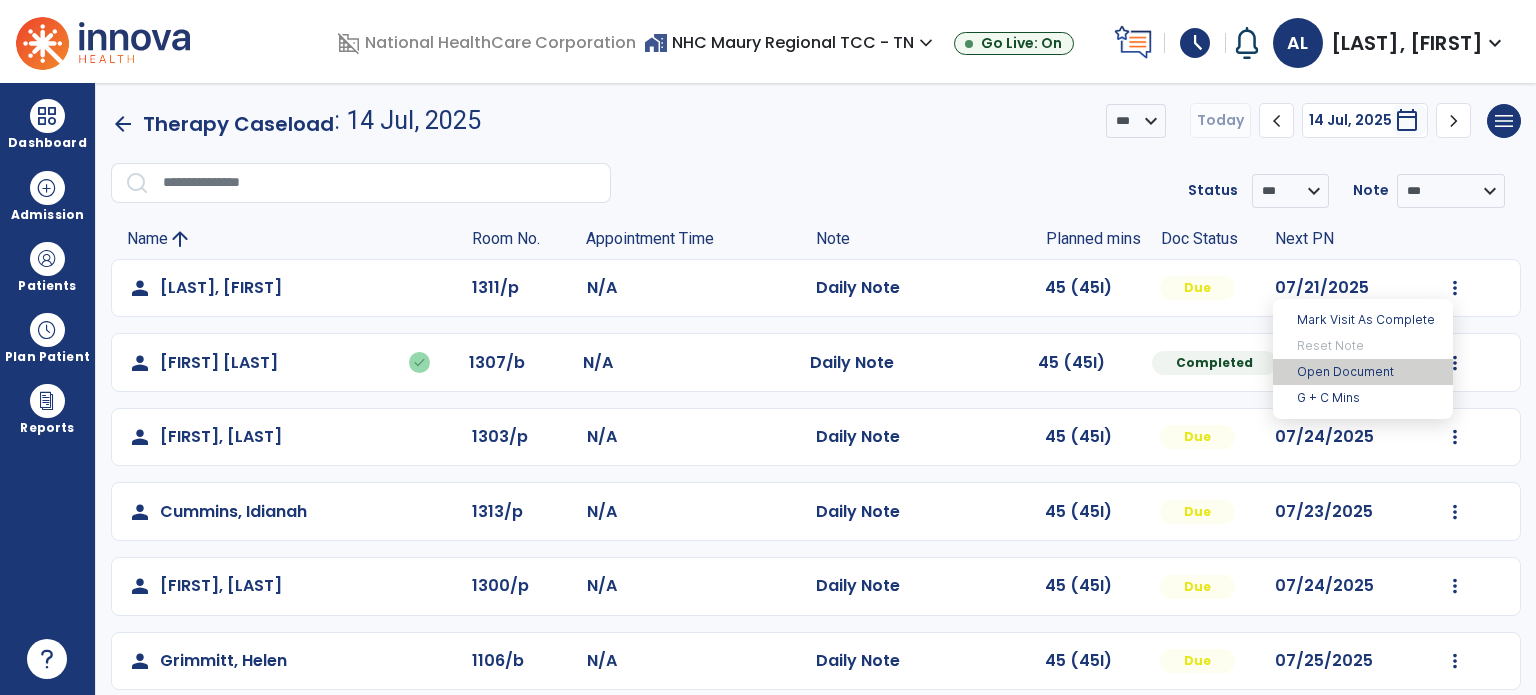 click on "Open Document" at bounding box center (1363, 372) 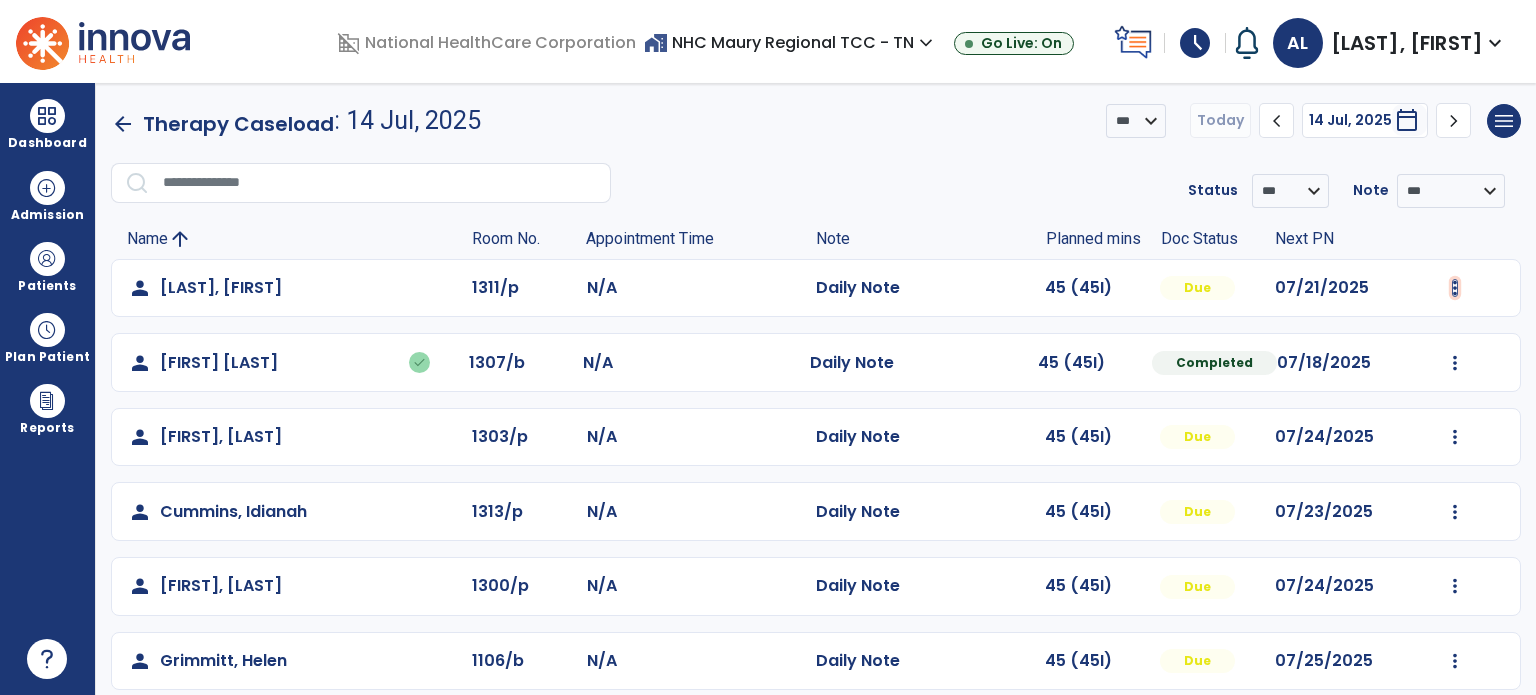 click at bounding box center (1455, 288) 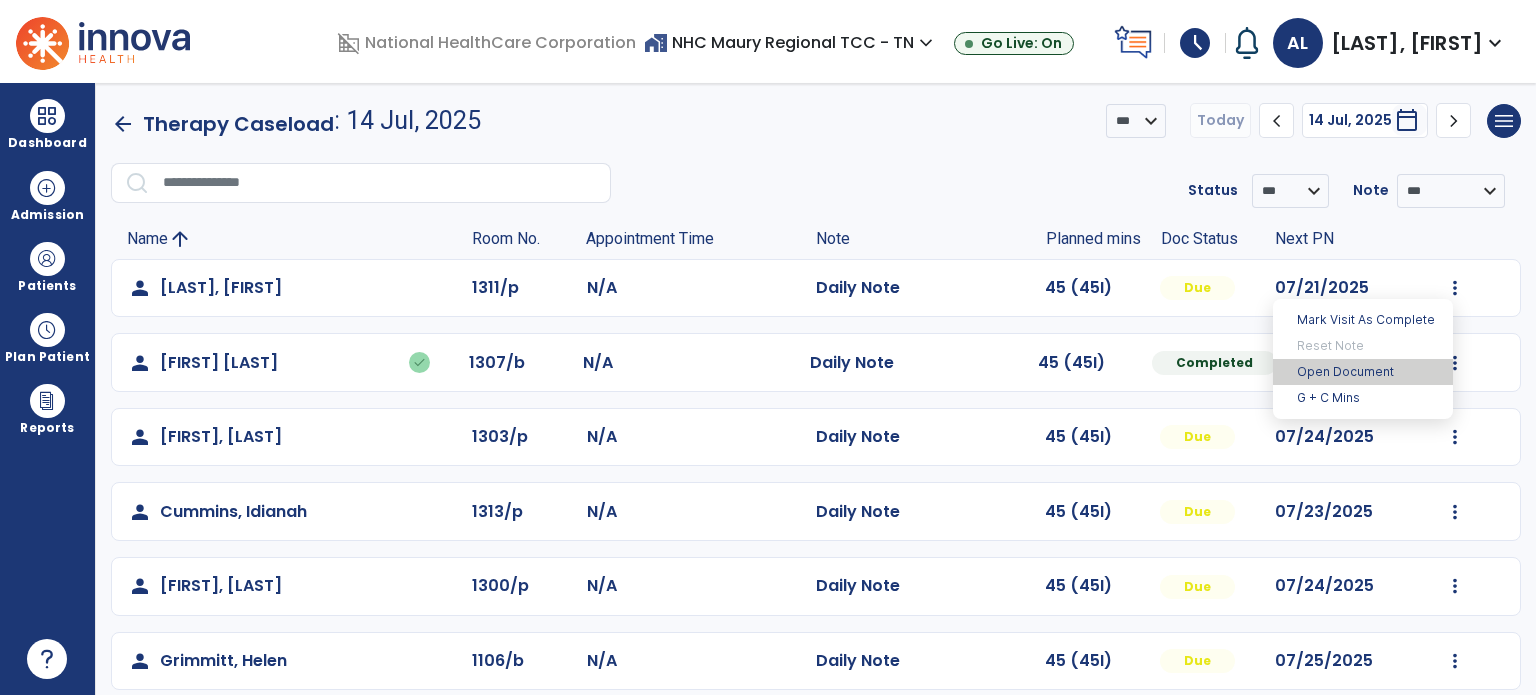 click on "Open Document" at bounding box center [1363, 372] 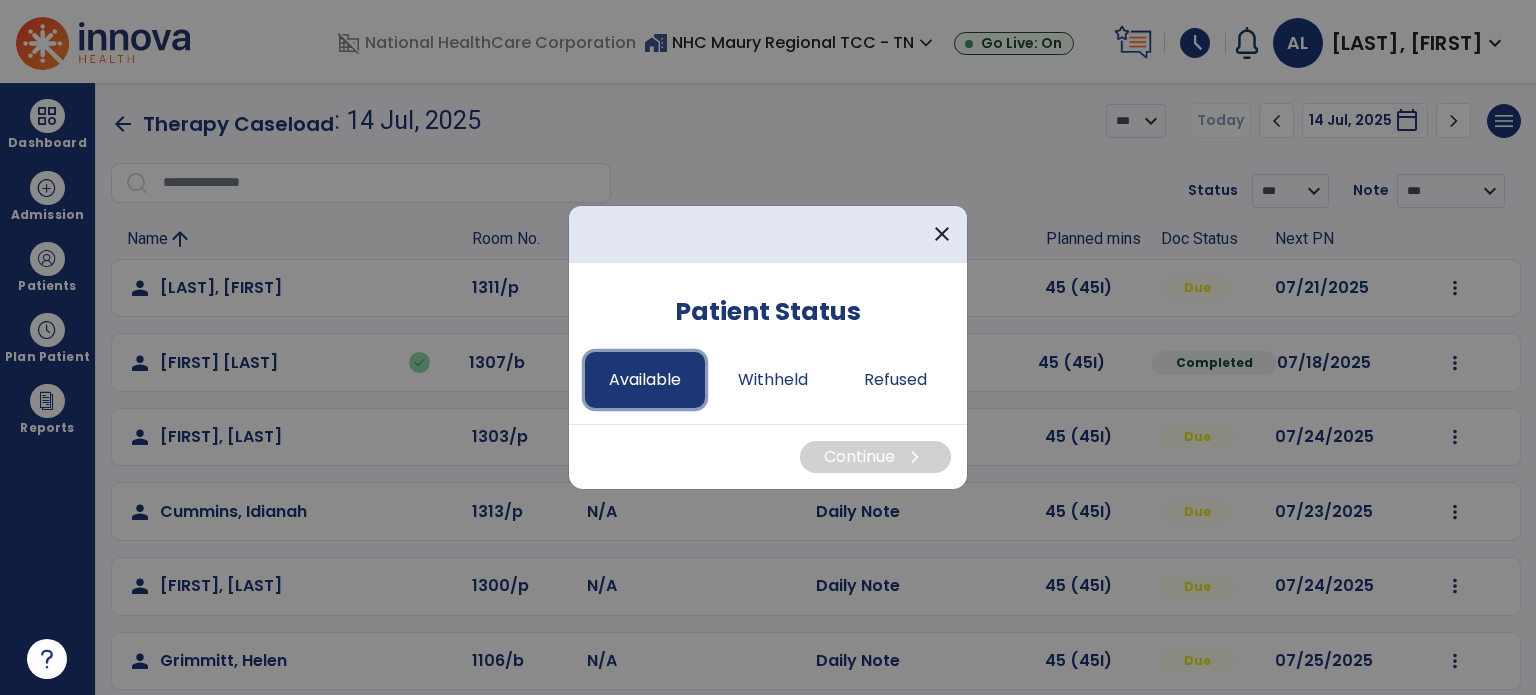 click on "Available" at bounding box center (645, 380) 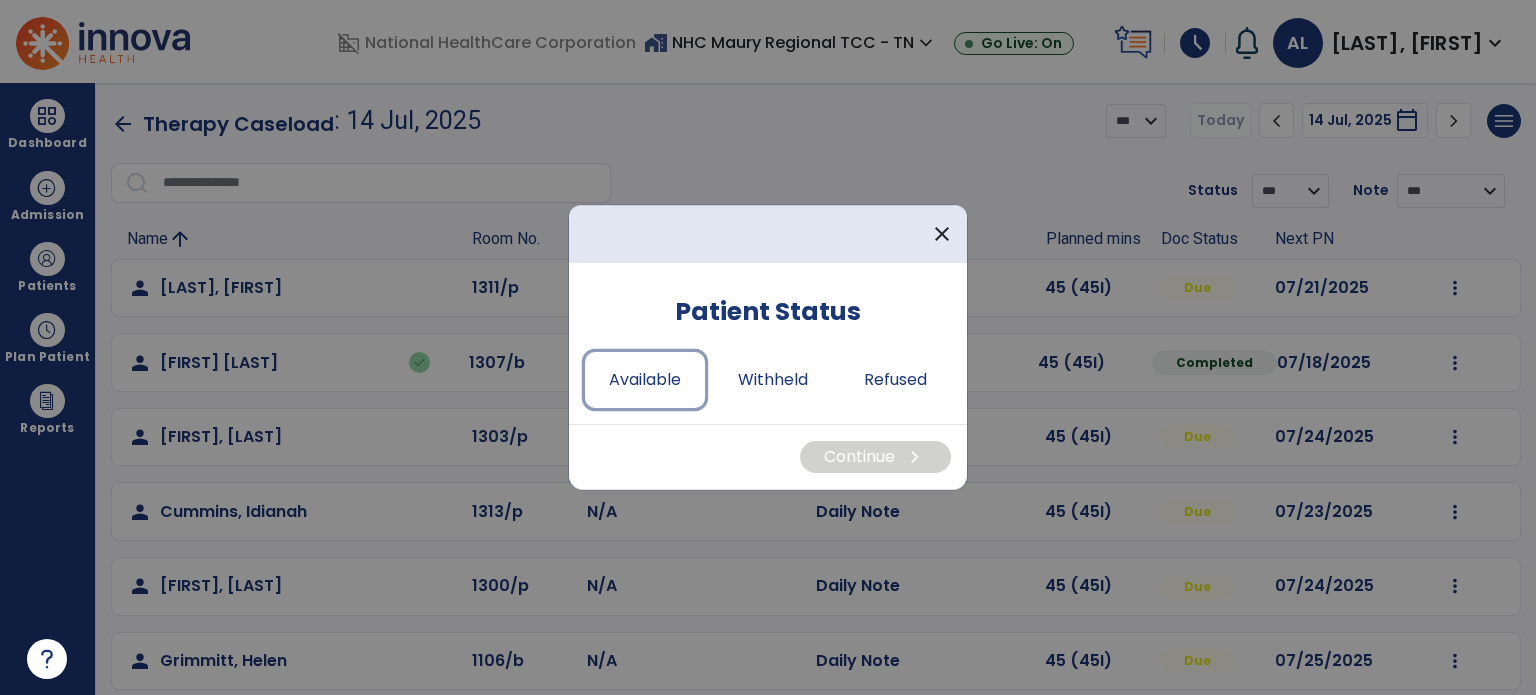 click on "Available" at bounding box center [645, 380] 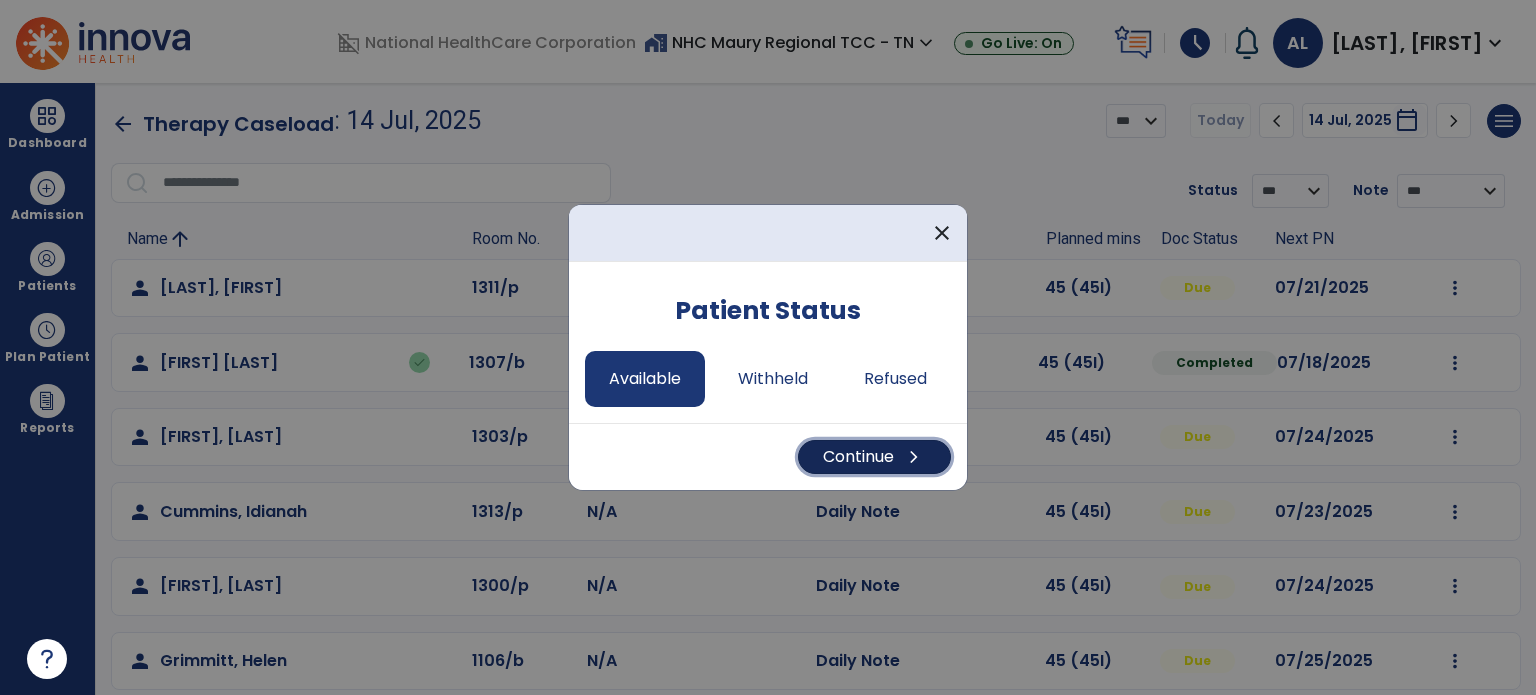 click on "Continue   chevron_right" at bounding box center (874, 457) 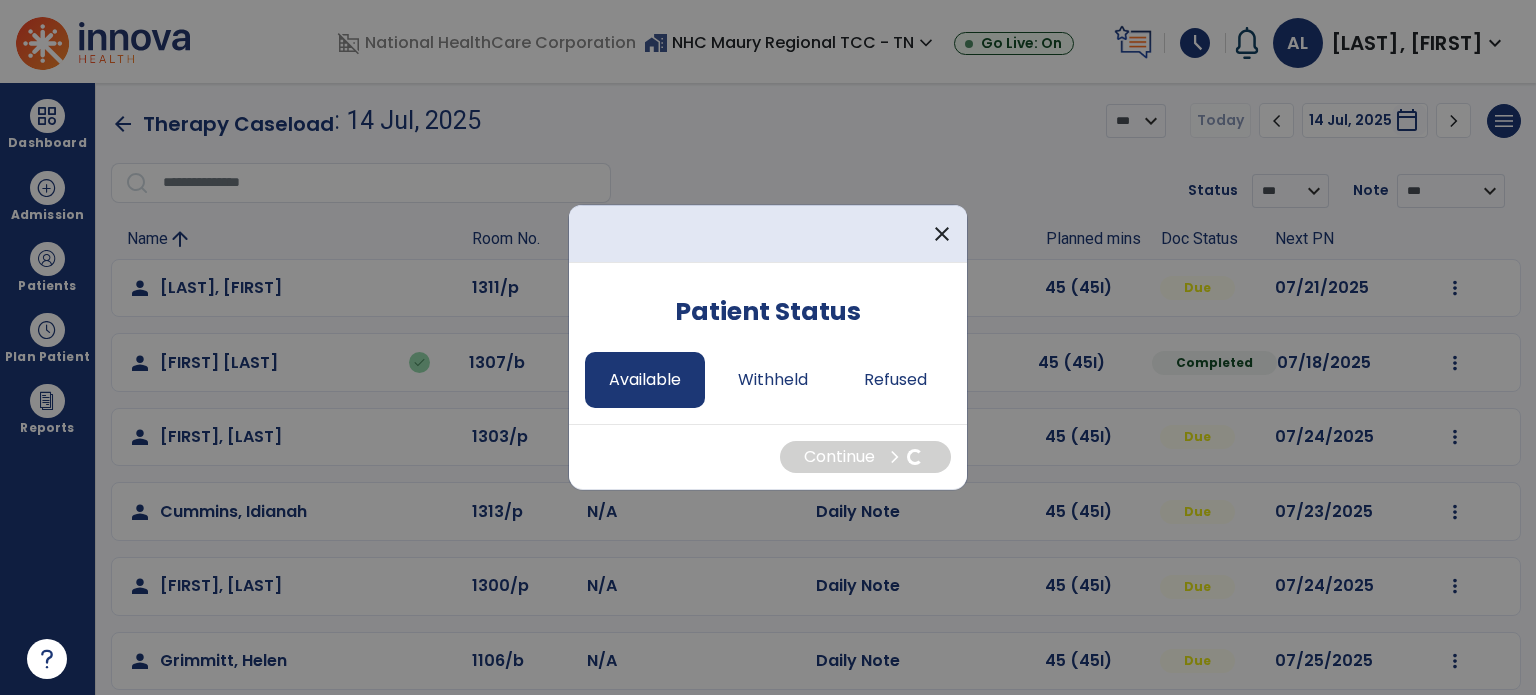 select on "*" 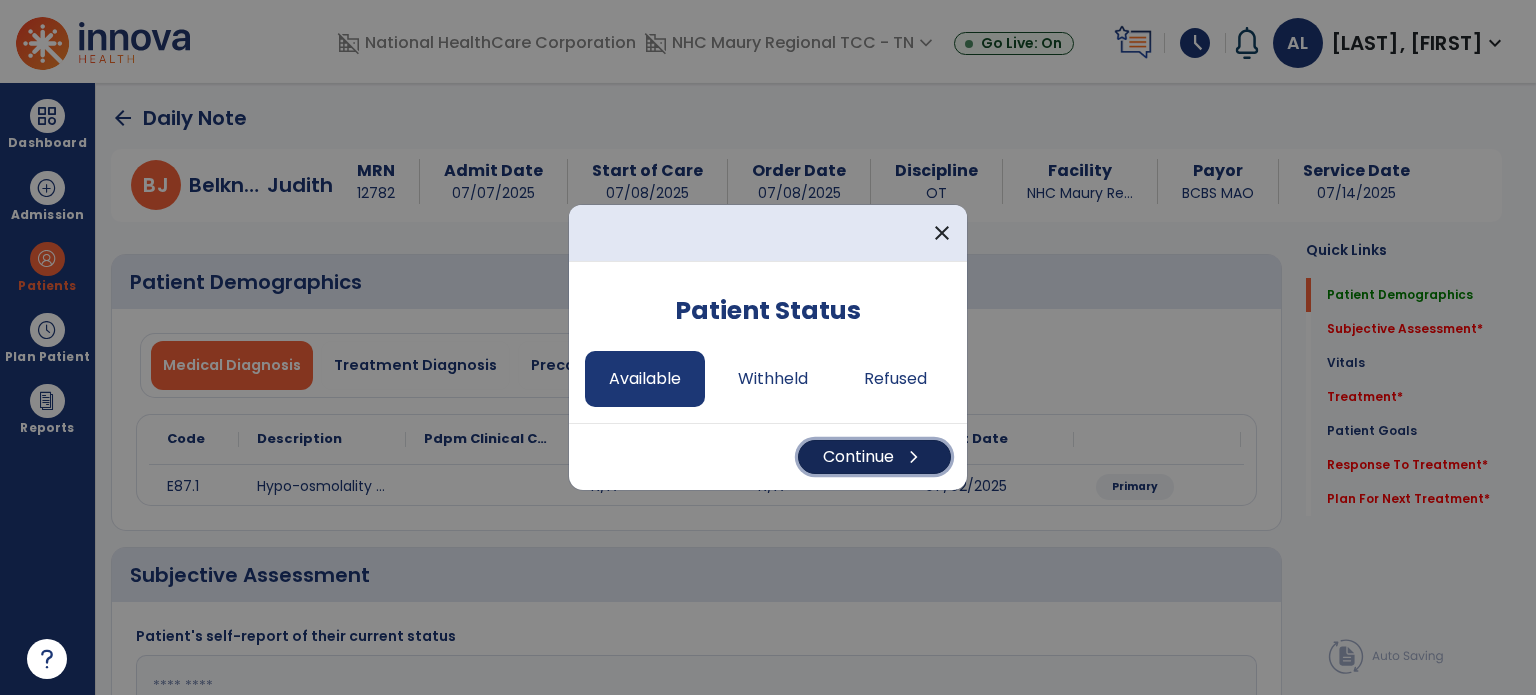 click on "Continue   chevron_right" at bounding box center [874, 457] 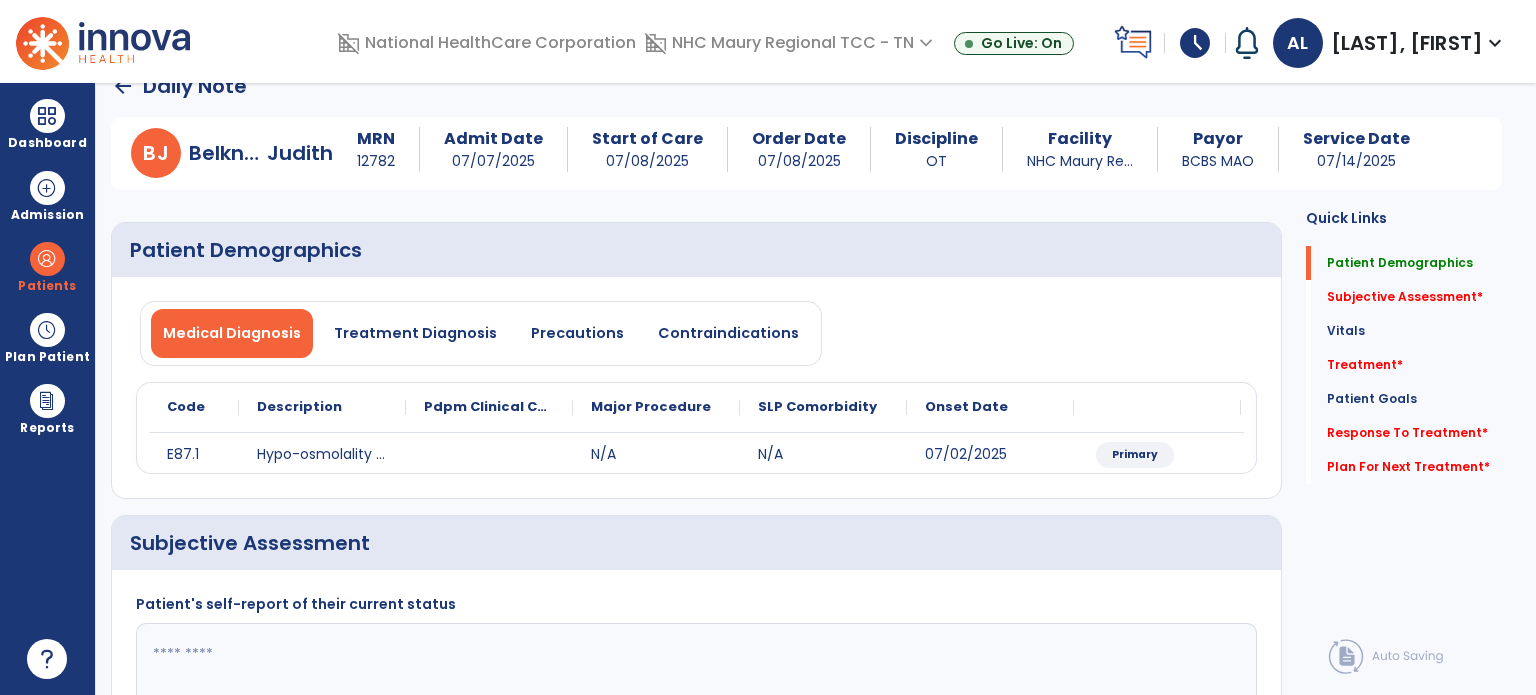 scroll, scrollTop: 0, scrollLeft: 0, axis: both 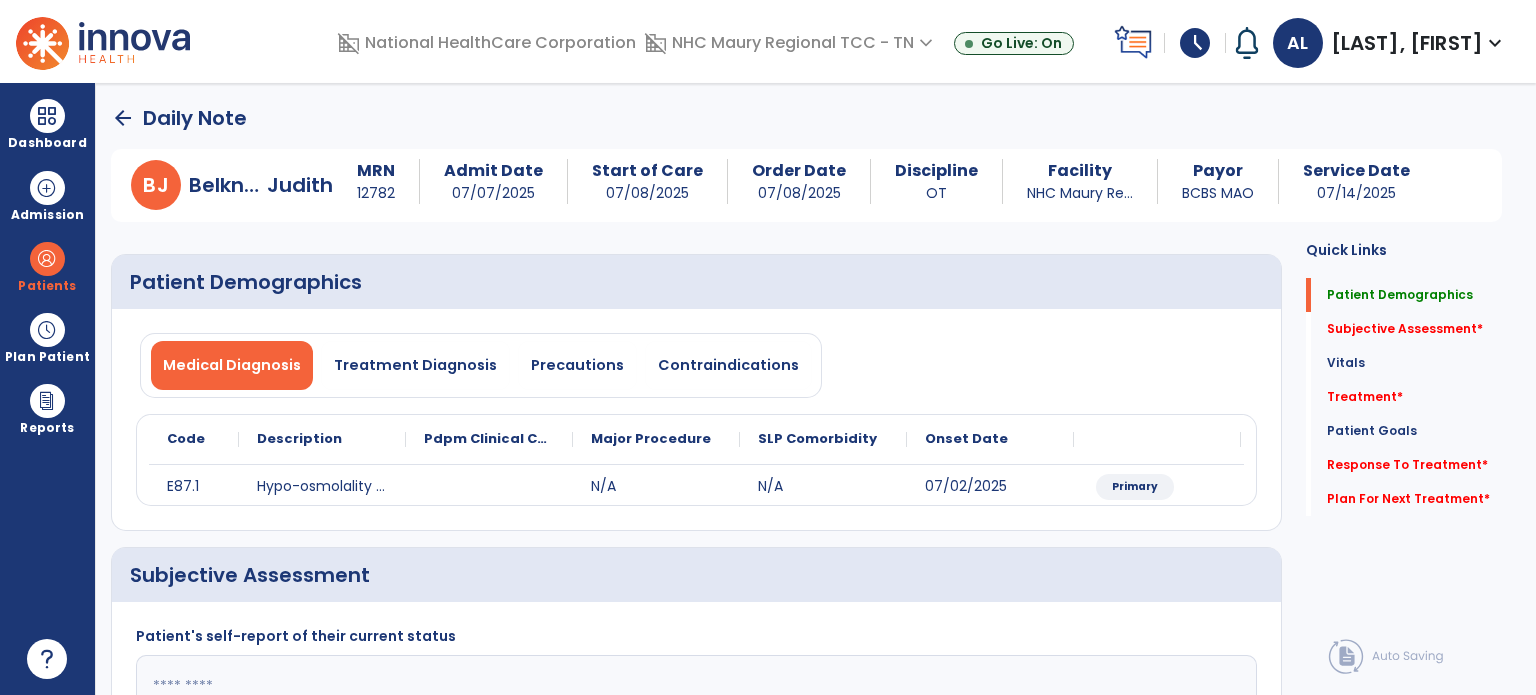 click on "SLP Comorbidity" 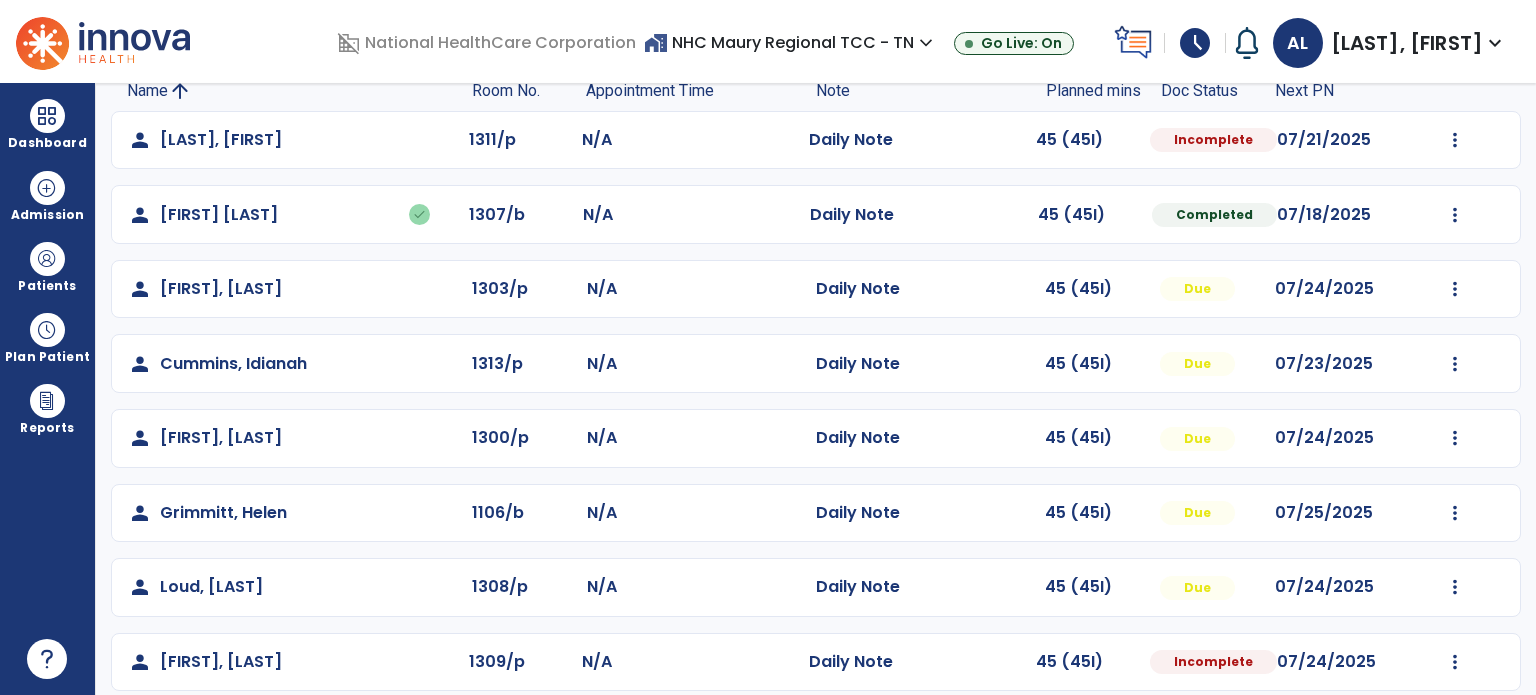 scroll, scrollTop: 244, scrollLeft: 0, axis: vertical 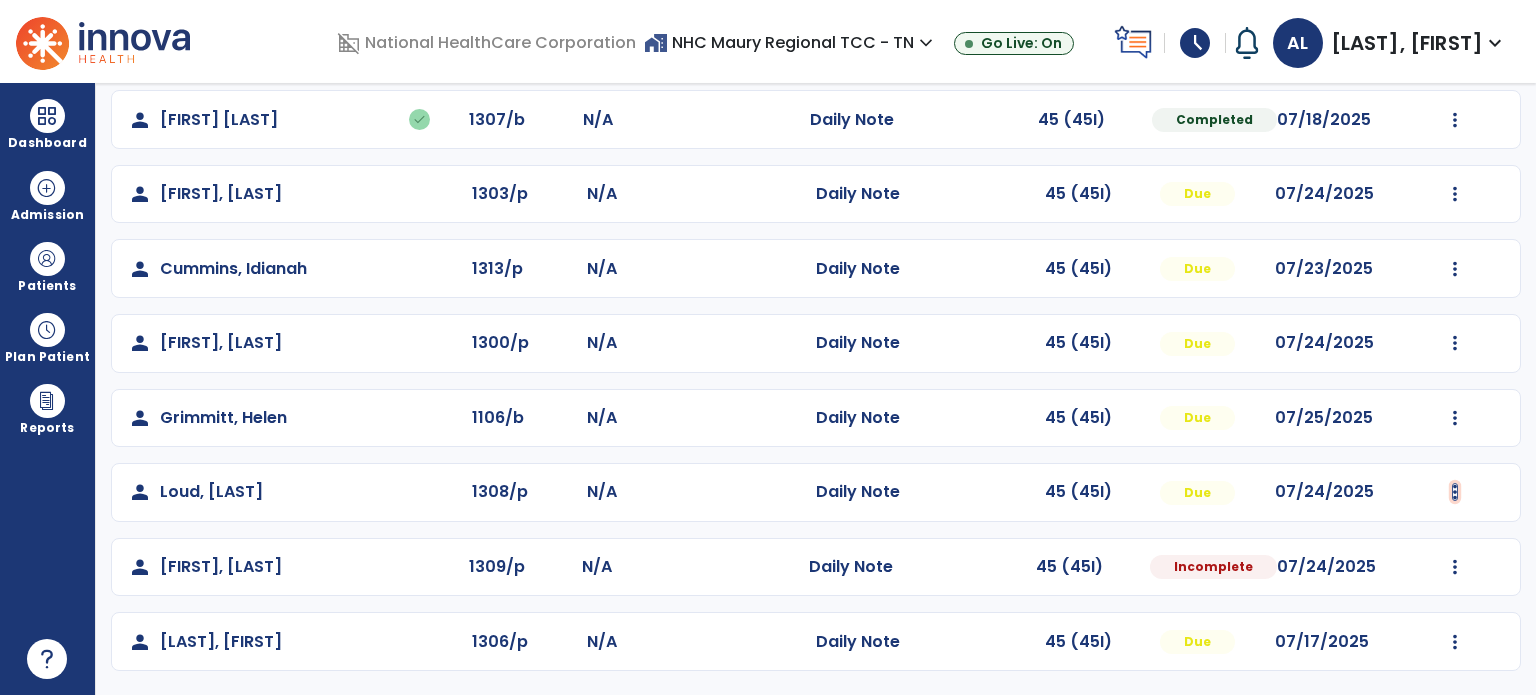 click at bounding box center (1455, 45) 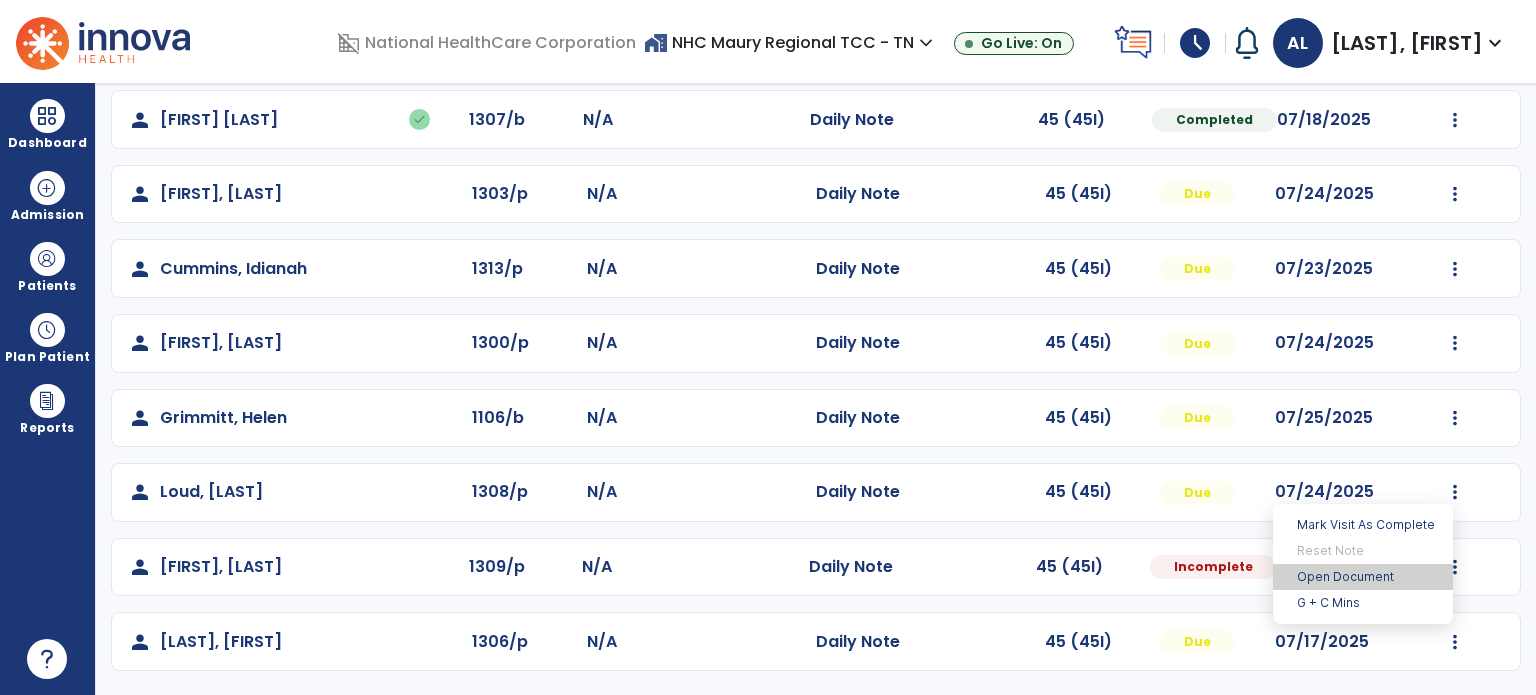 click on "Open Document" at bounding box center [1363, 577] 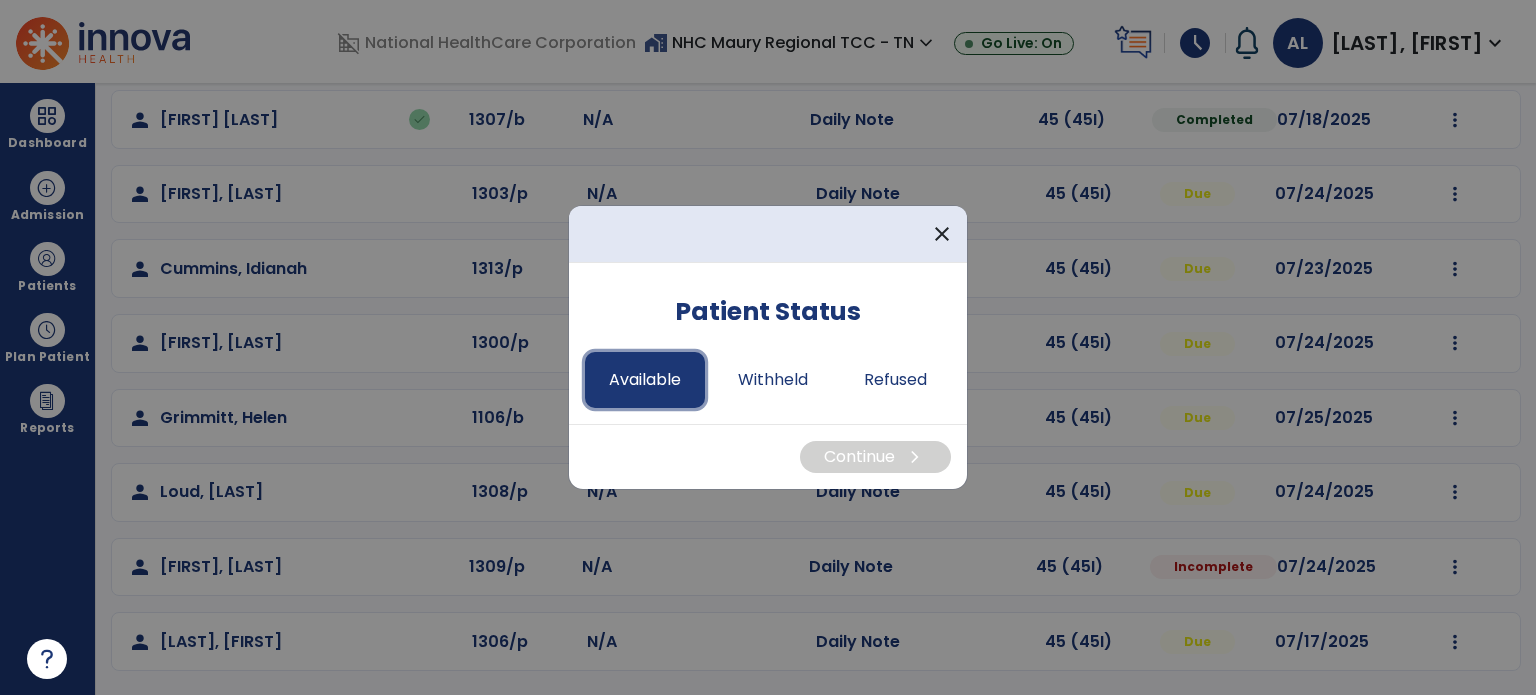click on "Available" at bounding box center (645, 380) 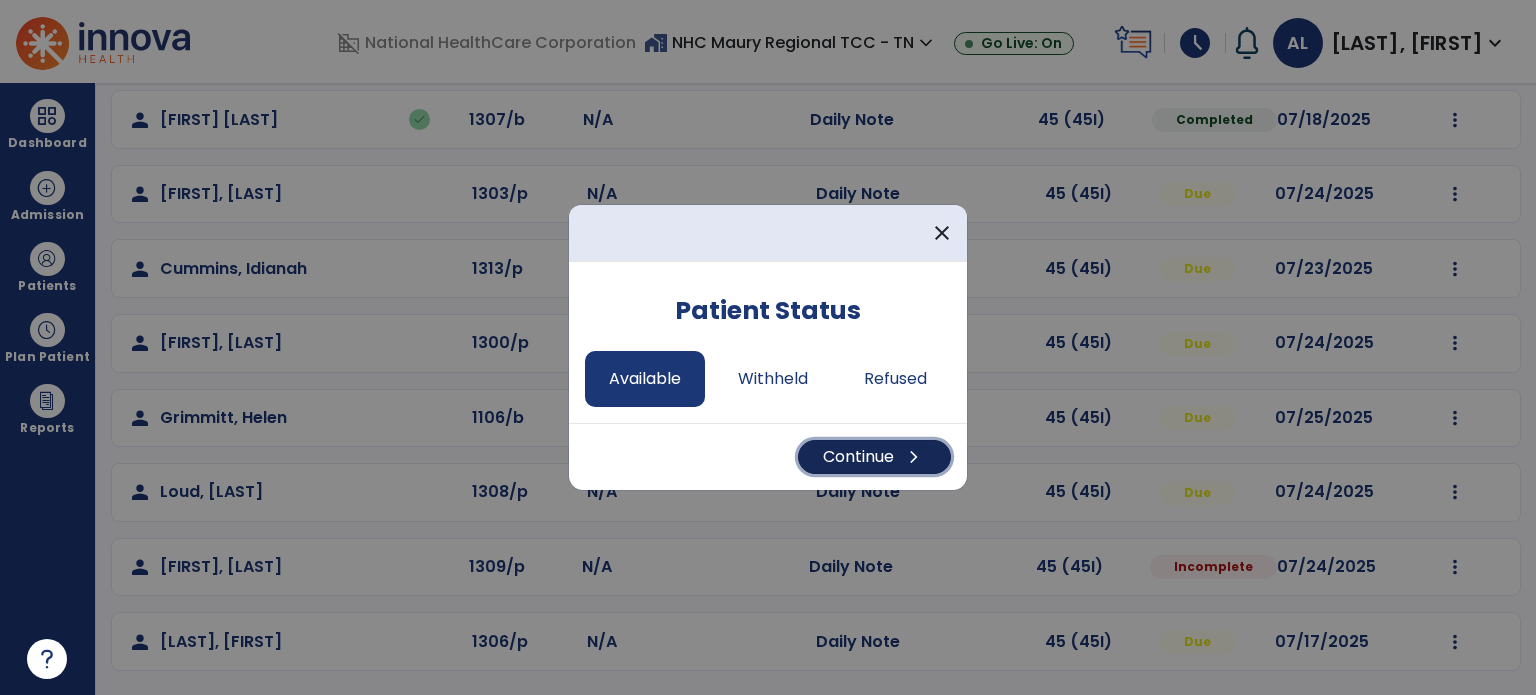 click on "Continue   chevron_right" at bounding box center (874, 457) 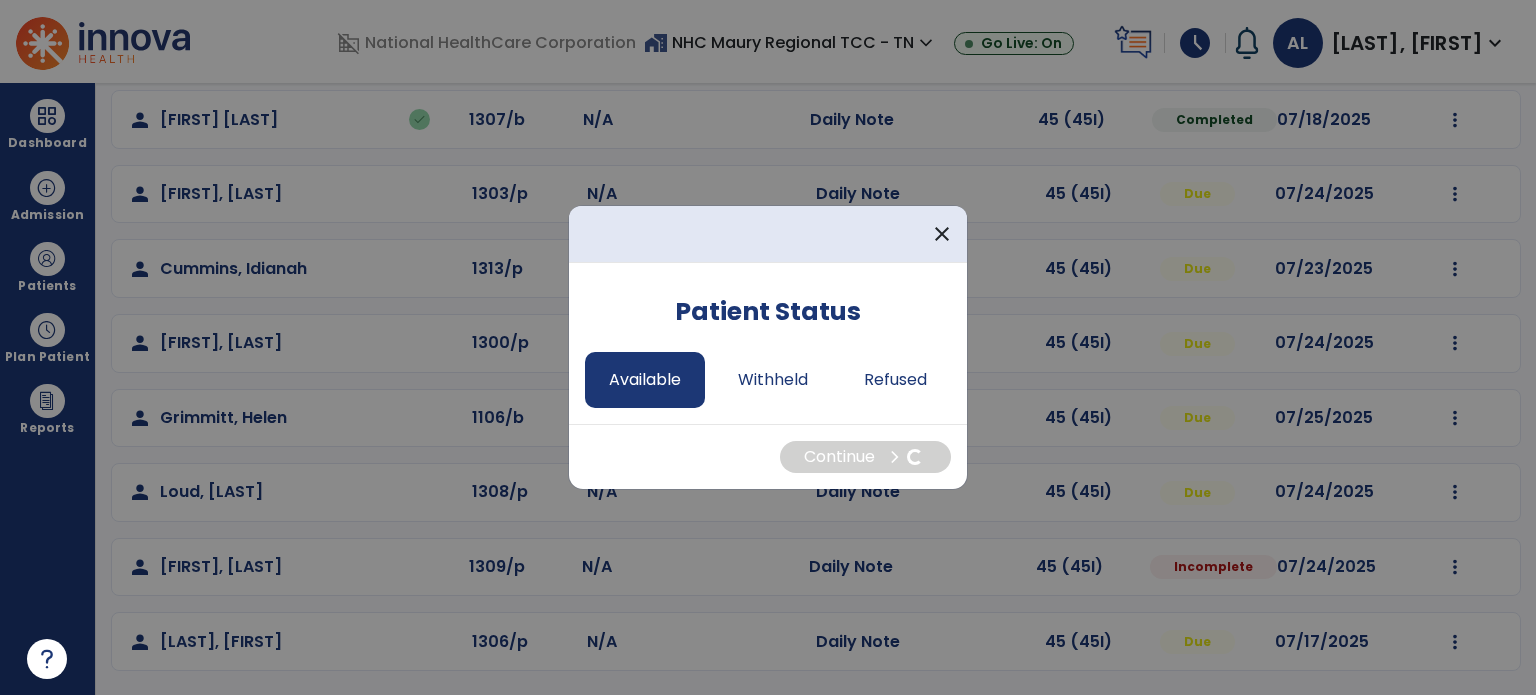 select on "*" 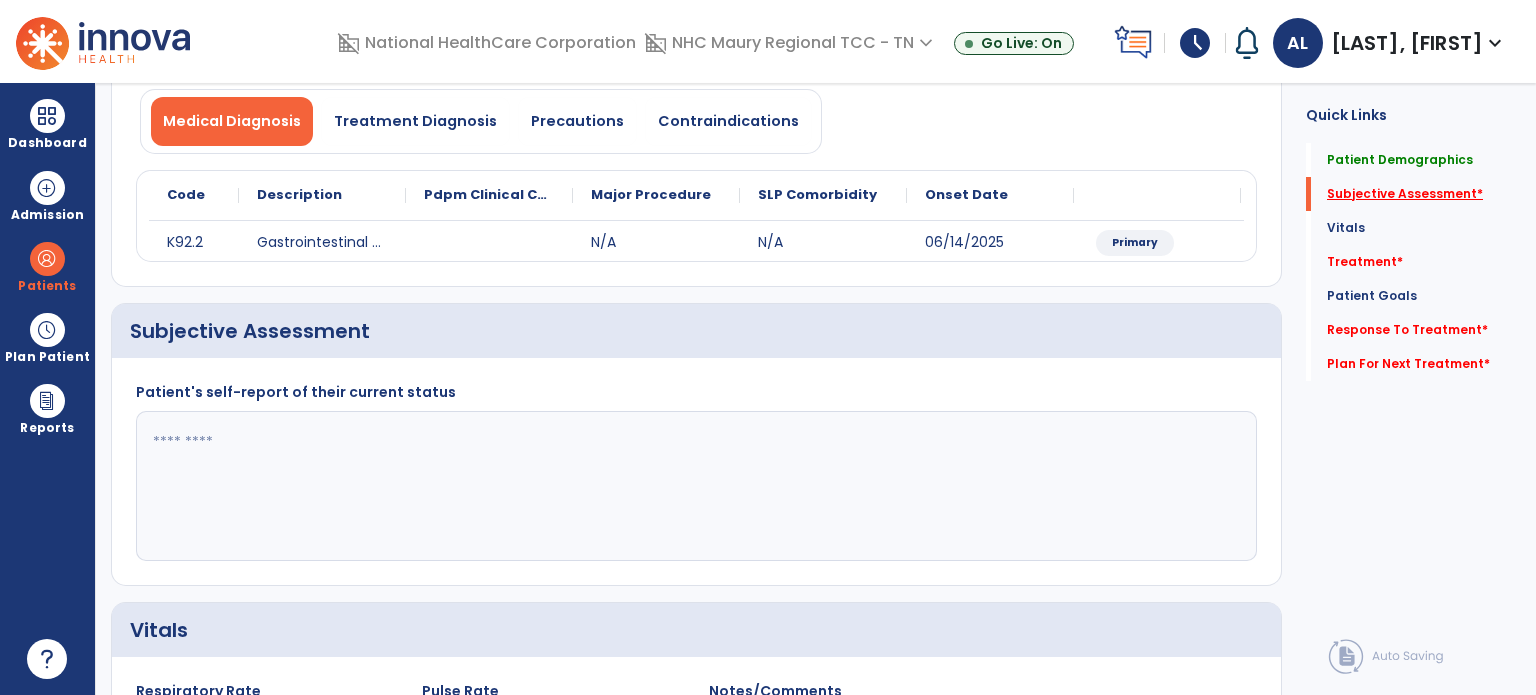 click on "Subjective Assessment   *" 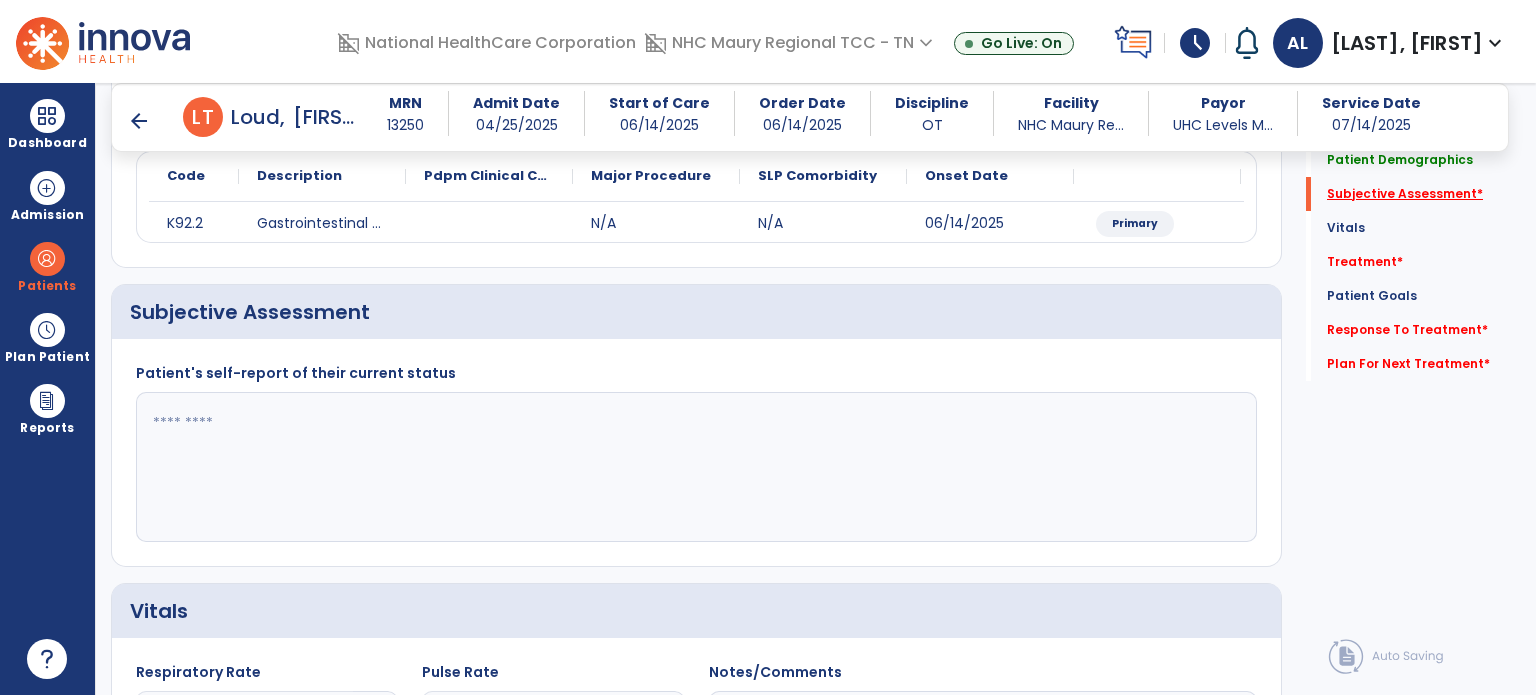 scroll, scrollTop: 298, scrollLeft: 0, axis: vertical 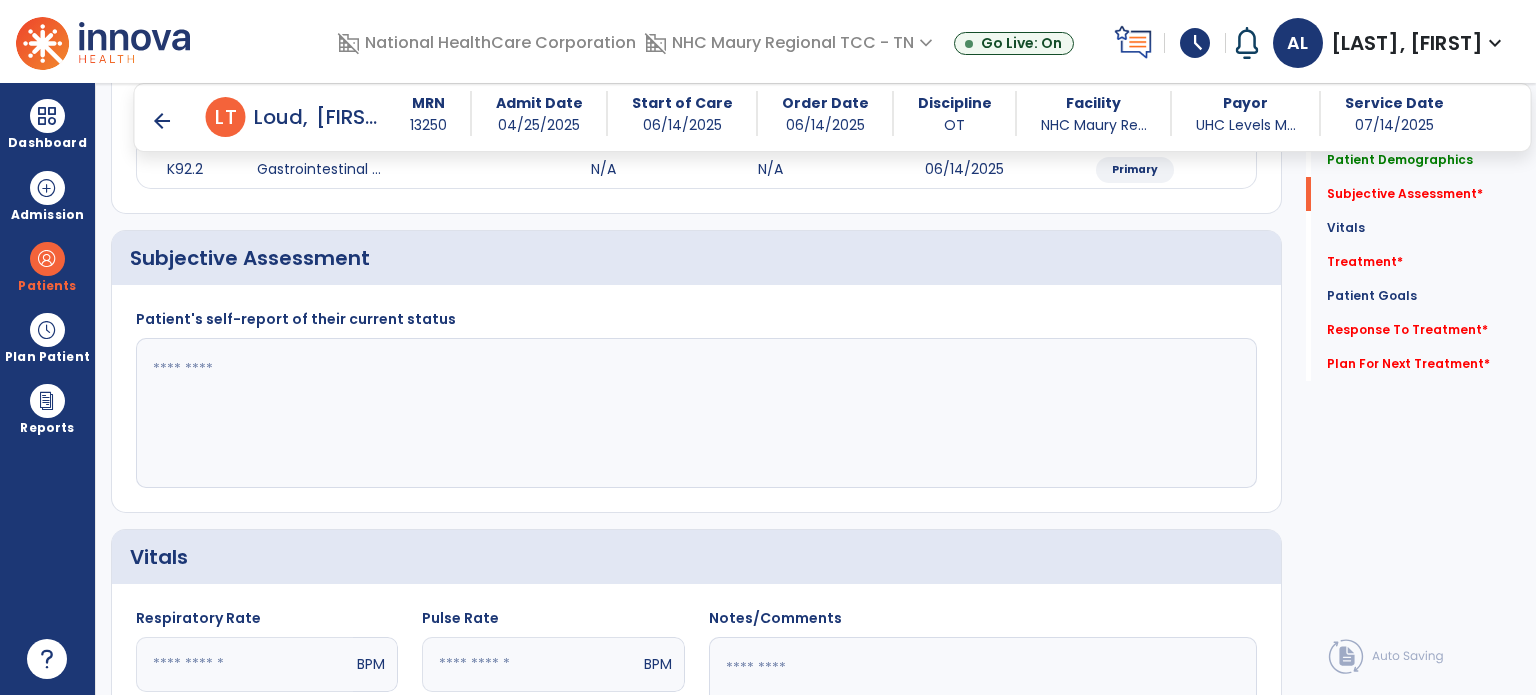 click 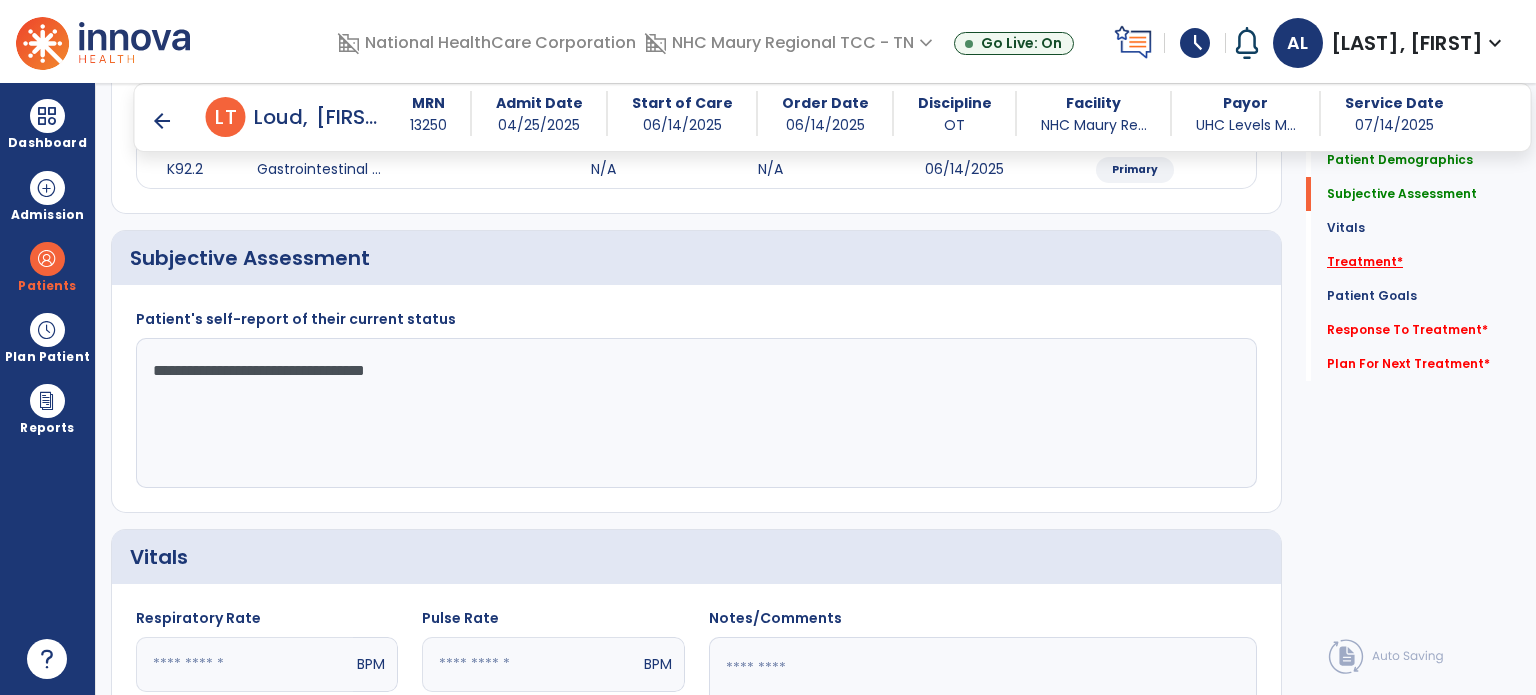 type on "**********" 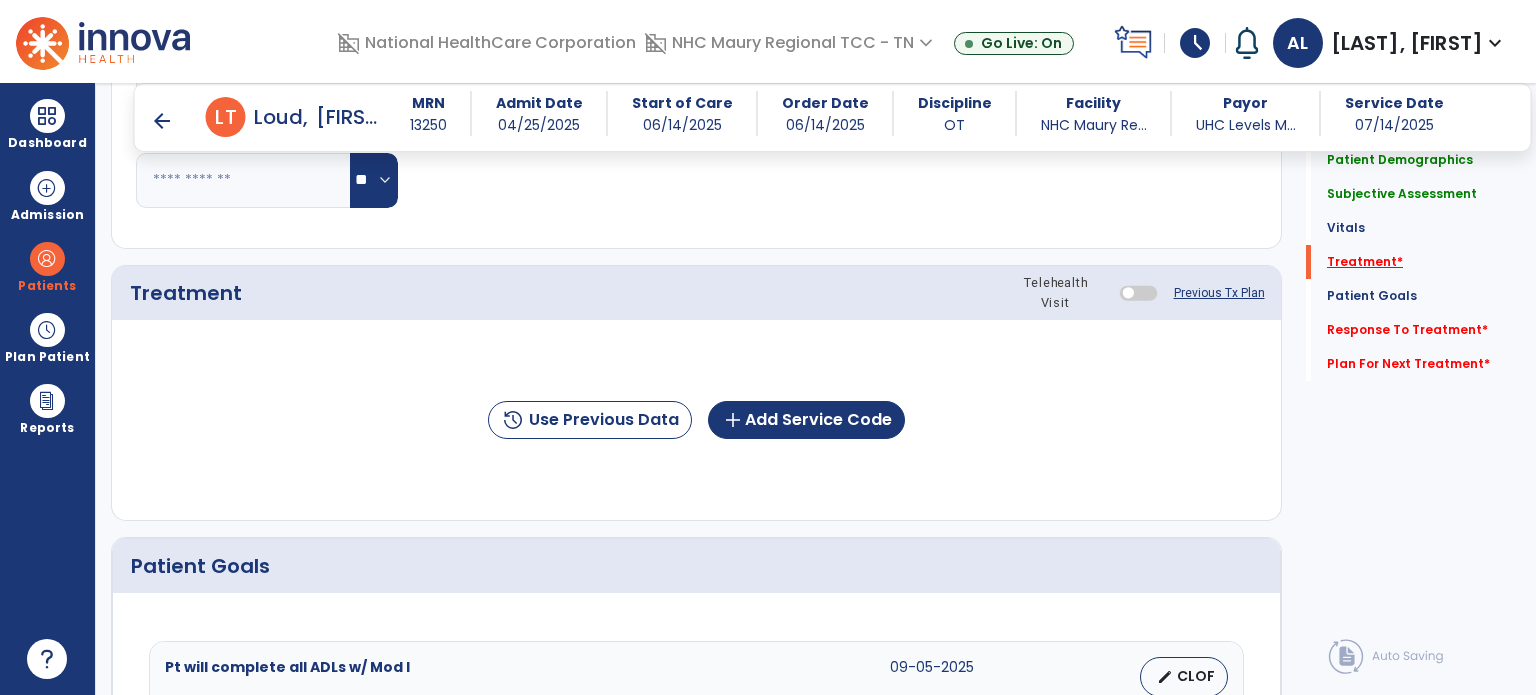 scroll, scrollTop: 987, scrollLeft: 0, axis: vertical 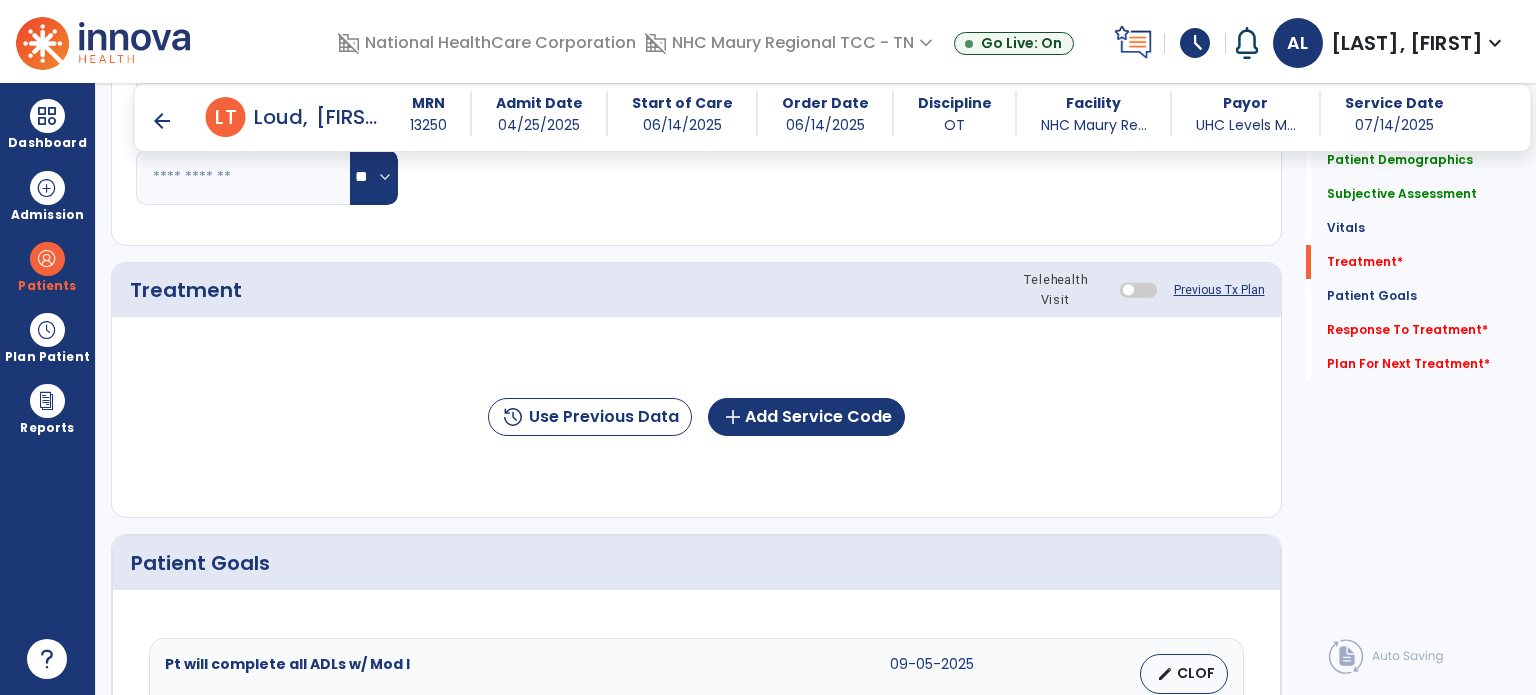 click on "history  Use Previous Data  add  Add Service Code" 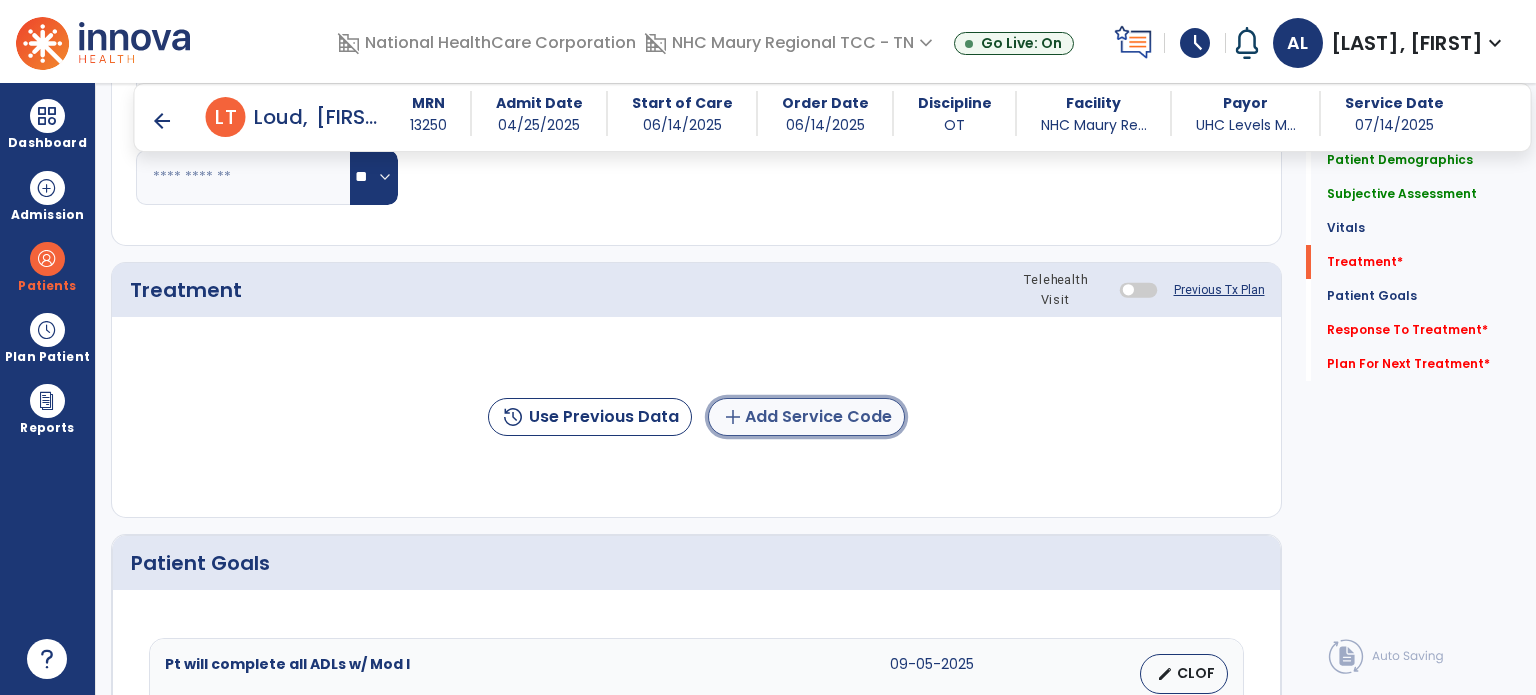 click on "add  Add Service Code" 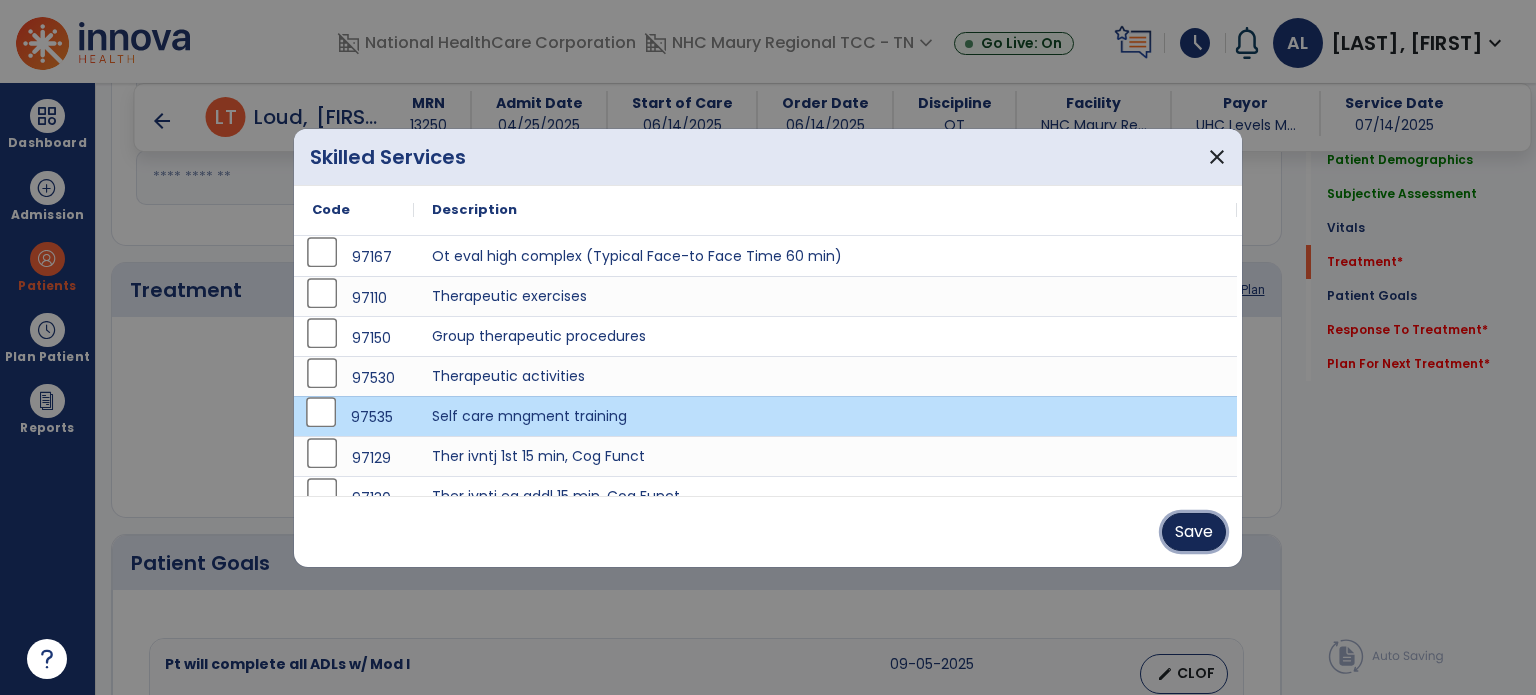 click on "Save" at bounding box center [1194, 532] 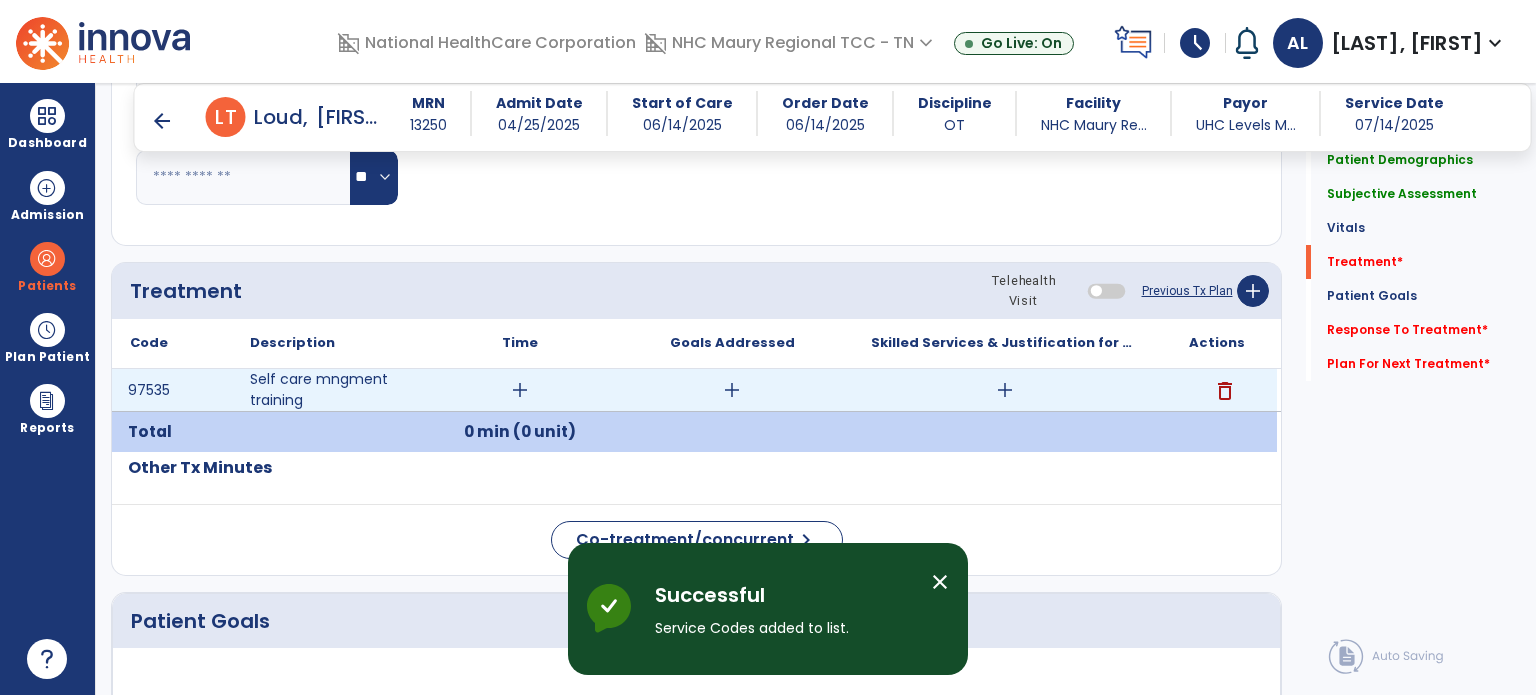 click on "add" at bounding box center [520, 390] 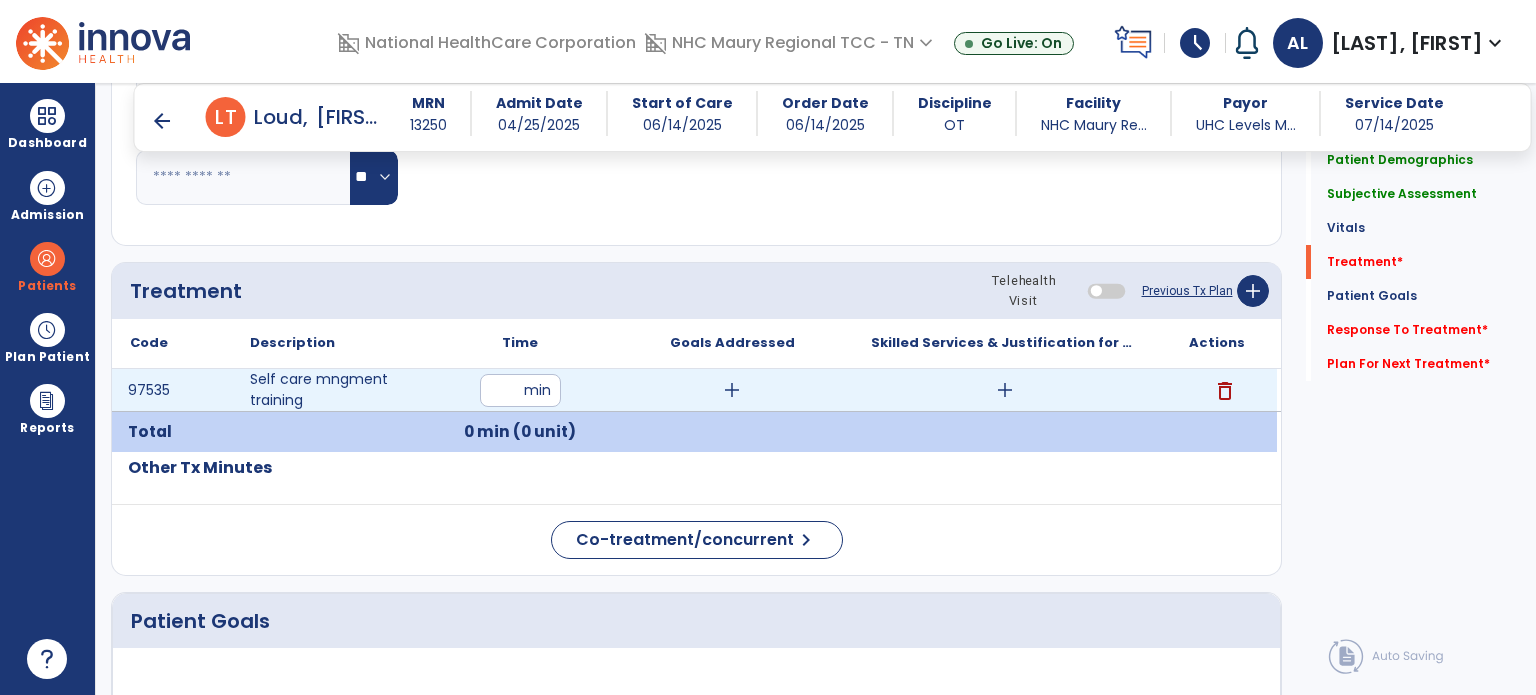 click on "*" at bounding box center (520, 390) 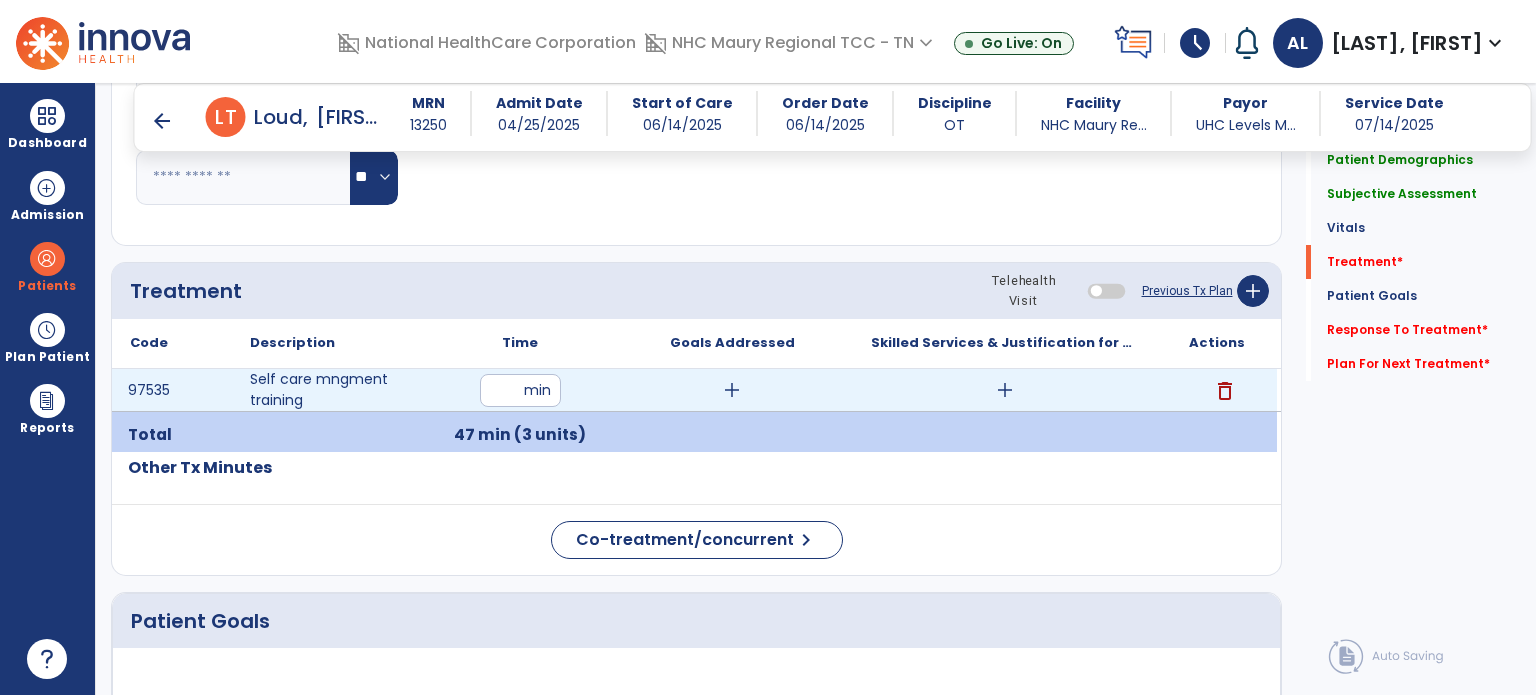 click on "add" at bounding box center [732, 390] 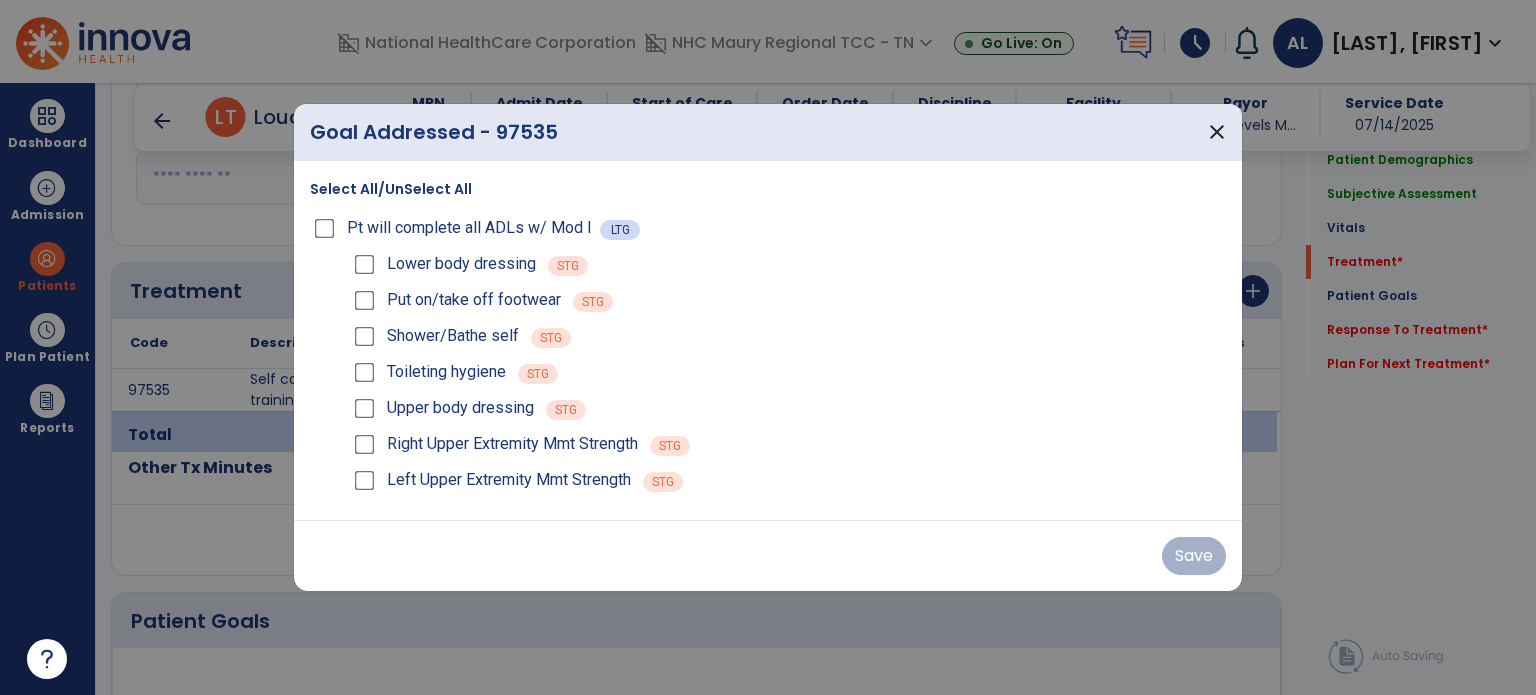 click on "Lower body dressing" at bounding box center [443, 264] 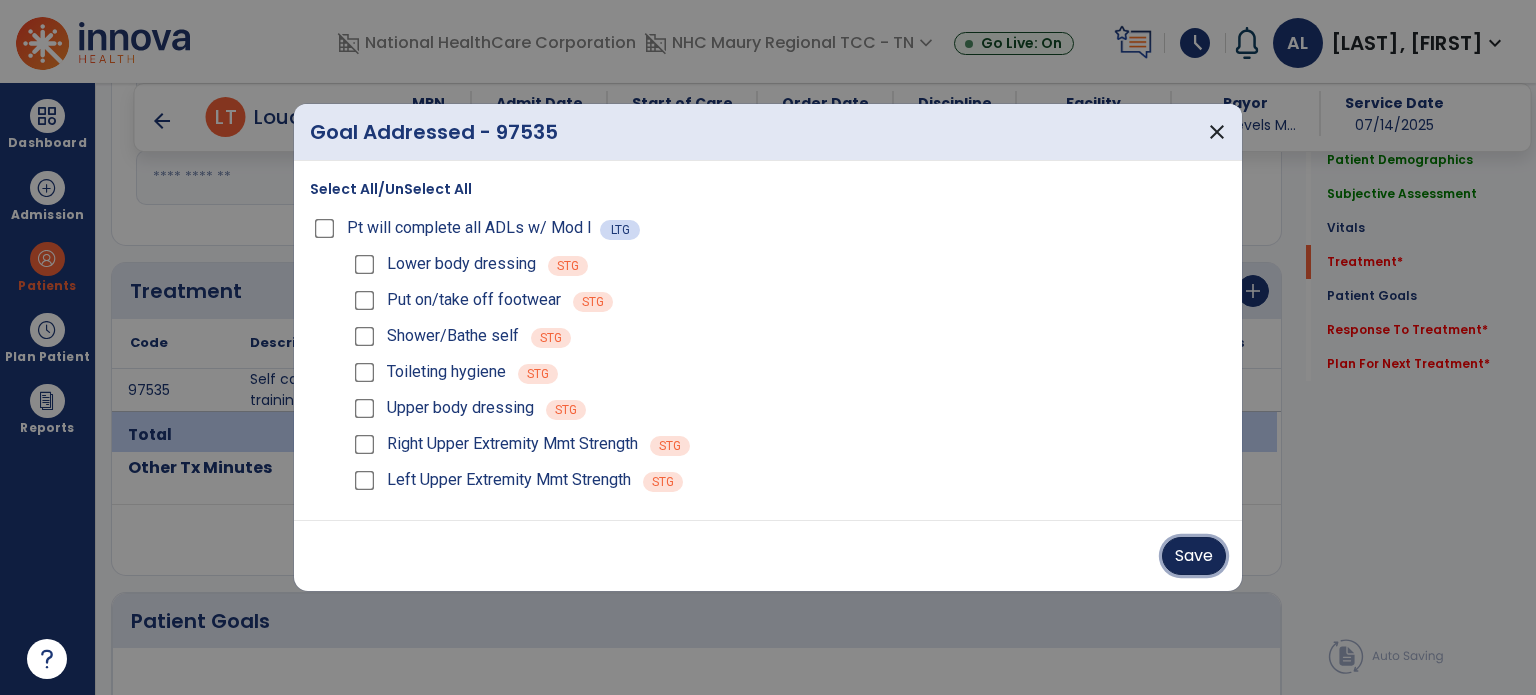 click on "Save" at bounding box center [1194, 556] 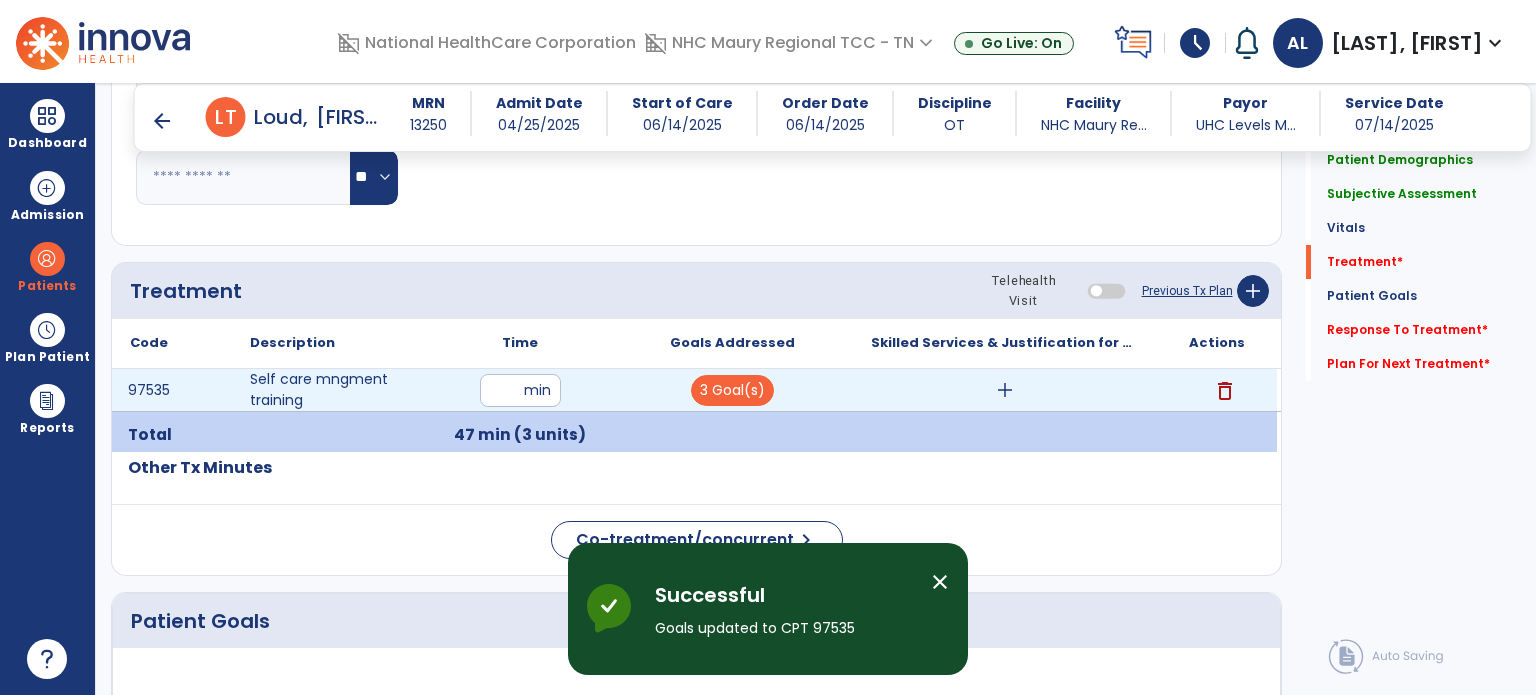 click on "add" at bounding box center [1005, 390] 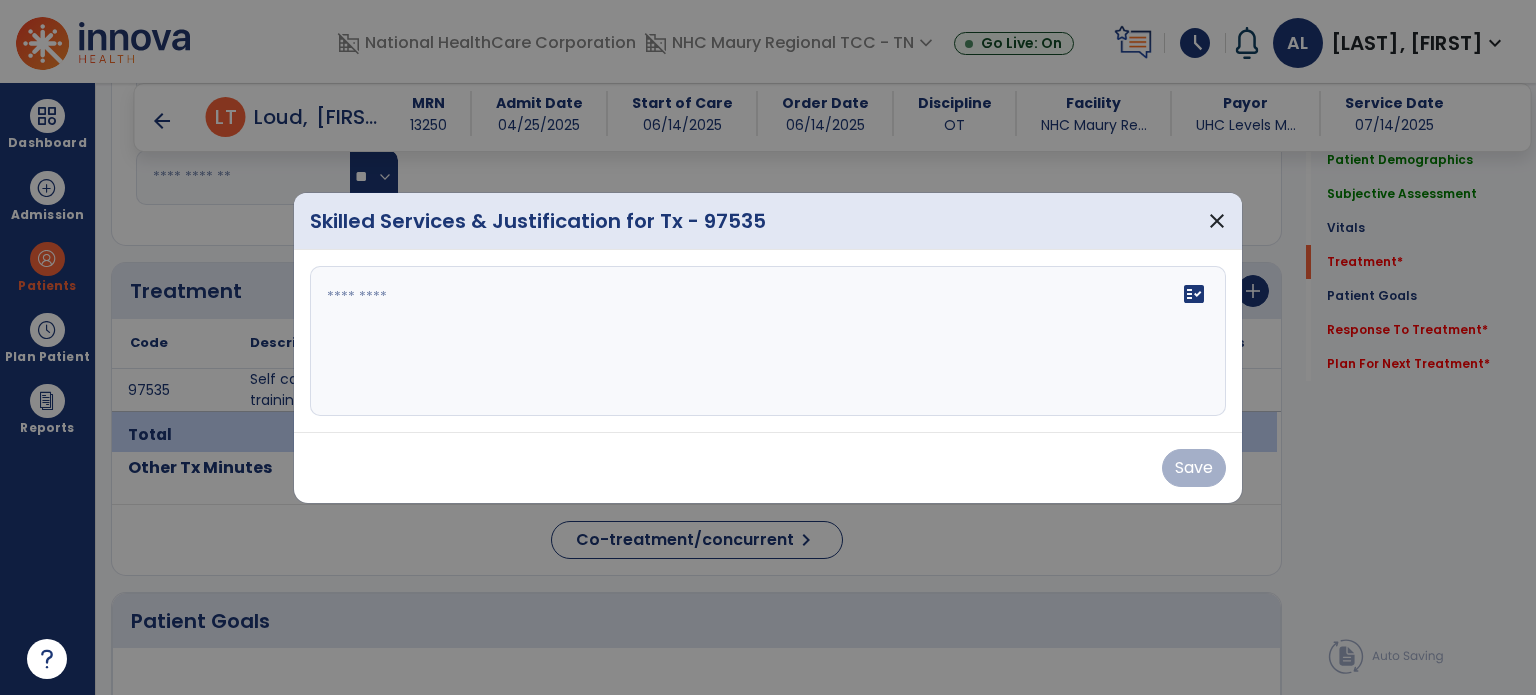 click on "fact_check" at bounding box center [768, 341] 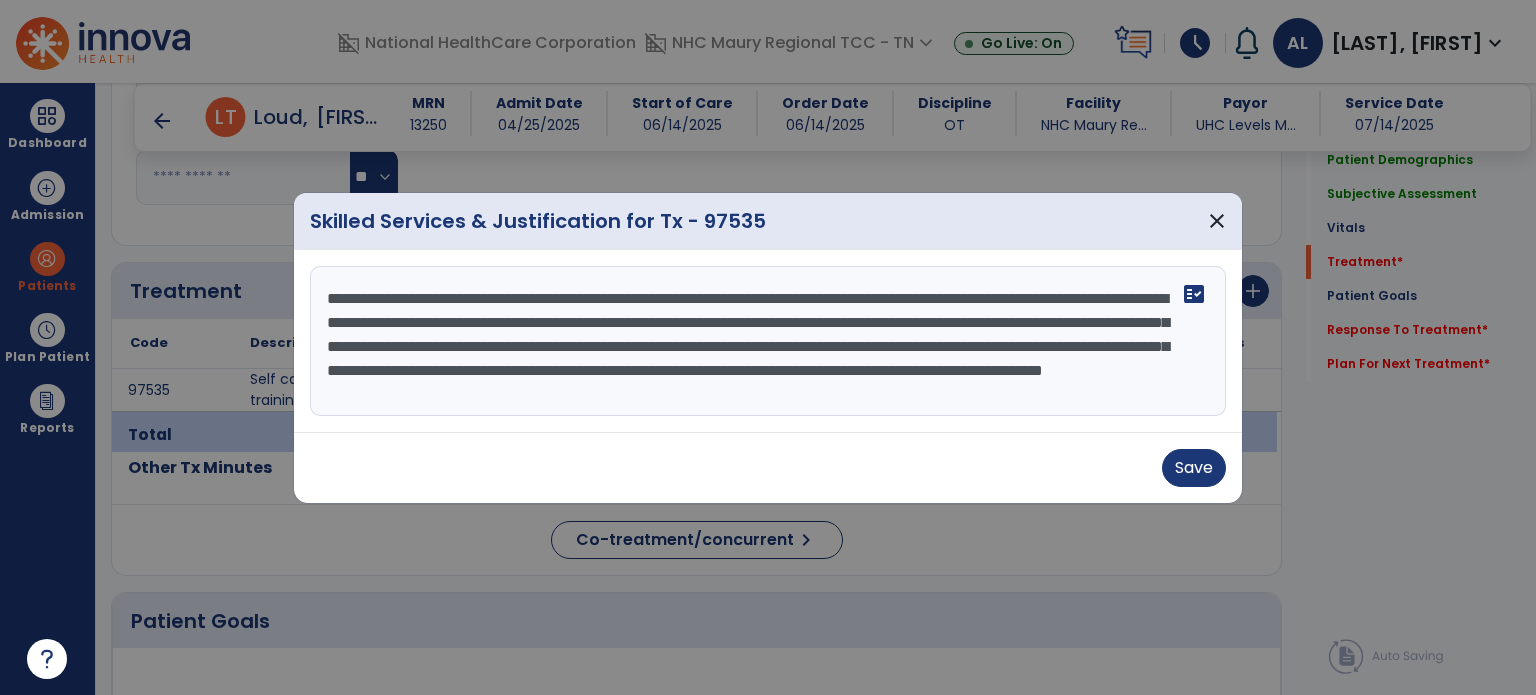 scroll, scrollTop: 15, scrollLeft: 0, axis: vertical 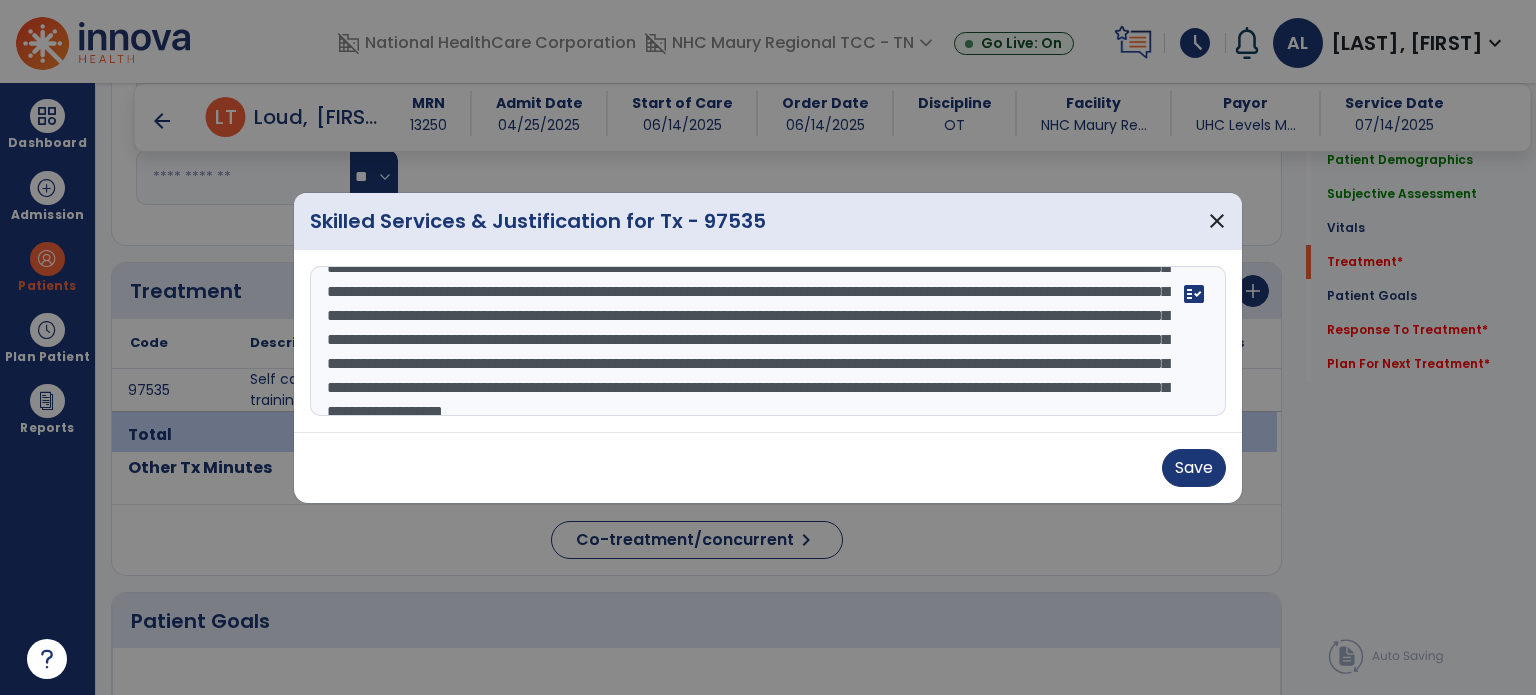 click at bounding box center (768, 341) 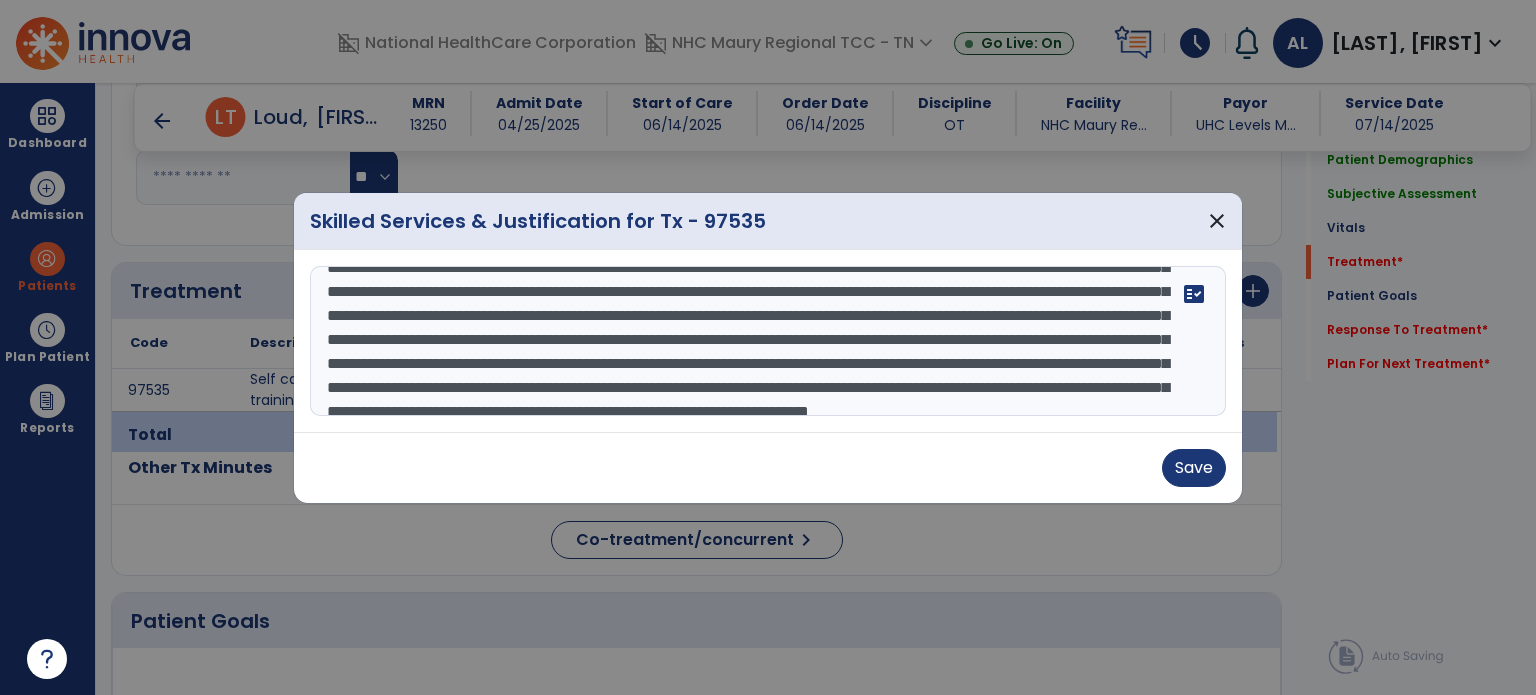 scroll, scrollTop: 192, scrollLeft: 0, axis: vertical 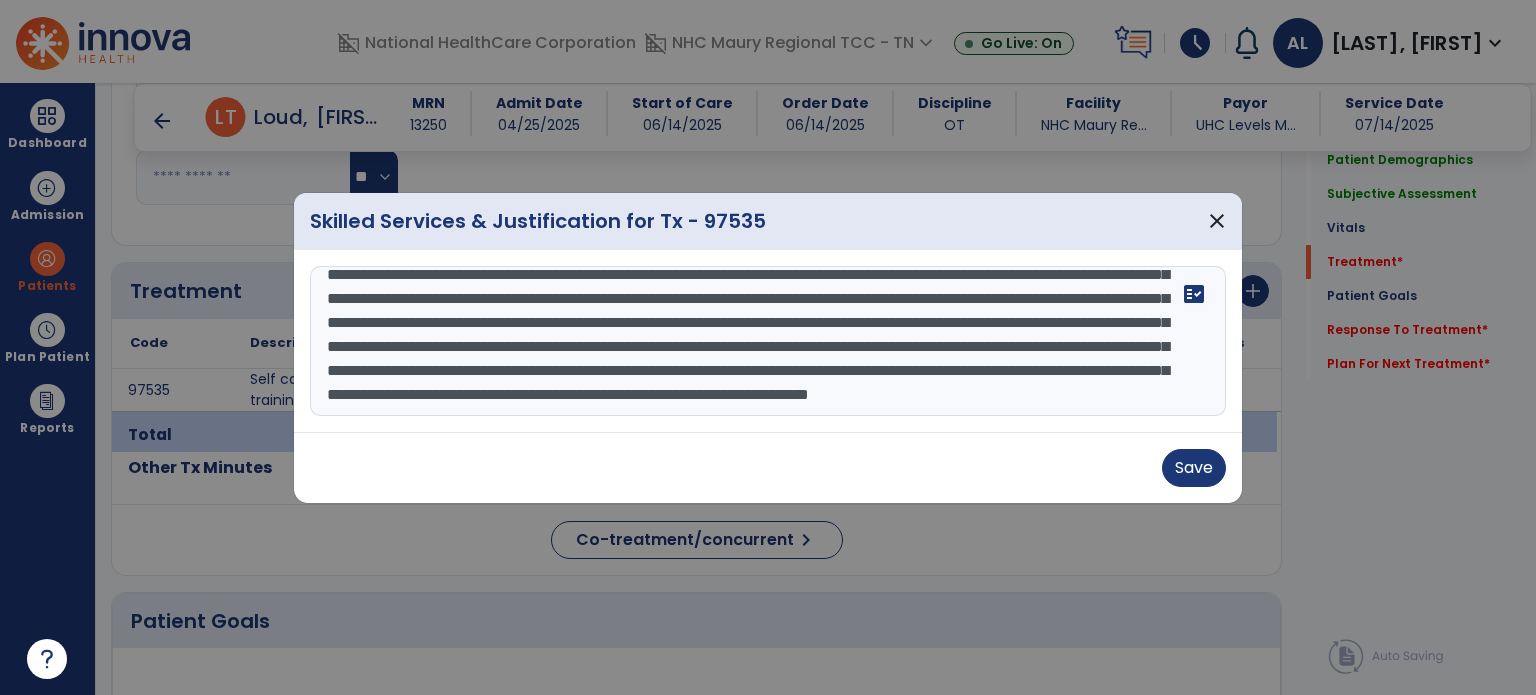 click at bounding box center (768, 341) 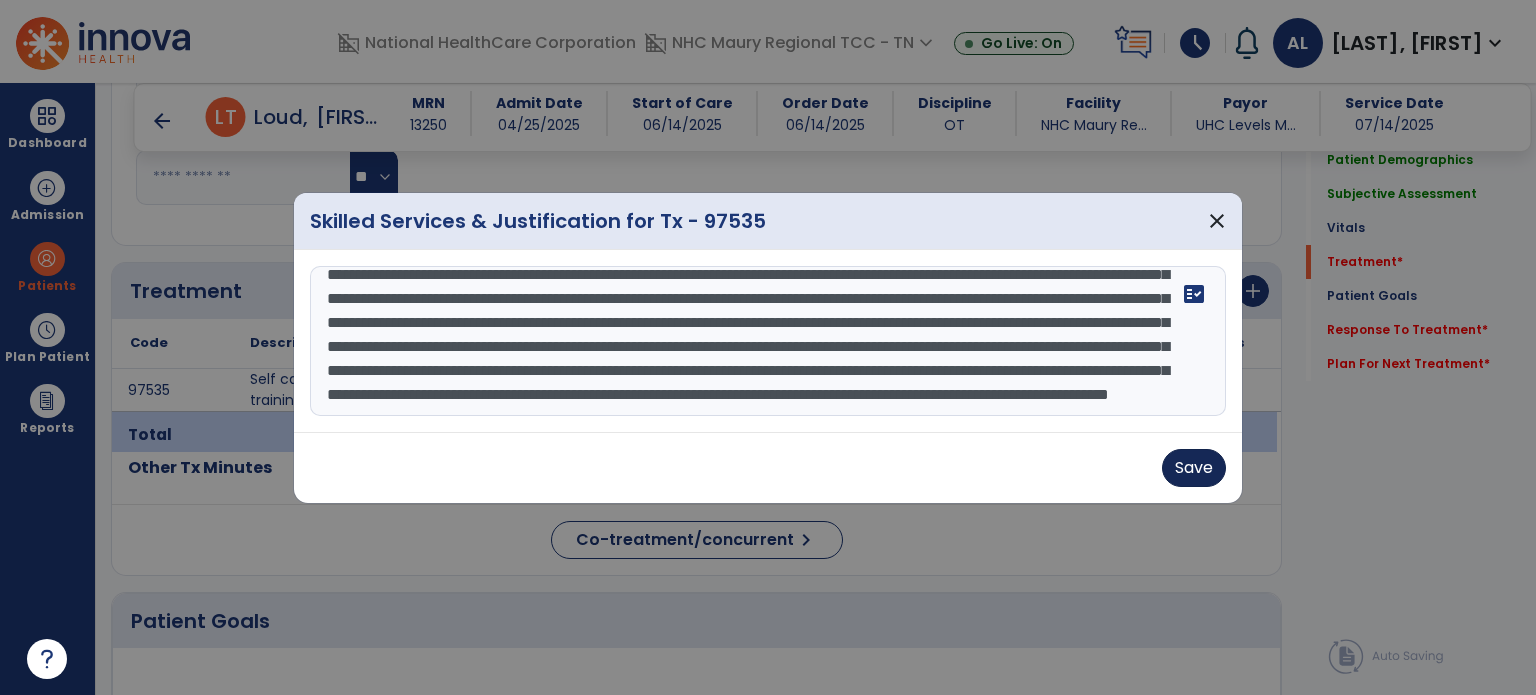 type on "**********" 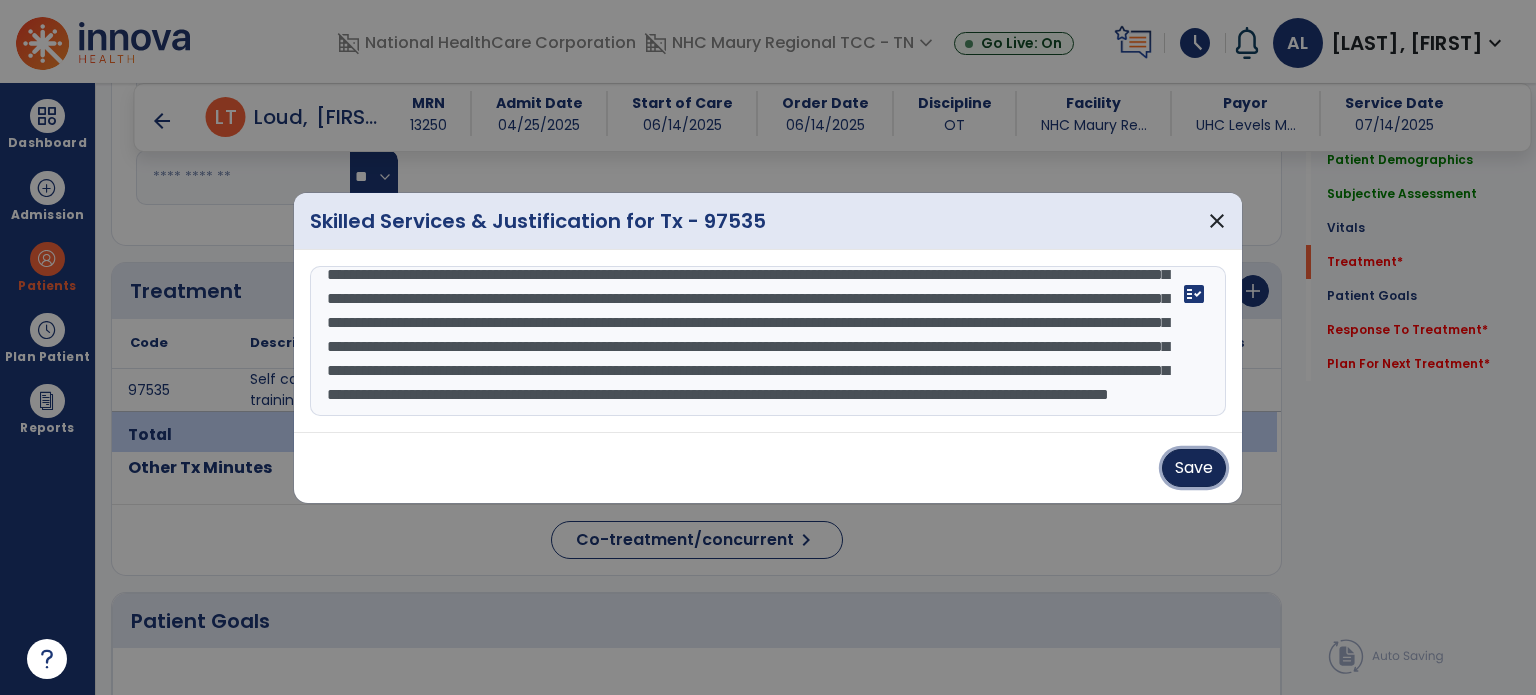 click on "Save" at bounding box center [1194, 468] 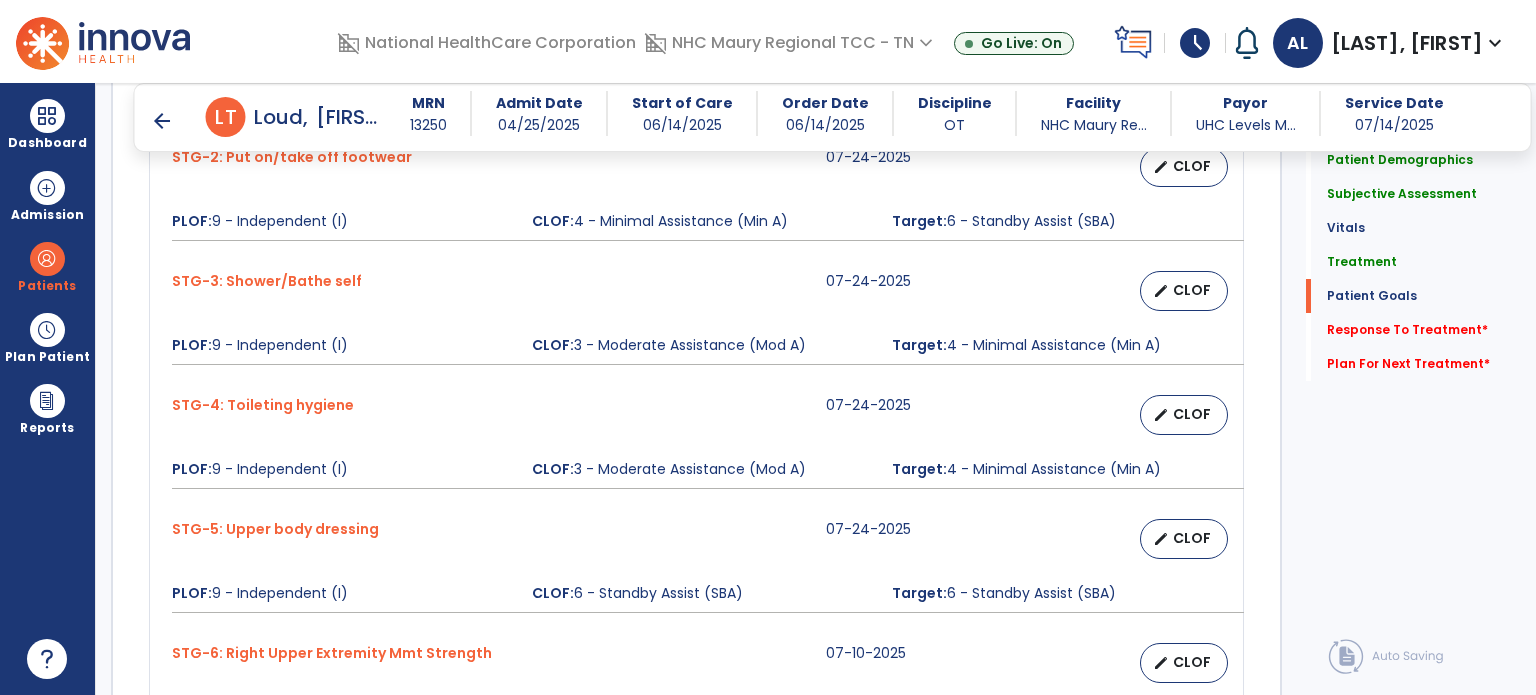 scroll, scrollTop: 1842, scrollLeft: 0, axis: vertical 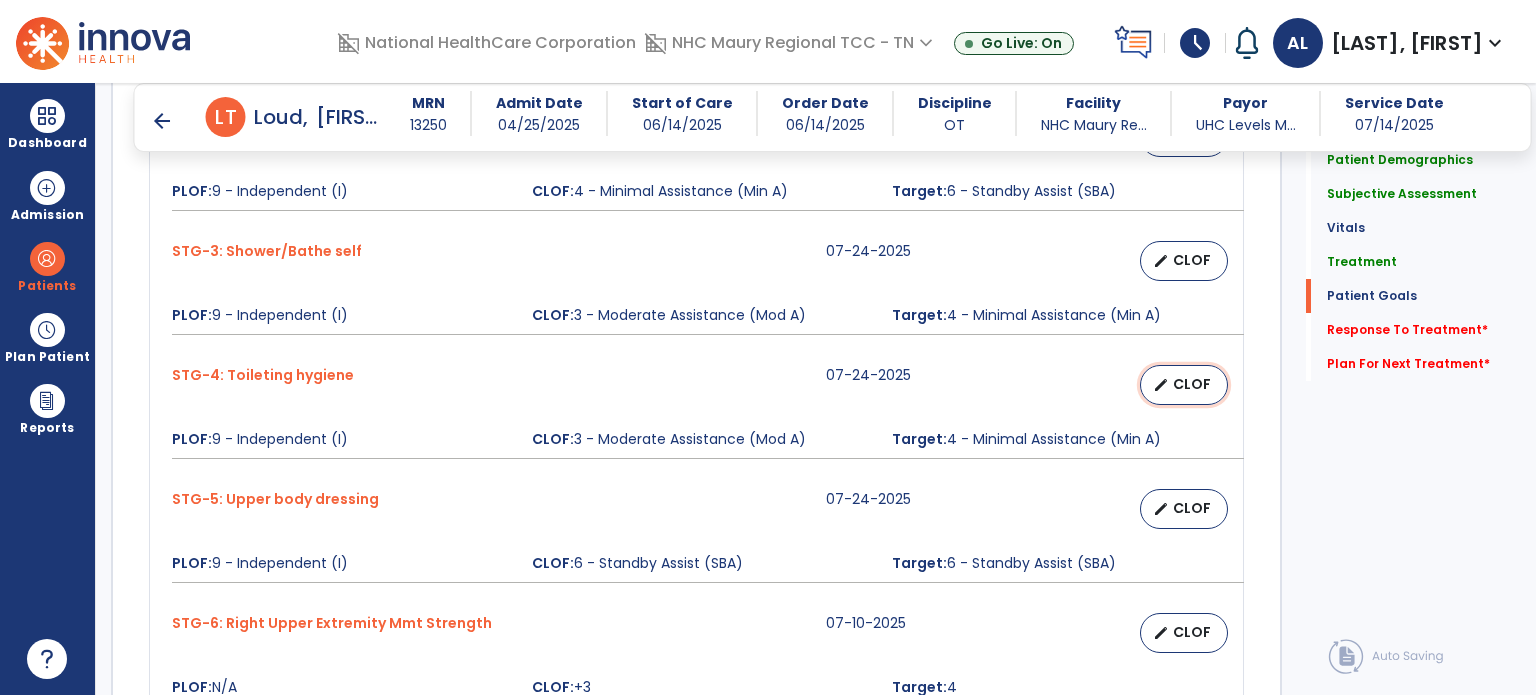 click on "edit   CLOF" at bounding box center (1184, 385) 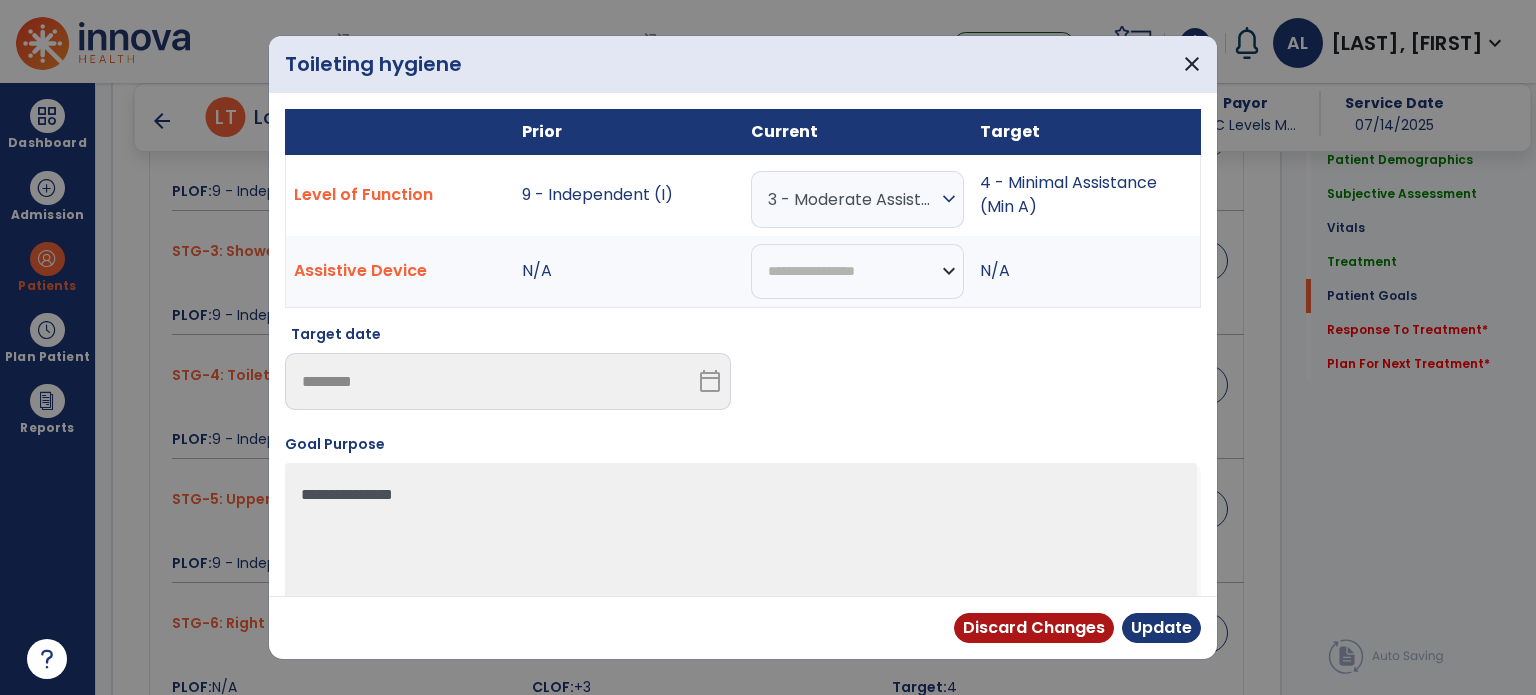 click on "expand_more" at bounding box center (949, 199) 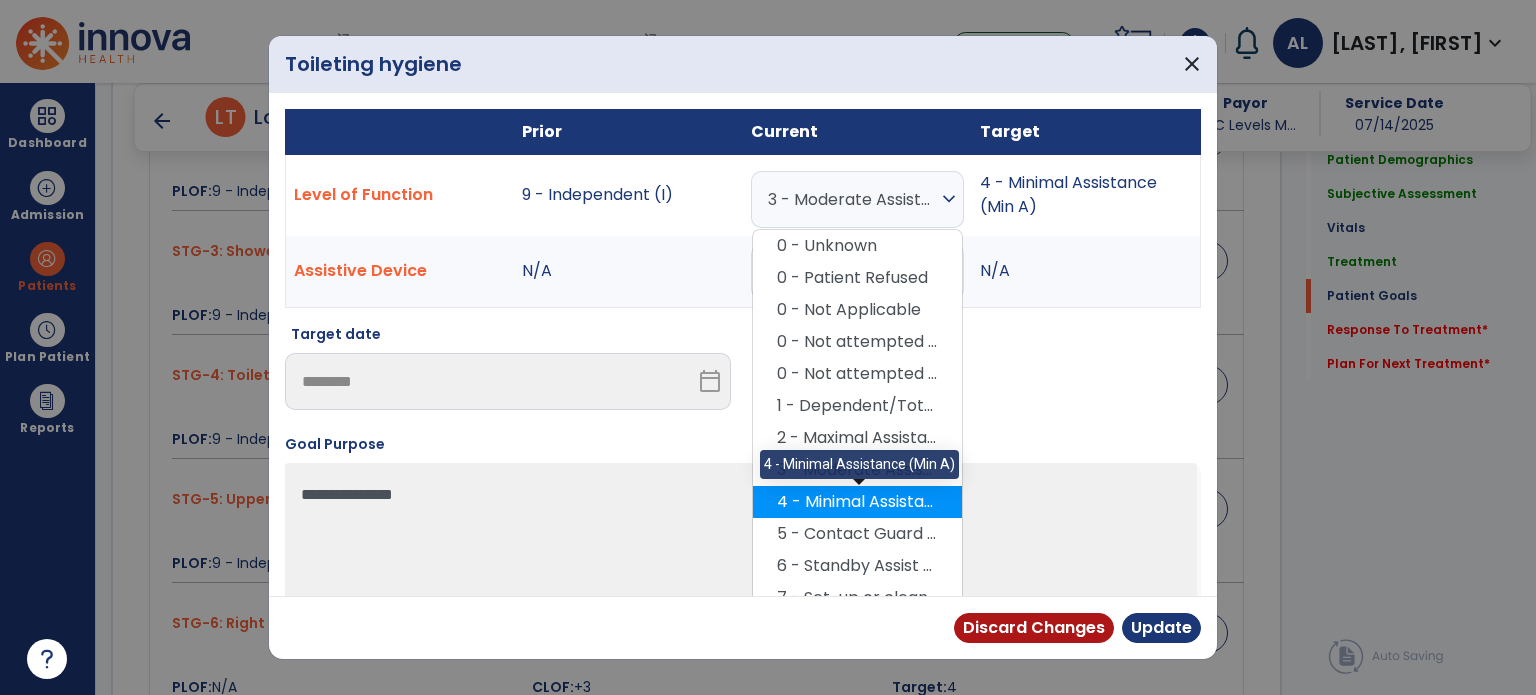 click on "4 - Minimal Assistance (Min A)" at bounding box center [857, 502] 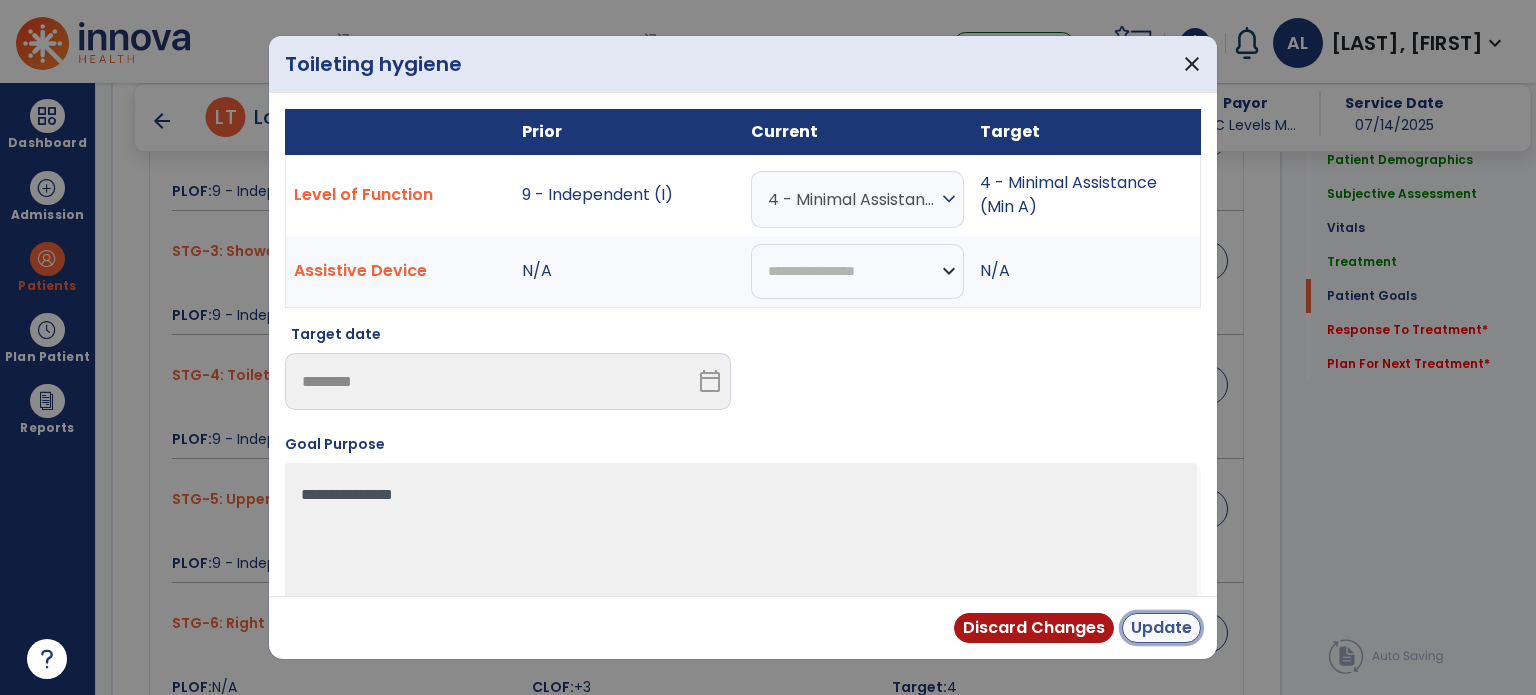 click on "Update" at bounding box center [1161, 628] 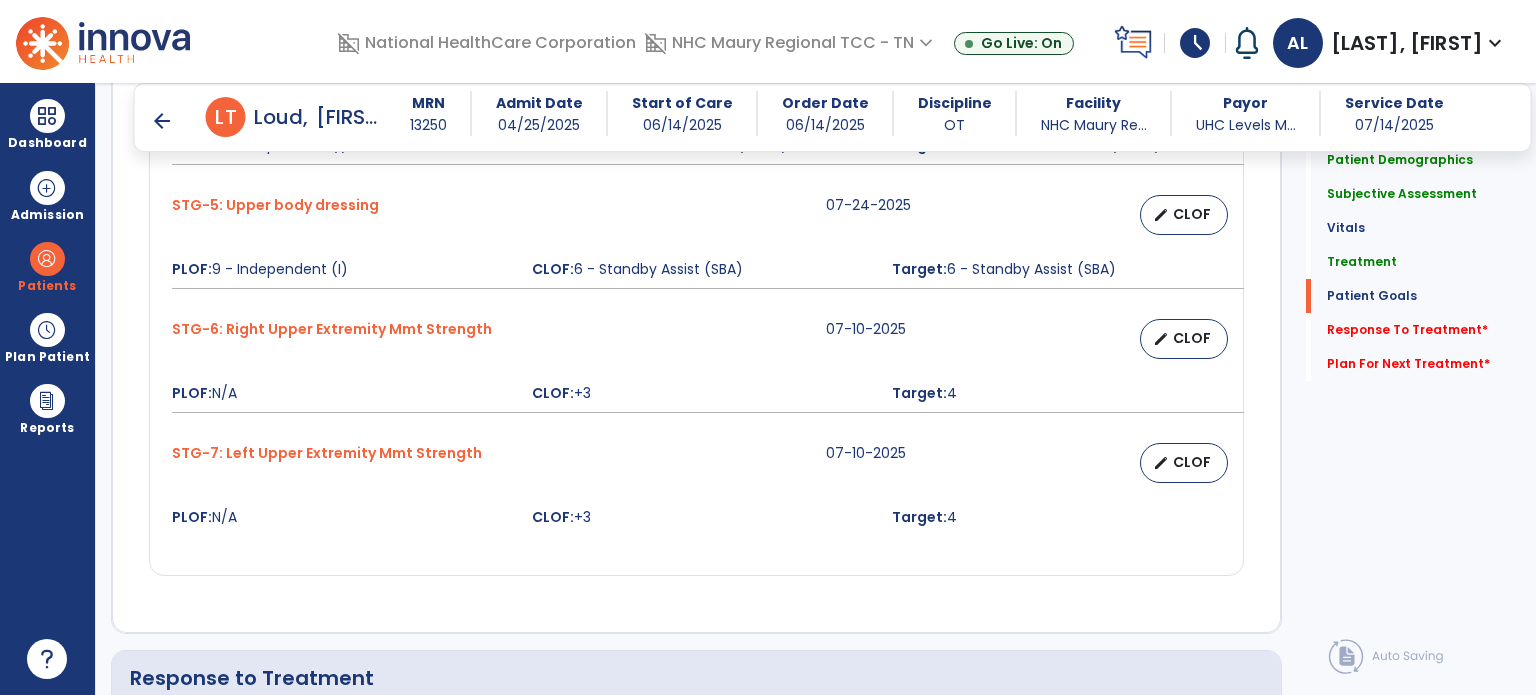 scroll, scrollTop: 2144, scrollLeft: 0, axis: vertical 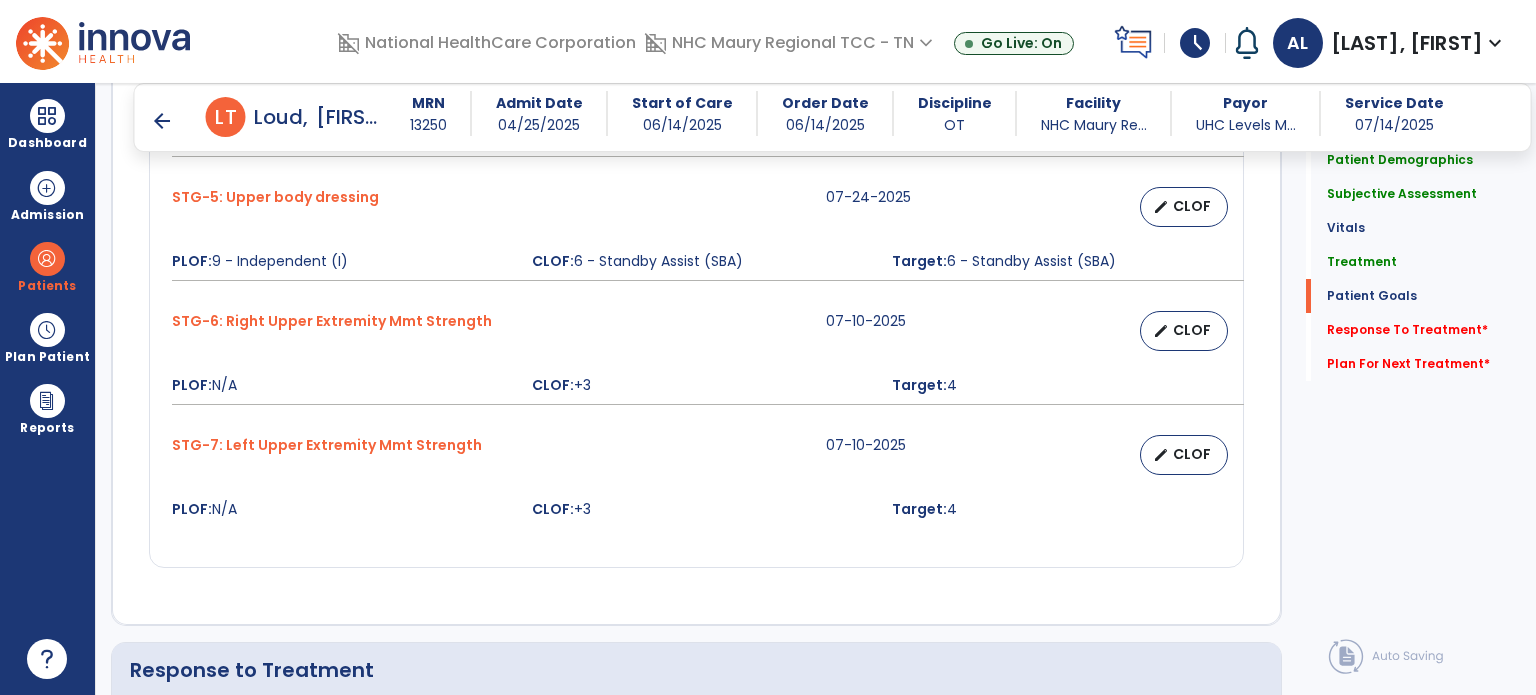 click on "Target:" at bounding box center [919, 385] 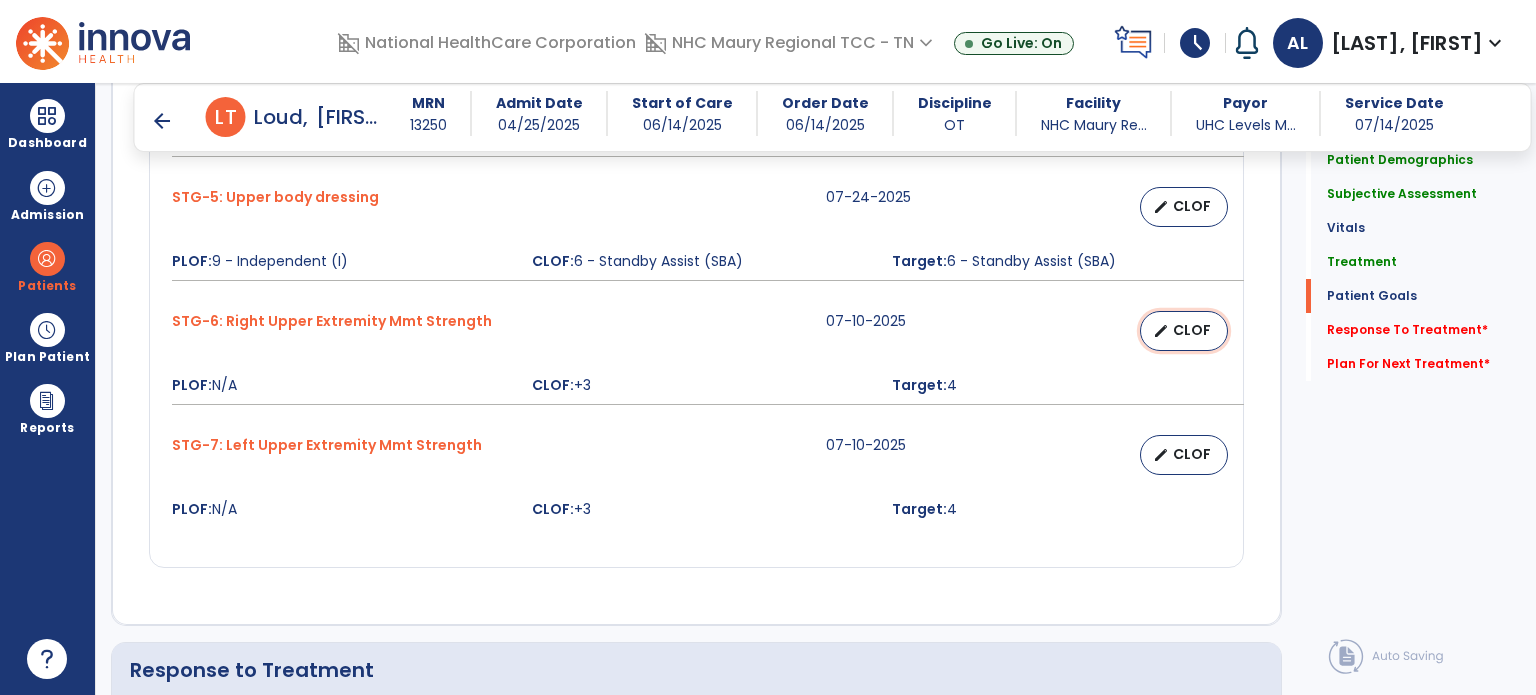 click on "CLOF" at bounding box center [1192, 330] 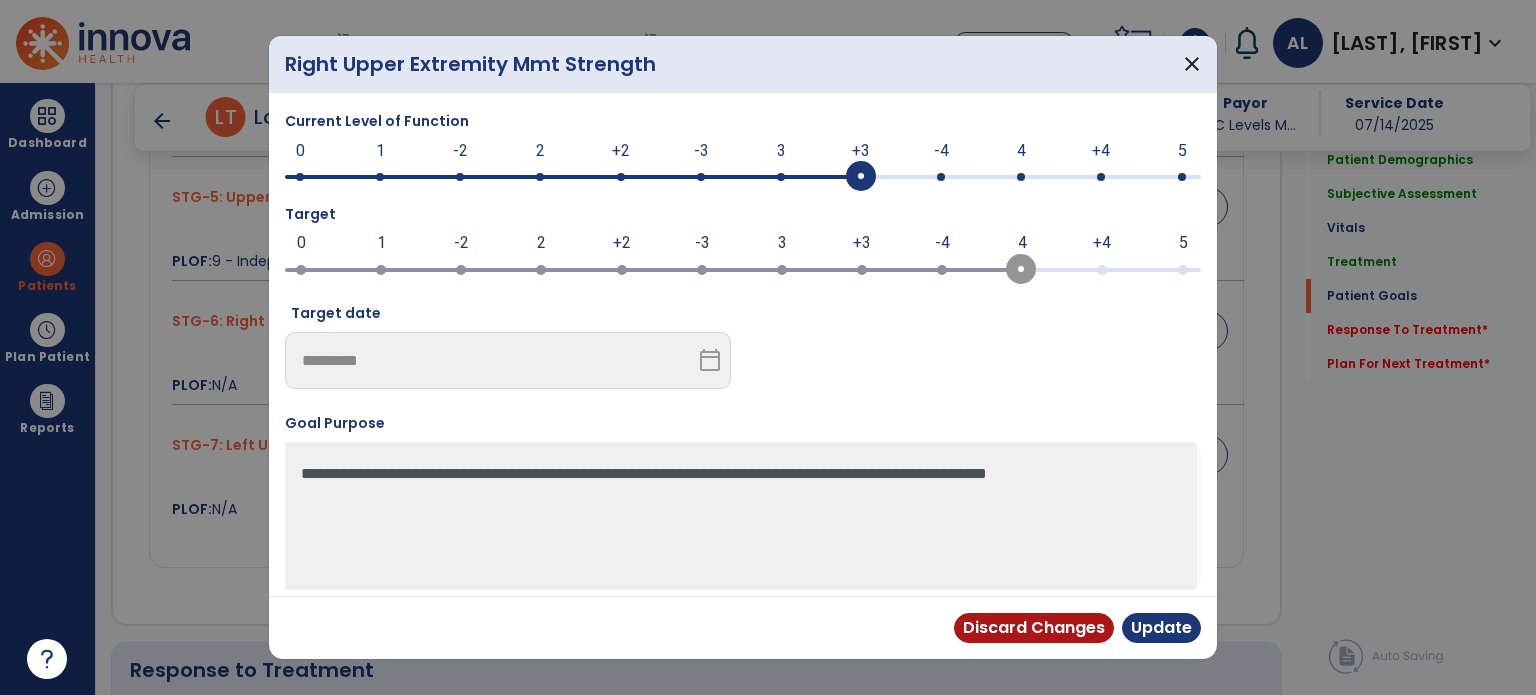 click at bounding box center [978, 354] 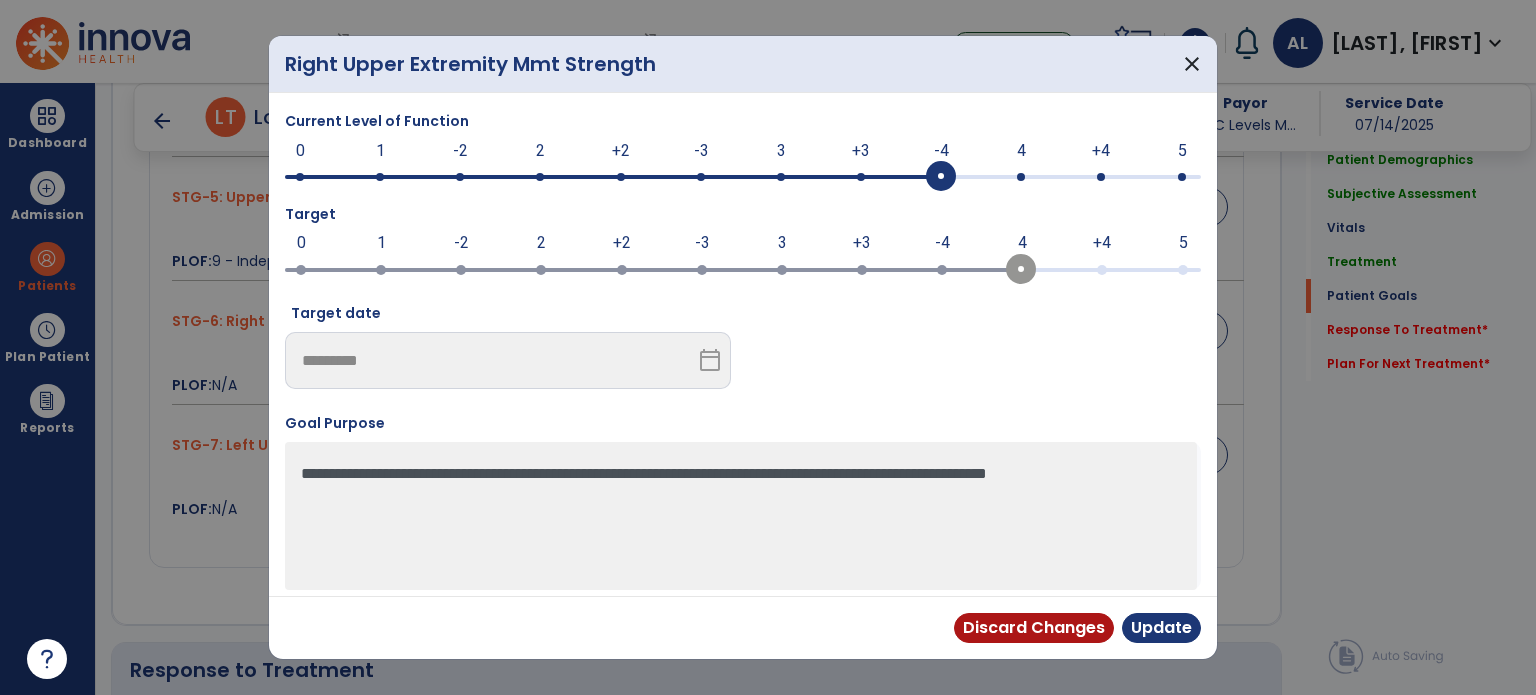 click at bounding box center (941, 177) 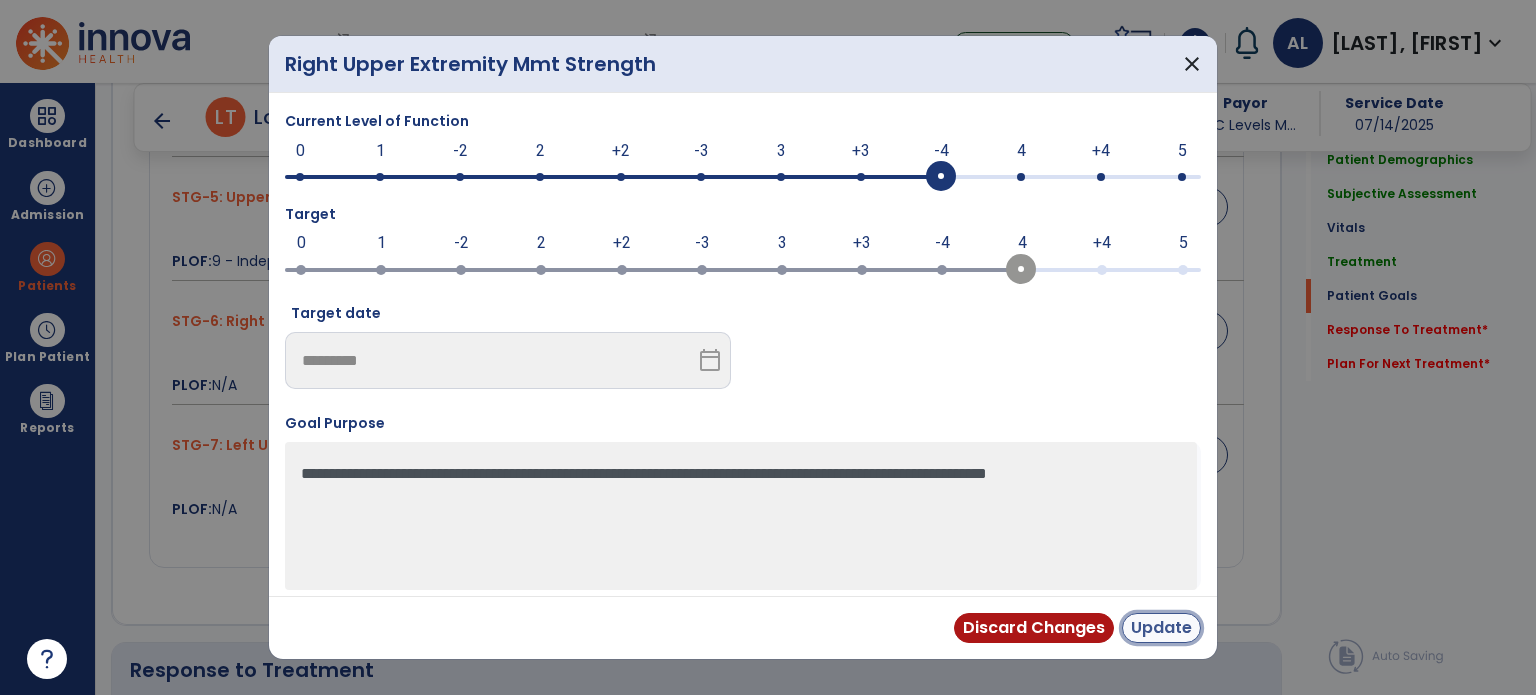 click on "Update" at bounding box center (1161, 628) 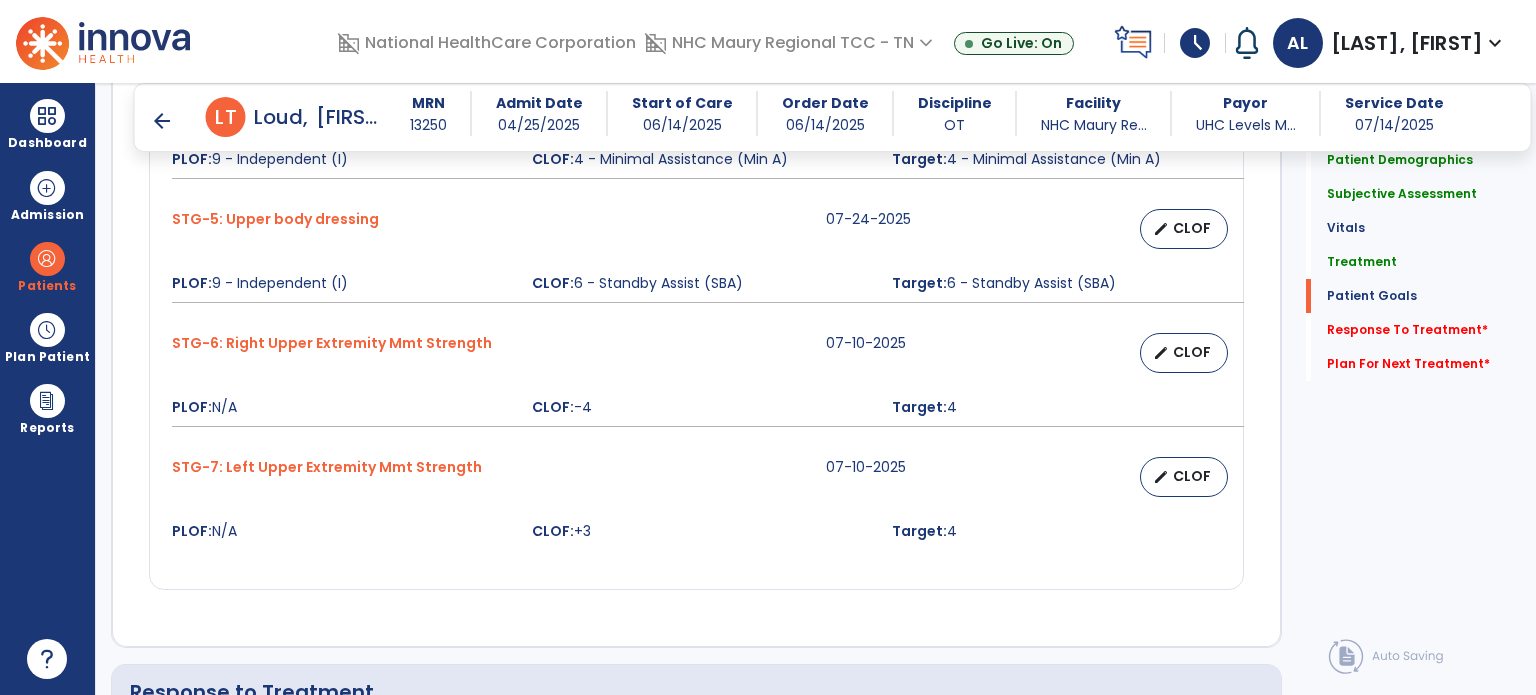 scroll, scrollTop: 2145, scrollLeft: 0, axis: vertical 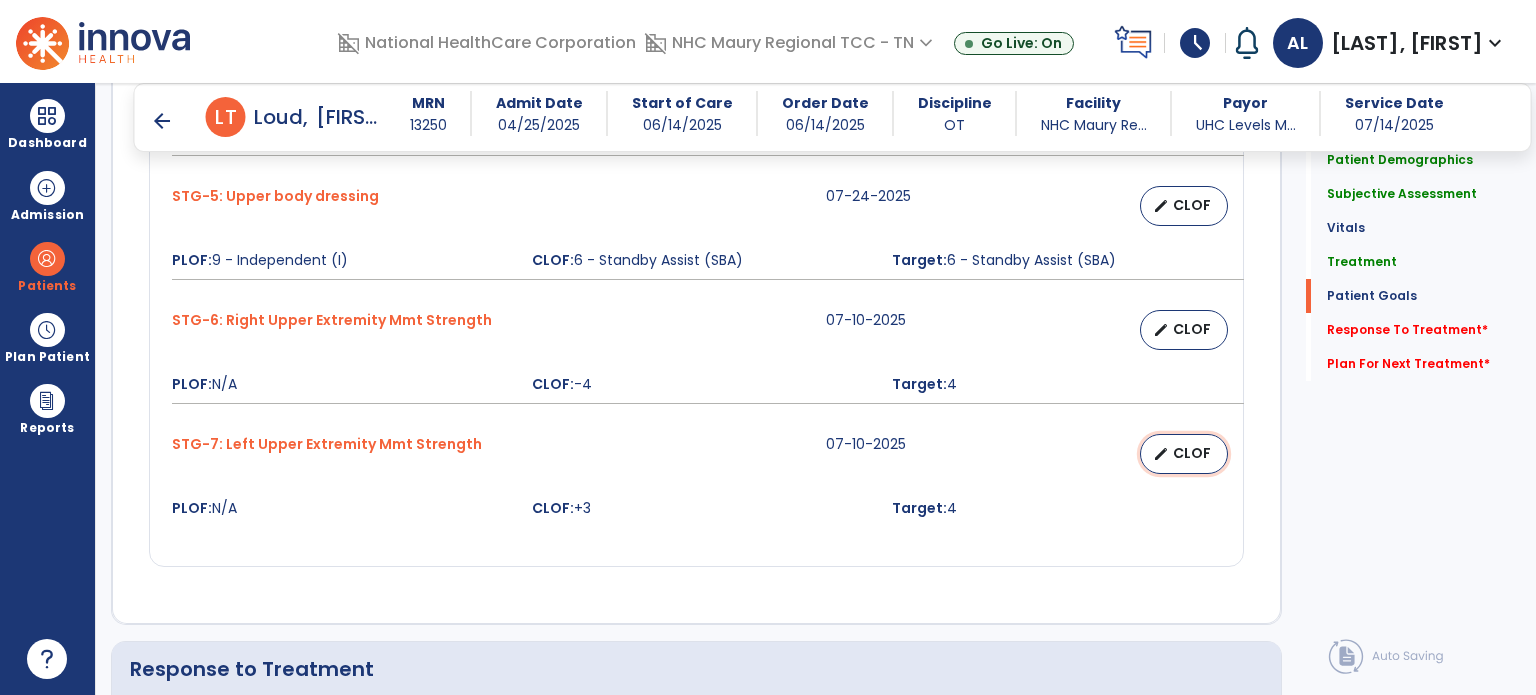 click on "CLOF" at bounding box center [1192, 453] 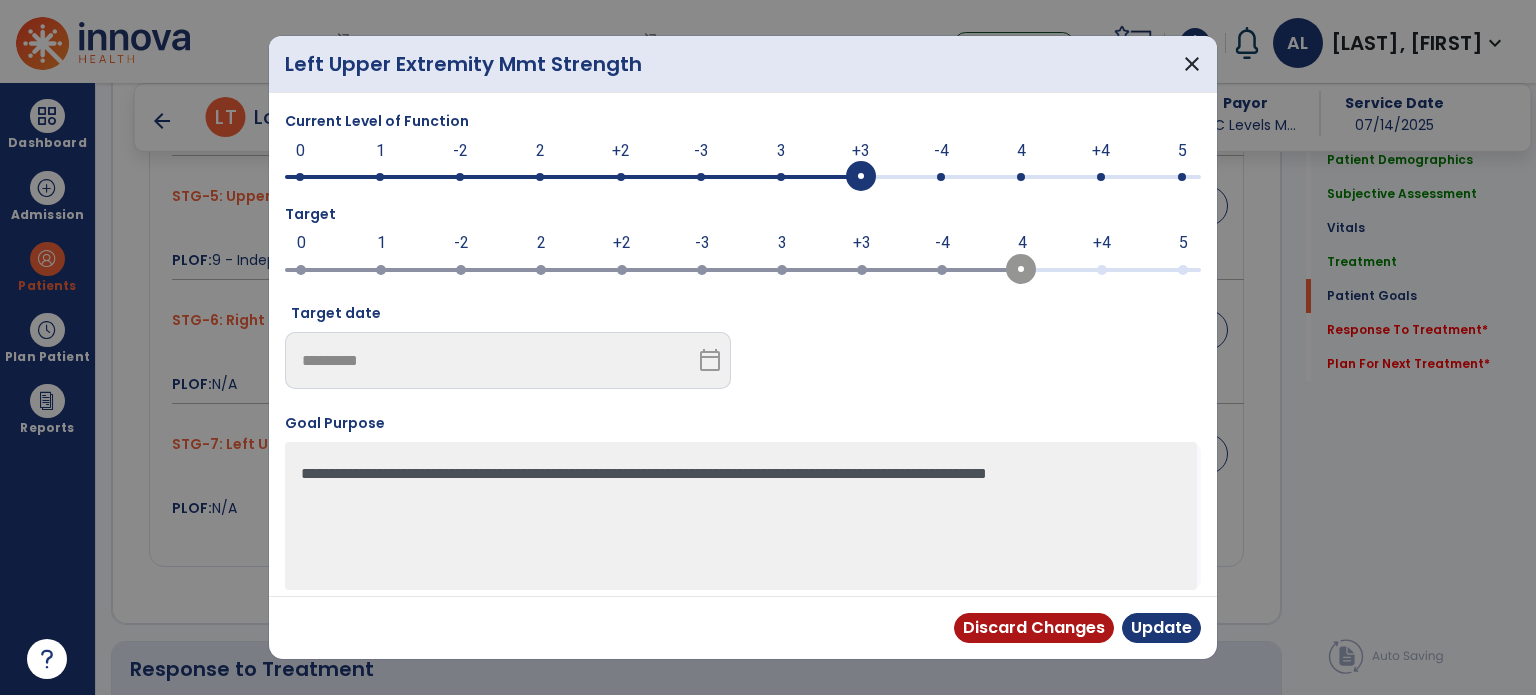 click at bounding box center [941, 177] 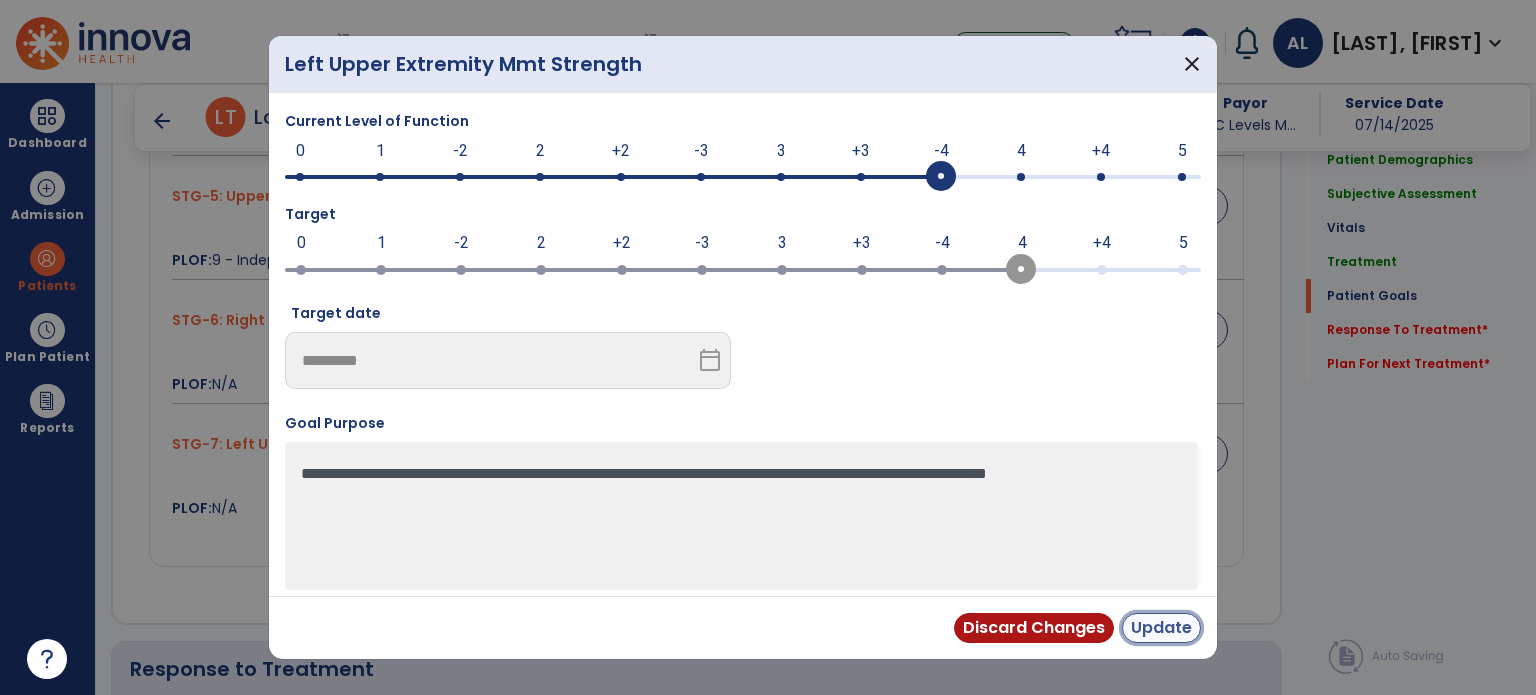 click on "Update" at bounding box center [1161, 628] 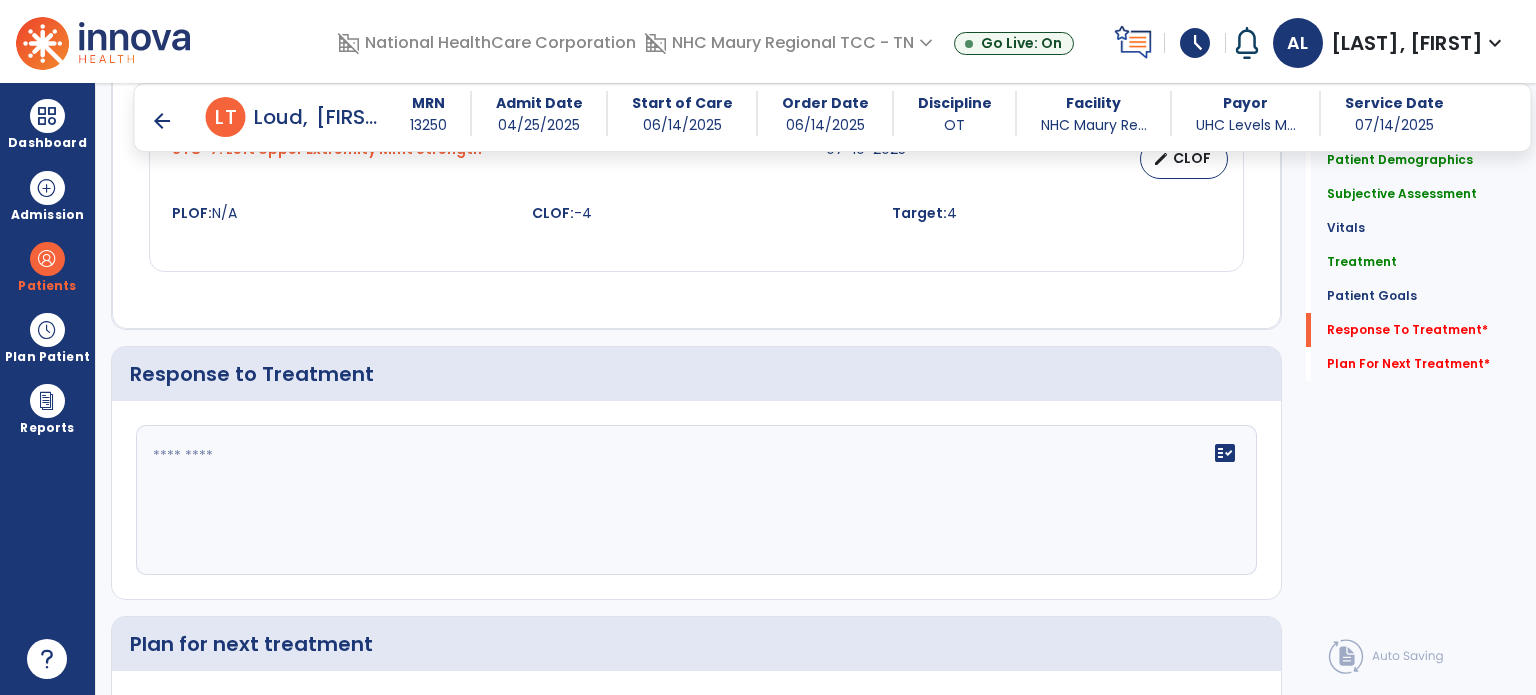 scroll, scrollTop: 2442, scrollLeft: 0, axis: vertical 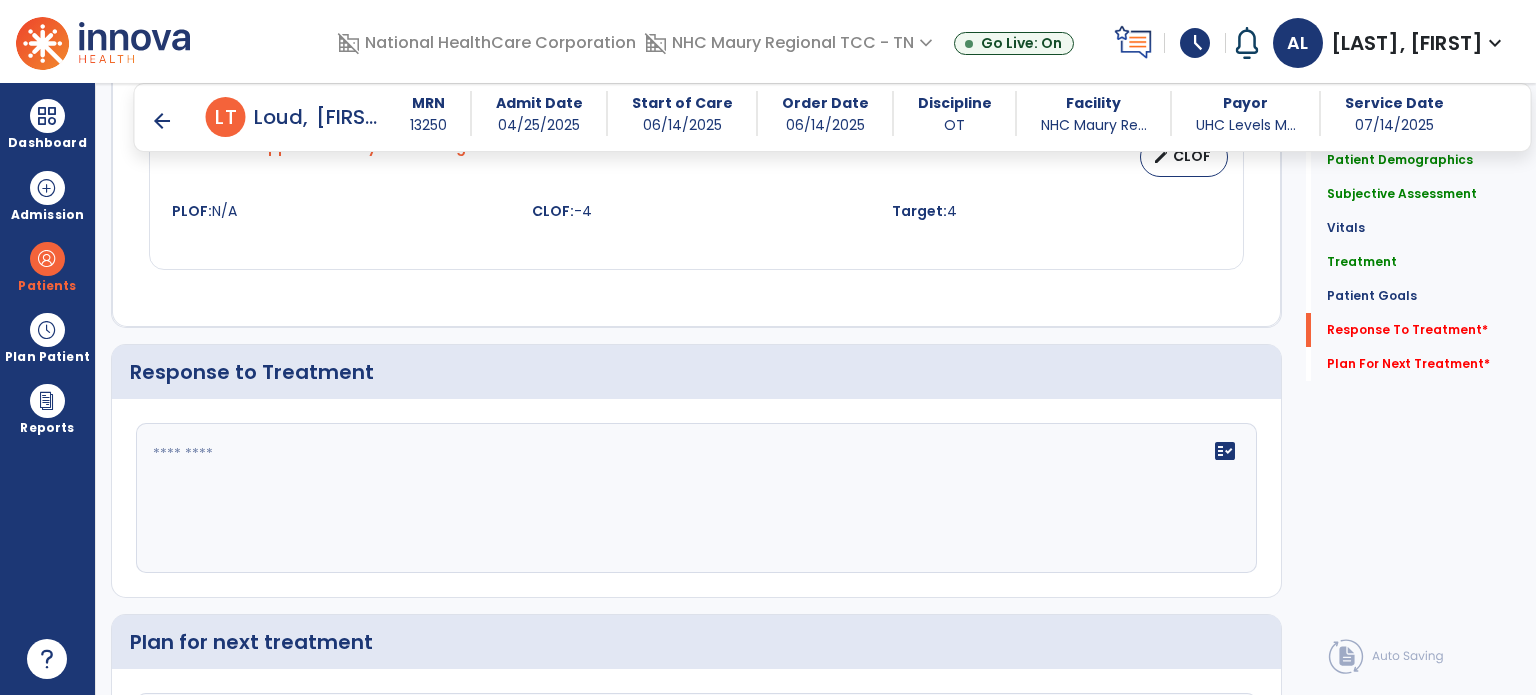 click 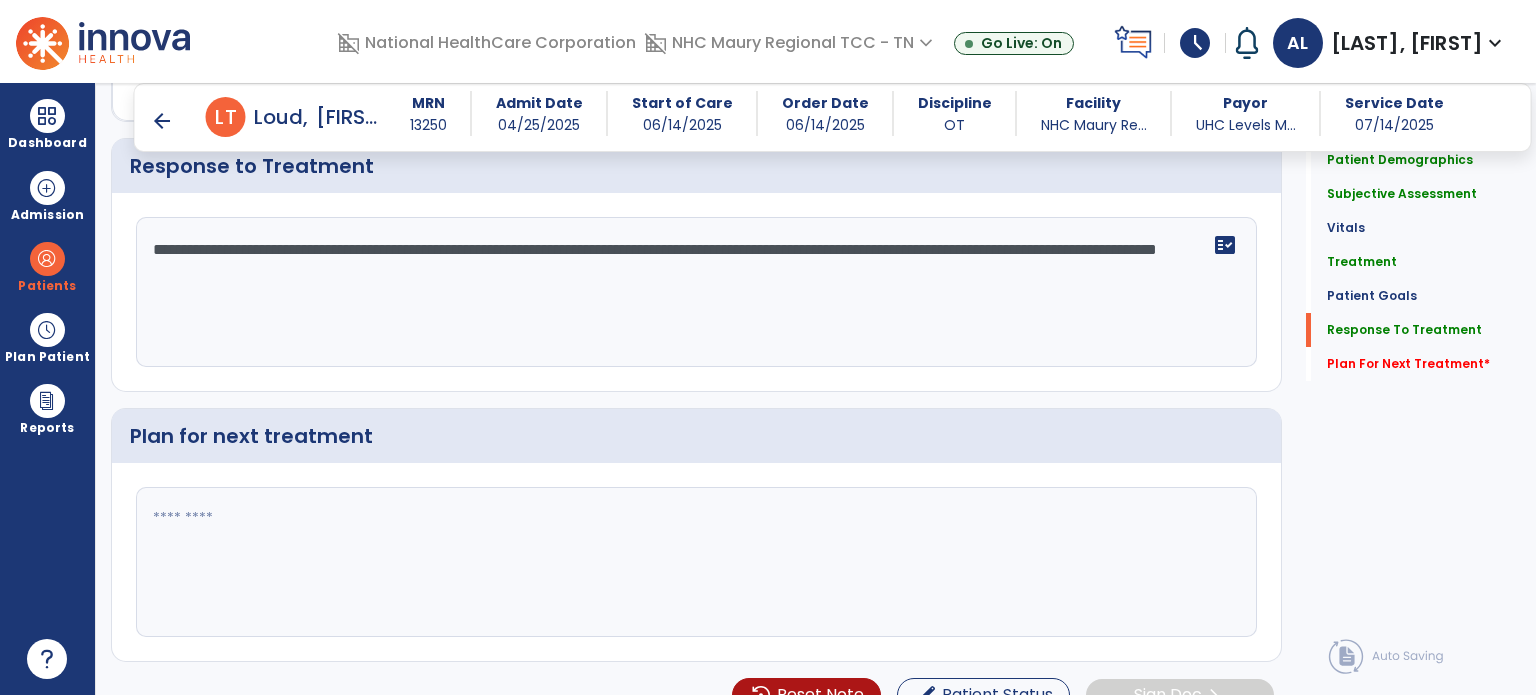 scroll, scrollTop: 2674, scrollLeft: 0, axis: vertical 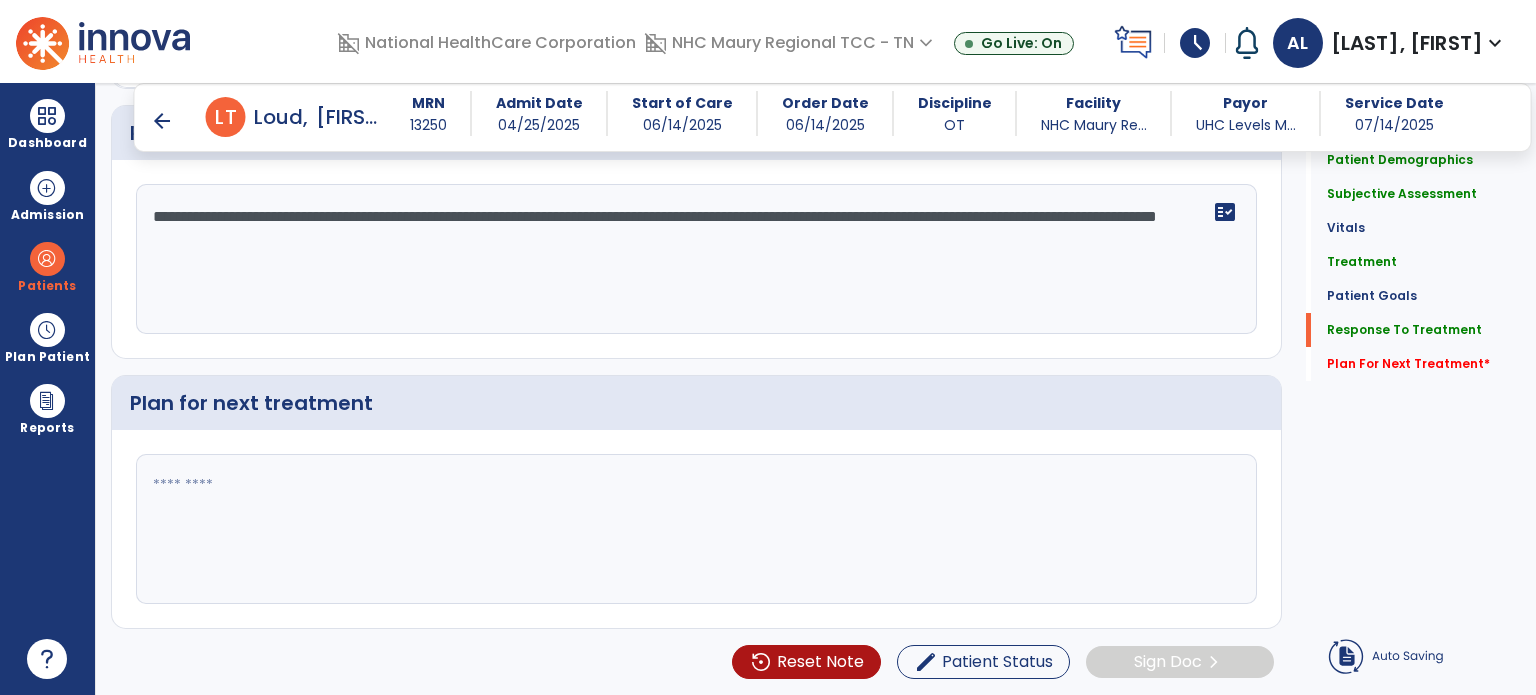 type on "**********" 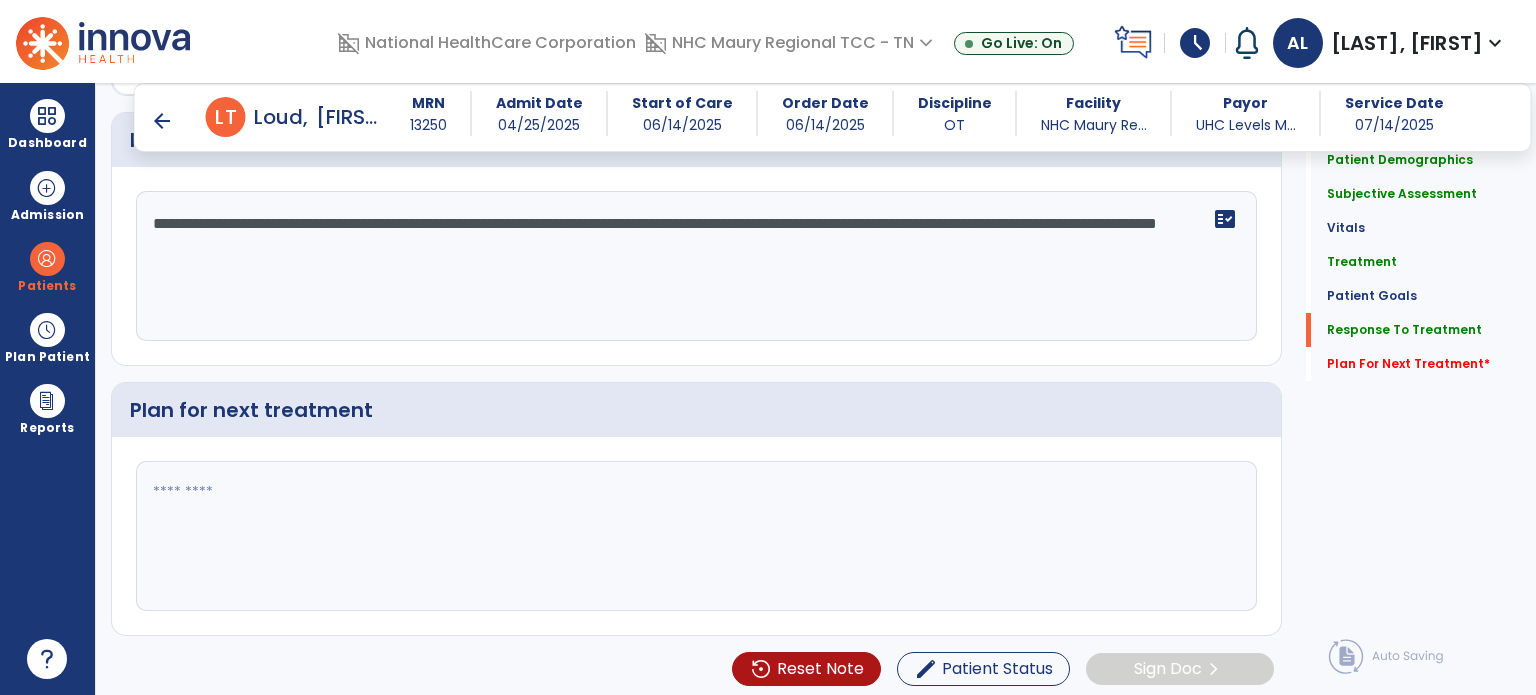 click 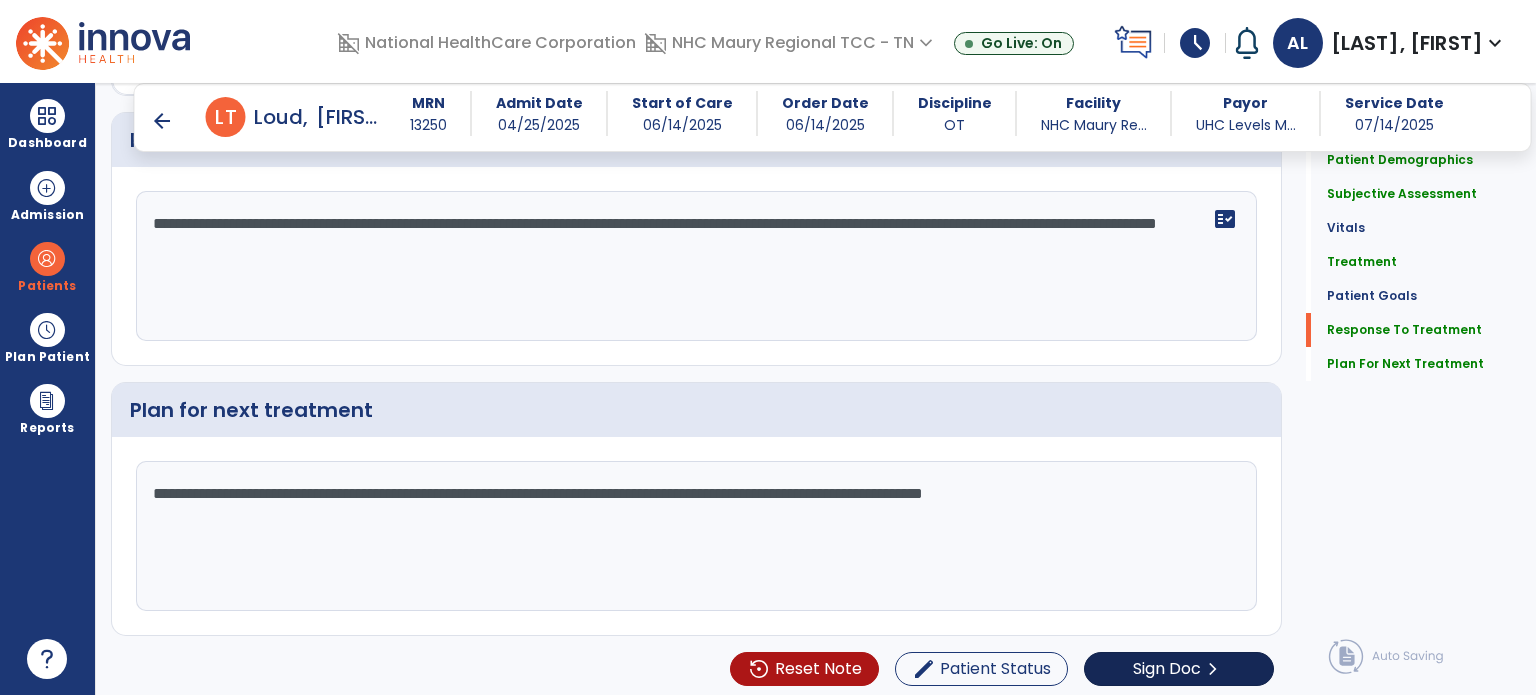 scroll, scrollTop: 2674, scrollLeft: 0, axis: vertical 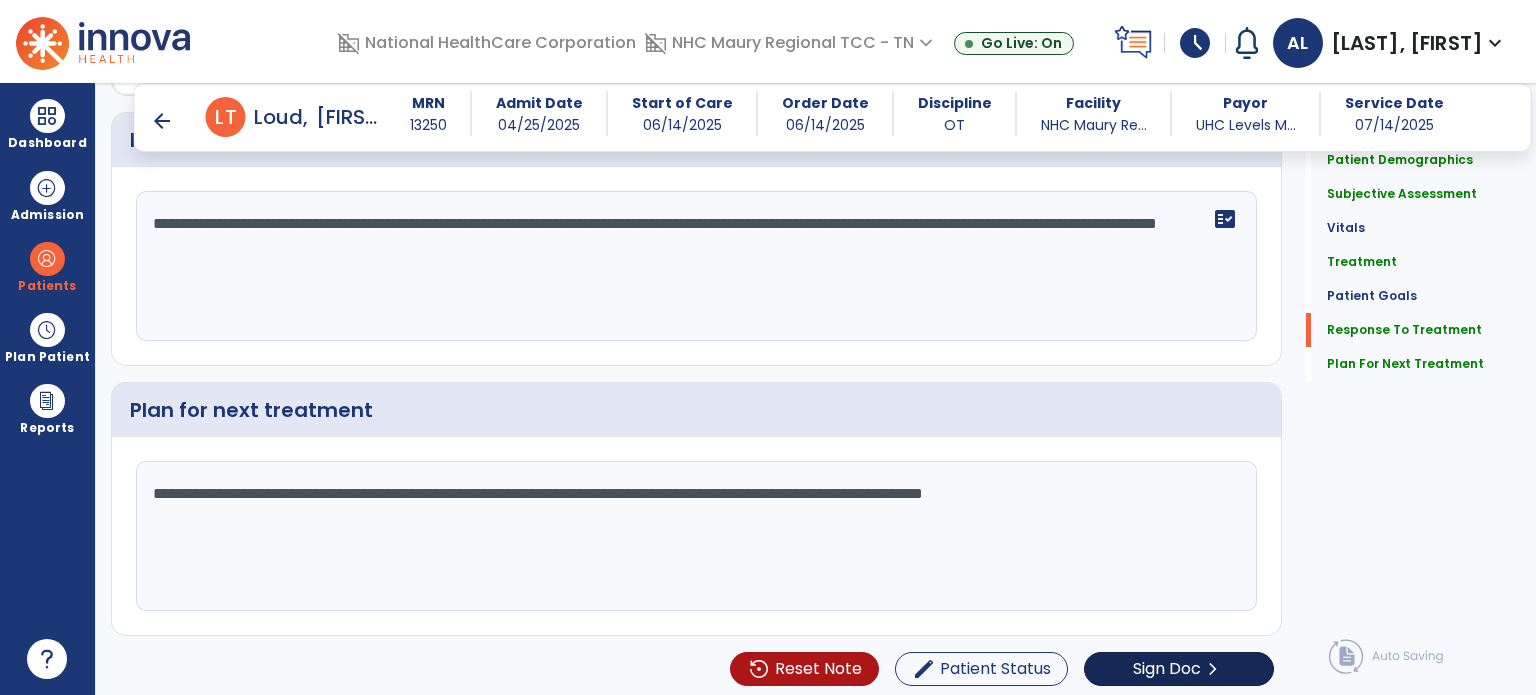 type on "**********" 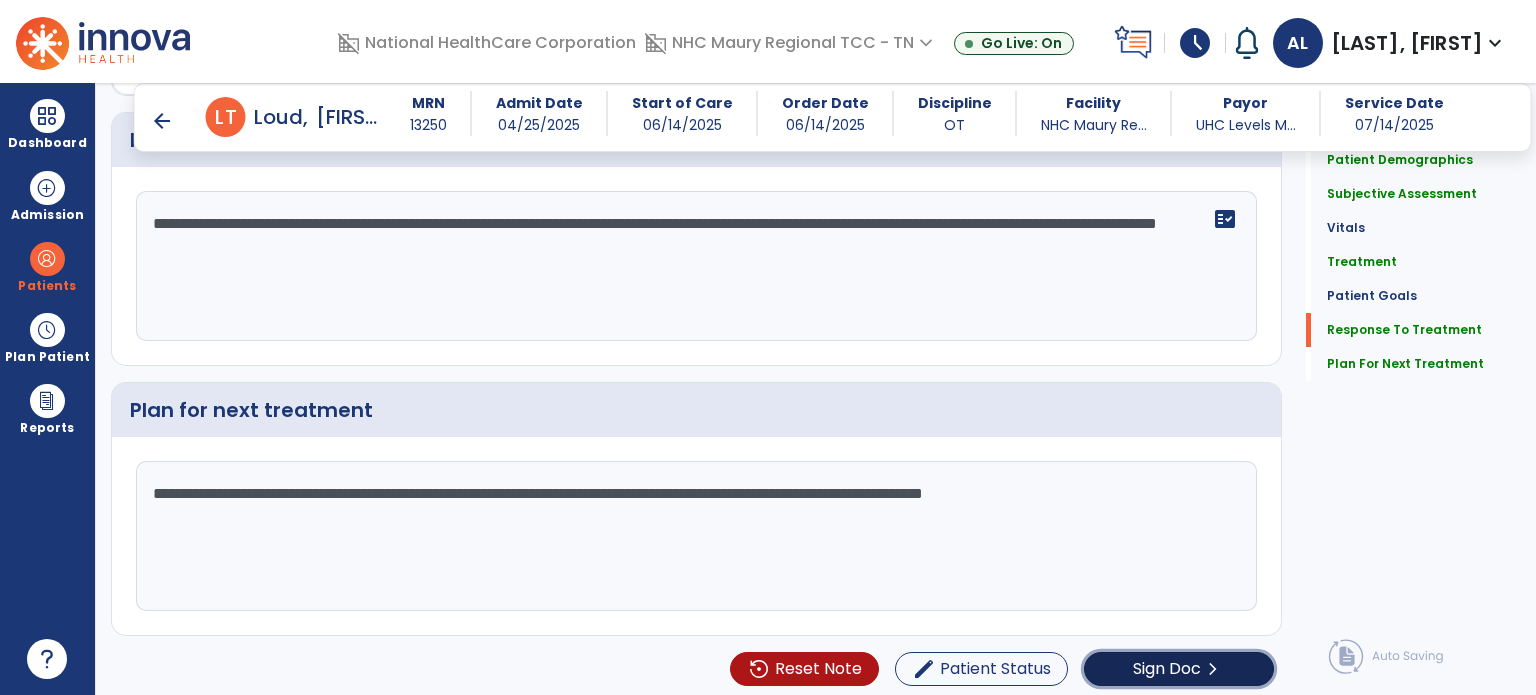 click on "Sign Doc" 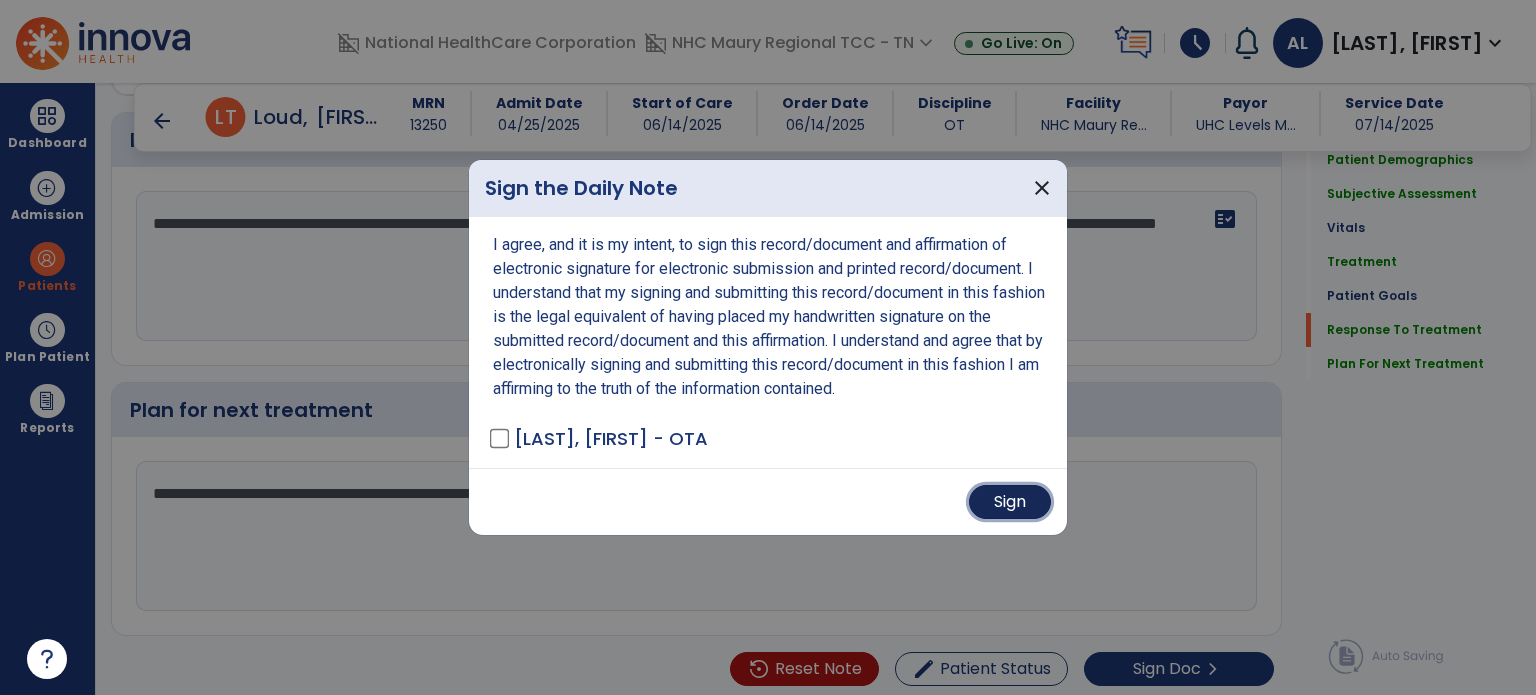click on "Sign" at bounding box center [1010, 502] 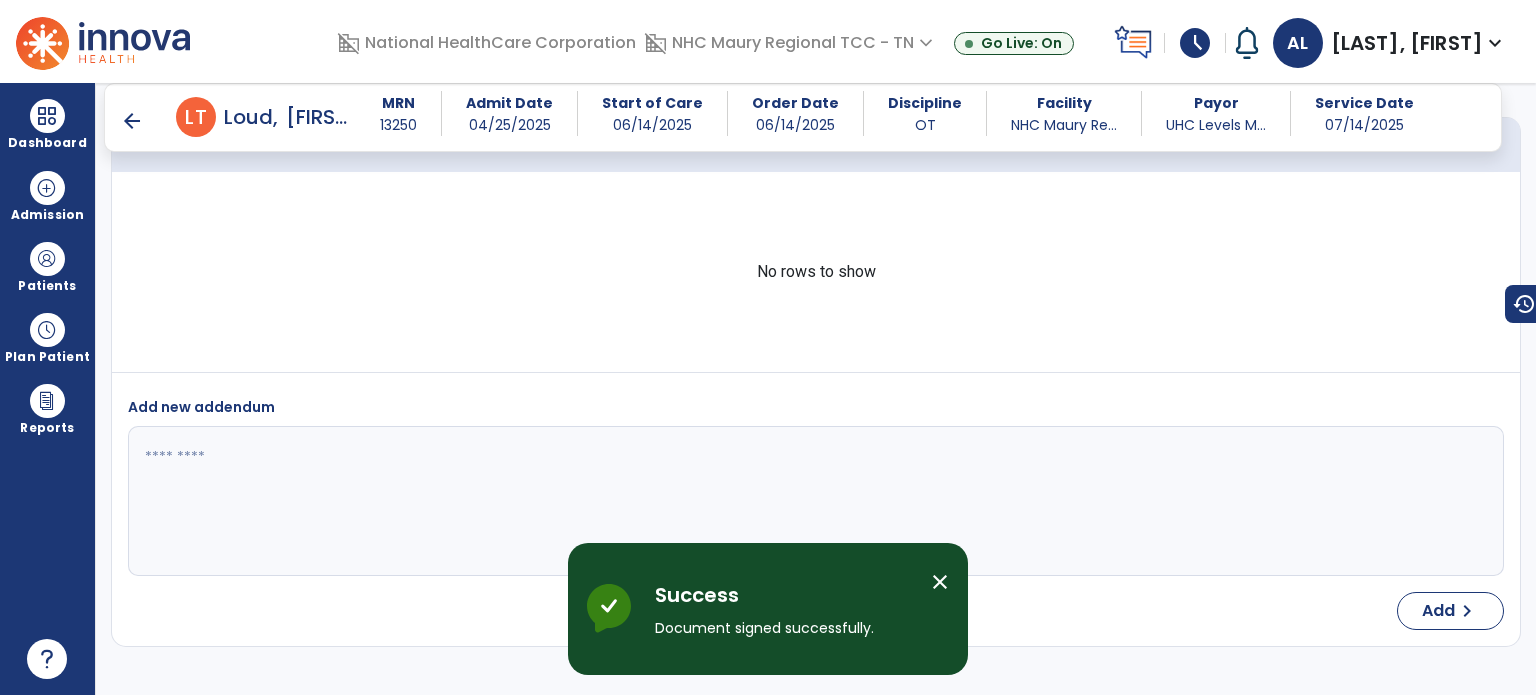 scroll, scrollTop: 4340, scrollLeft: 0, axis: vertical 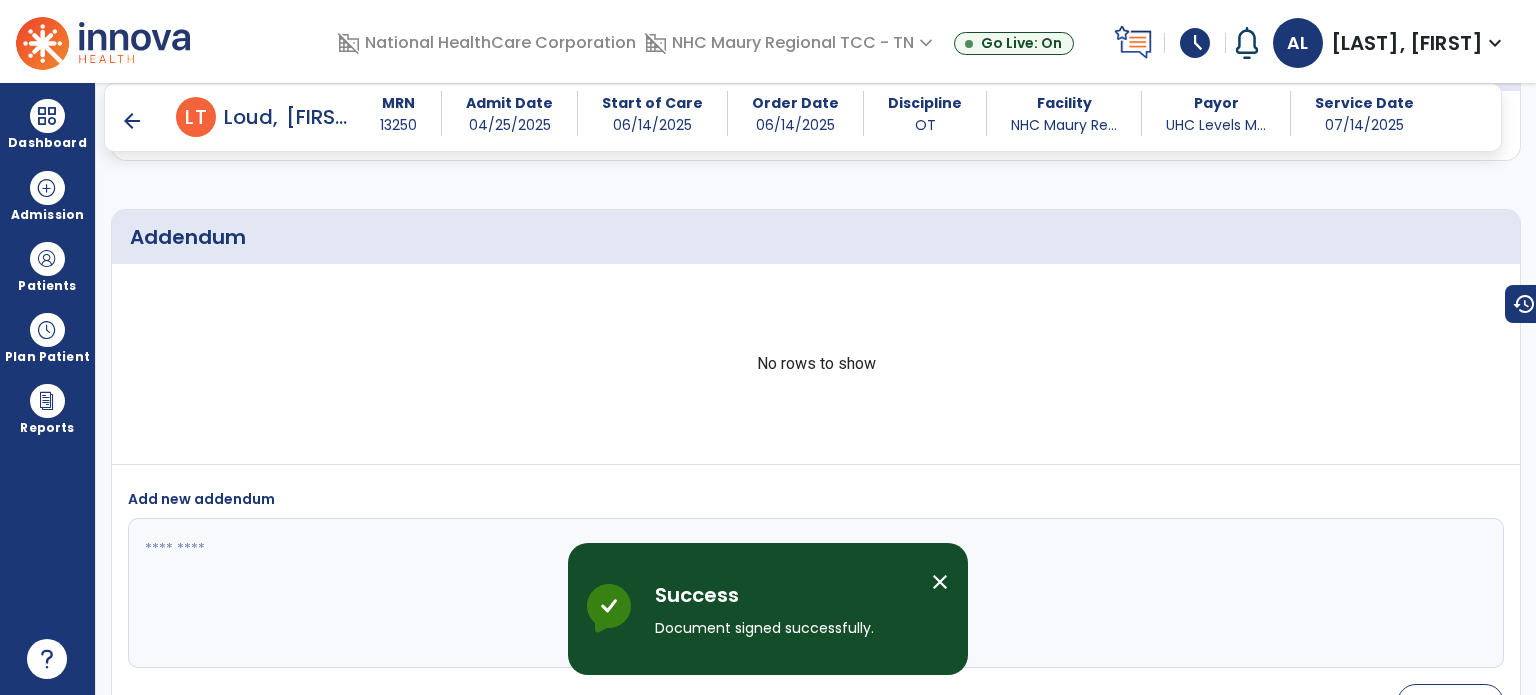 click on "arrow_back" at bounding box center [132, 121] 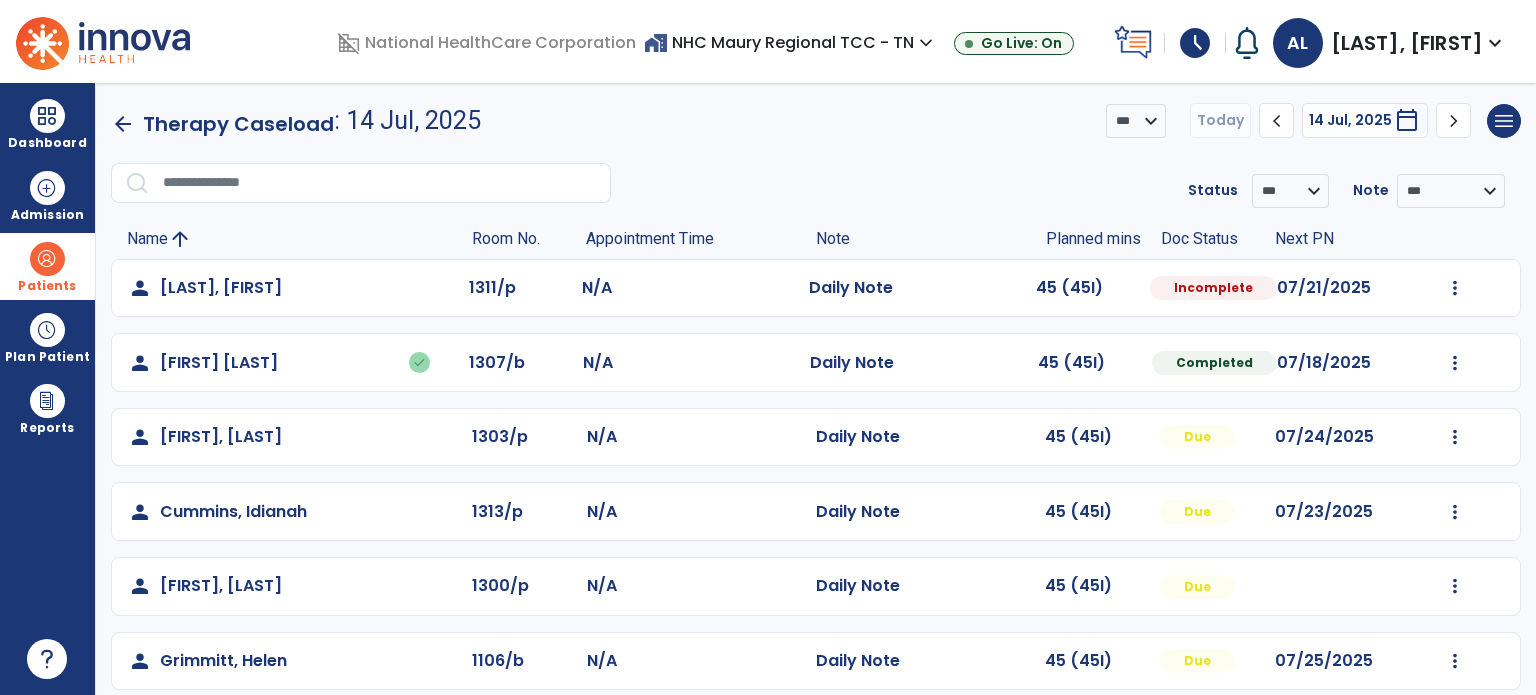 click at bounding box center [47, 259] 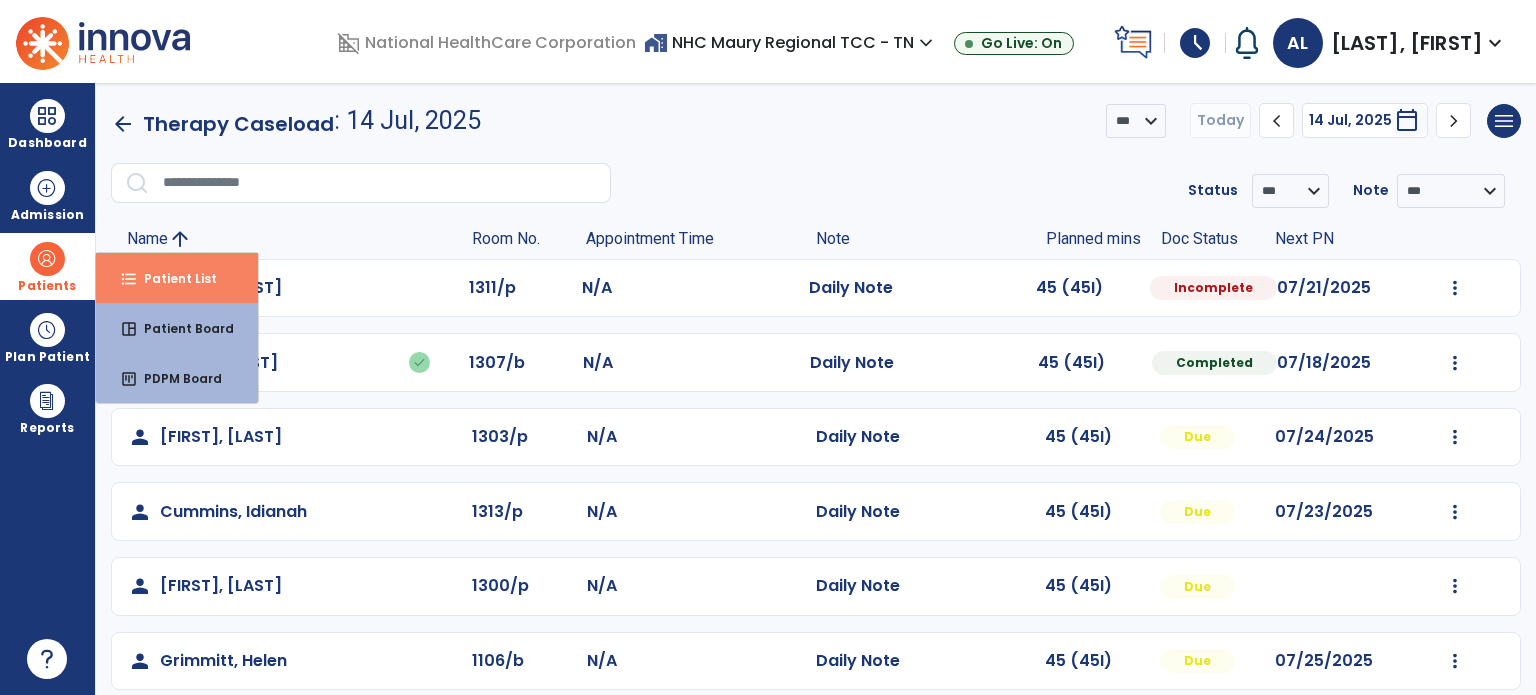 click on "format_list_bulleted  Patient List" at bounding box center [177, 278] 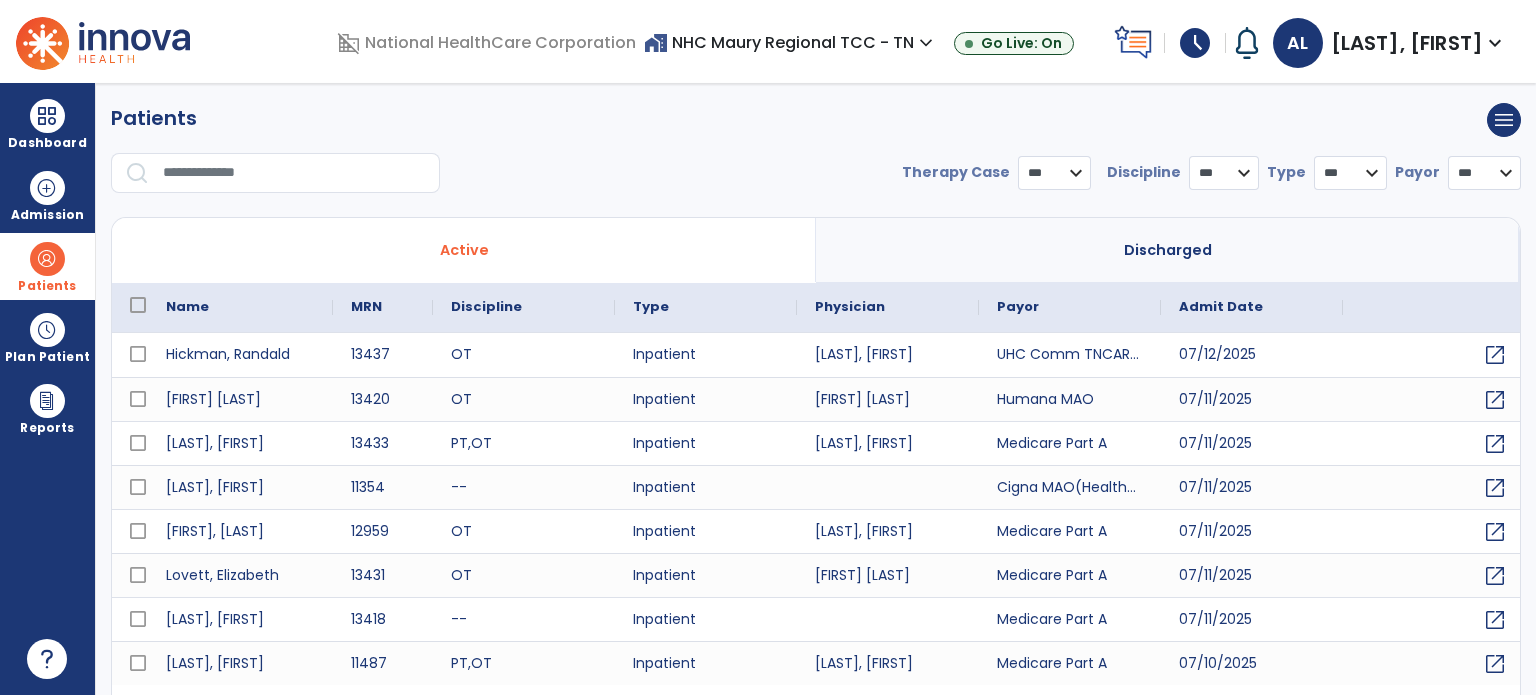 select on "***" 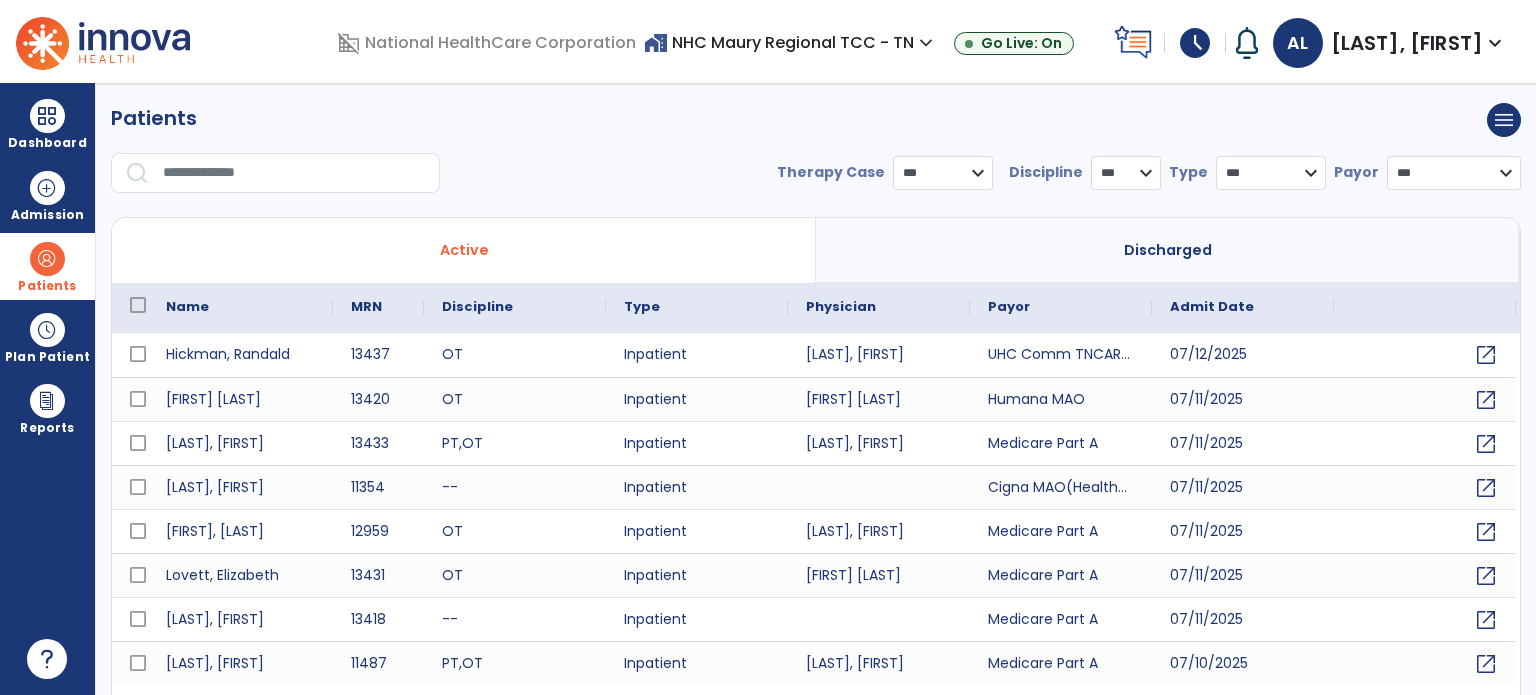 click at bounding box center (294, 173) 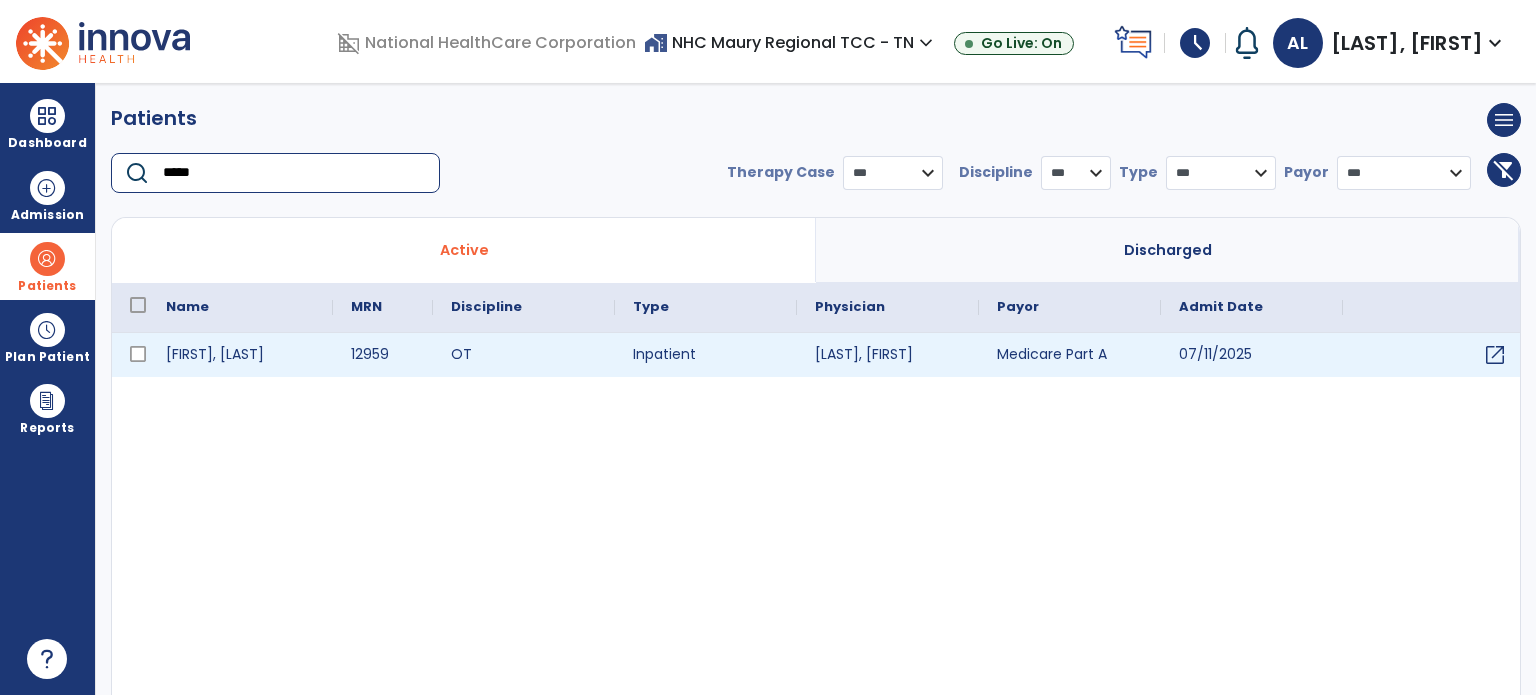 type on "*****" 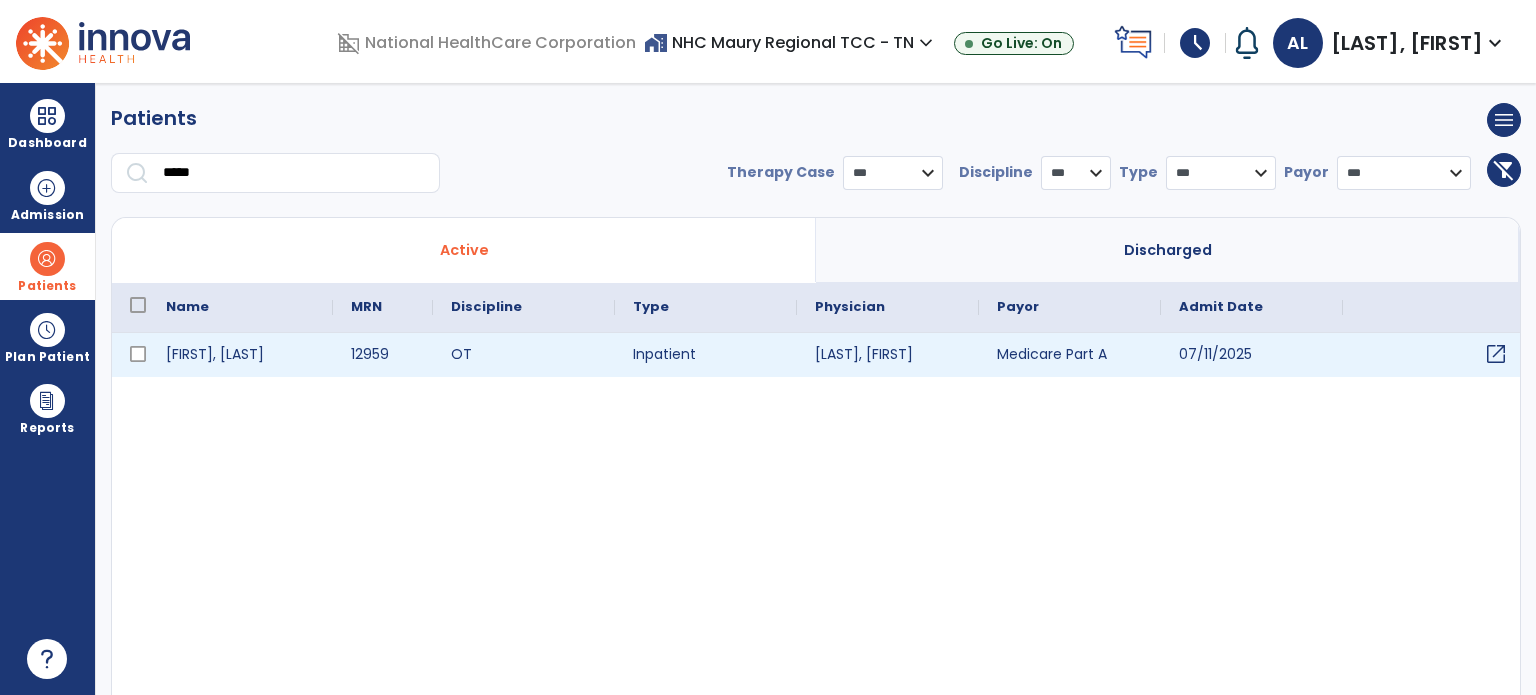 click on "open_in_new" at bounding box center (1496, 354) 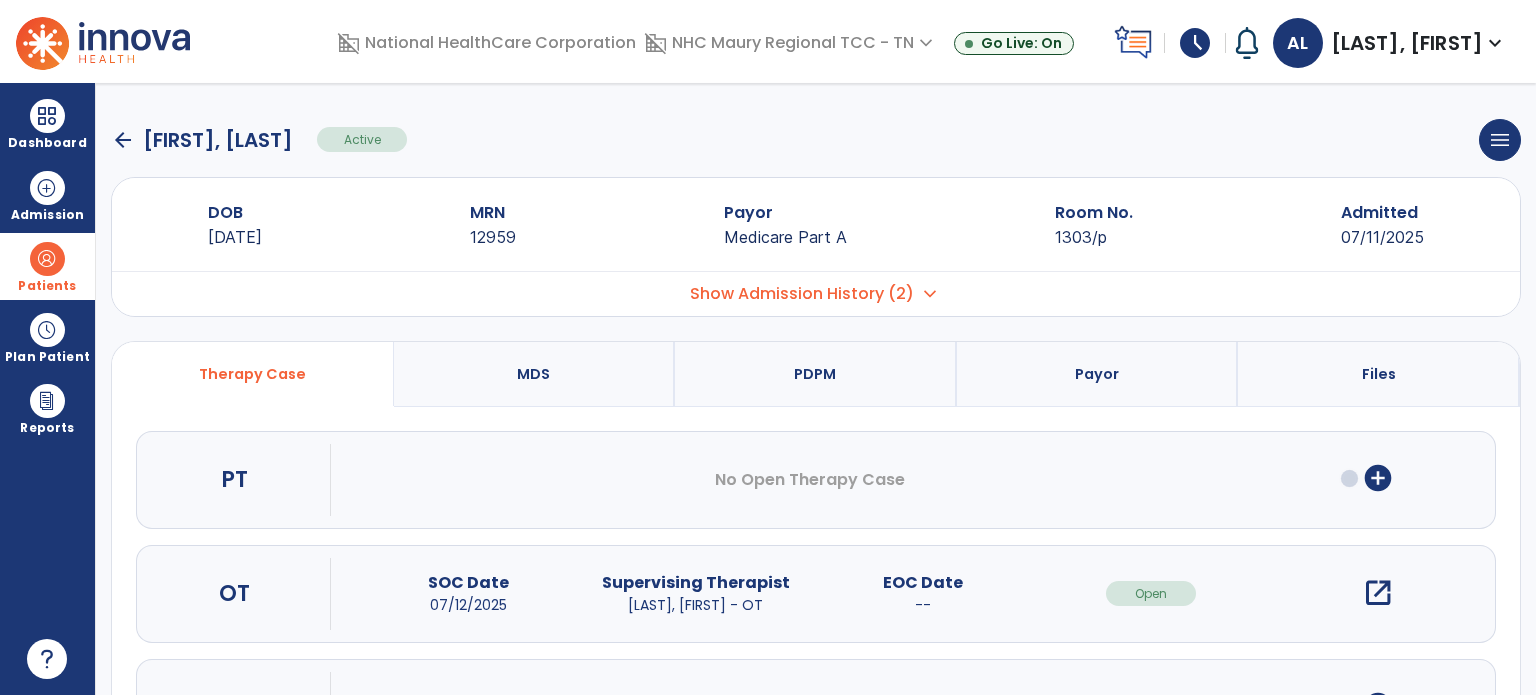 click on "Files" at bounding box center (1379, 374) 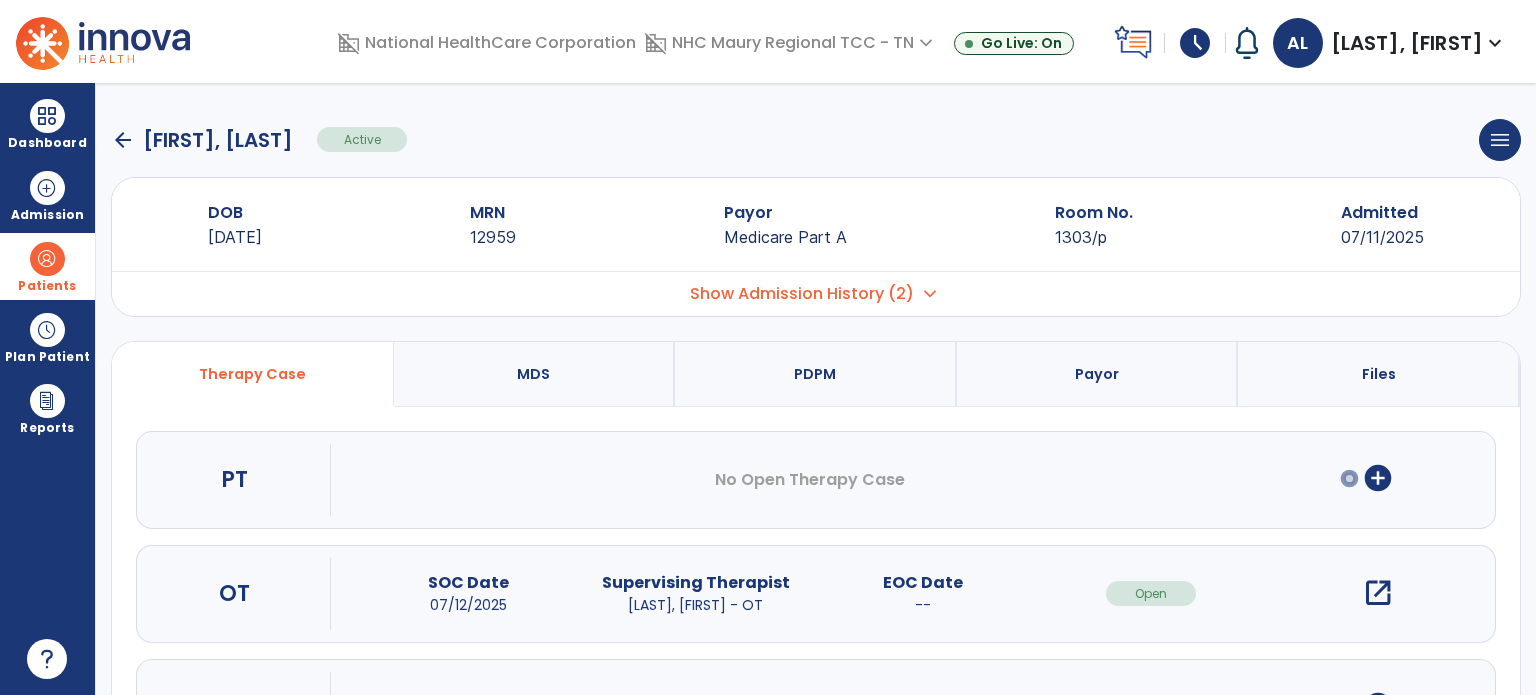 select on "**********" 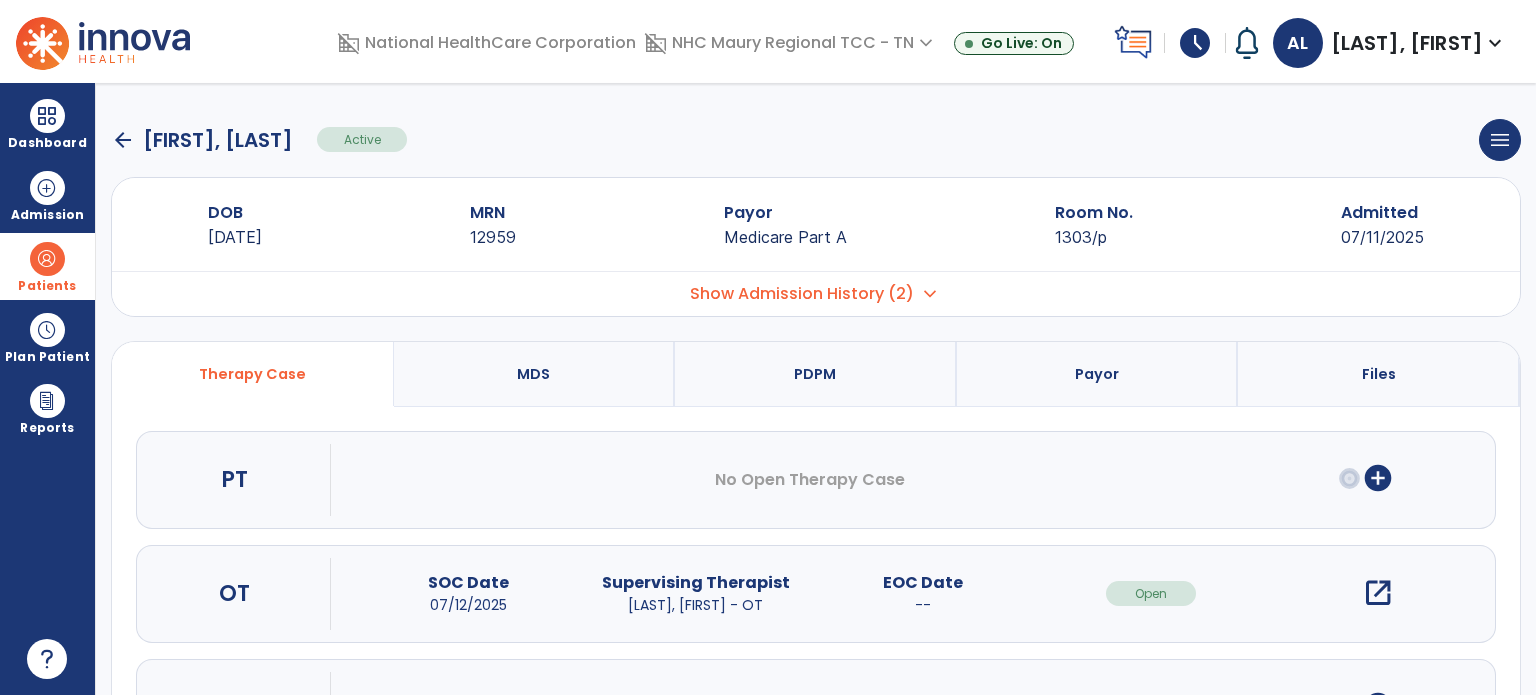 select on "***" 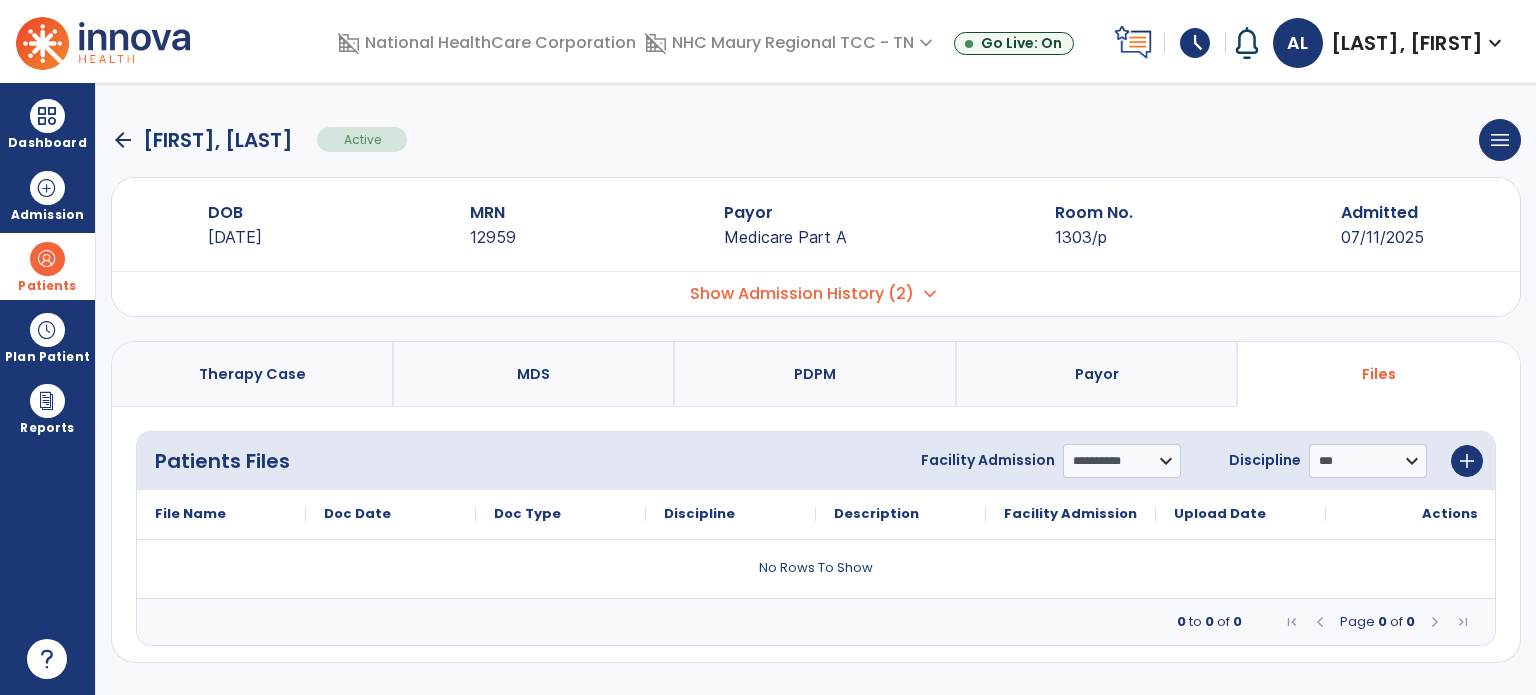 click on "arrow_back" 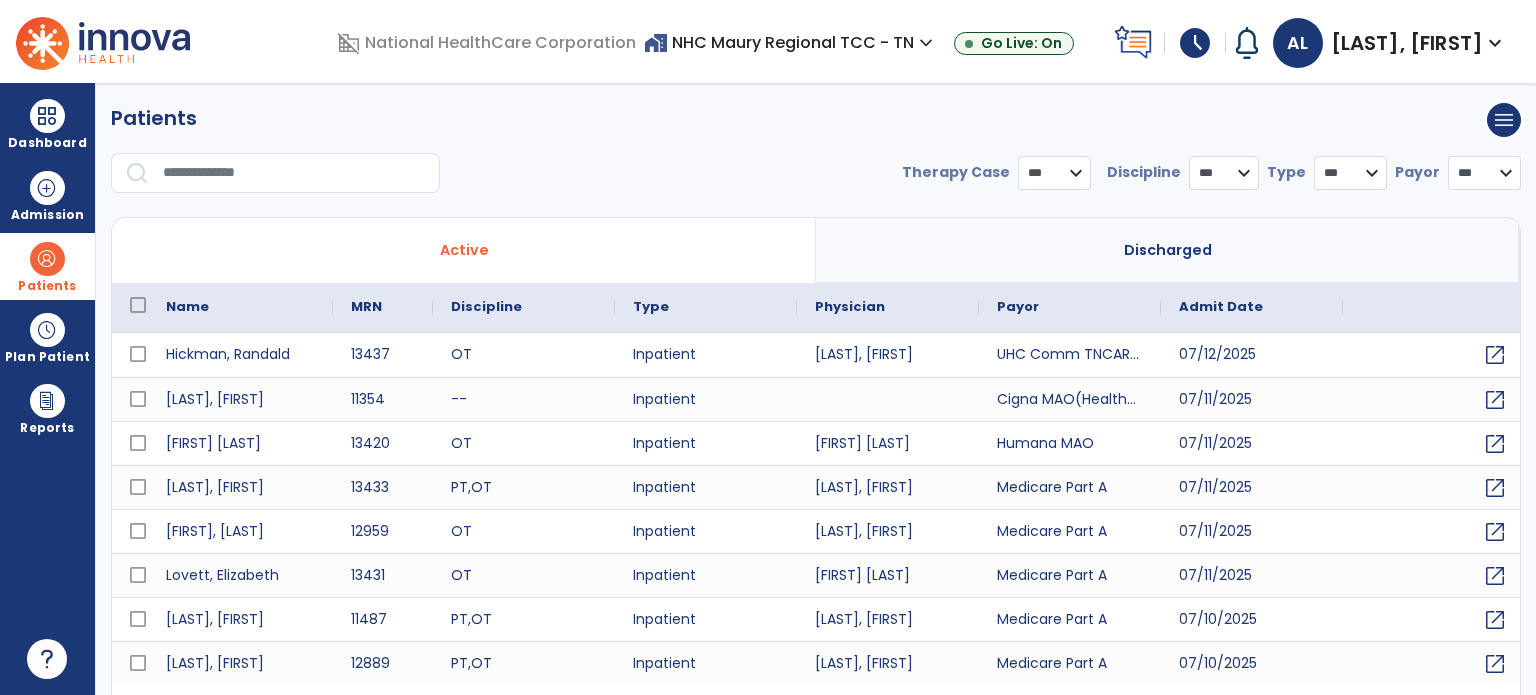 select on "***" 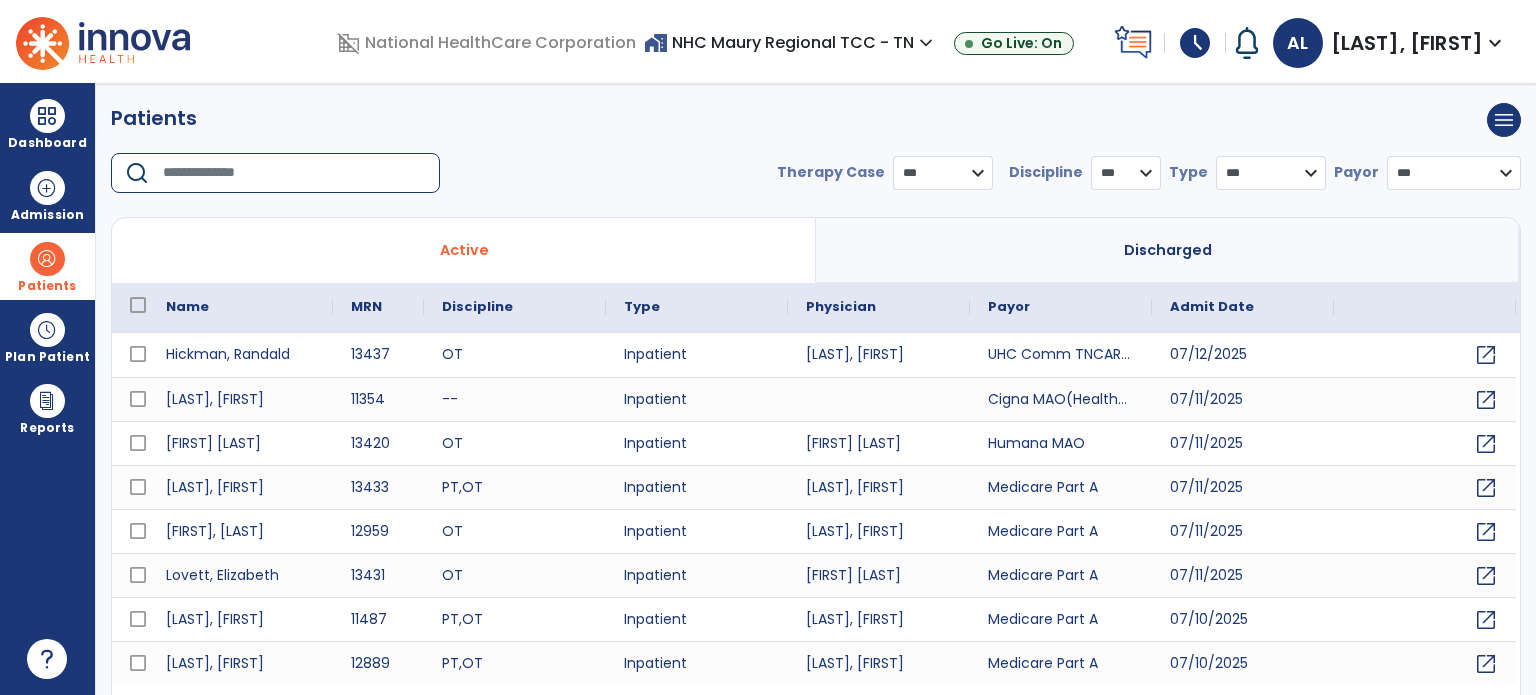 click at bounding box center [294, 173] 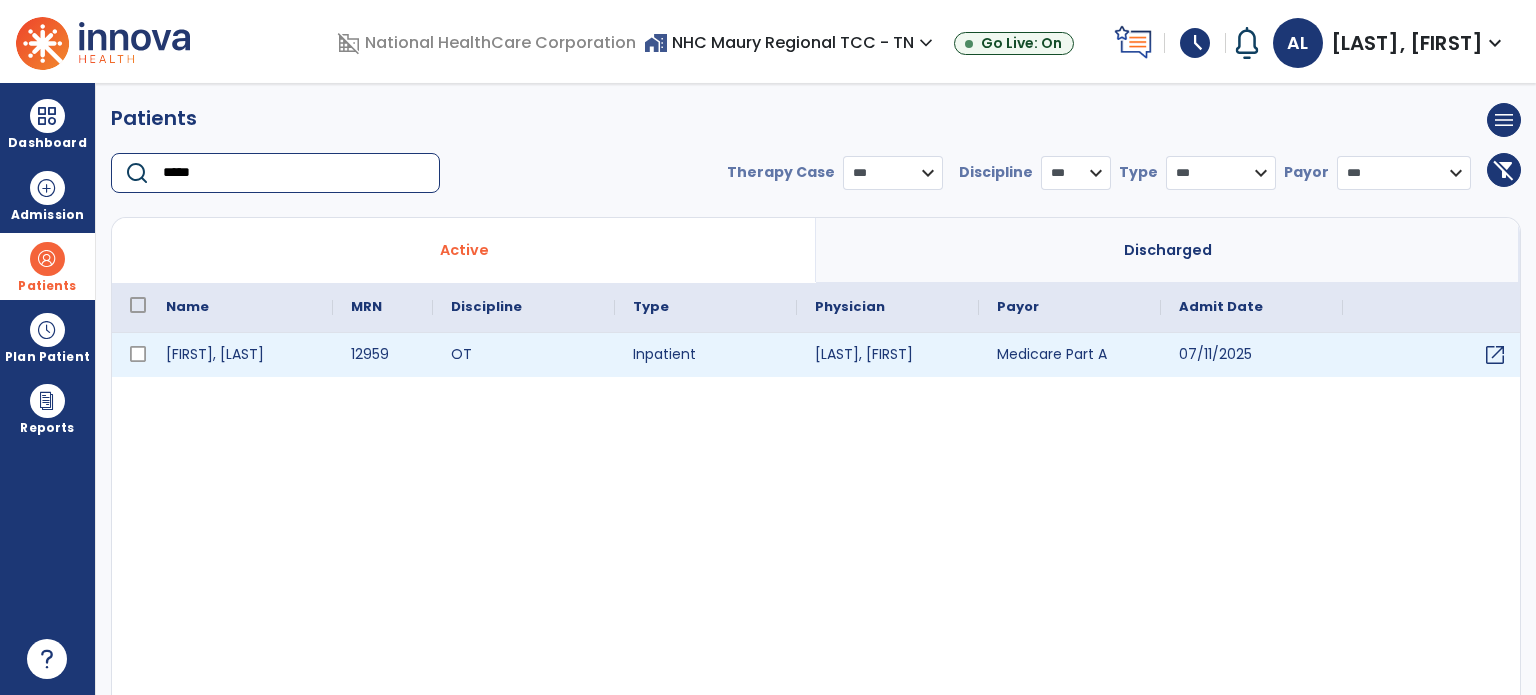 type on "*****" 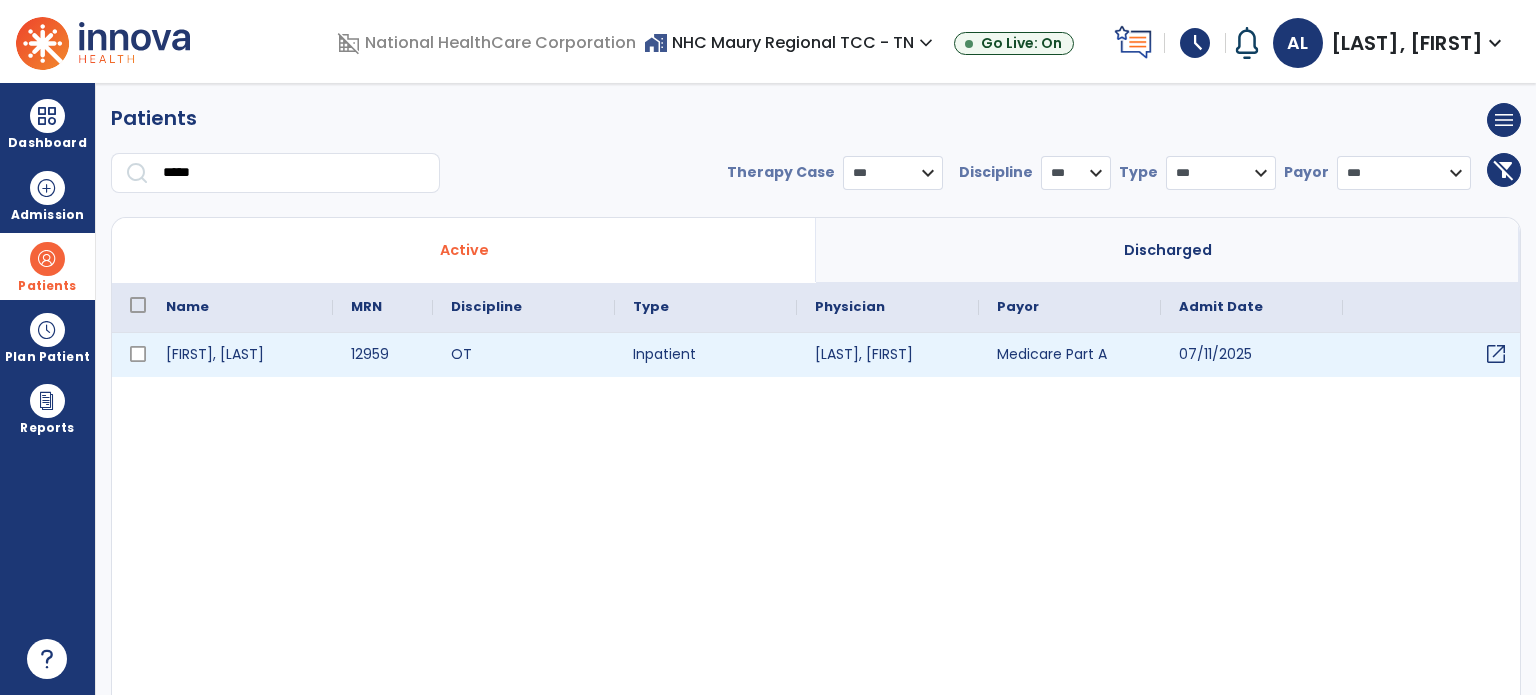 click on "open_in_new" at bounding box center [1496, 354] 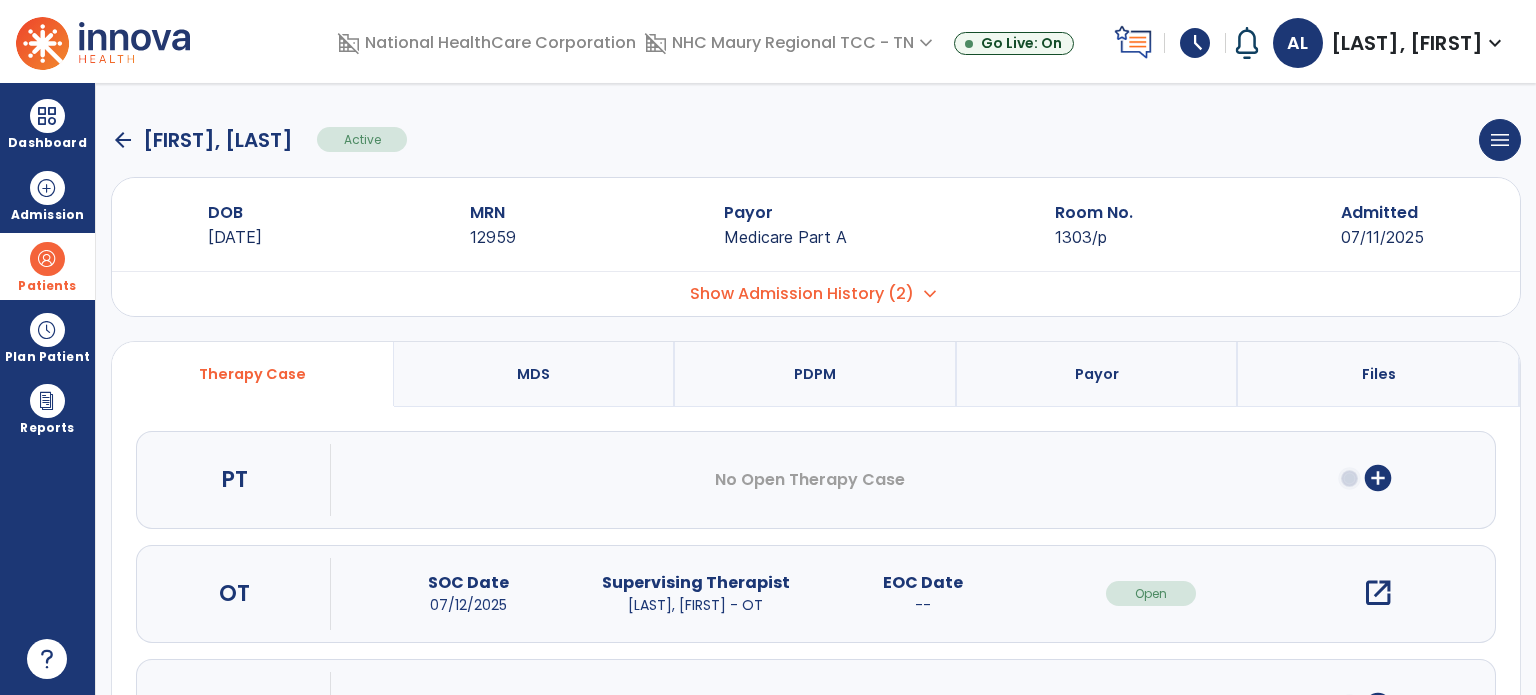 click on "open_in_new" at bounding box center [1378, 593] 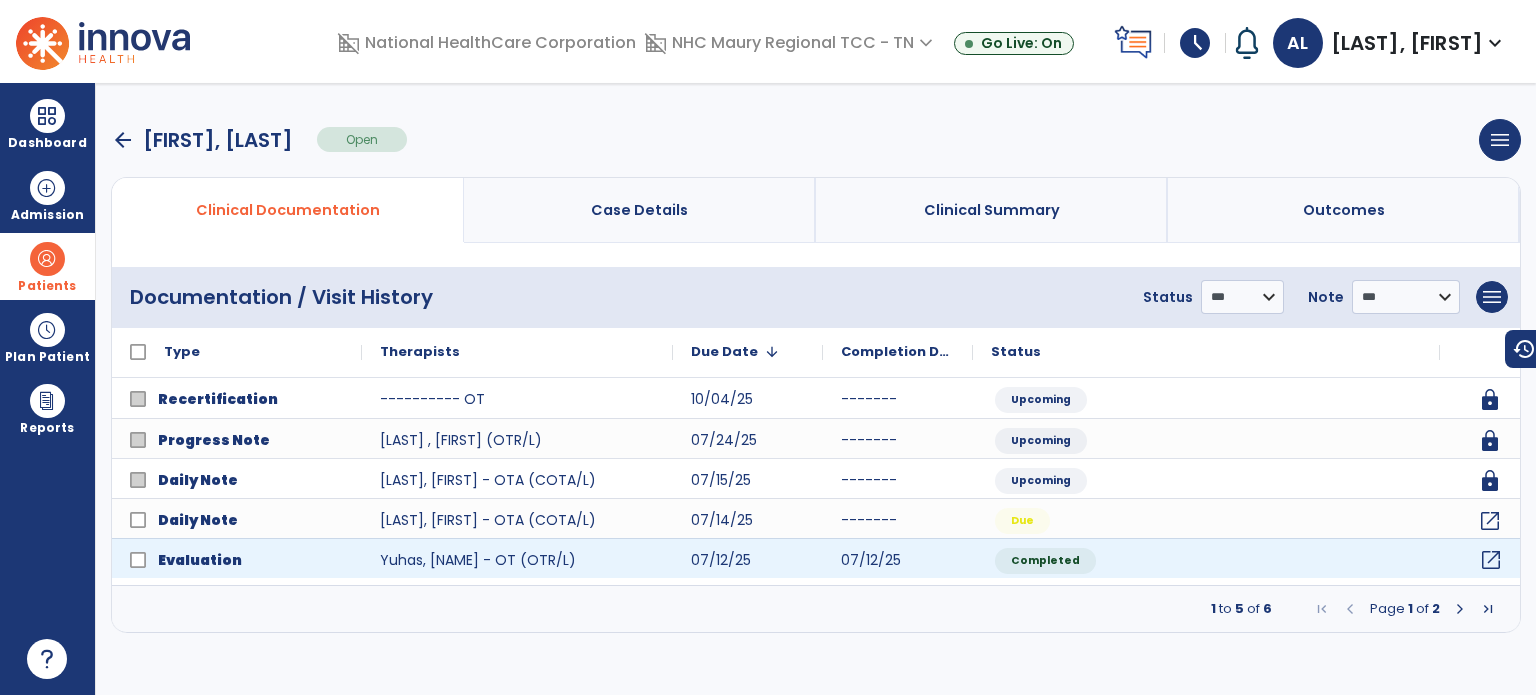 click on "open_in_new" 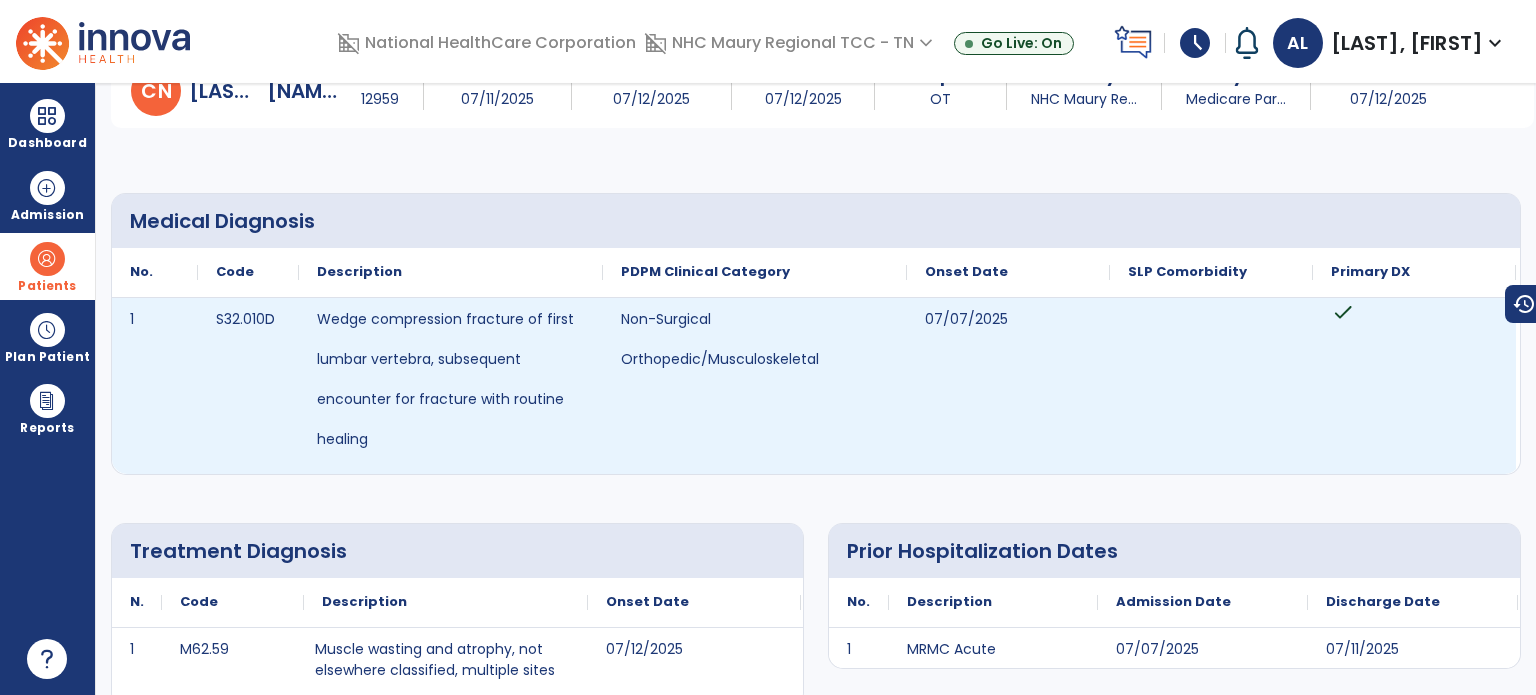 scroll, scrollTop: 0, scrollLeft: 0, axis: both 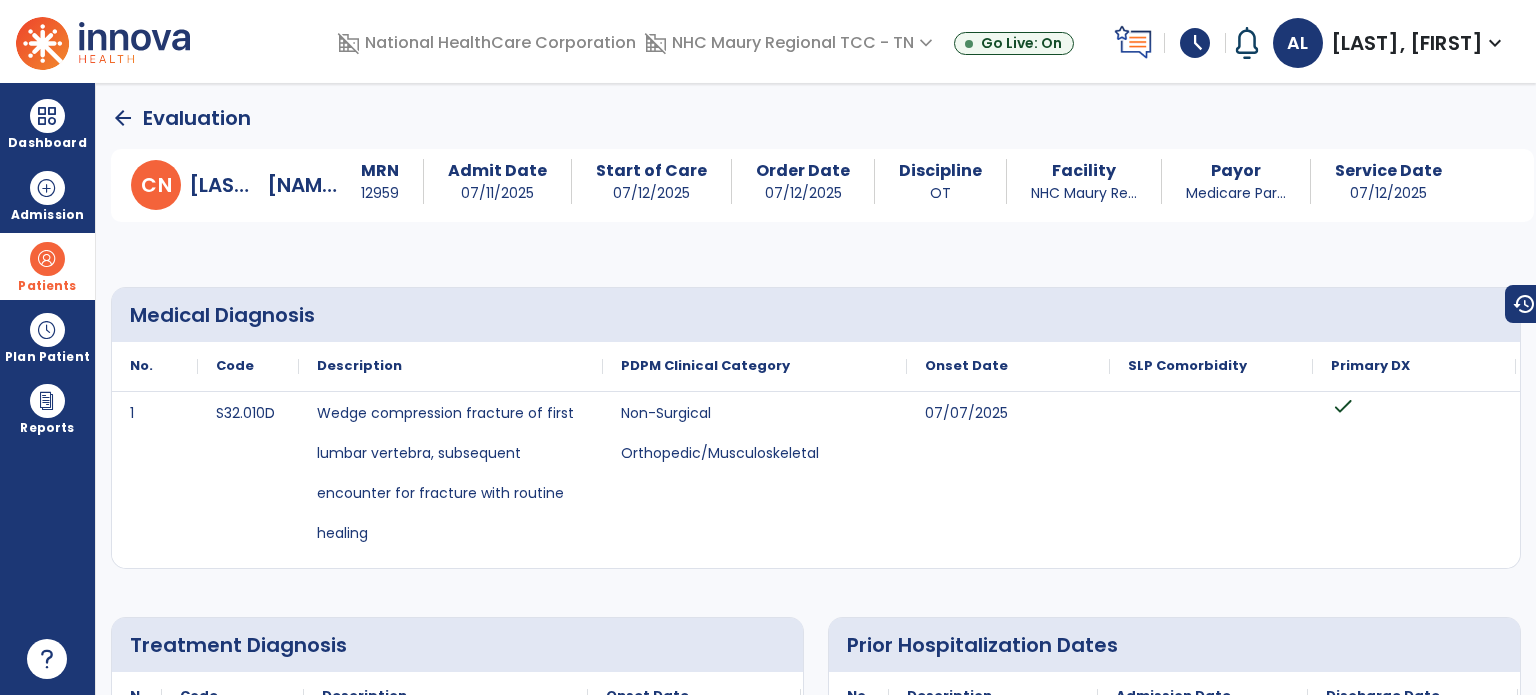 click on "arrow_back" 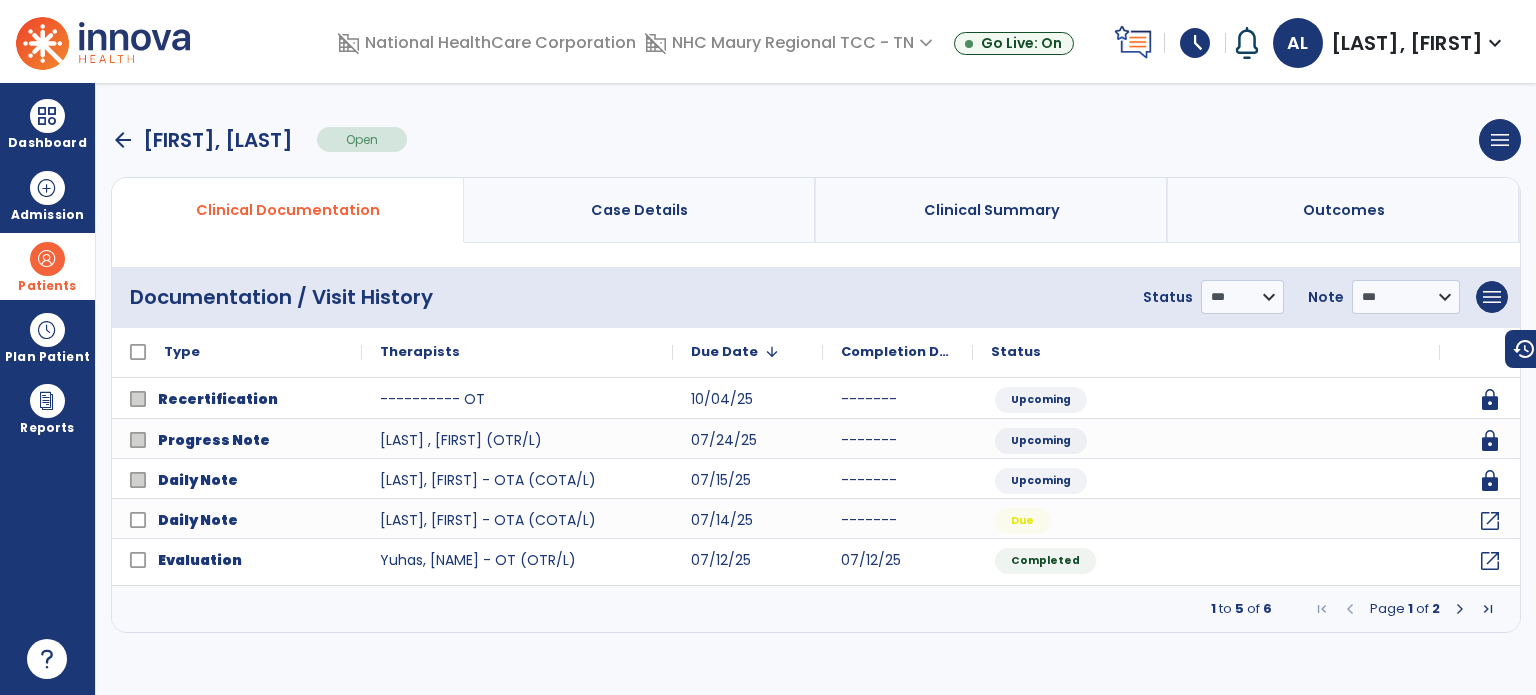 click on "arrow_back" at bounding box center (123, 140) 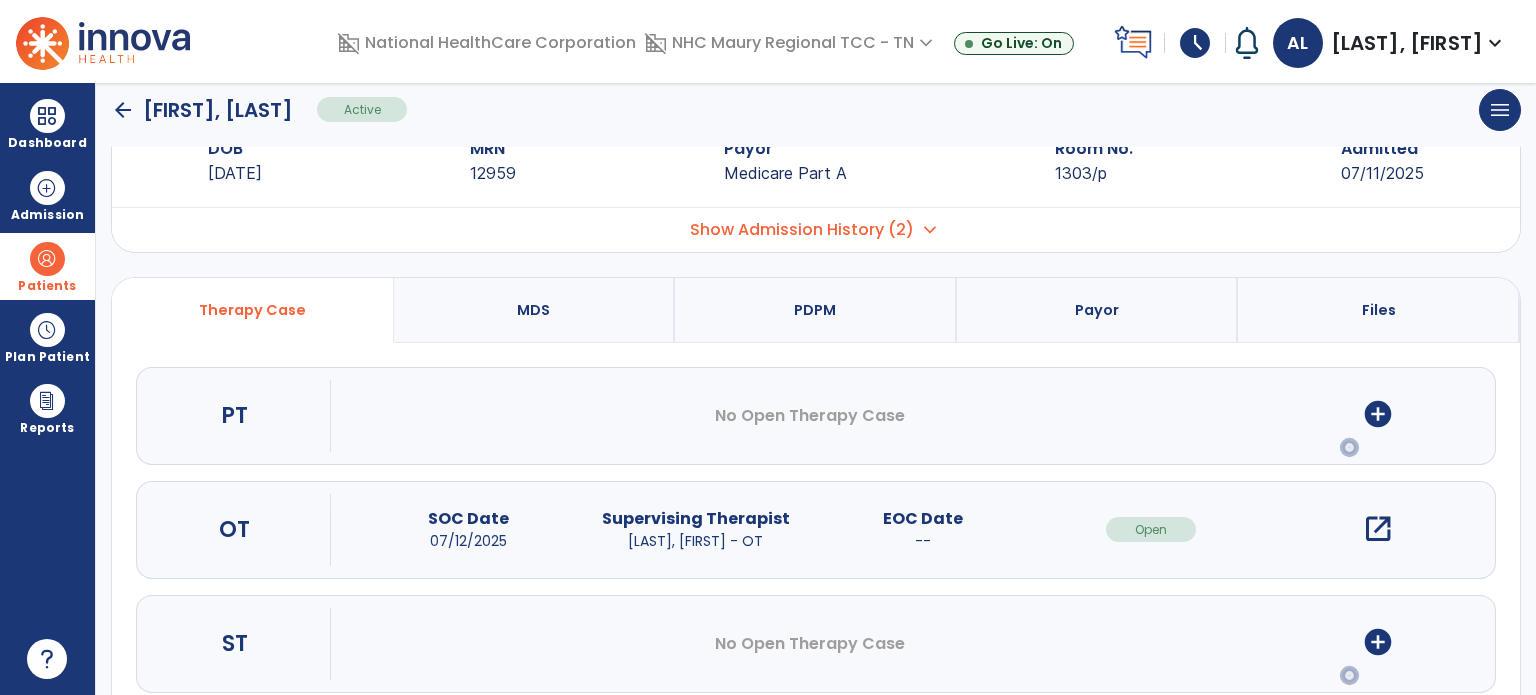 scroll, scrollTop: 107, scrollLeft: 0, axis: vertical 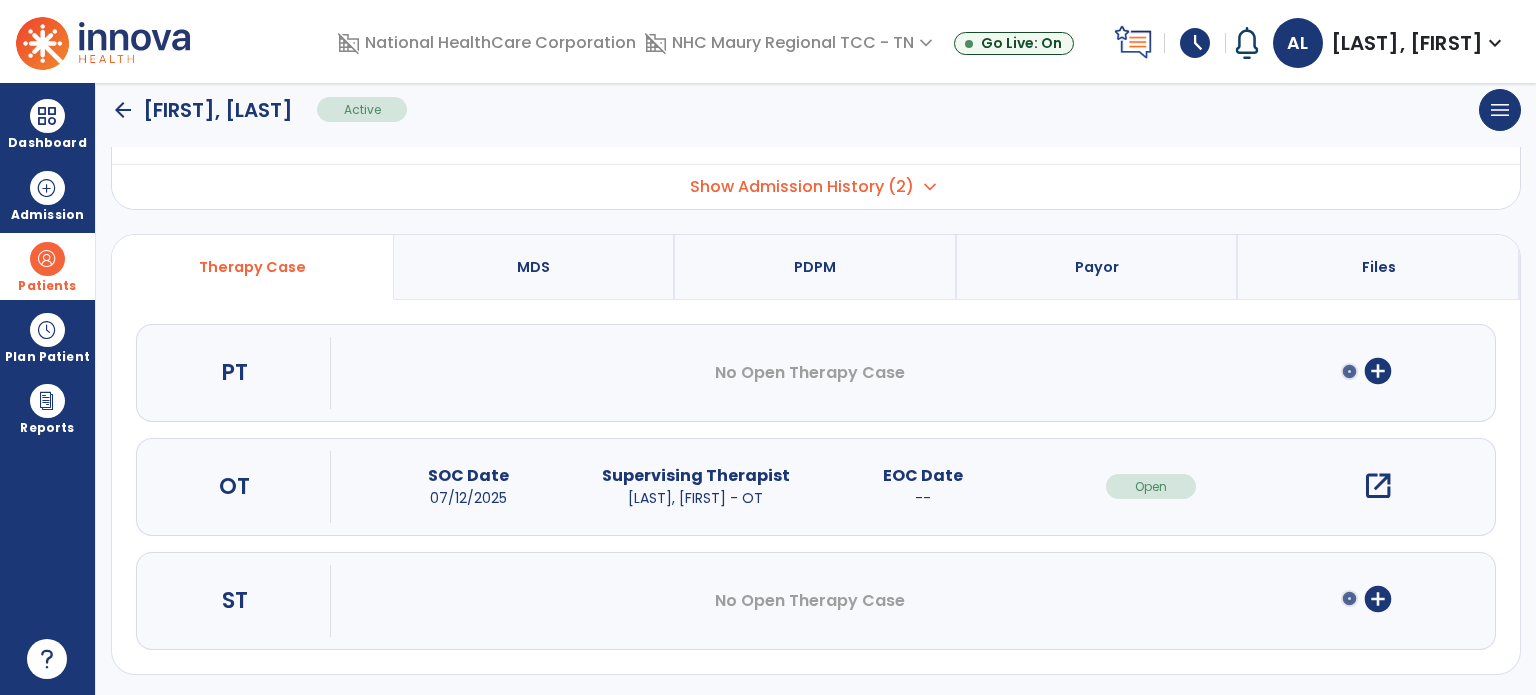 click on "add_circle" at bounding box center (1378, 371) 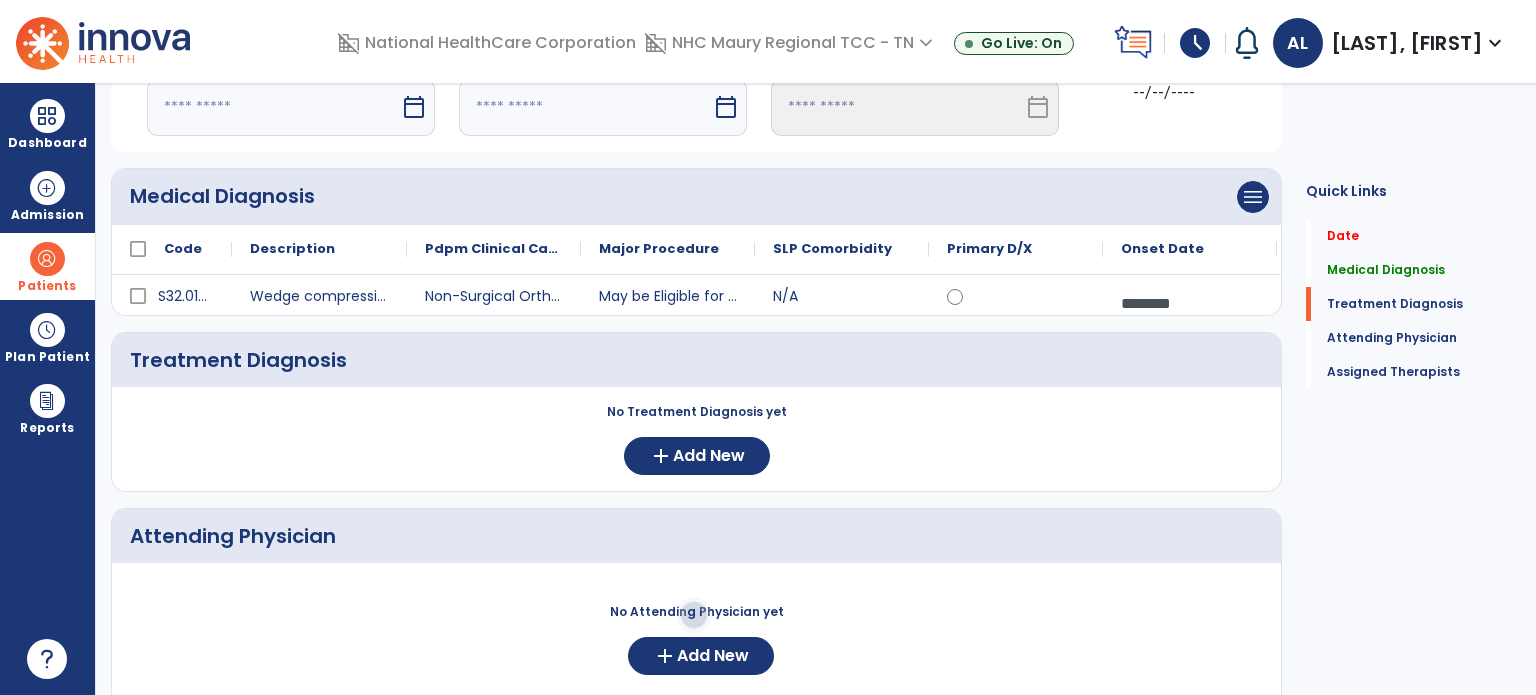 click on "Assigned Therapists" 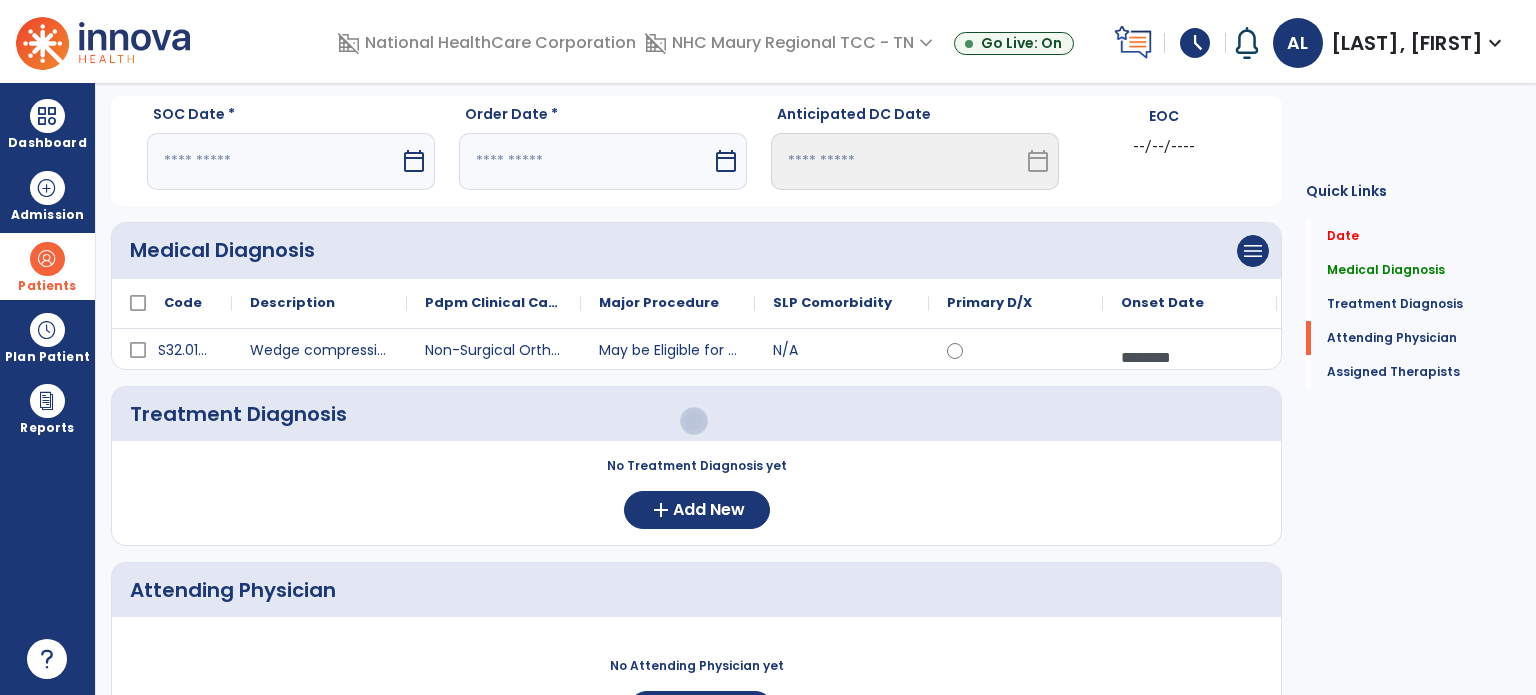 scroll, scrollTop: 0, scrollLeft: 0, axis: both 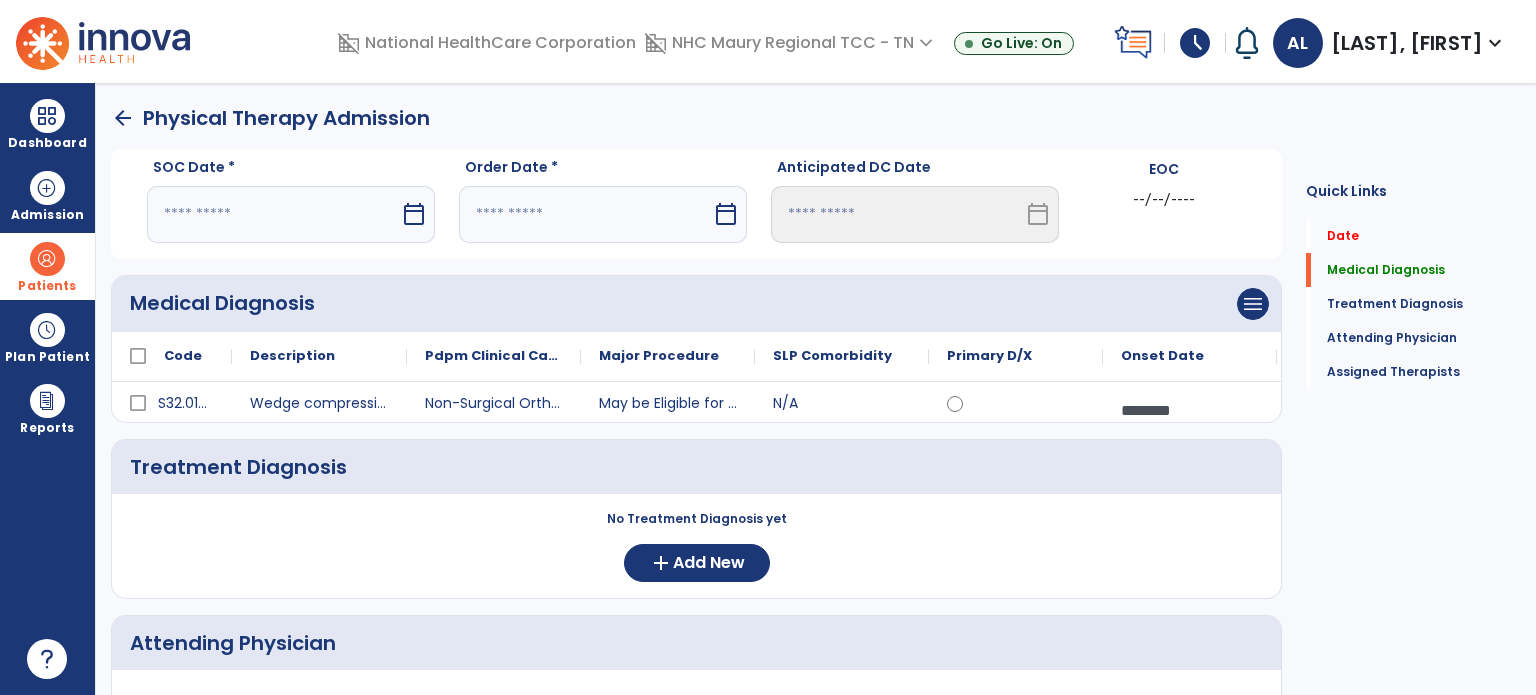 click on "arrow_back" 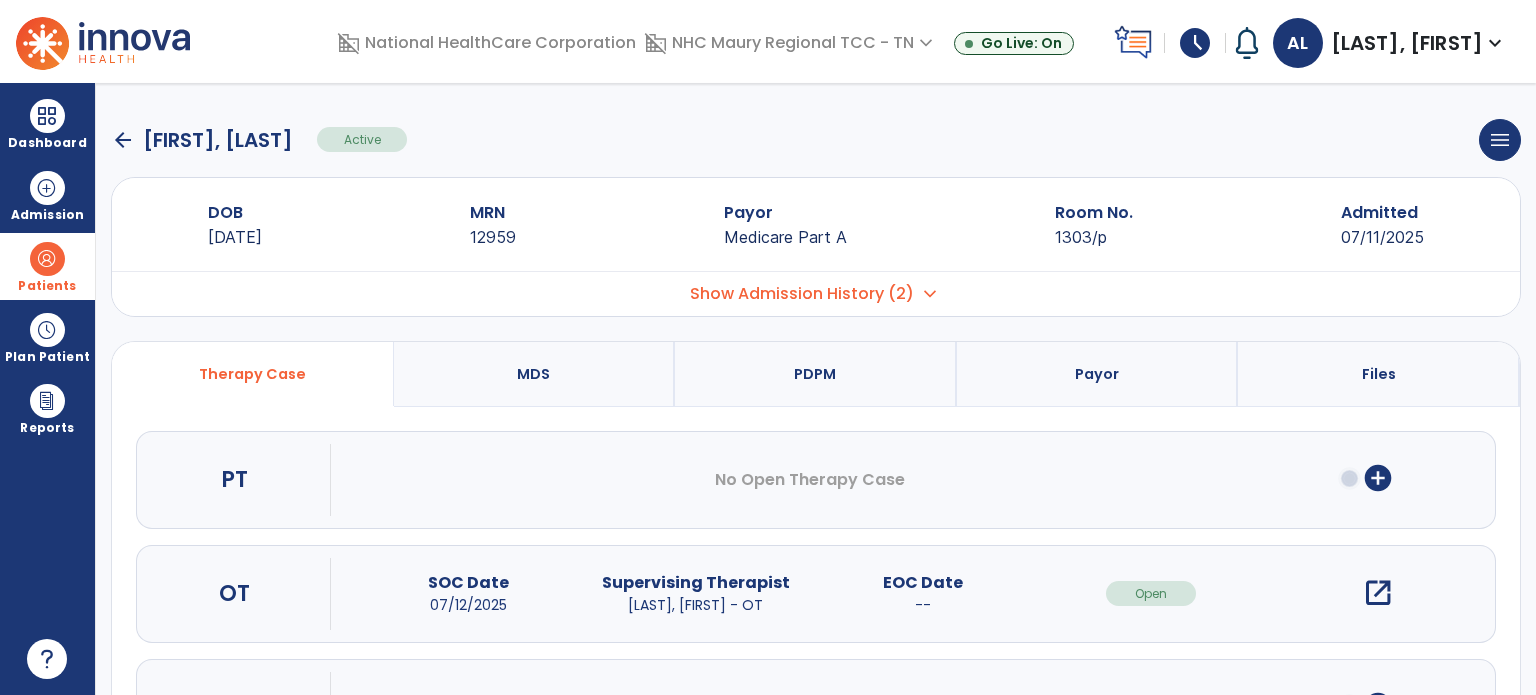 click on "arrow_back" 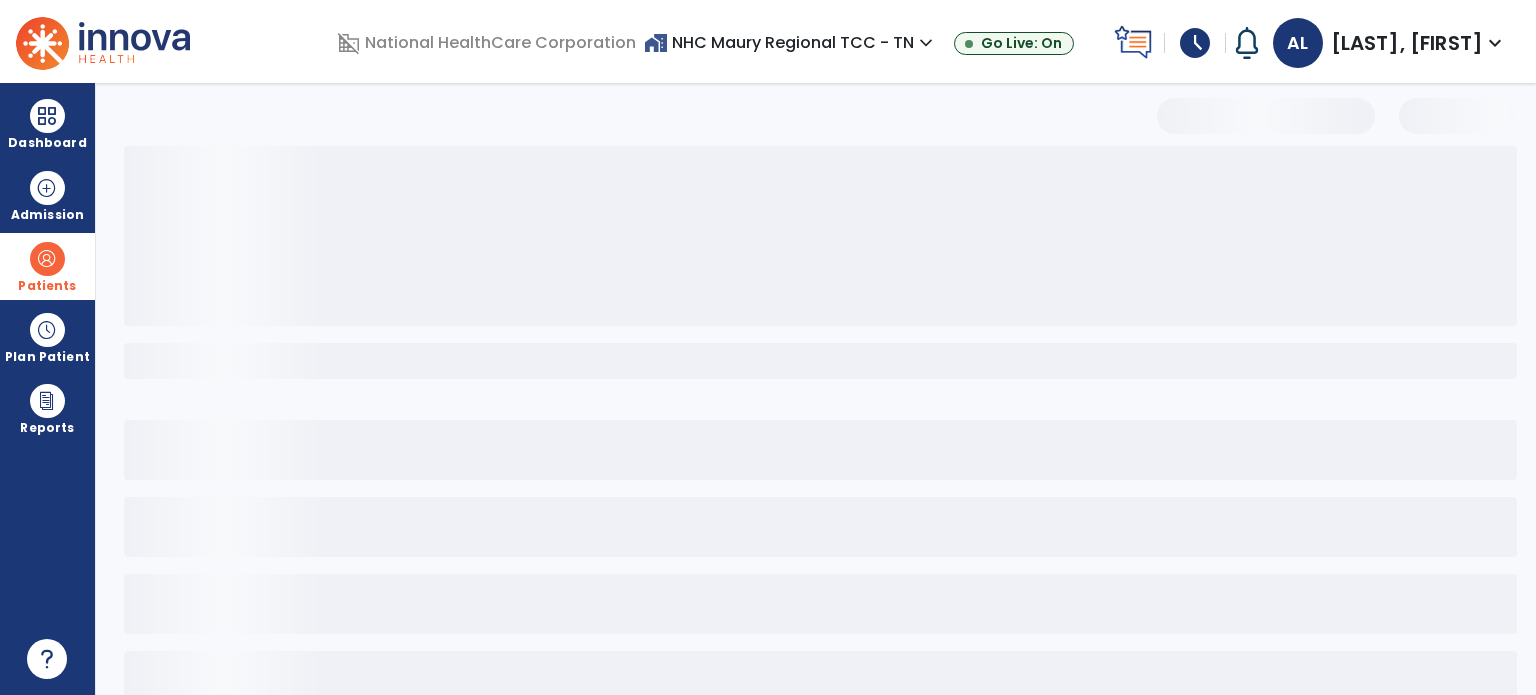select on "***" 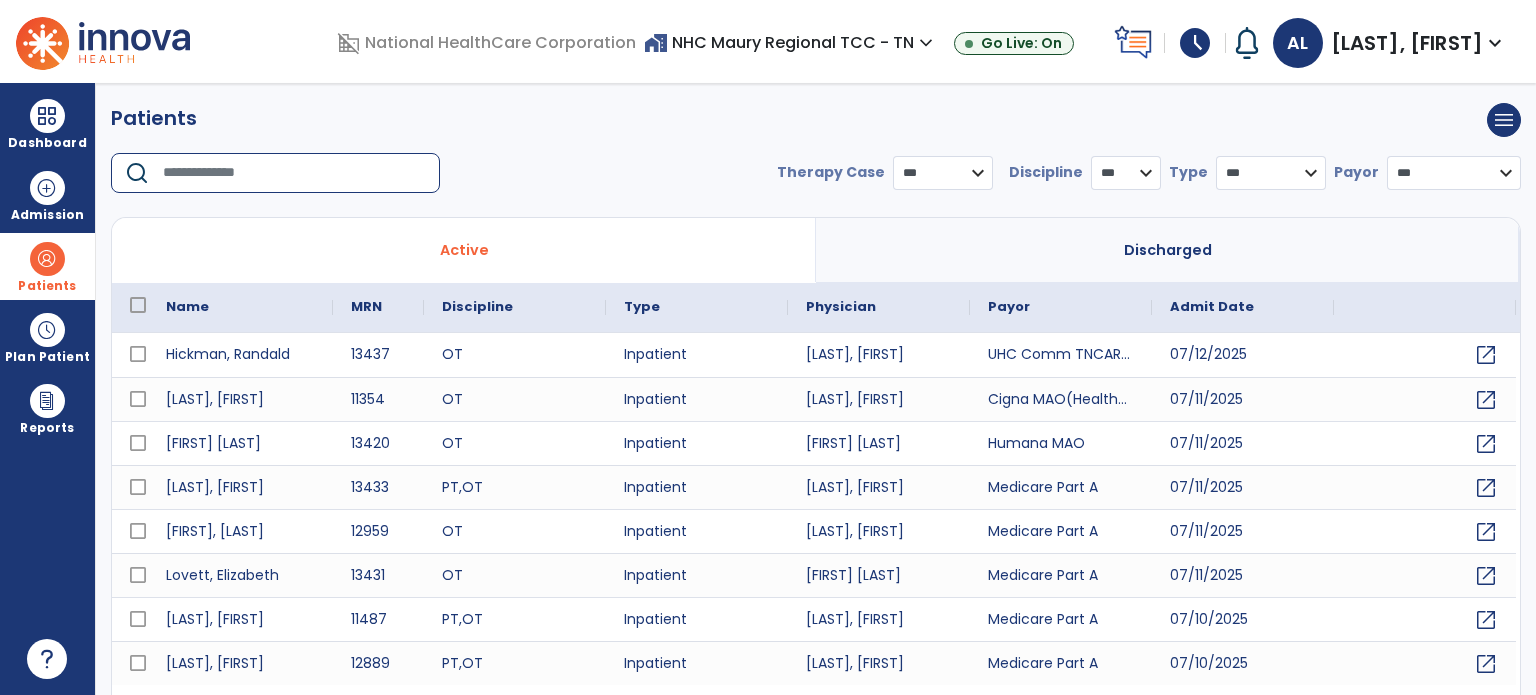 click at bounding box center [294, 173] 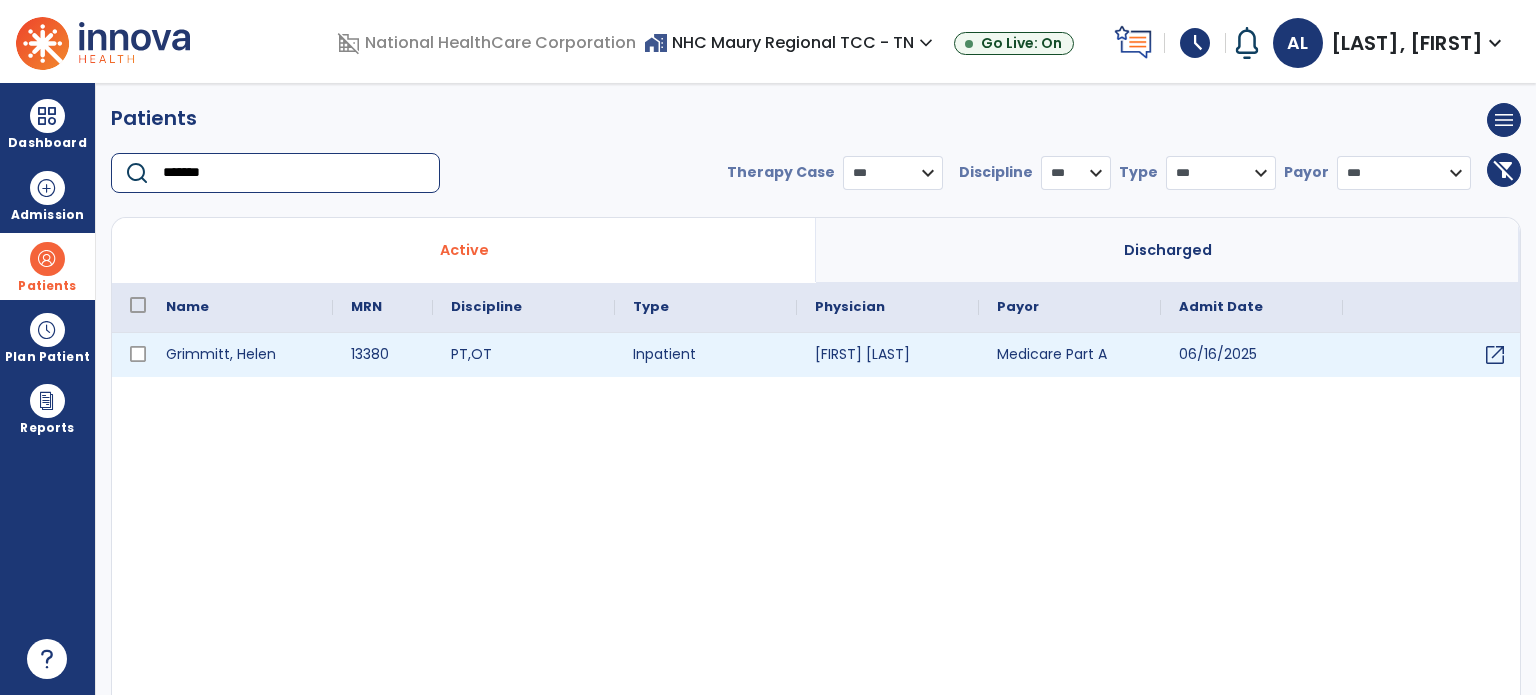 type on "*******" 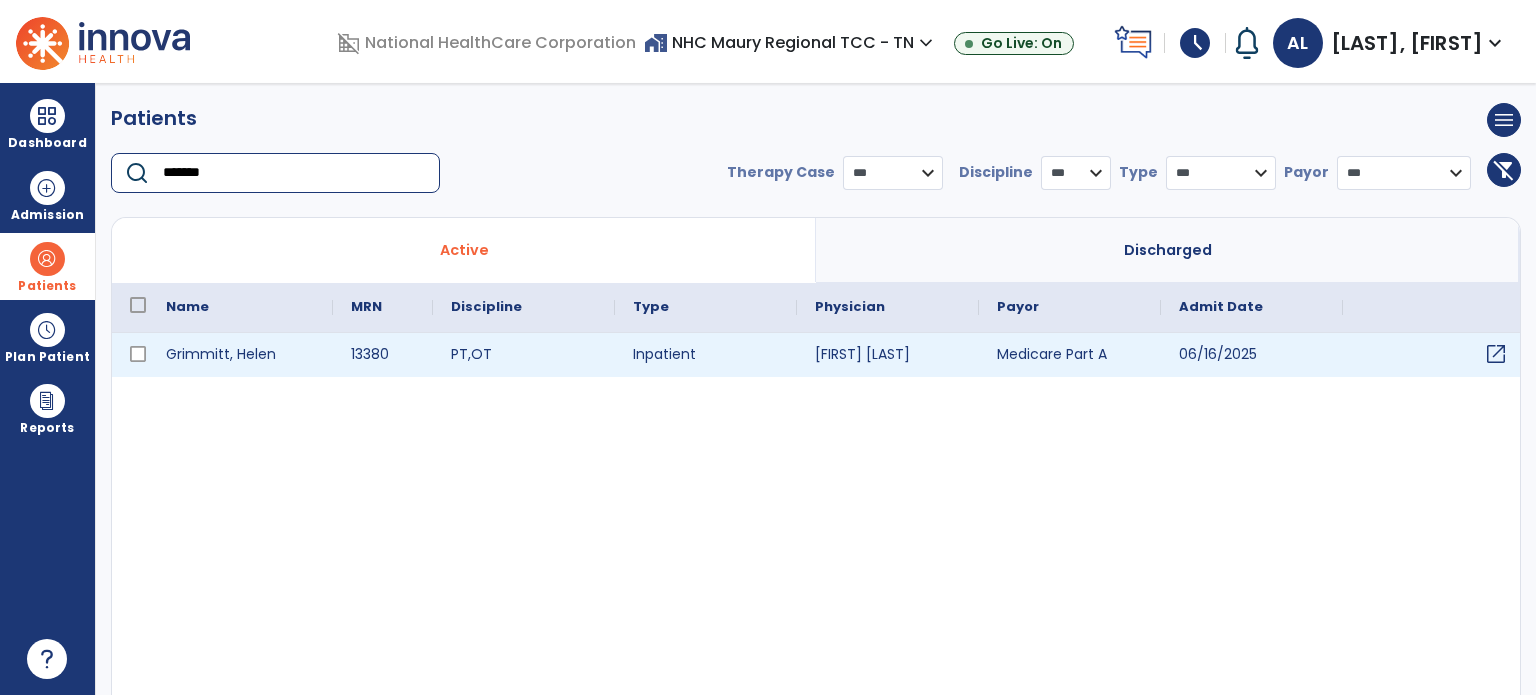 click on "open_in_new" at bounding box center [1496, 354] 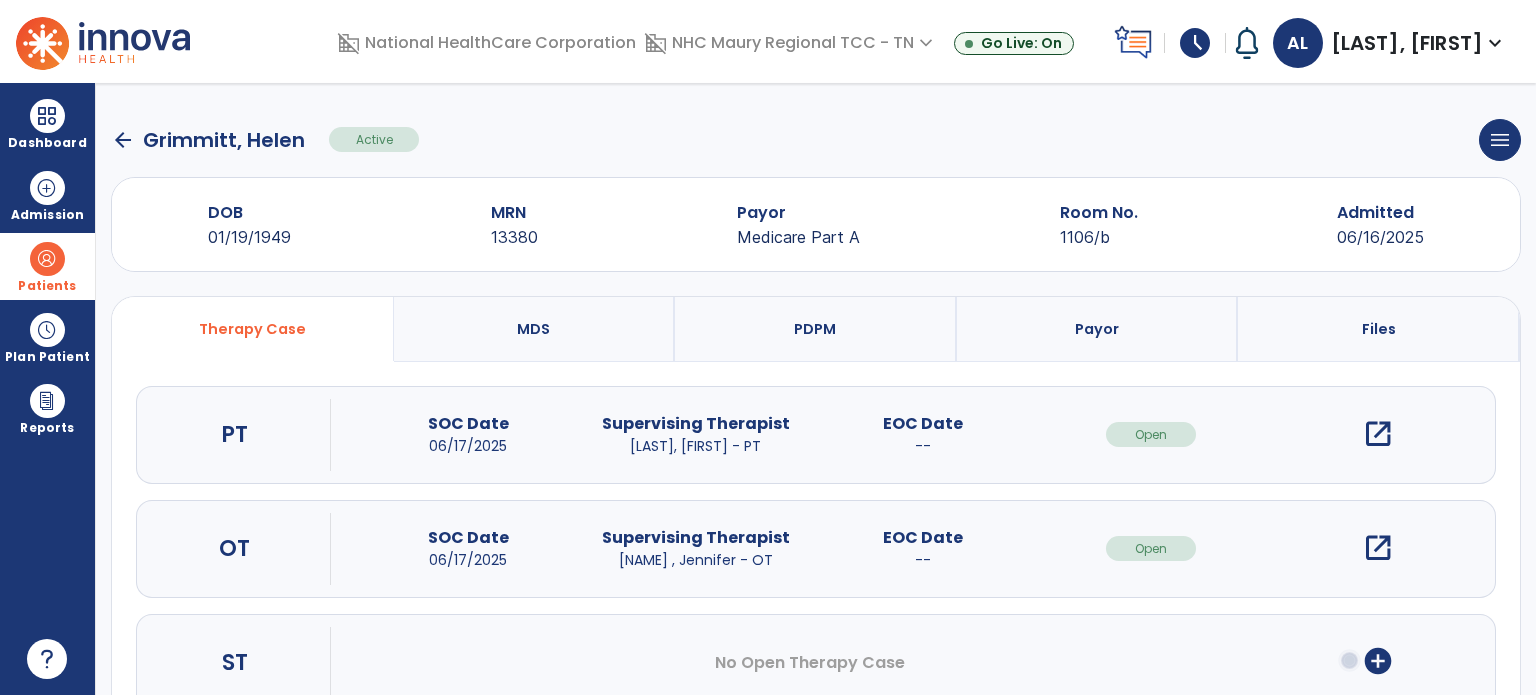 click on "open_in_new" at bounding box center (1378, 548) 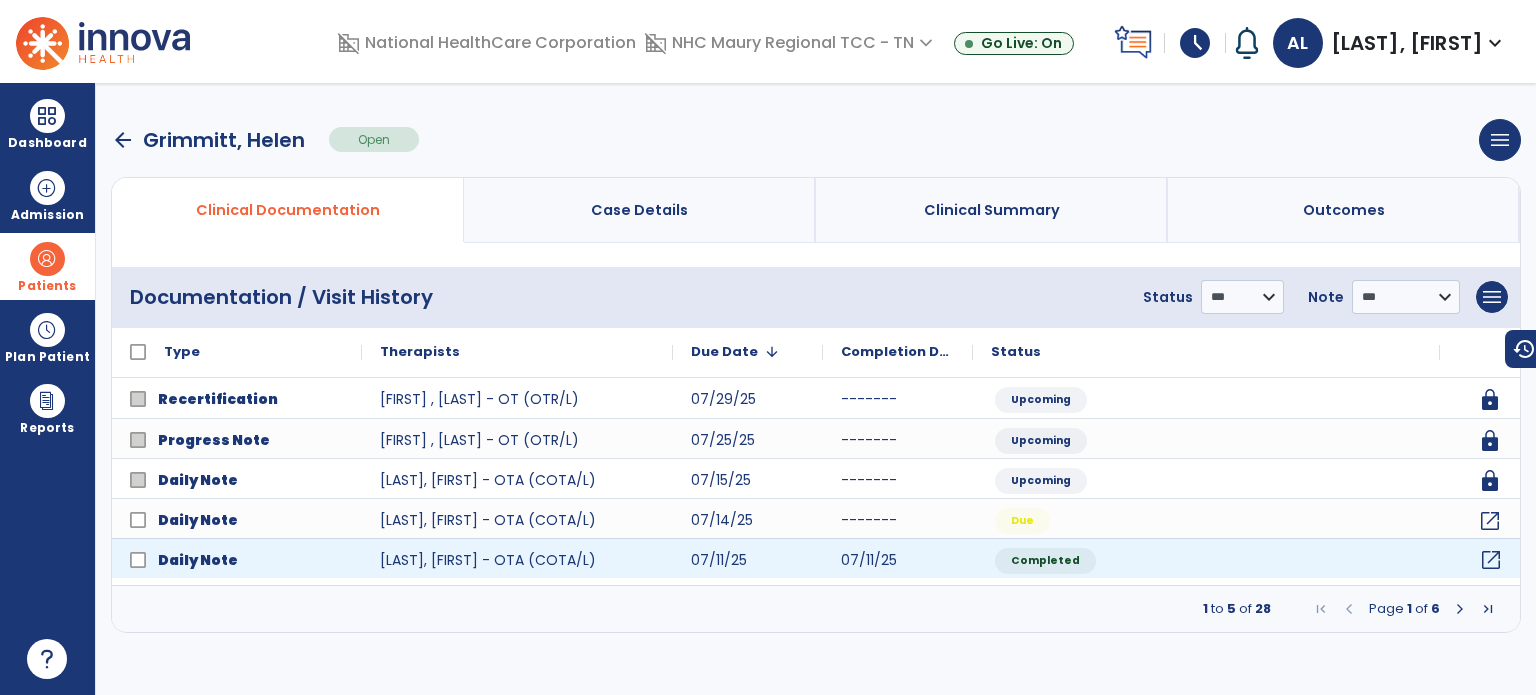 click on "open_in_new" 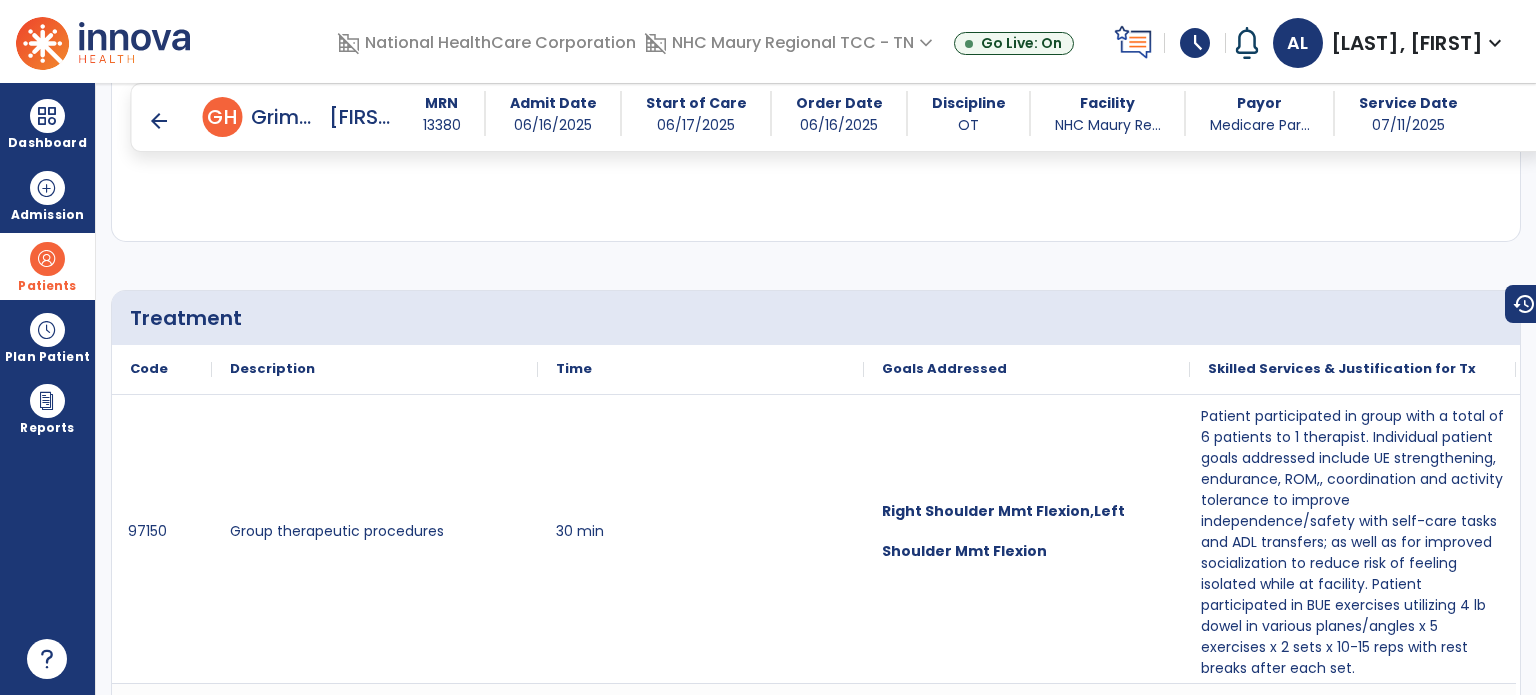 scroll, scrollTop: 996, scrollLeft: 0, axis: vertical 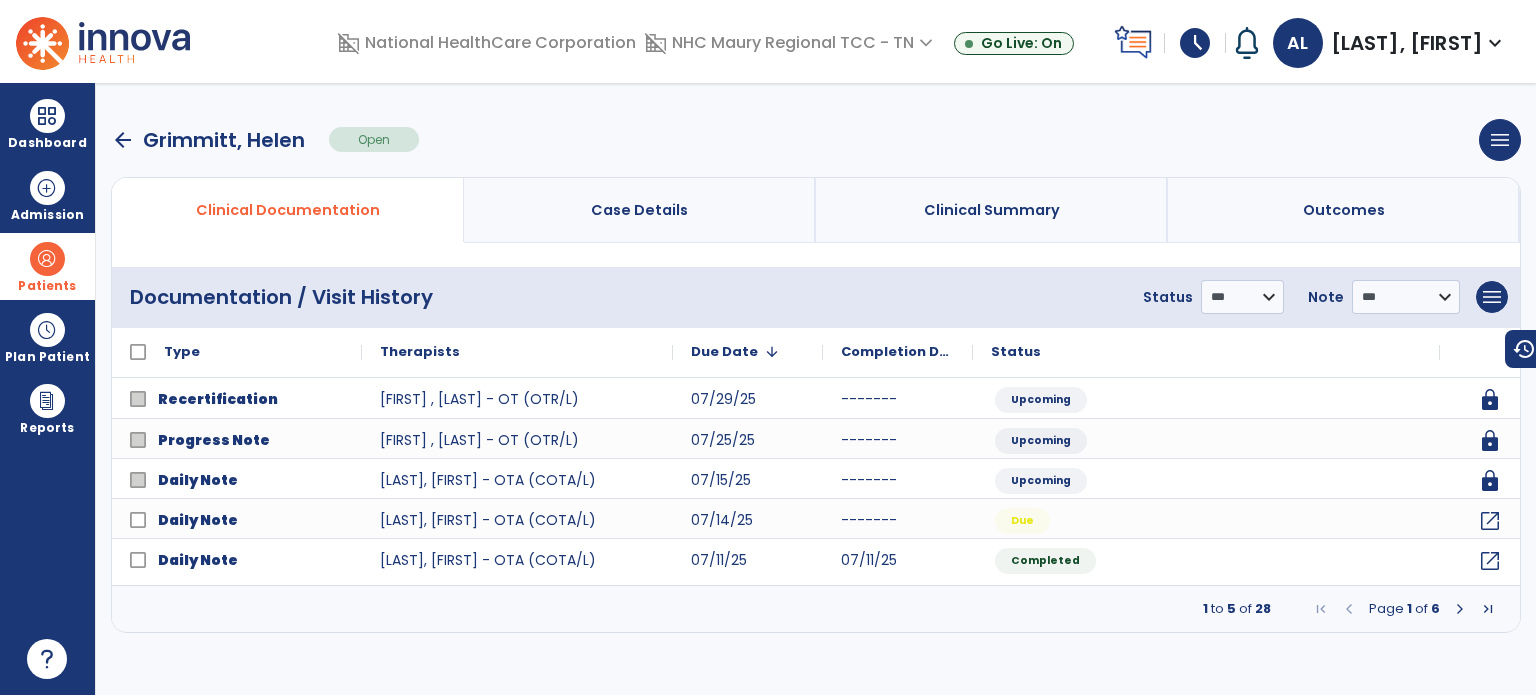 click at bounding box center [1460, 609] 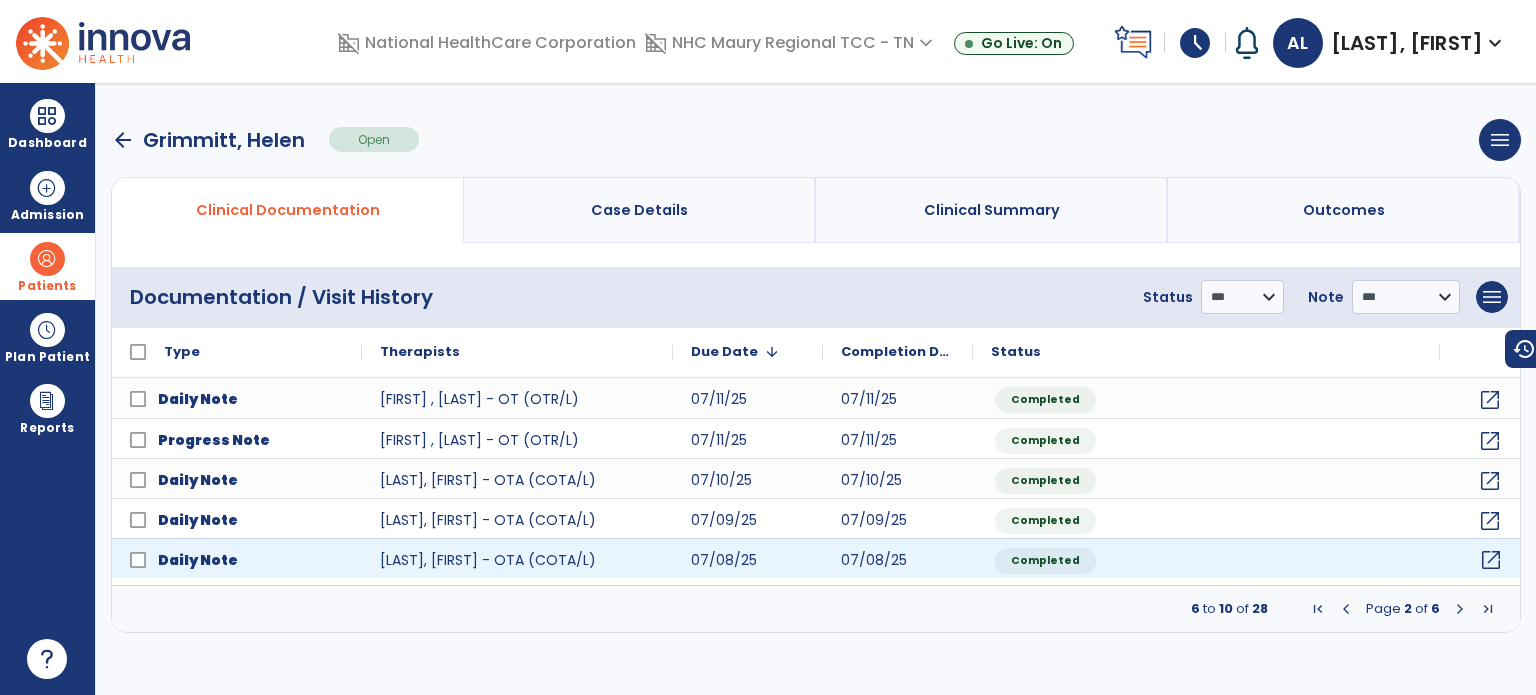 click on "open_in_new" 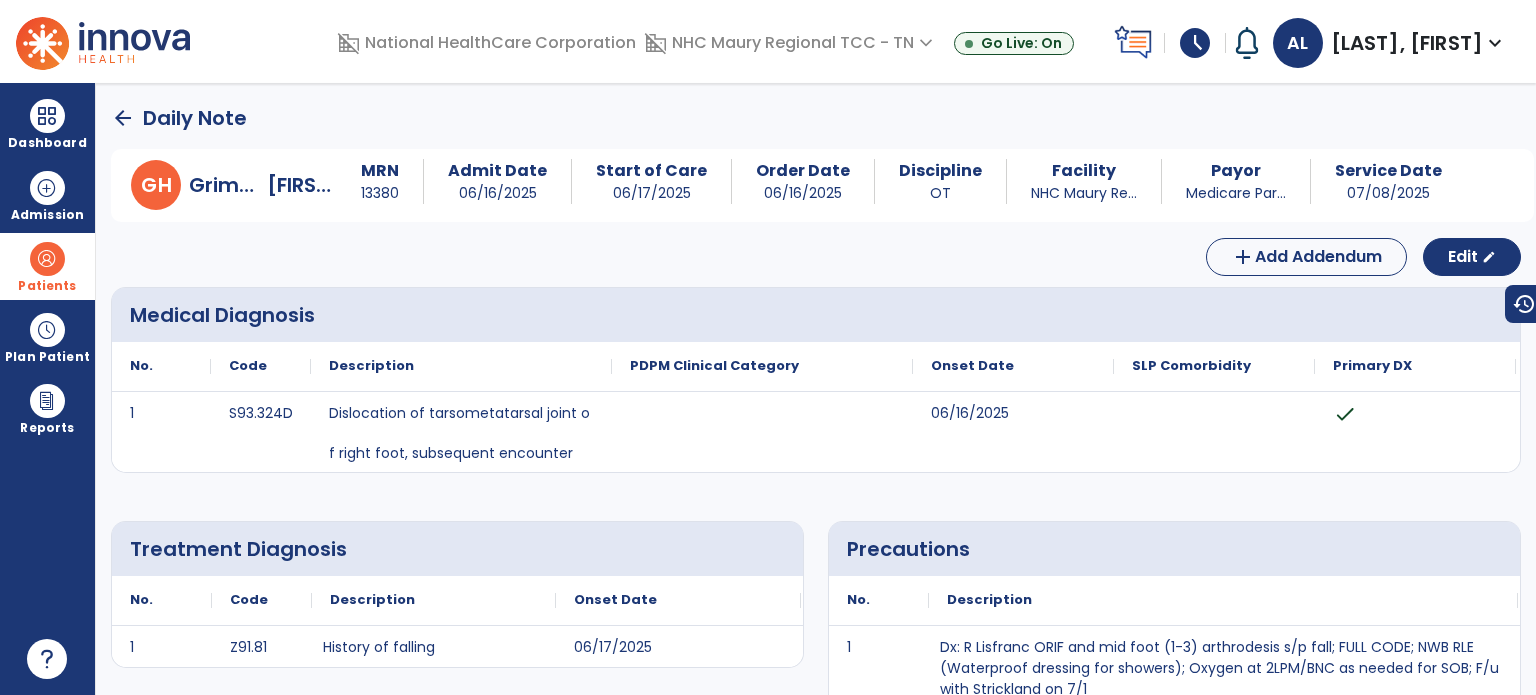 click at bounding box center [1214, 432] 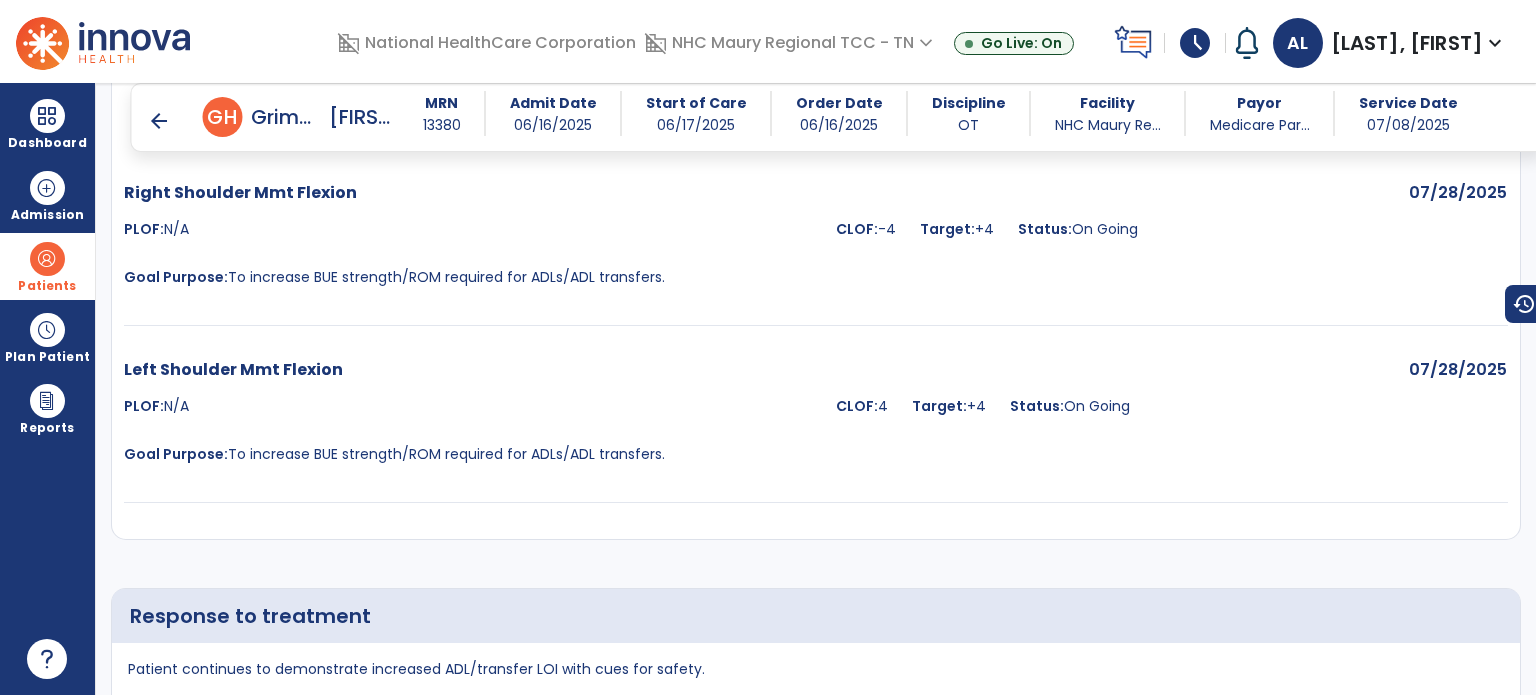 scroll, scrollTop: 3096, scrollLeft: 0, axis: vertical 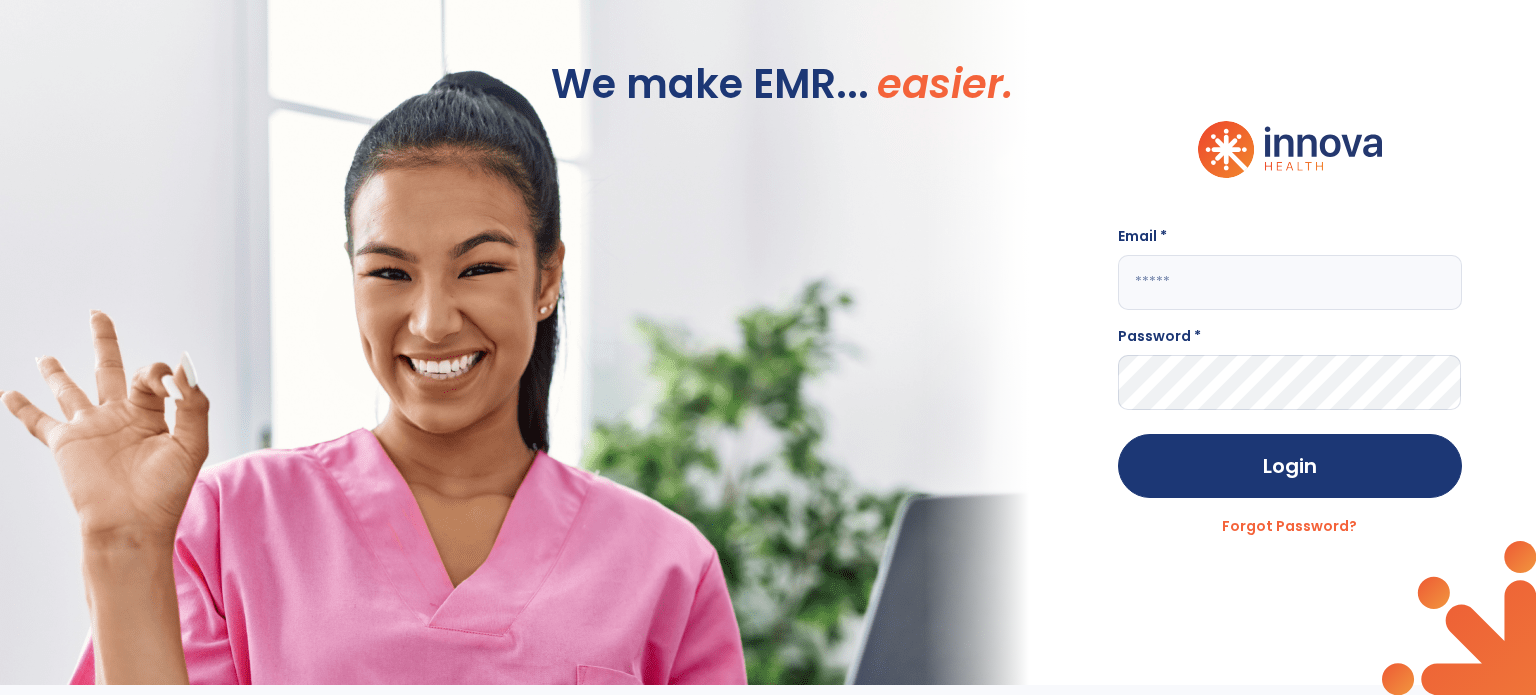 type on "**********" 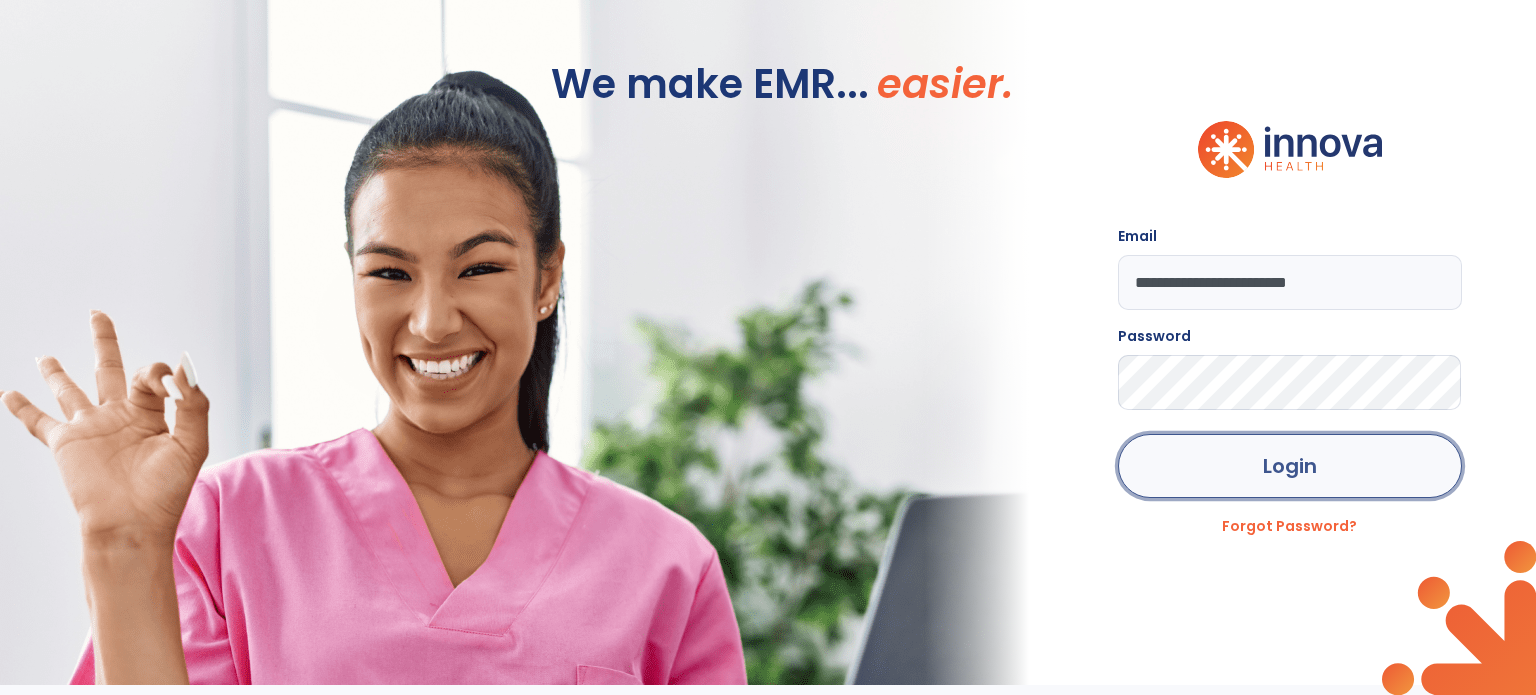 click on "Login" 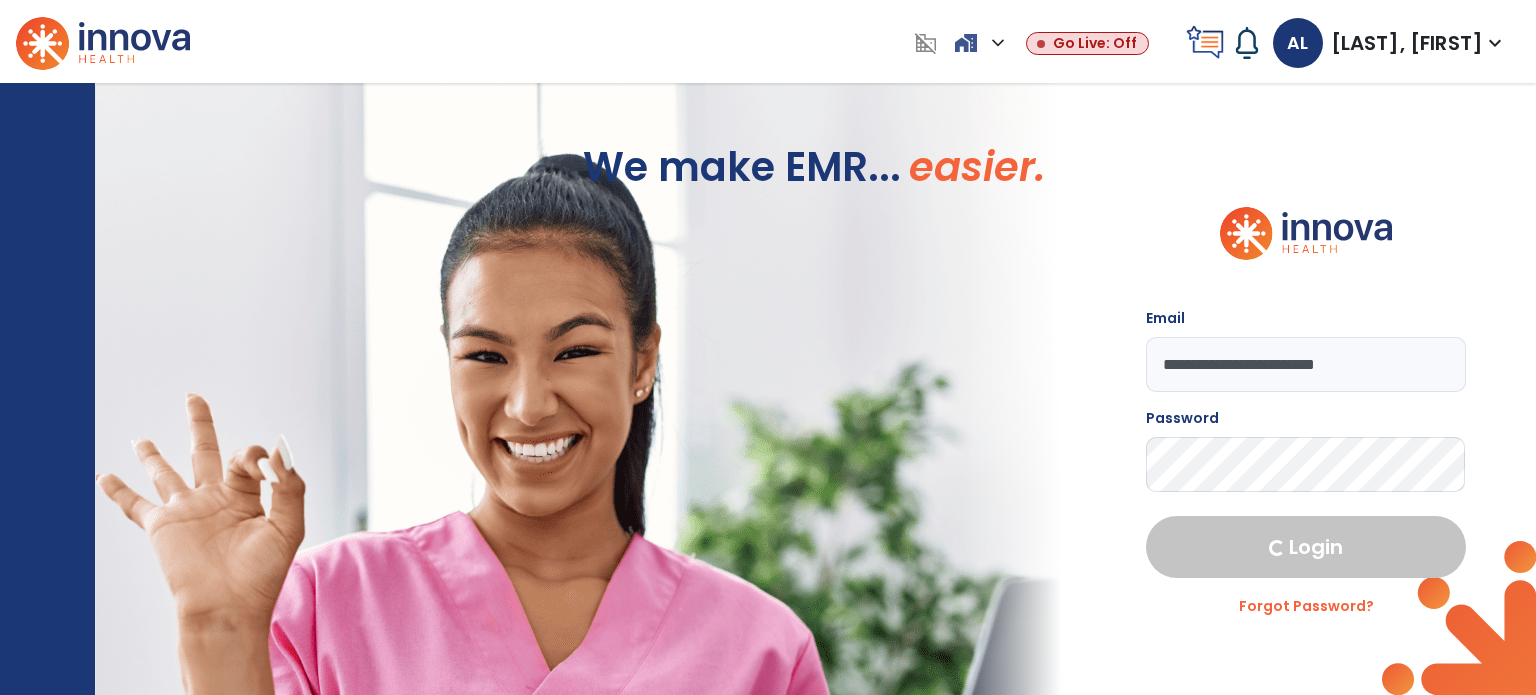 select on "****" 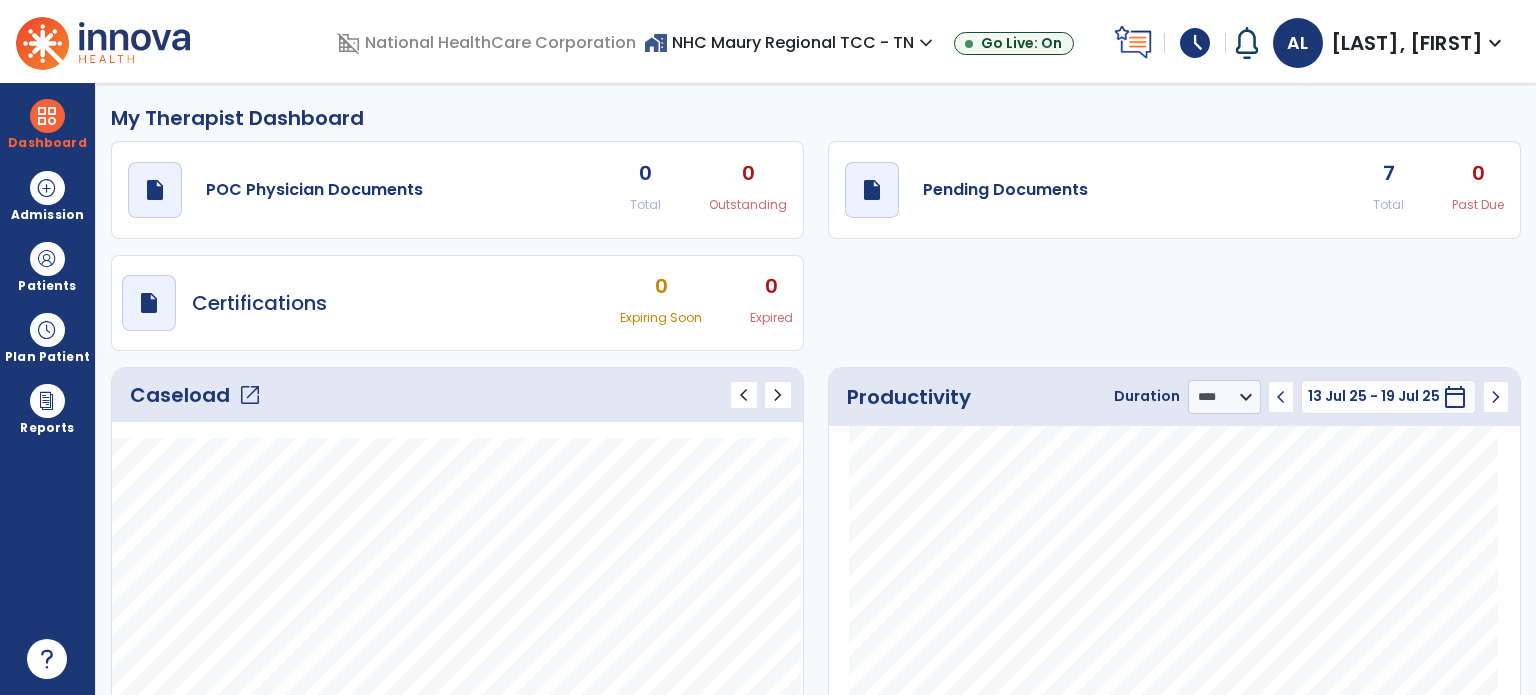click on "open_in_new" 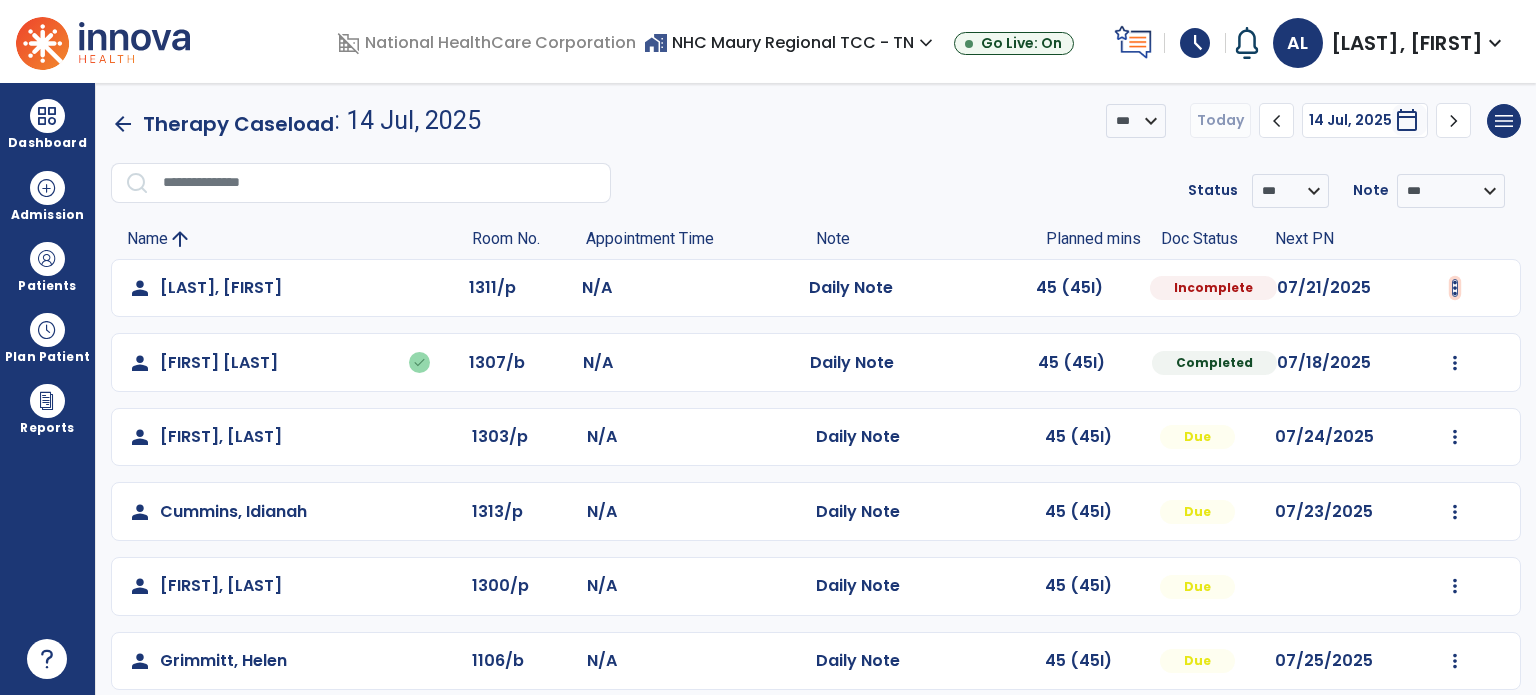 click at bounding box center [1455, 288] 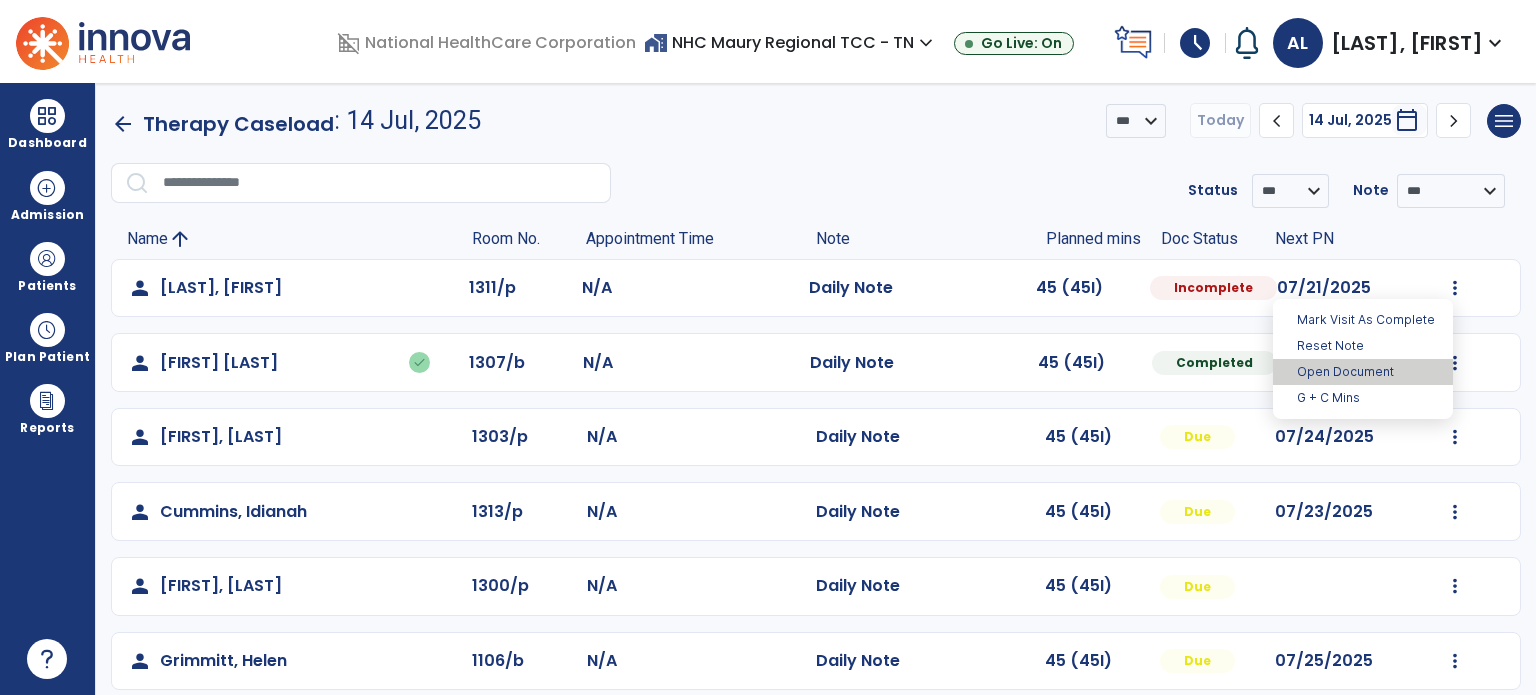 click on "Open Document" at bounding box center [1363, 372] 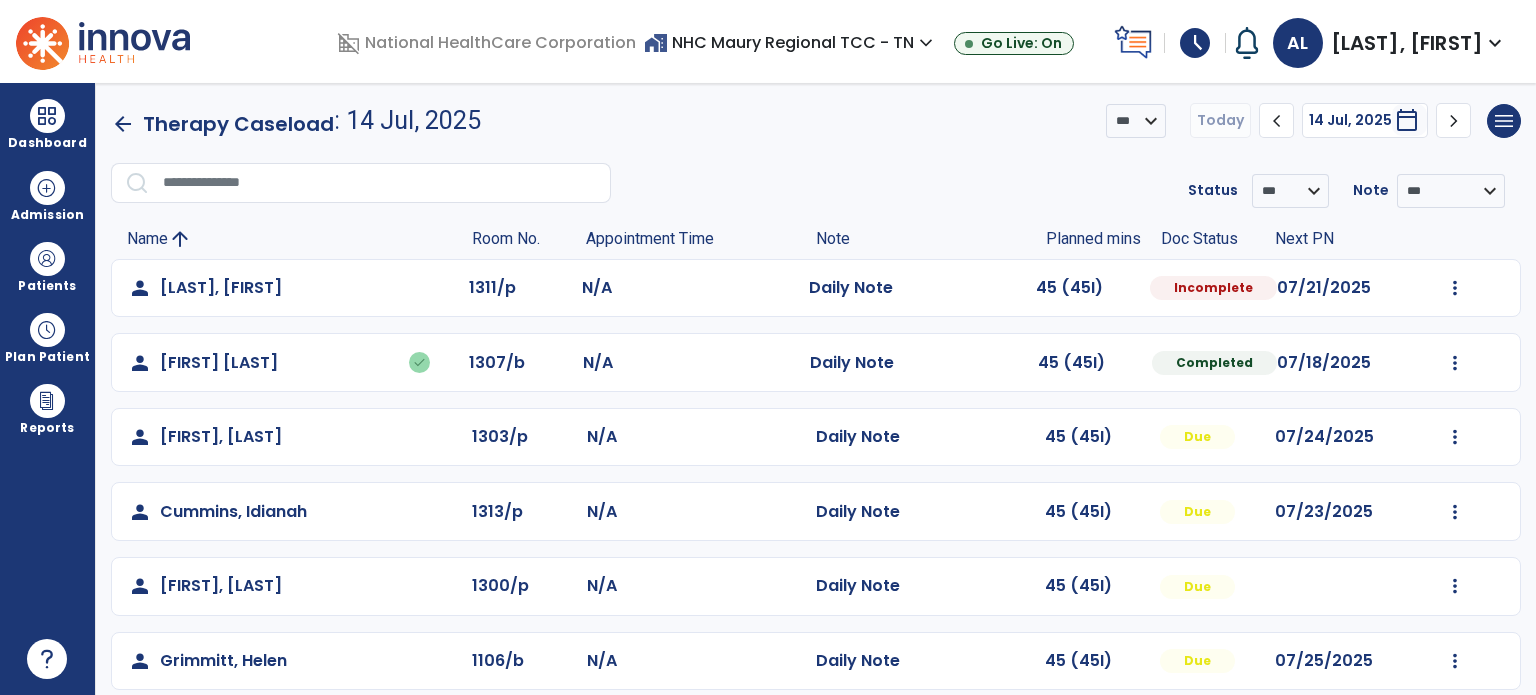 select on "*" 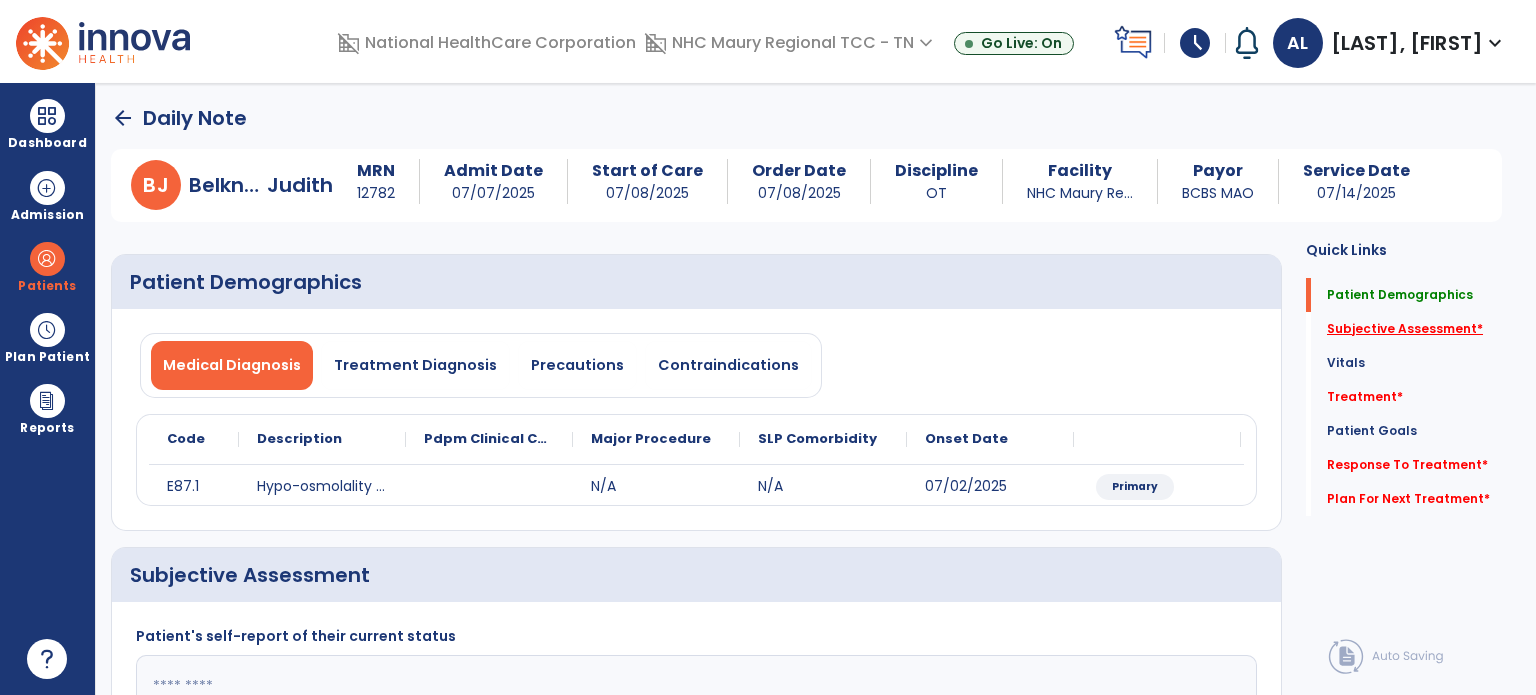 click on "Subjective Assessment   *" 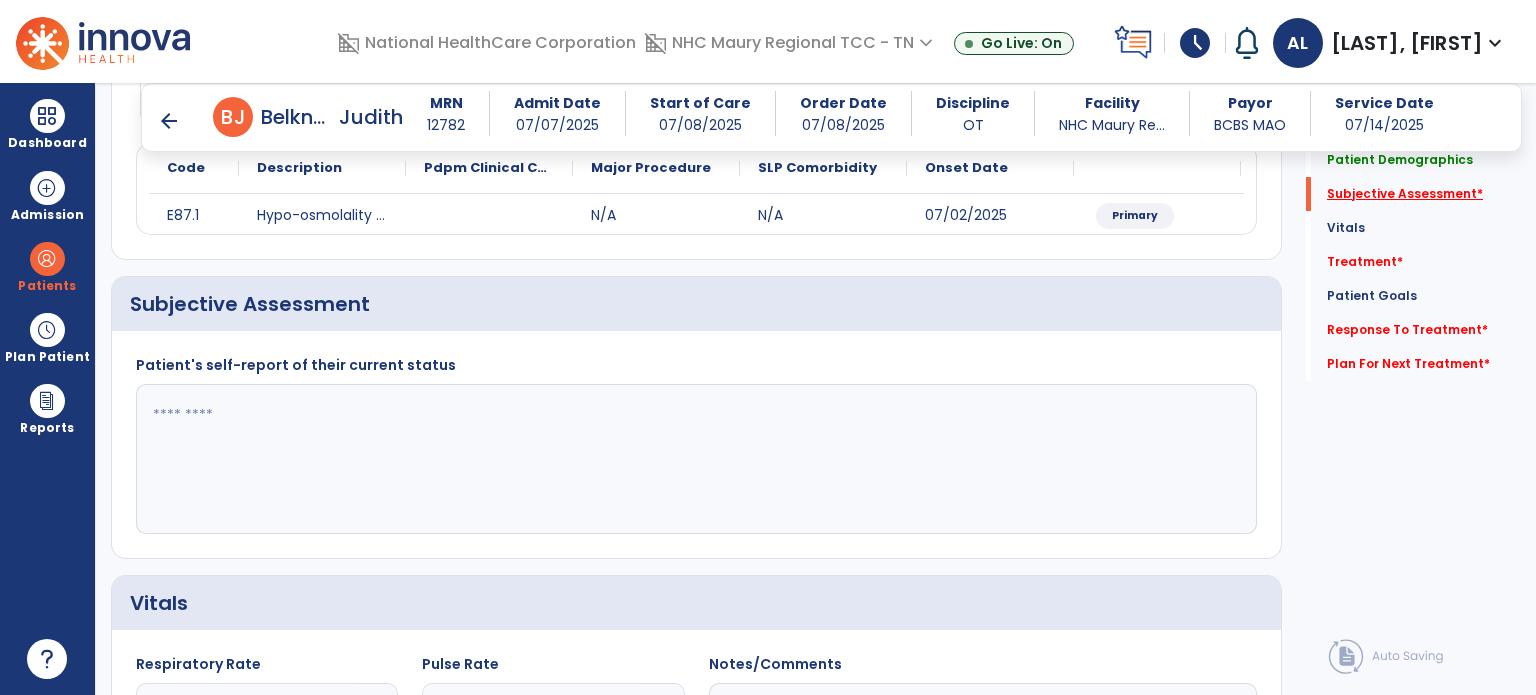 scroll, scrollTop: 298, scrollLeft: 0, axis: vertical 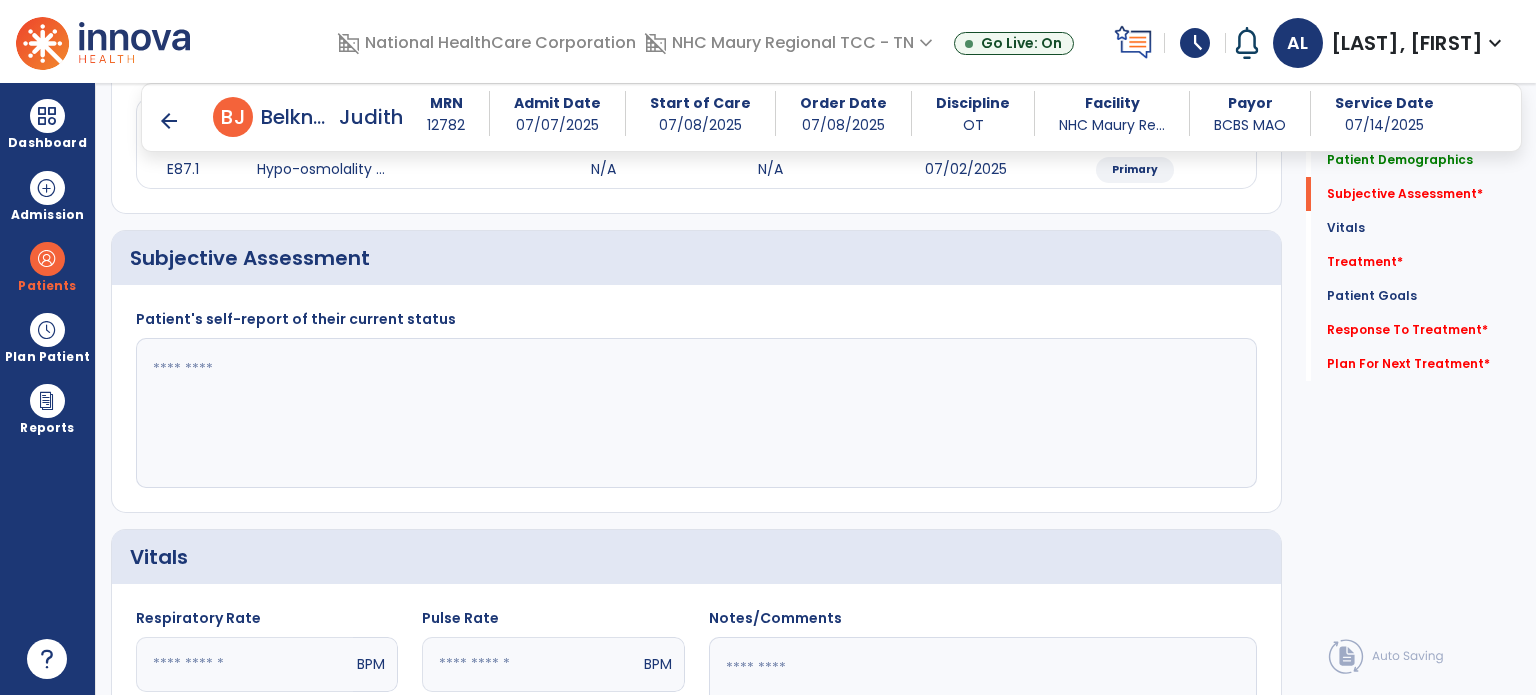 click 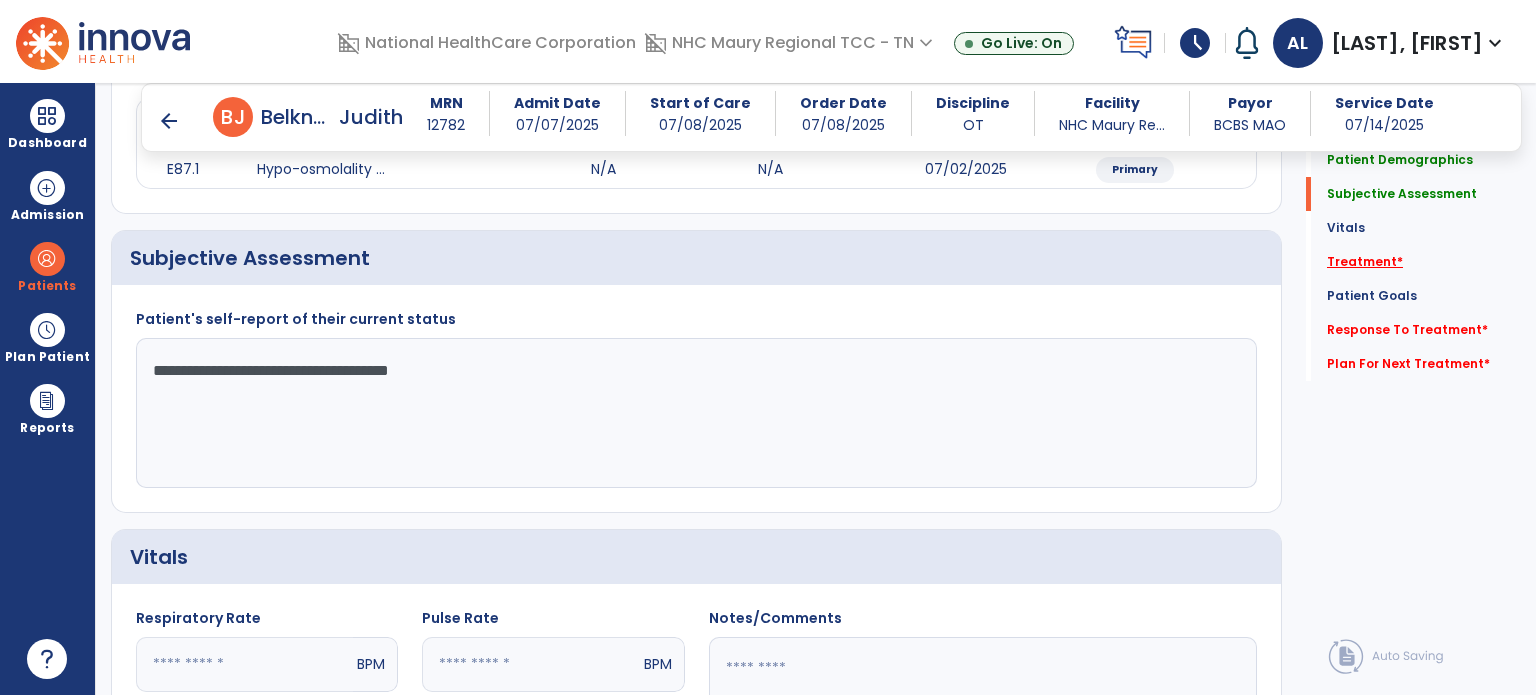 type on "**********" 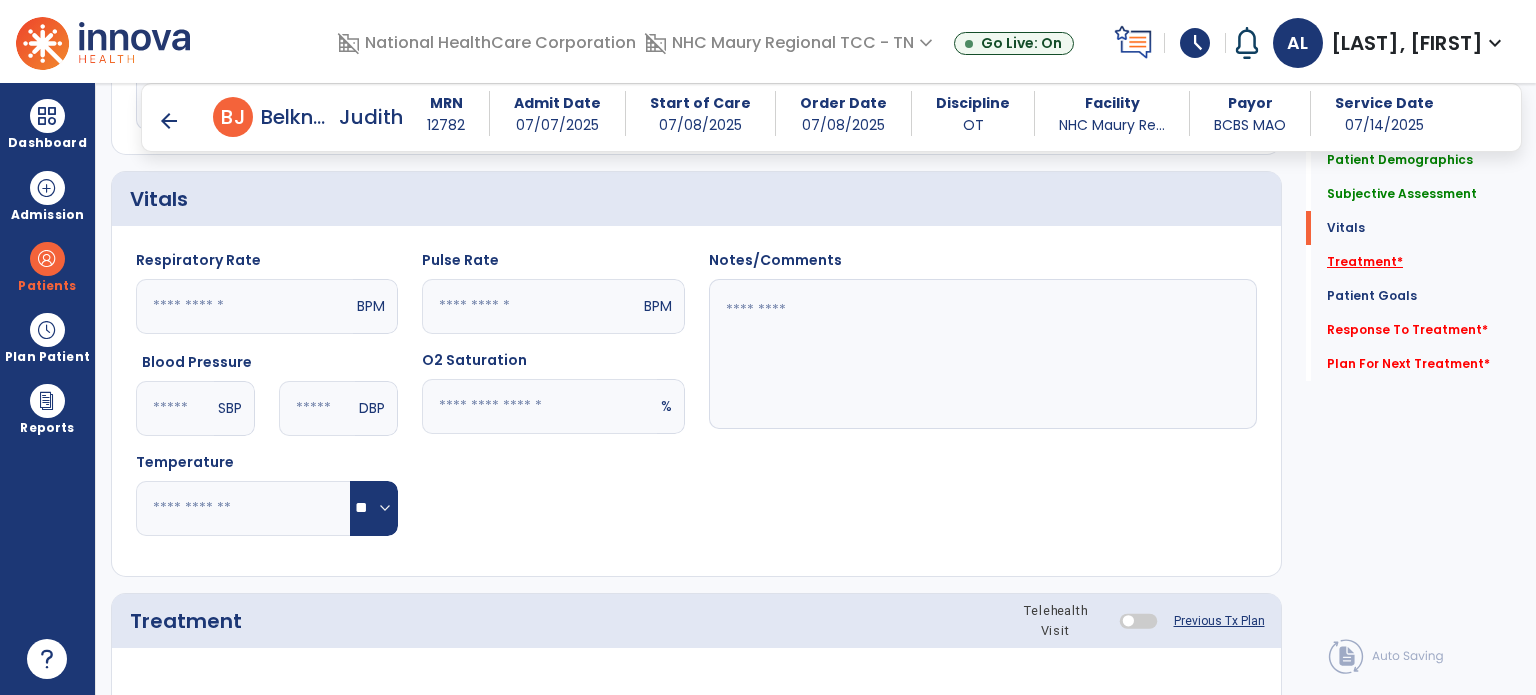 scroll, scrollTop: 987, scrollLeft: 0, axis: vertical 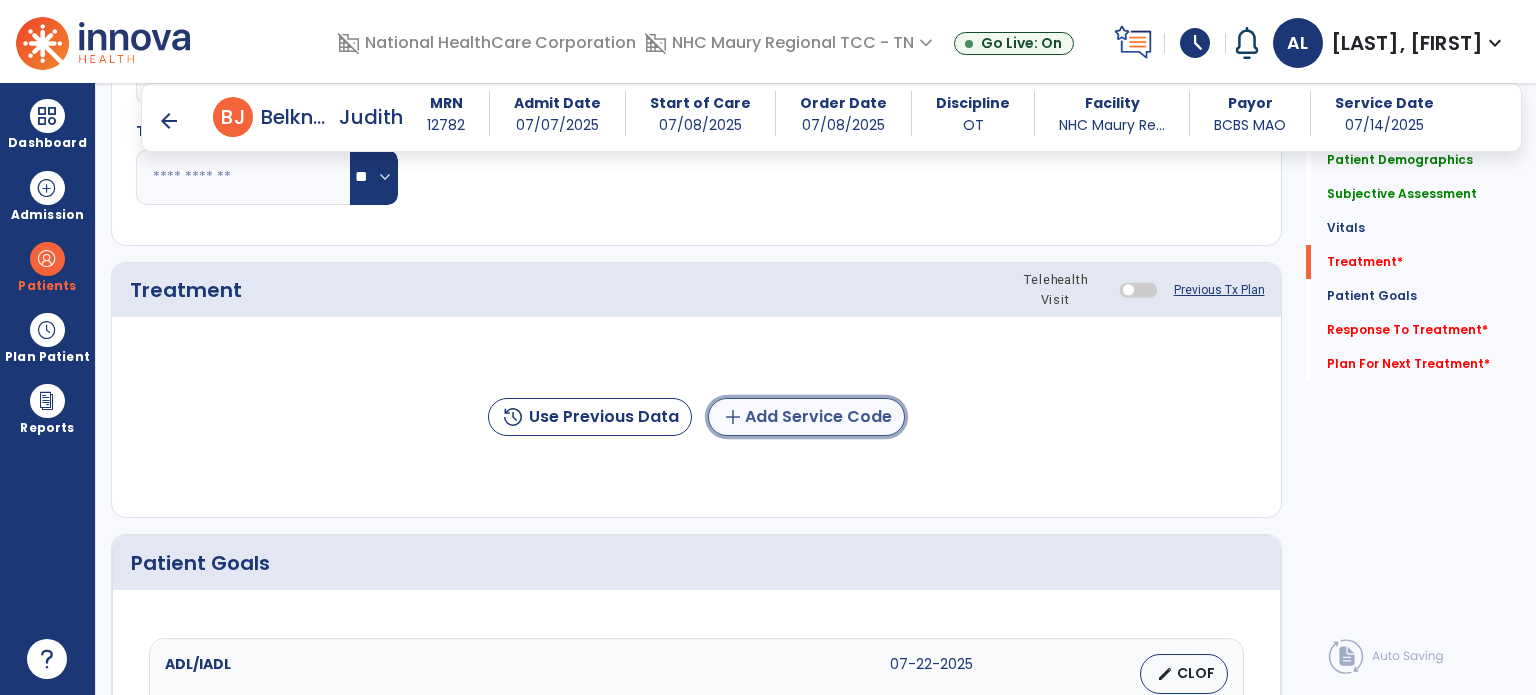 click on "add  Add Service Code" 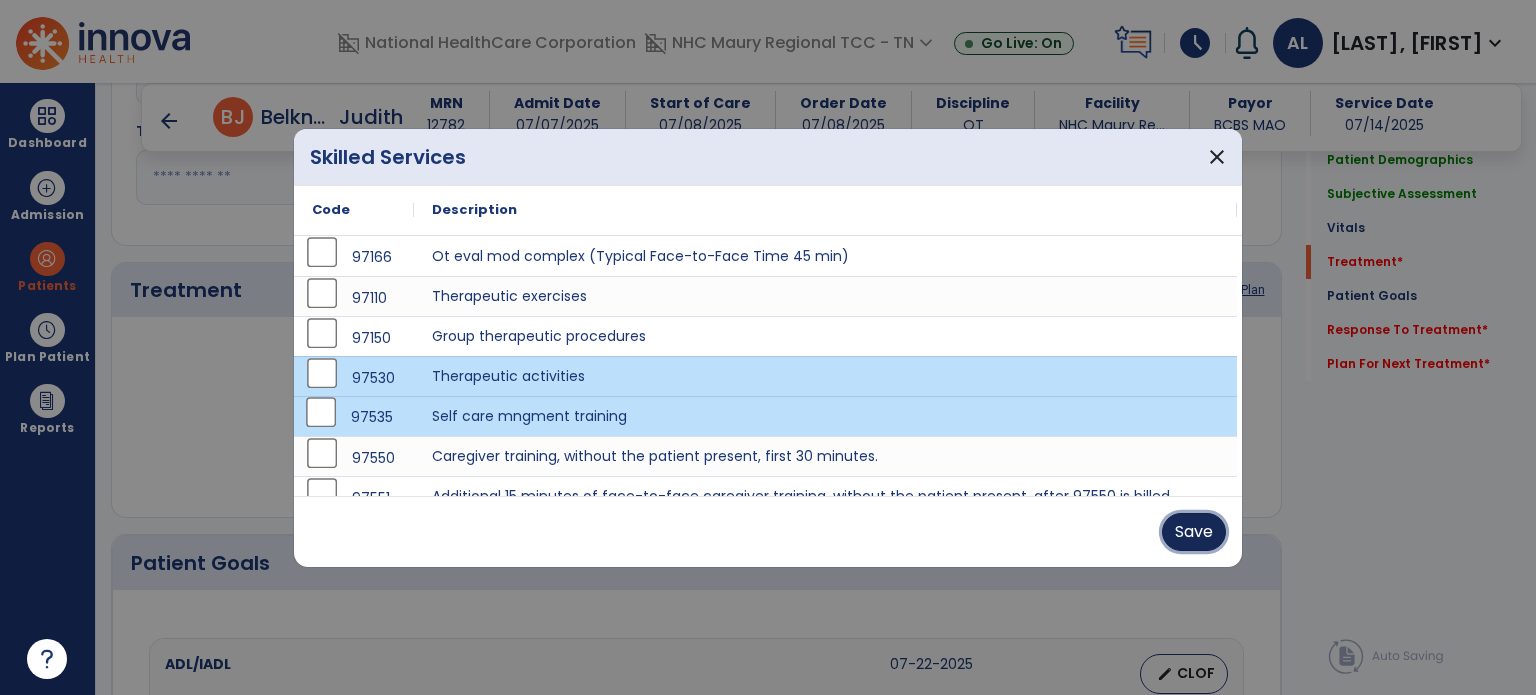click on "Save" at bounding box center [1194, 532] 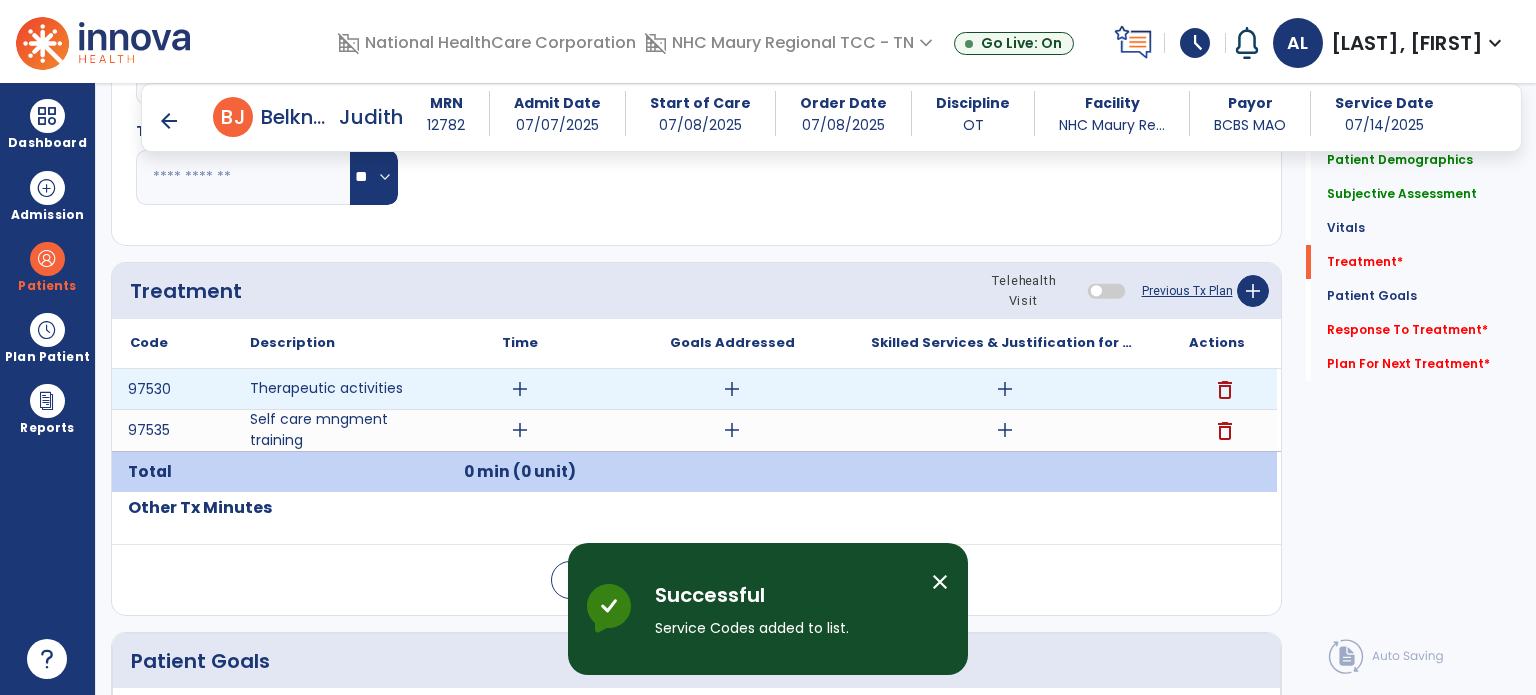 click on "add" at bounding box center (520, 389) 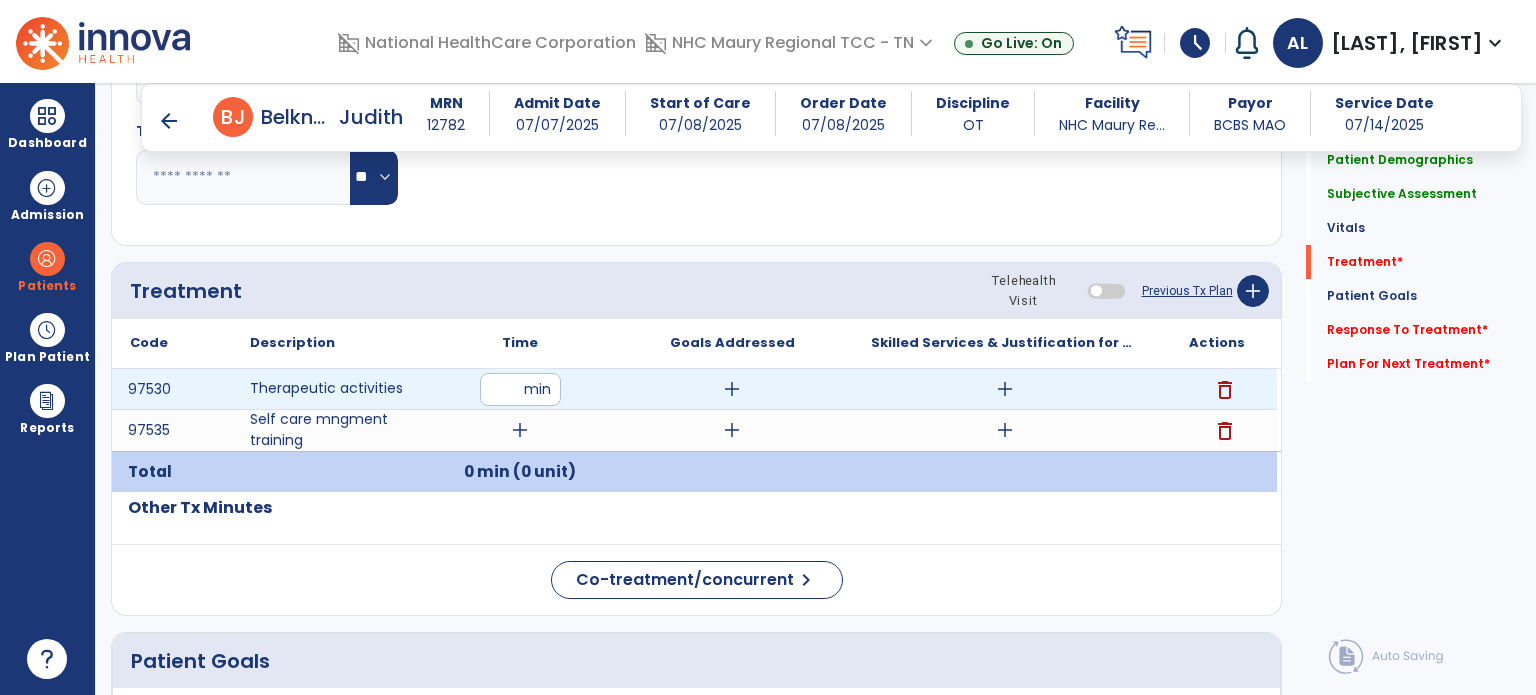 type on "**" 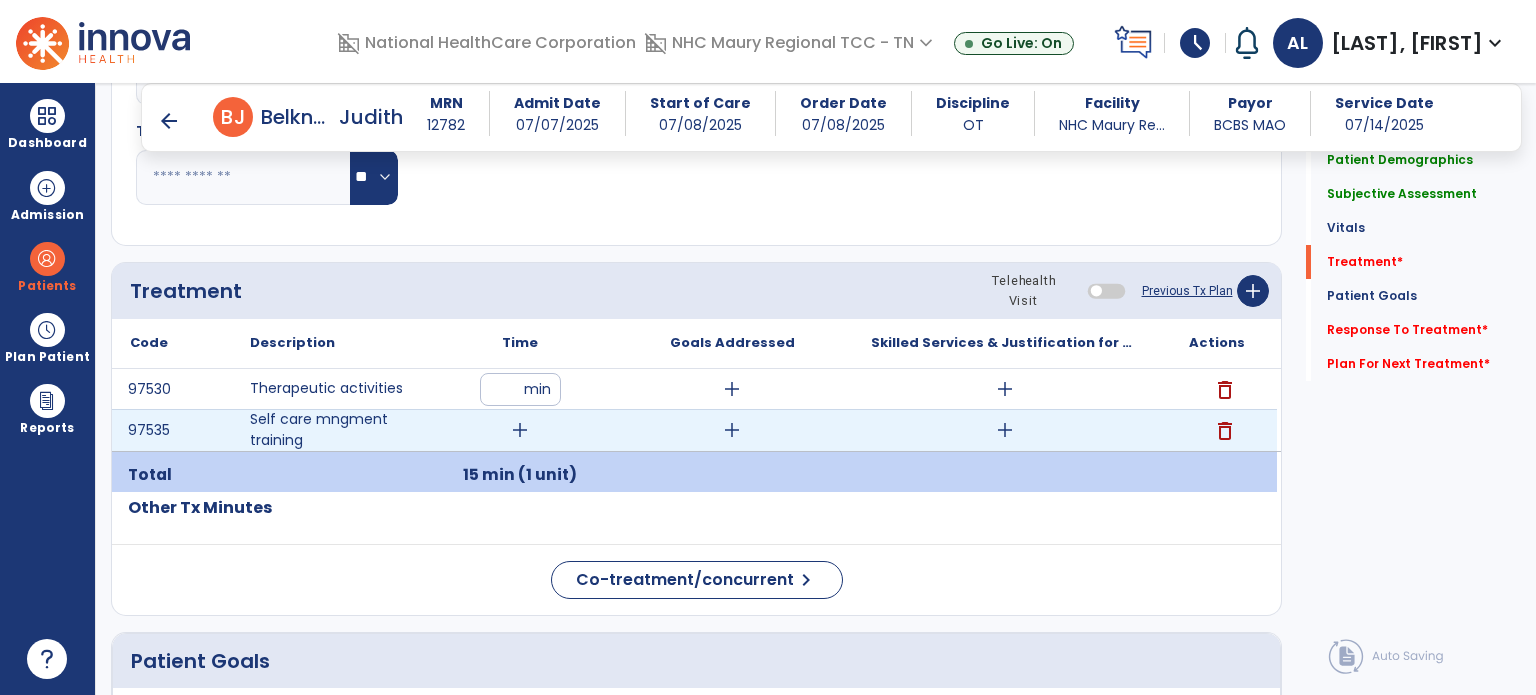 click on "add" at bounding box center (520, 430) 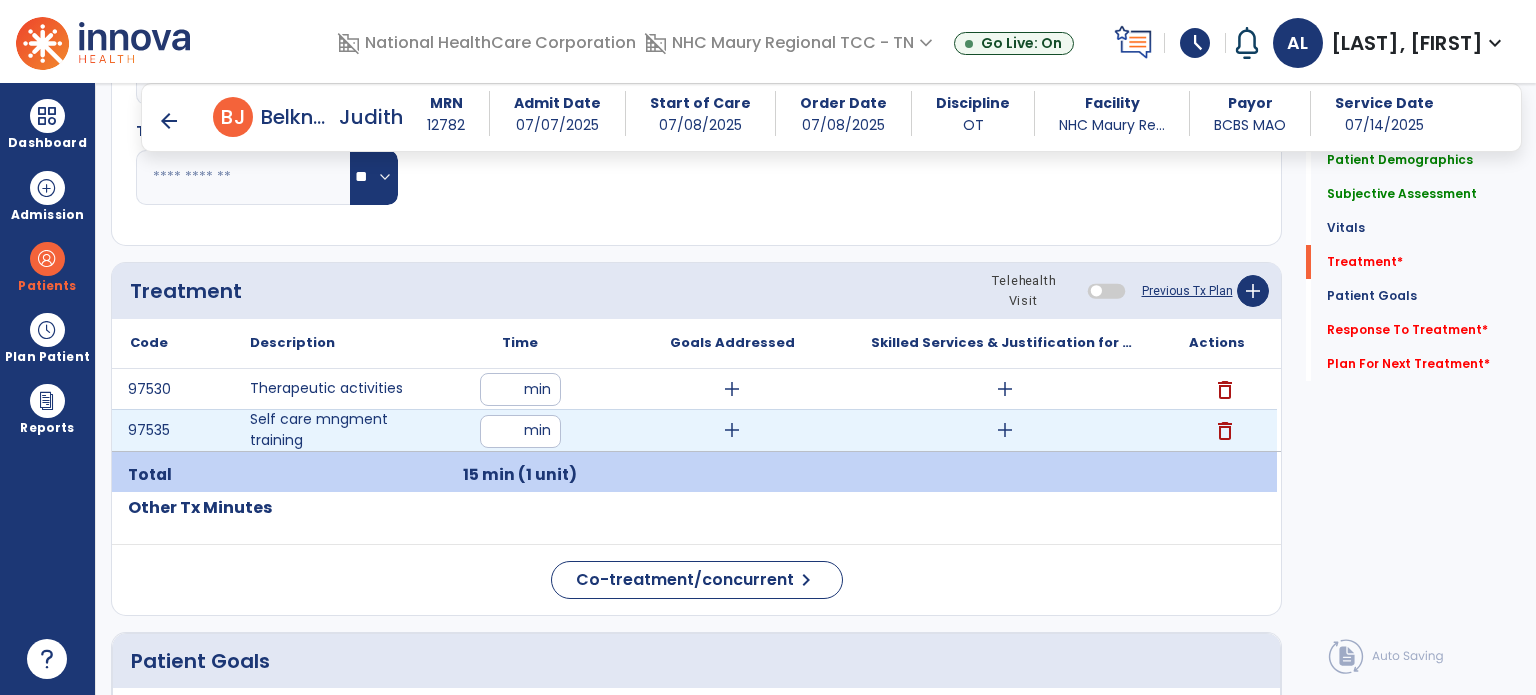 type on "**" 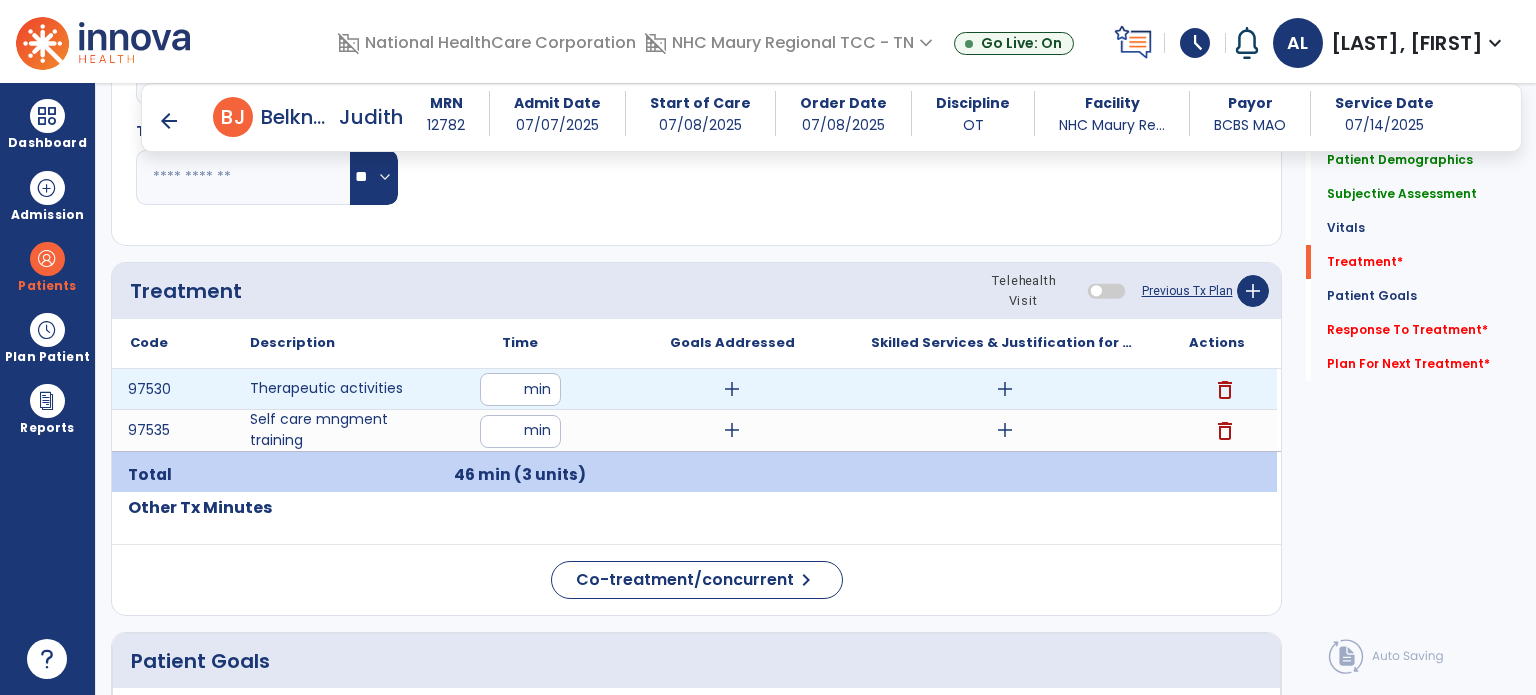 click on "add" at bounding box center [732, 389] 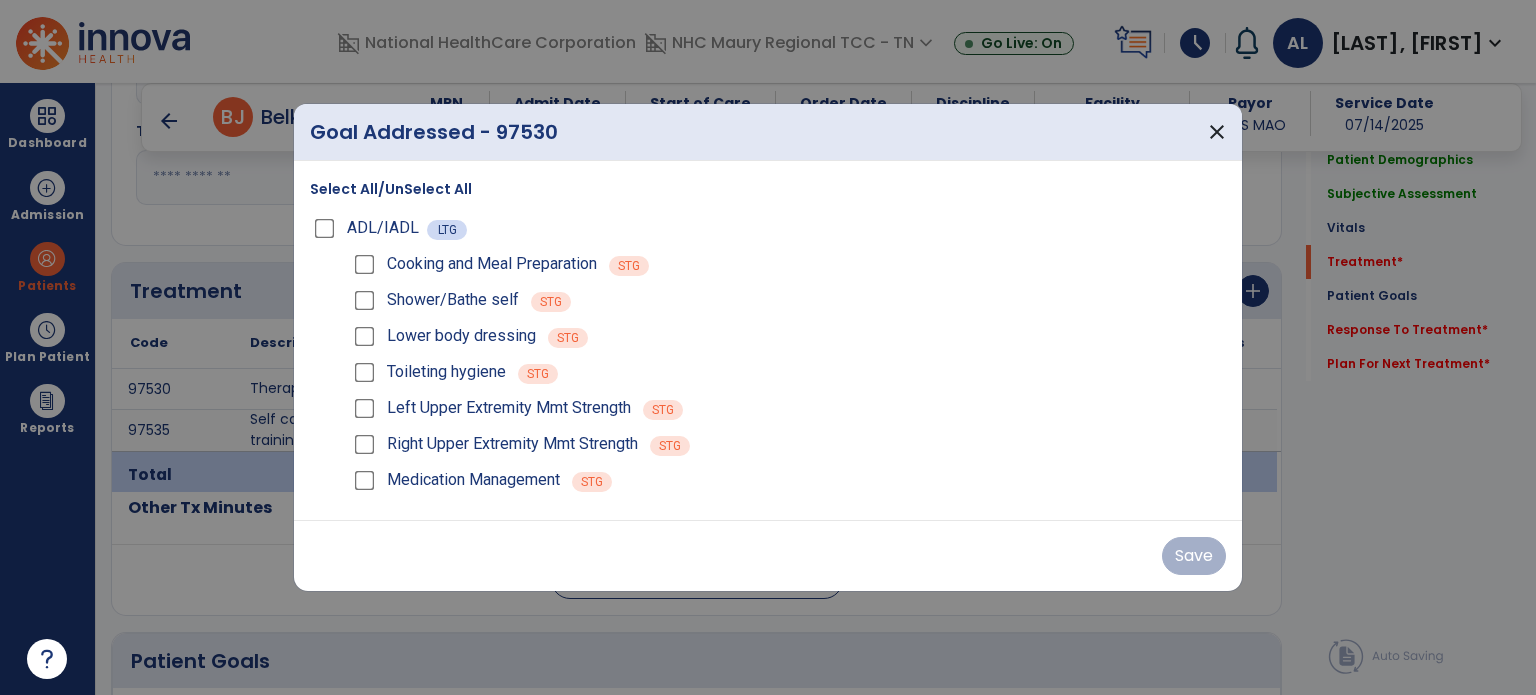 click on "Medication Management" at bounding box center (455, 480) 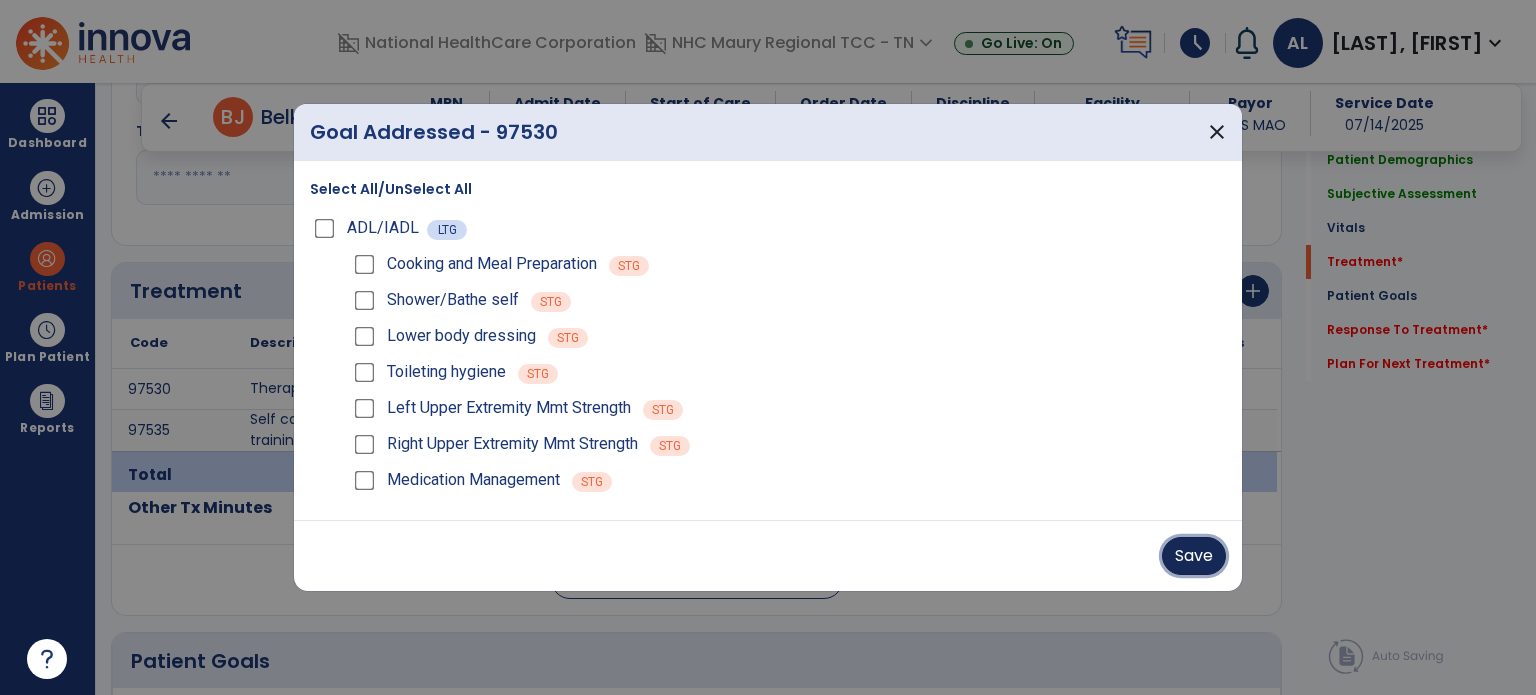 click on "Save" at bounding box center (1194, 556) 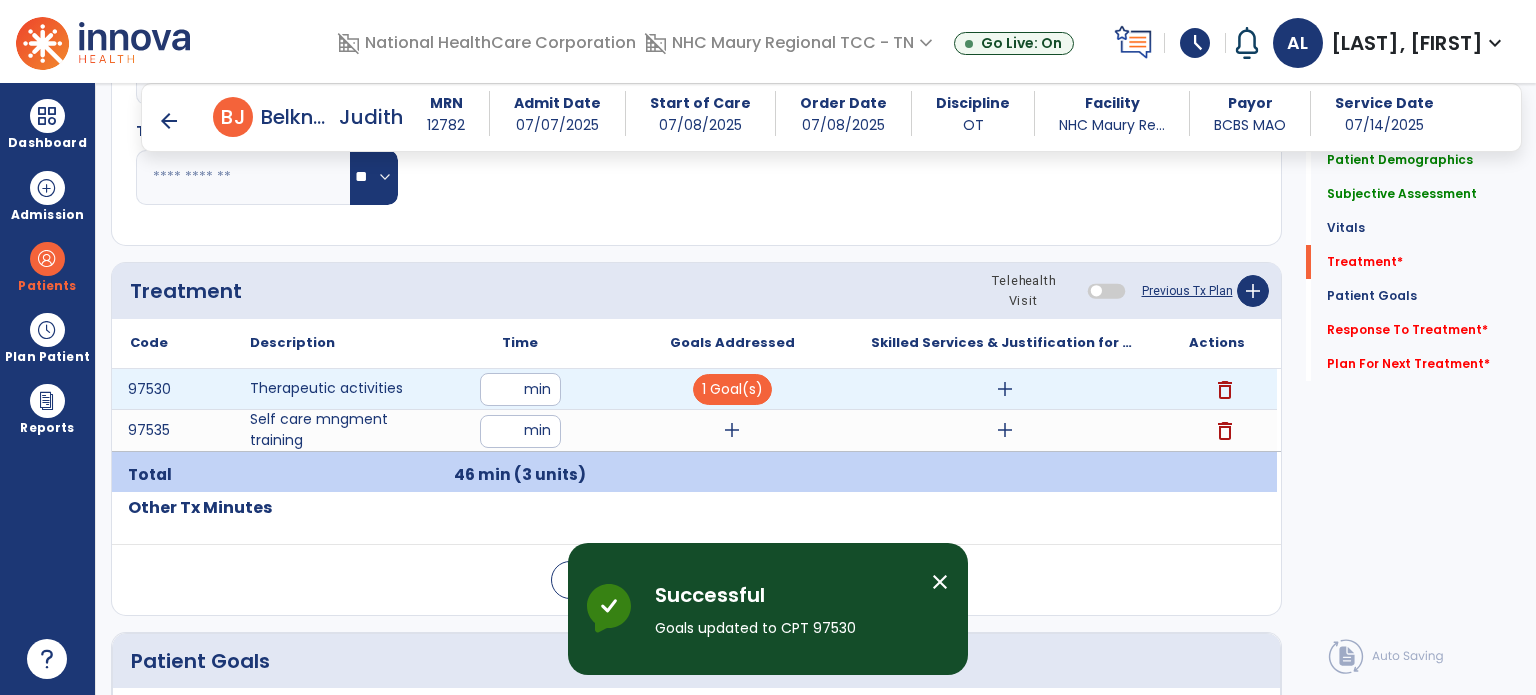 click on "add" at bounding box center (1005, 389) 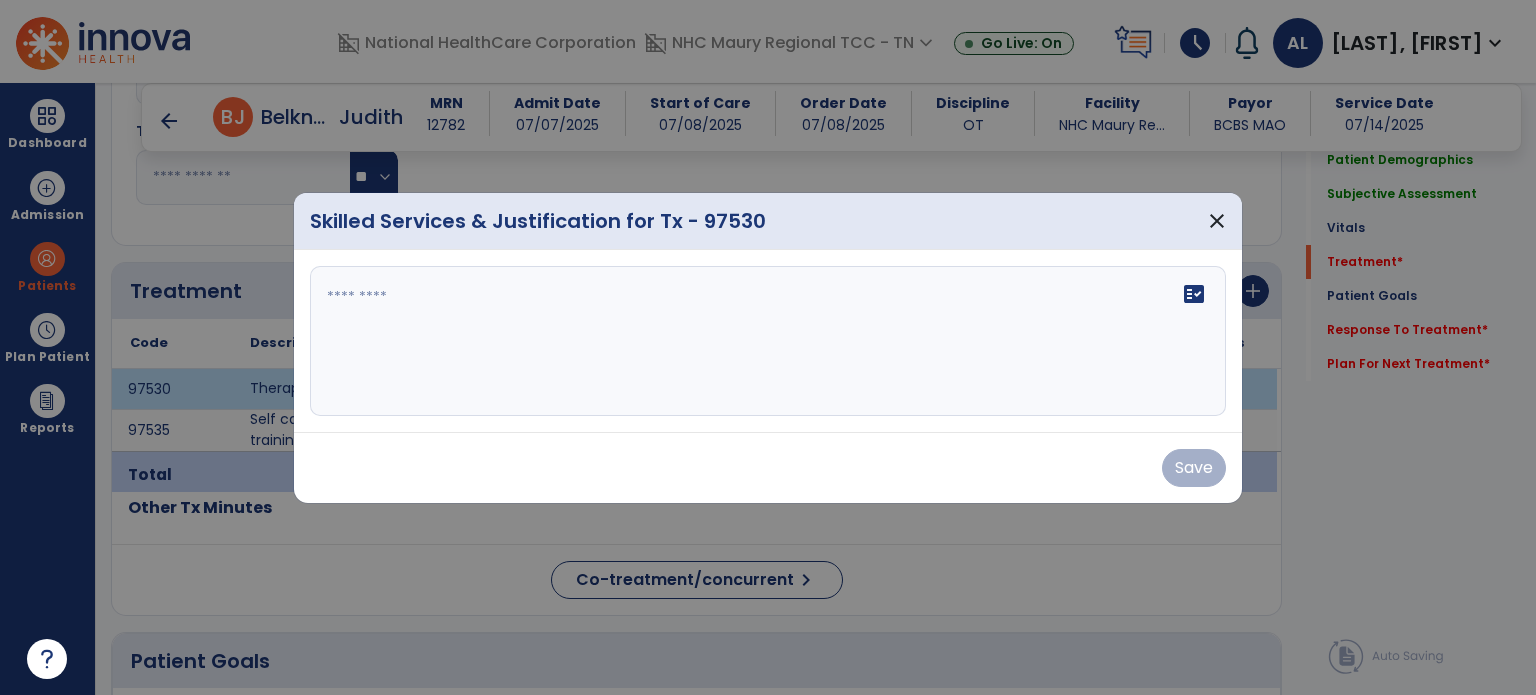 click on "fact_check" at bounding box center [768, 341] 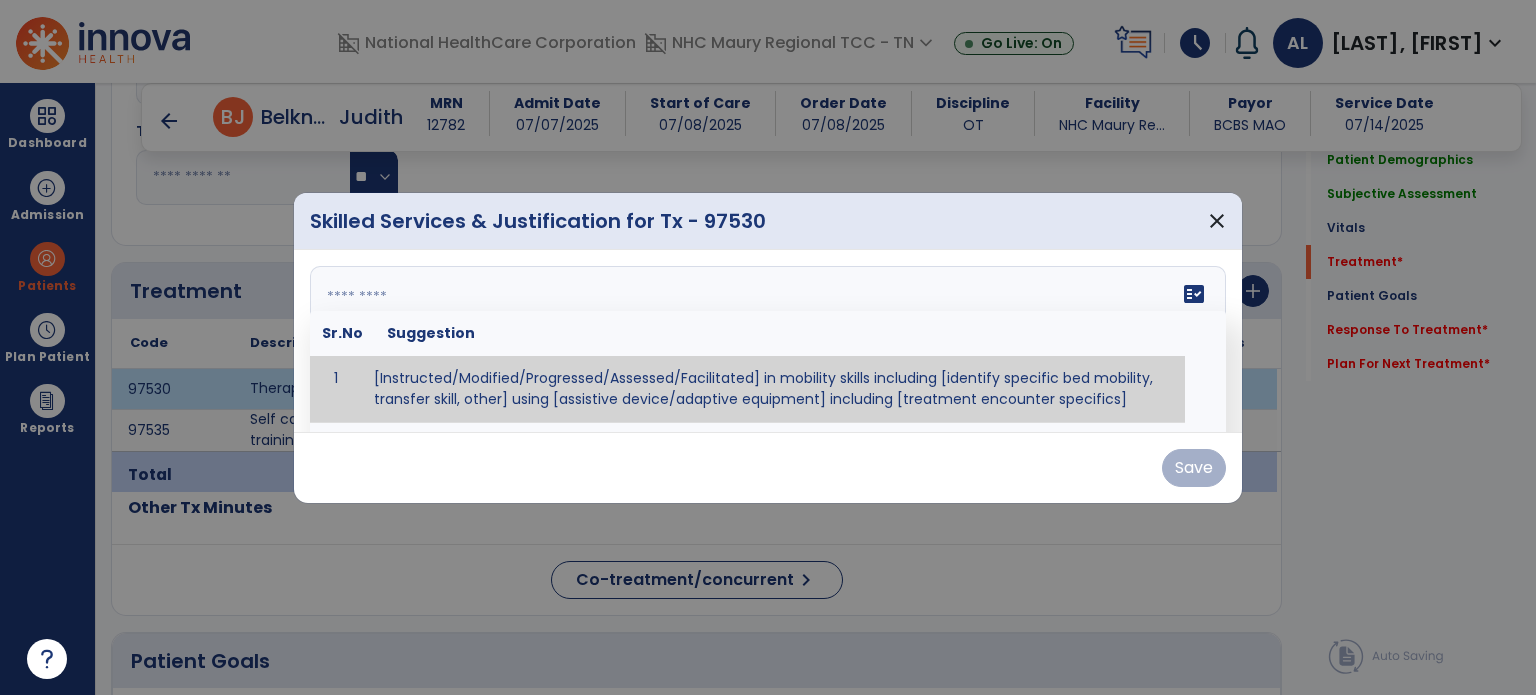 click at bounding box center (766, 341) 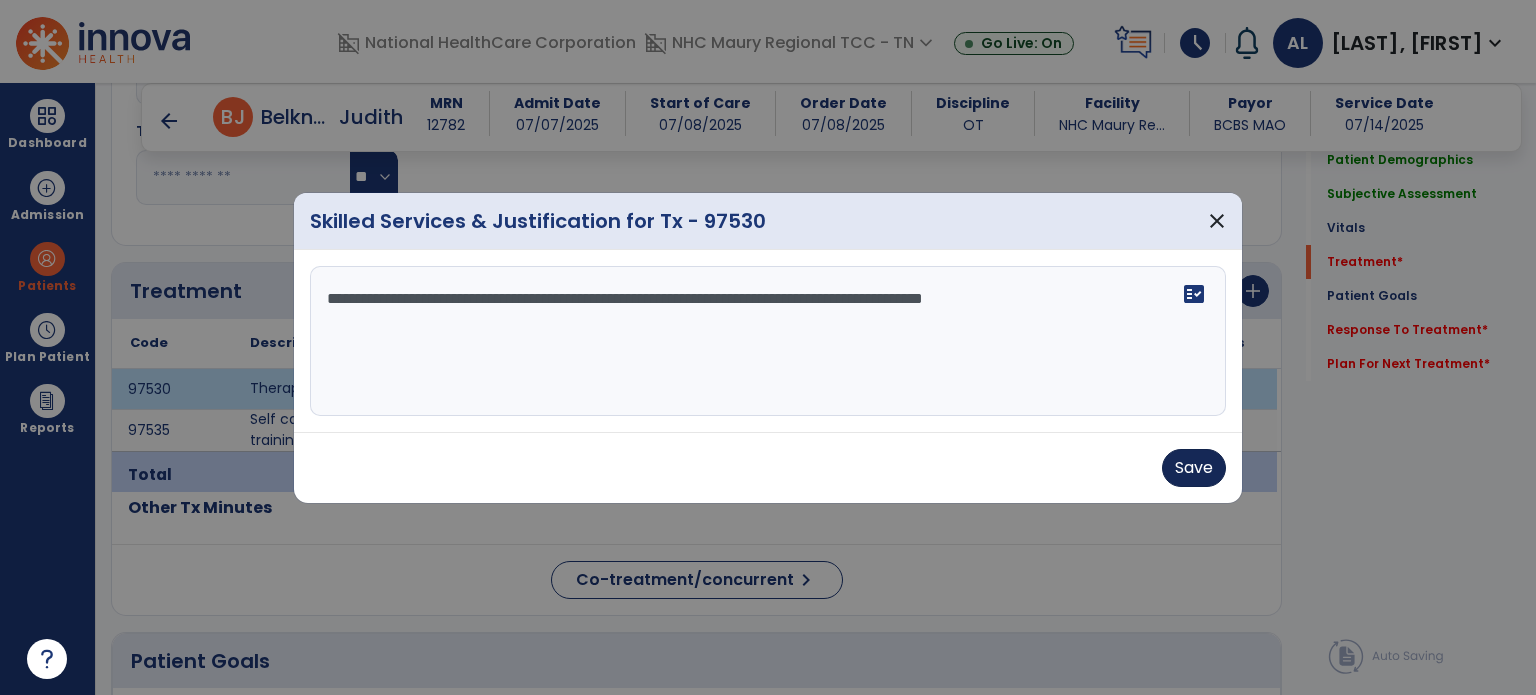 type on "**********" 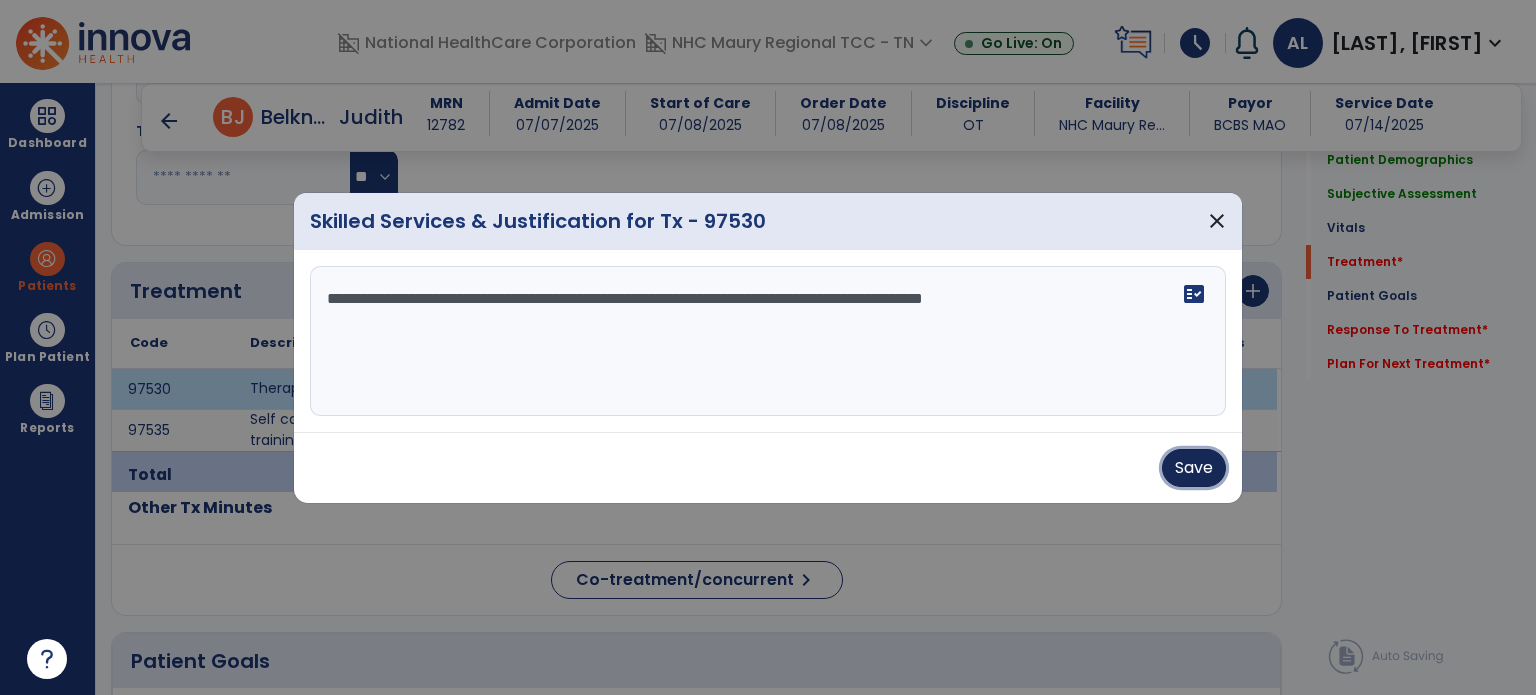 click on "Save" at bounding box center (1194, 468) 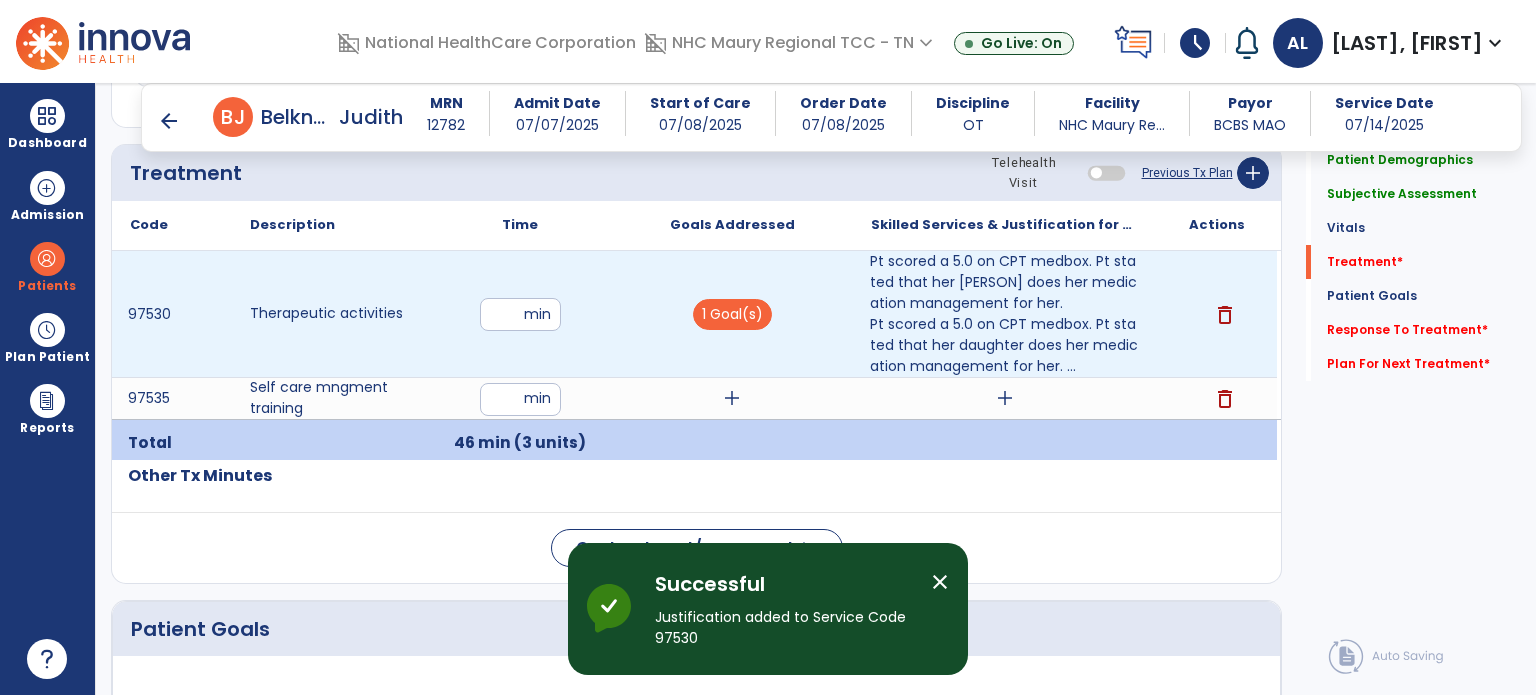 scroll, scrollTop: 1173, scrollLeft: 0, axis: vertical 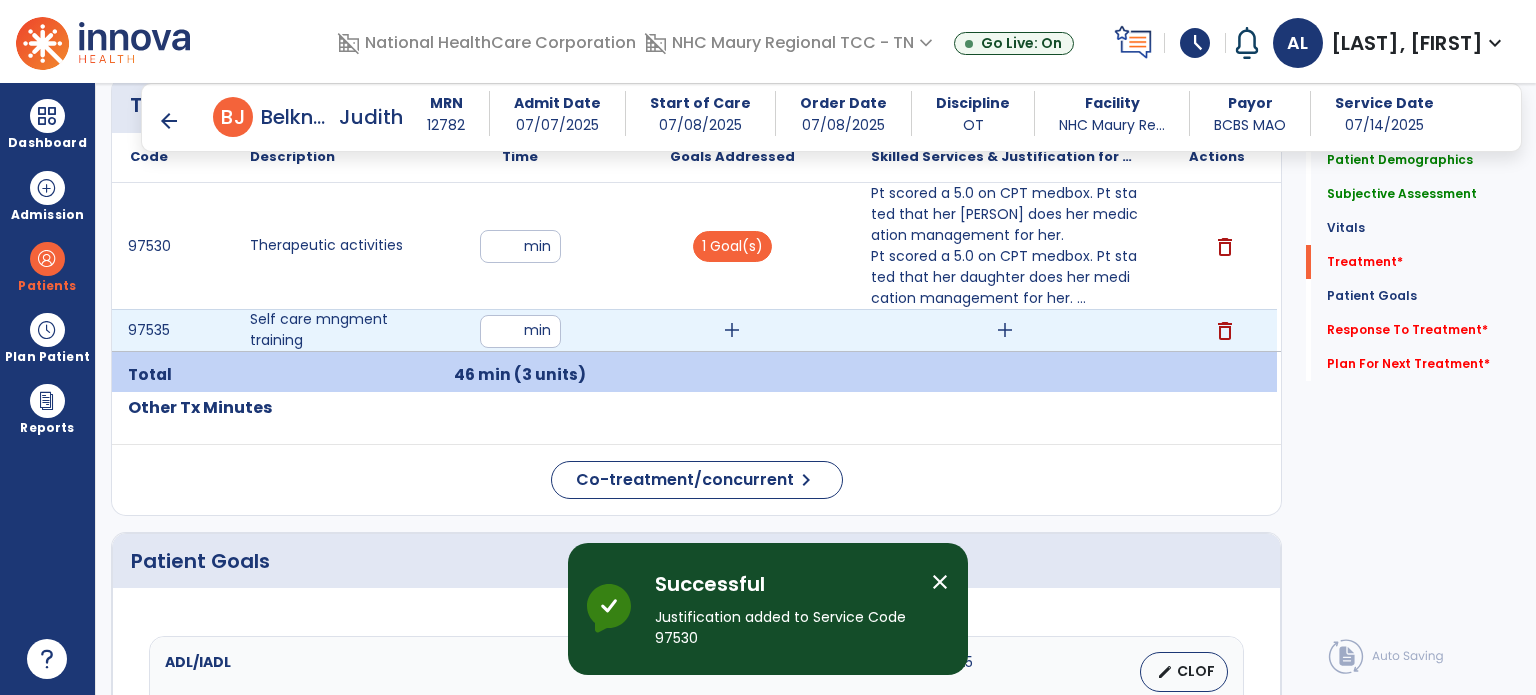 click on "add" at bounding box center (1005, 330) 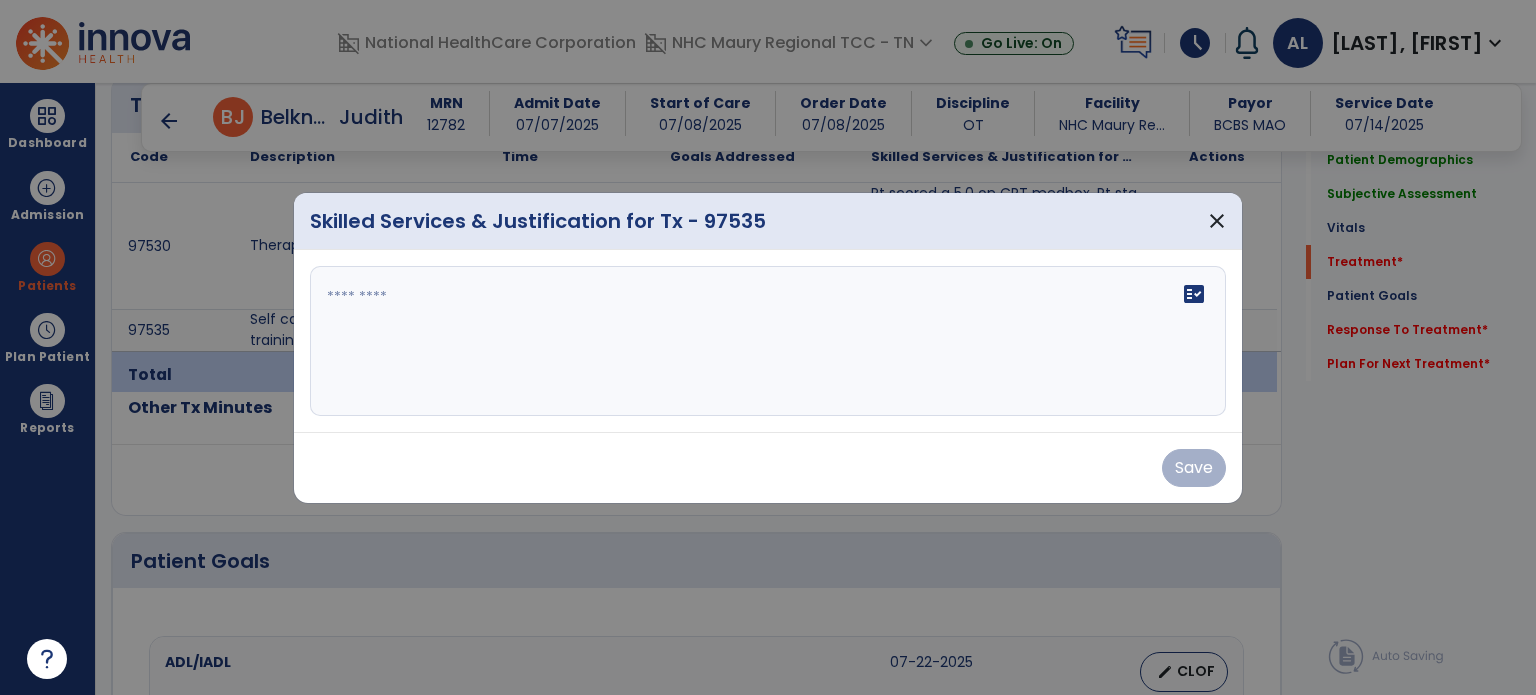 click on "fact_check" at bounding box center [768, 341] 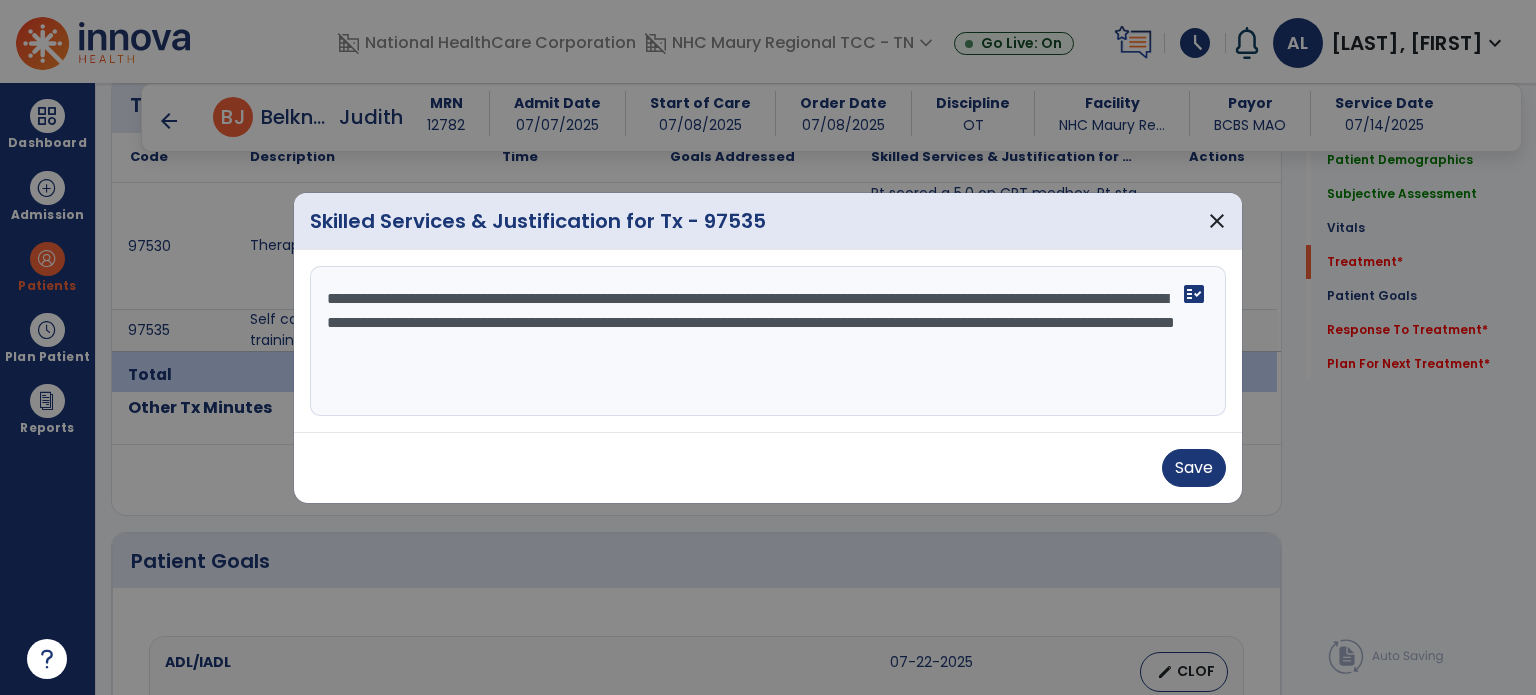drag, startPoint x: 886, startPoint y: 327, endPoint x: 907, endPoint y: 325, distance: 21.095022 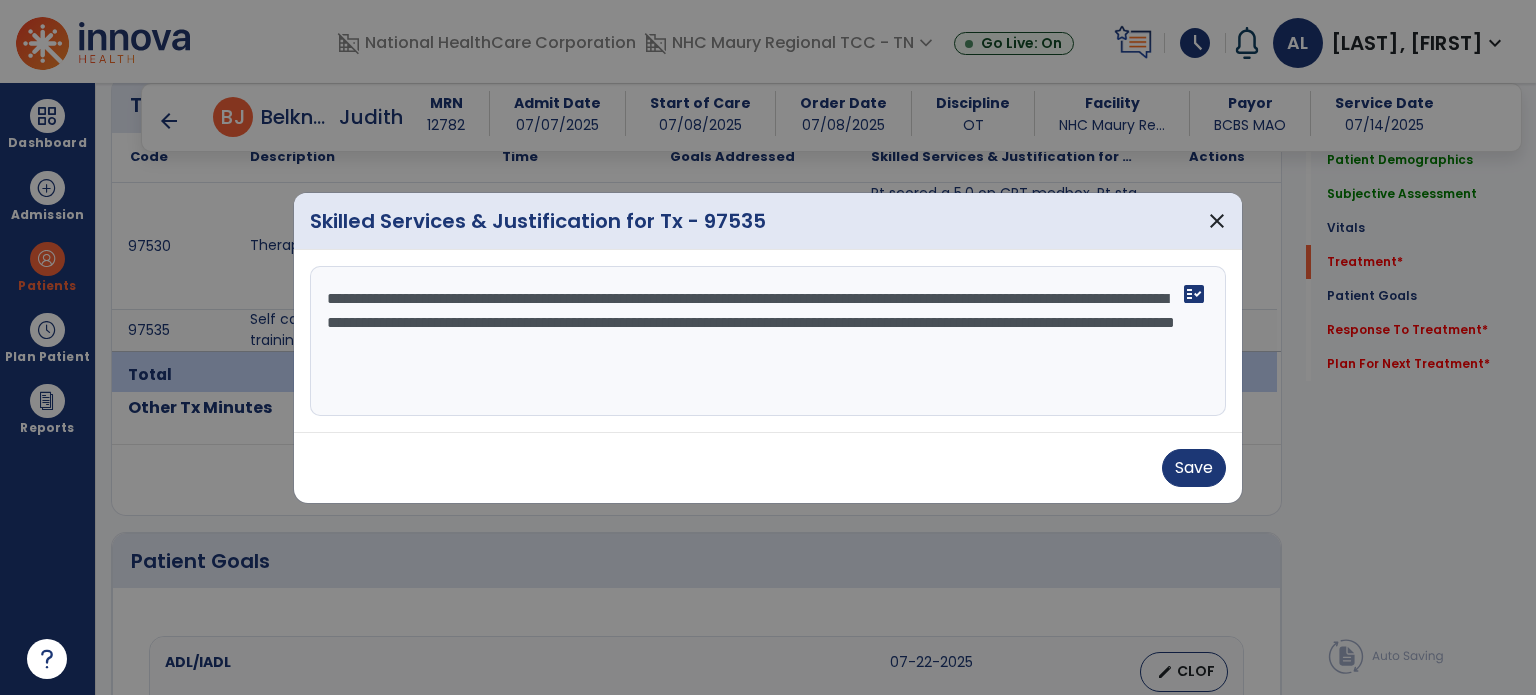click on "**********" at bounding box center (768, 341) 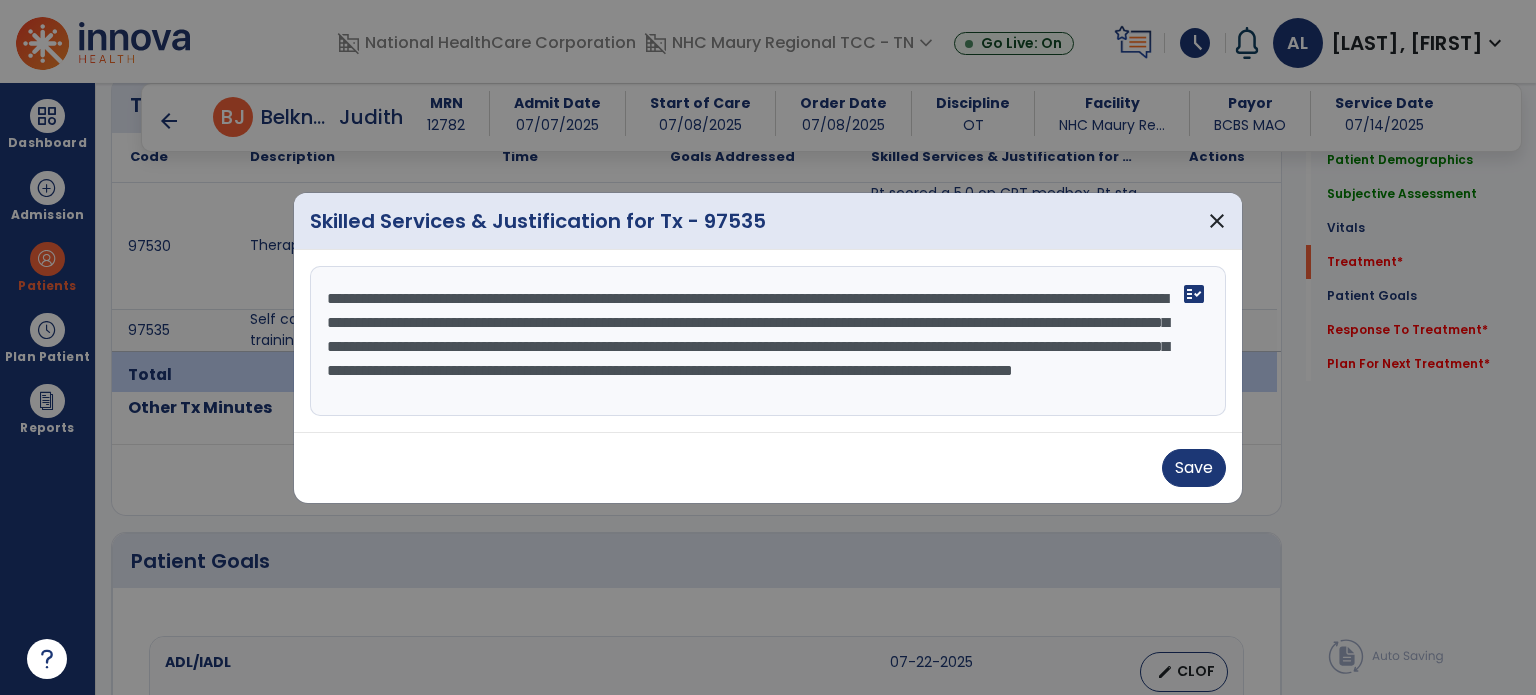 scroll, scrollTop: 15, scrollLeft: 0, axis: vertical 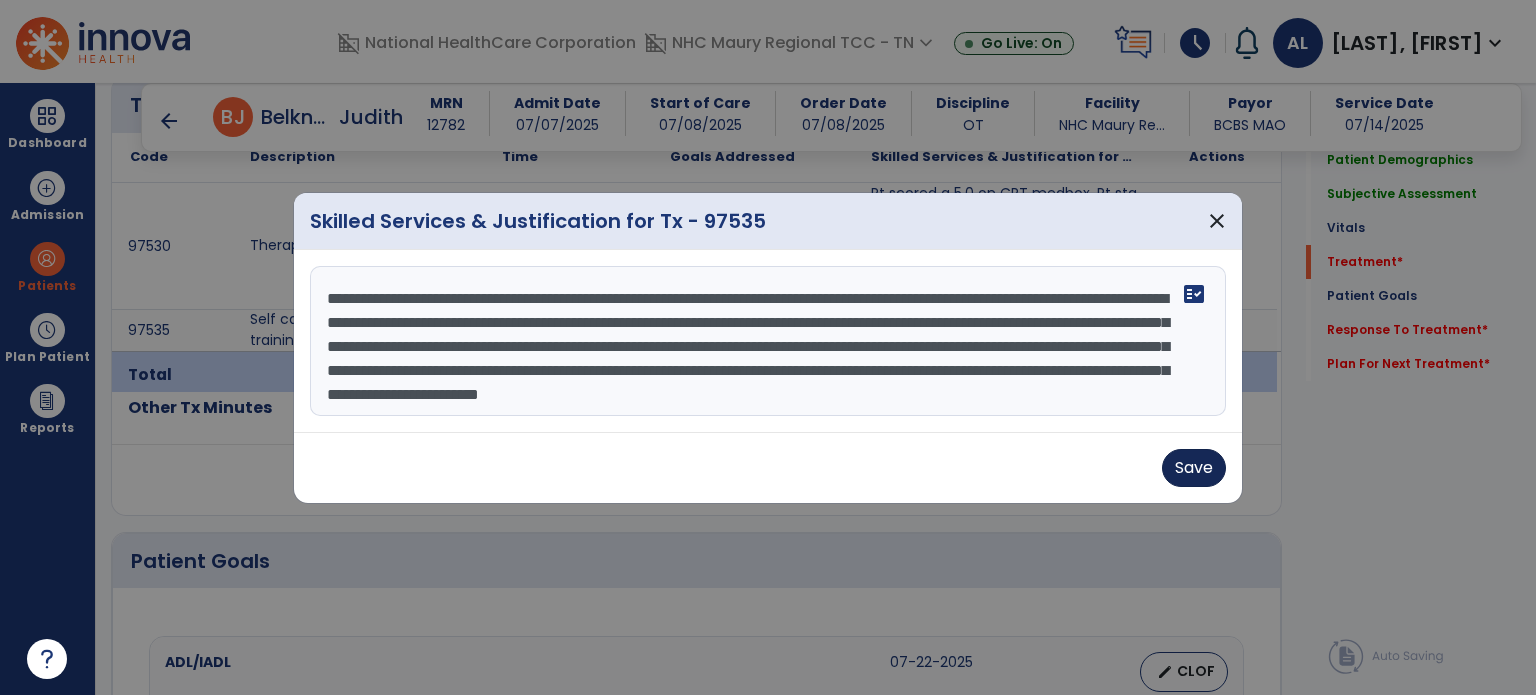 type on "**********" 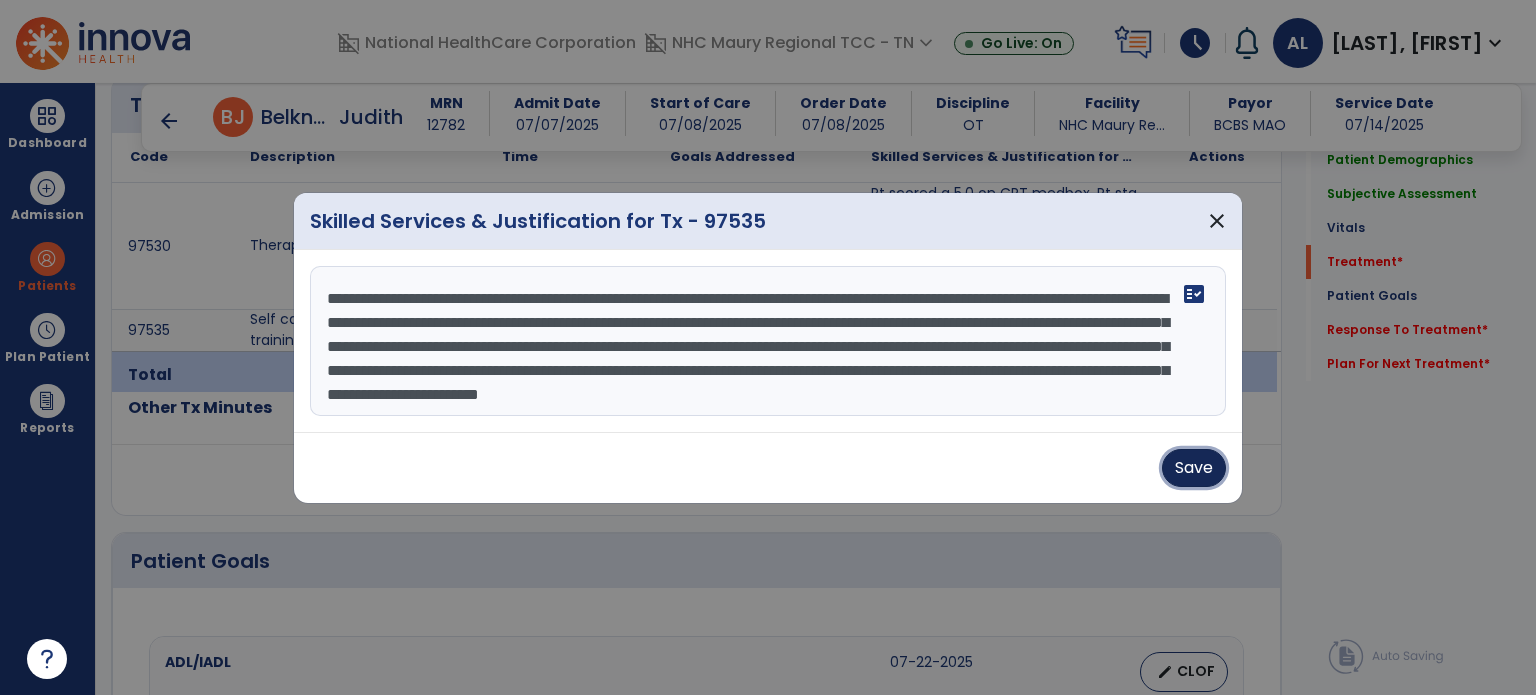 click on "Save" at bounding box center [1194, 468] 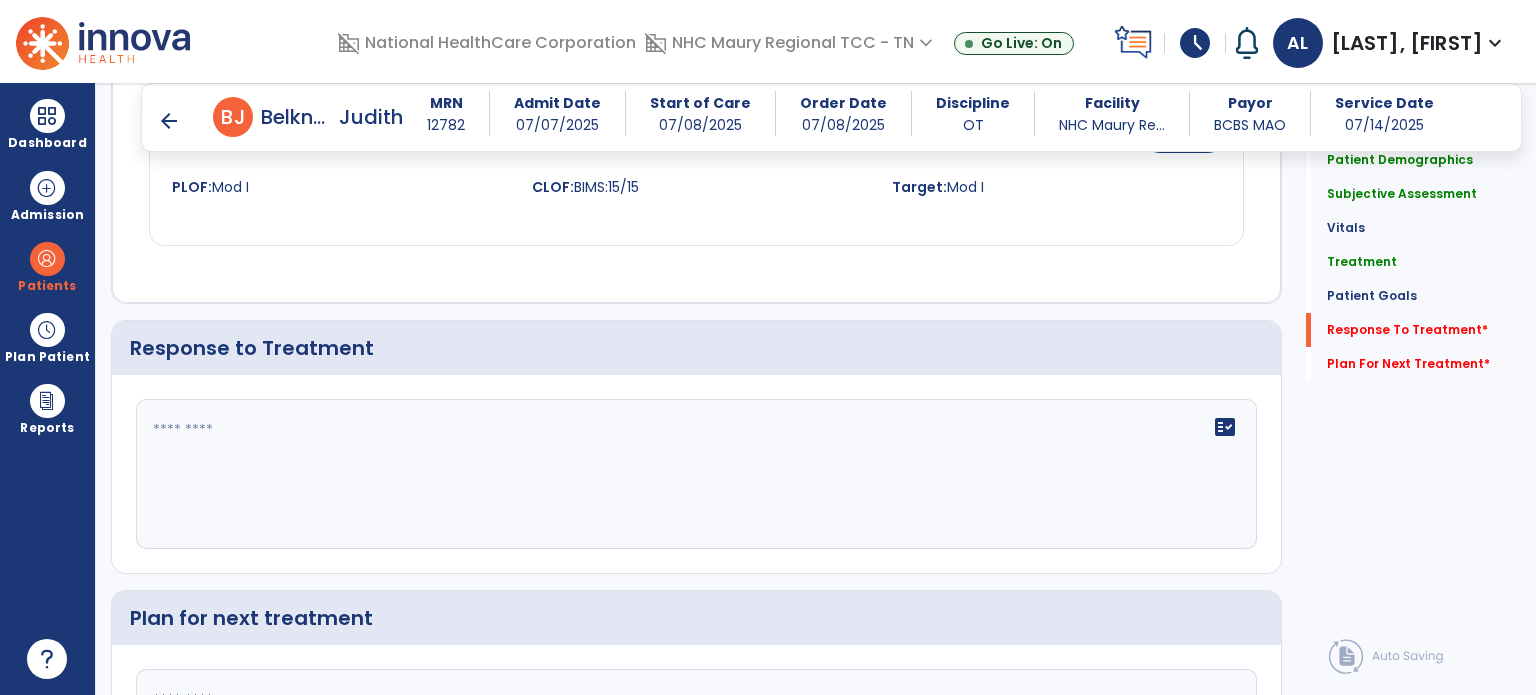 scroll, scrollTop: 2595, scrollLeft: 0, axis: vertical 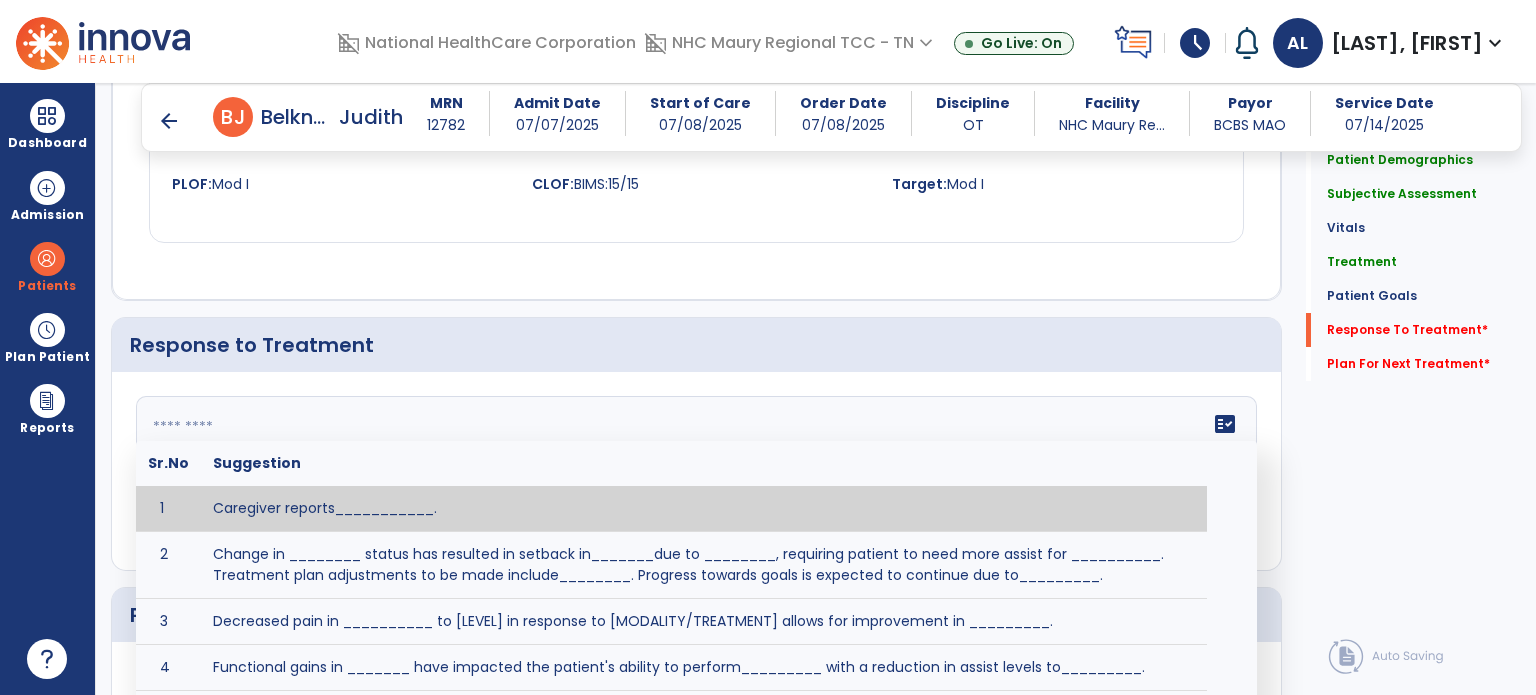 click 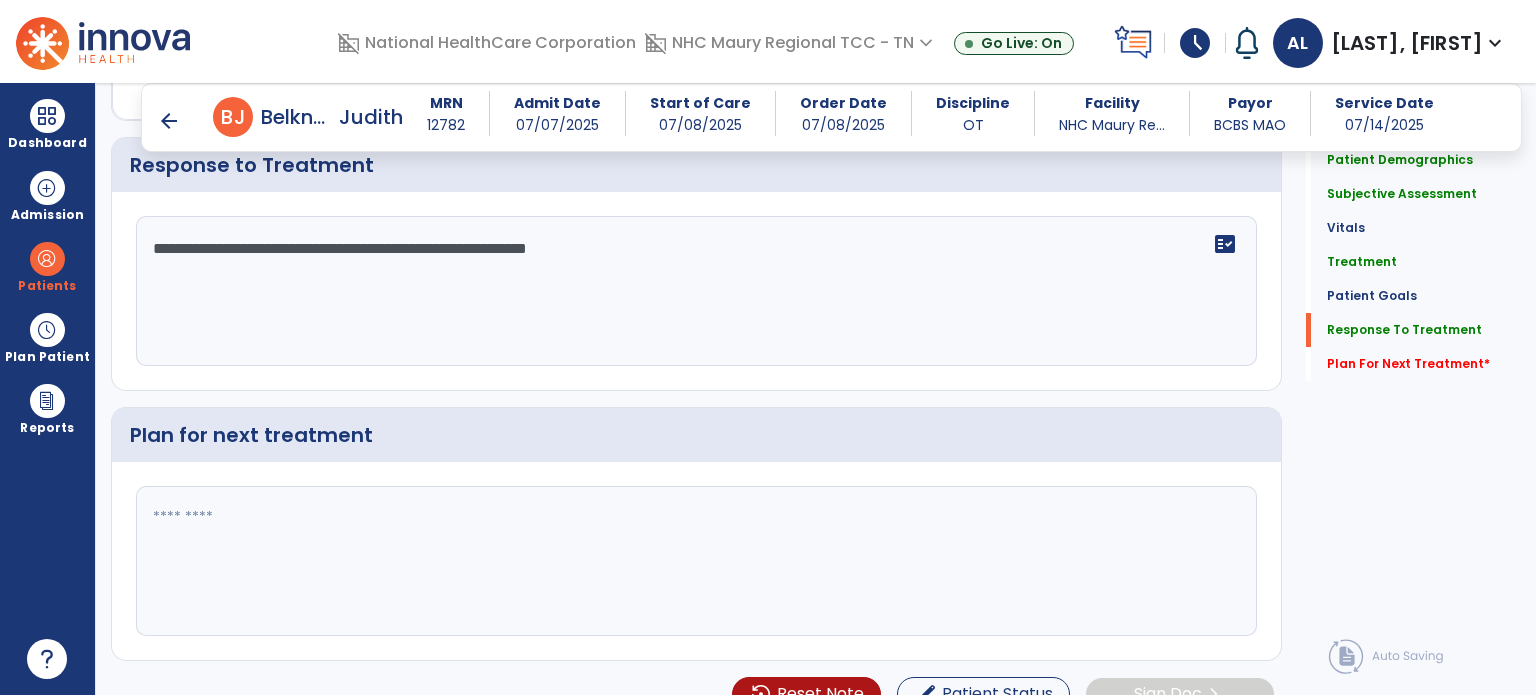 scroll, scrollTop: 2766, scrollLeft: 0, axis: vertical 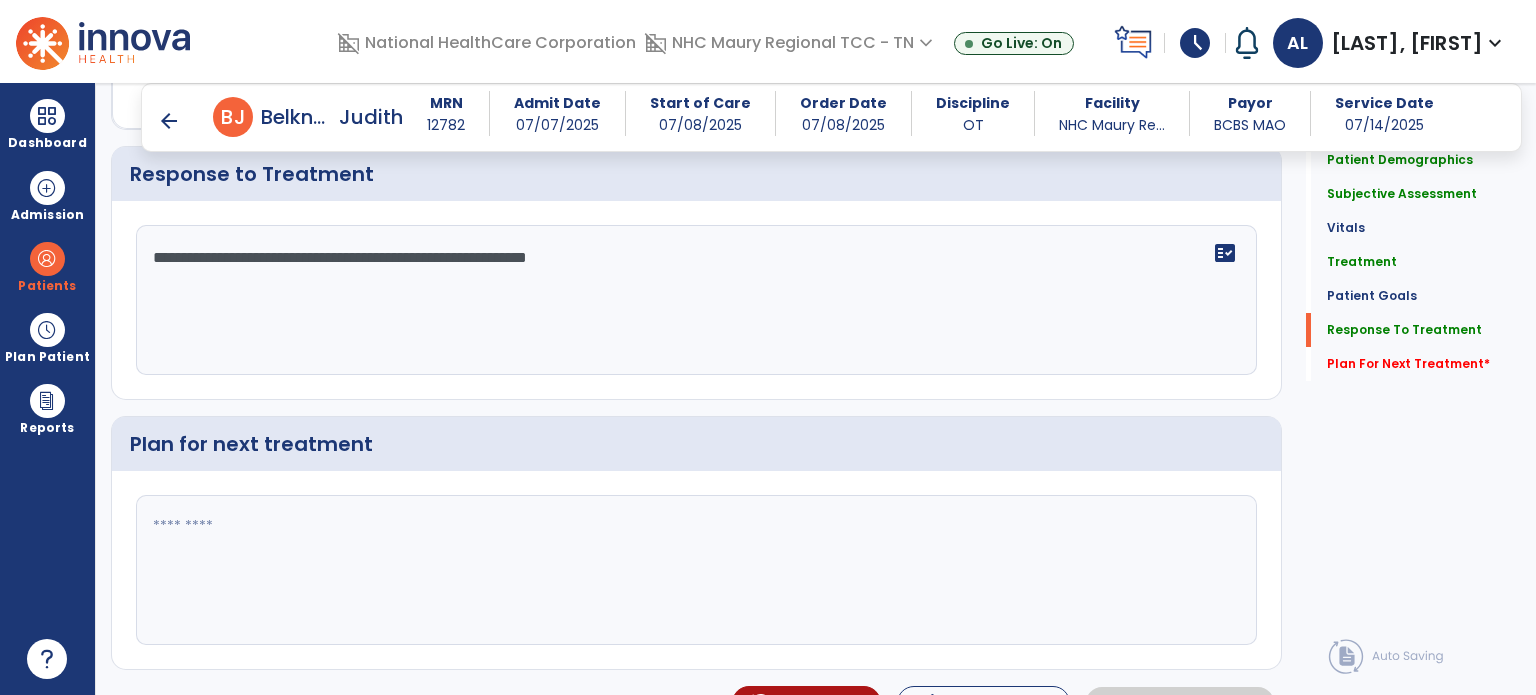 type on "**********" 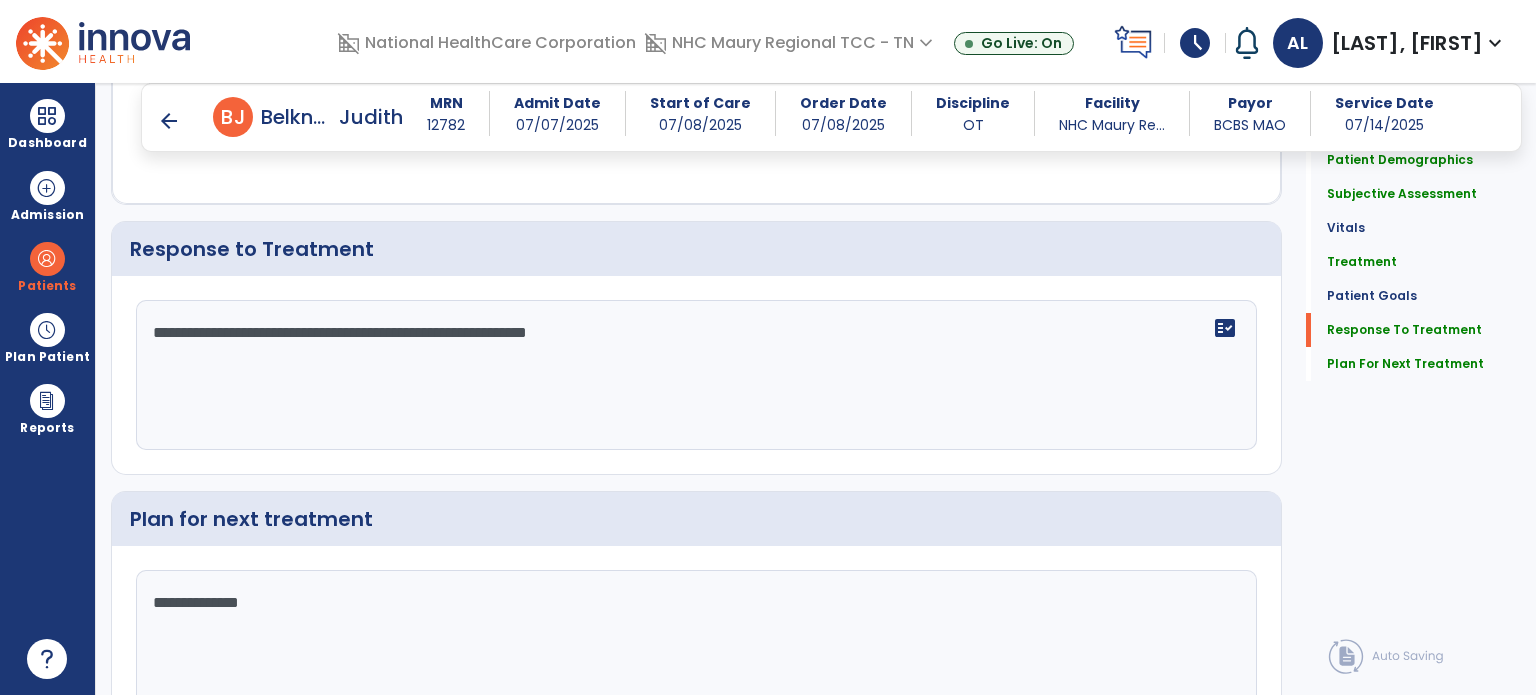 scroll, scrollTop: 2800, scrollLeft: 0, axis: vertical 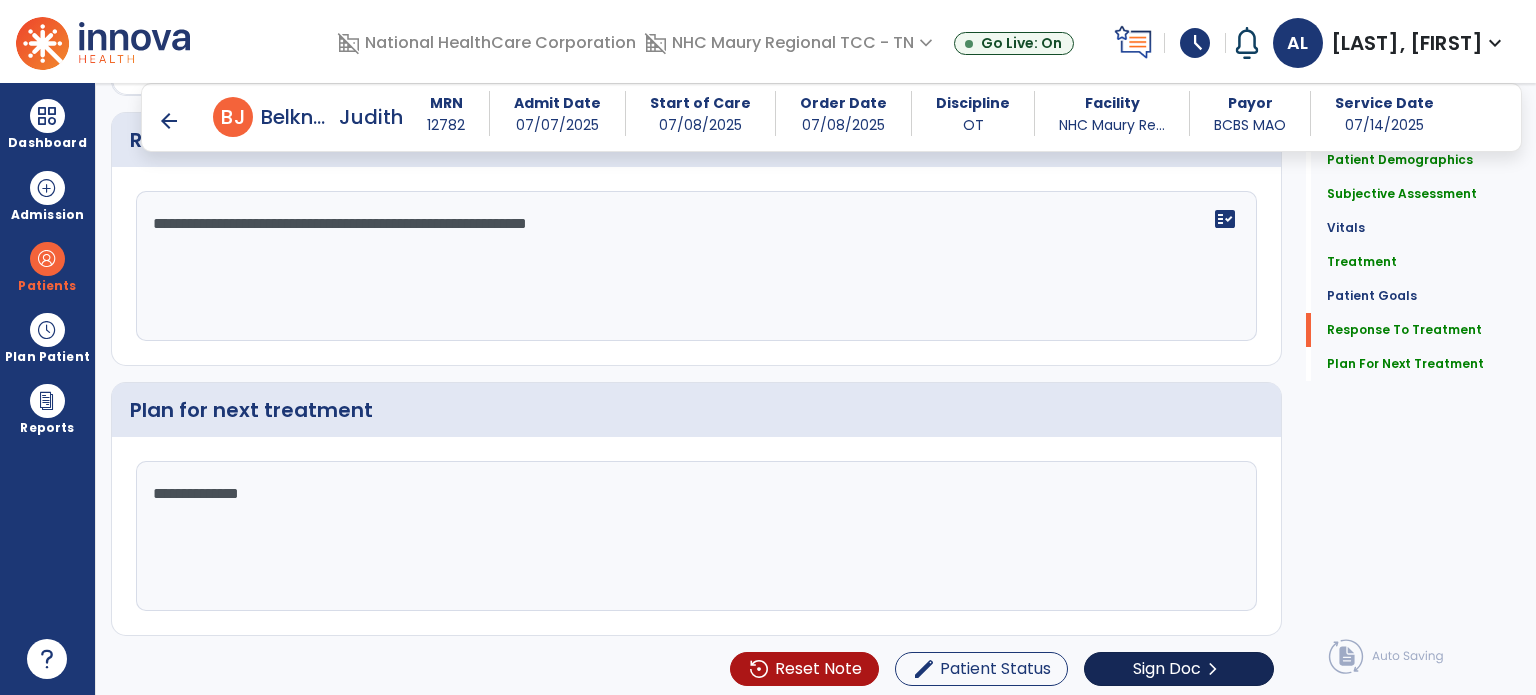 type on "**********" 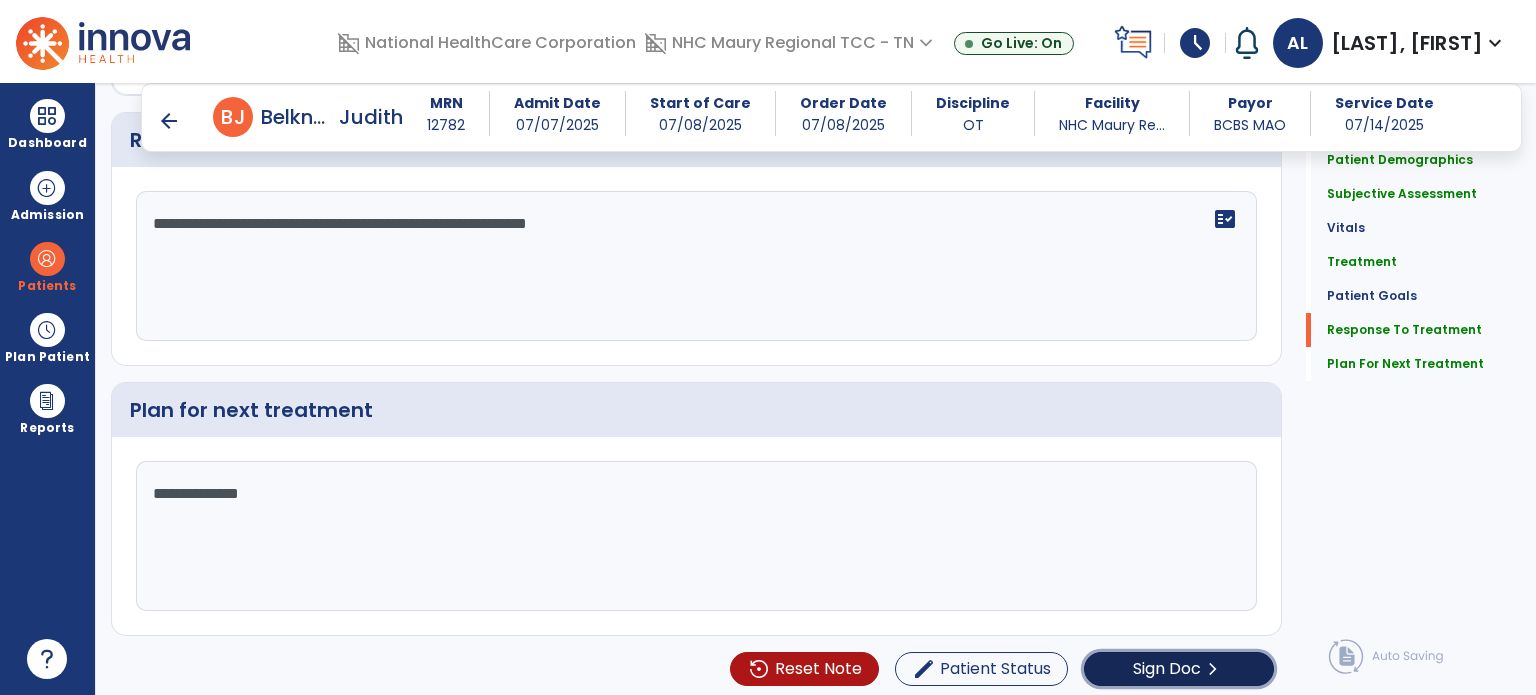 click on "Sign Doc" 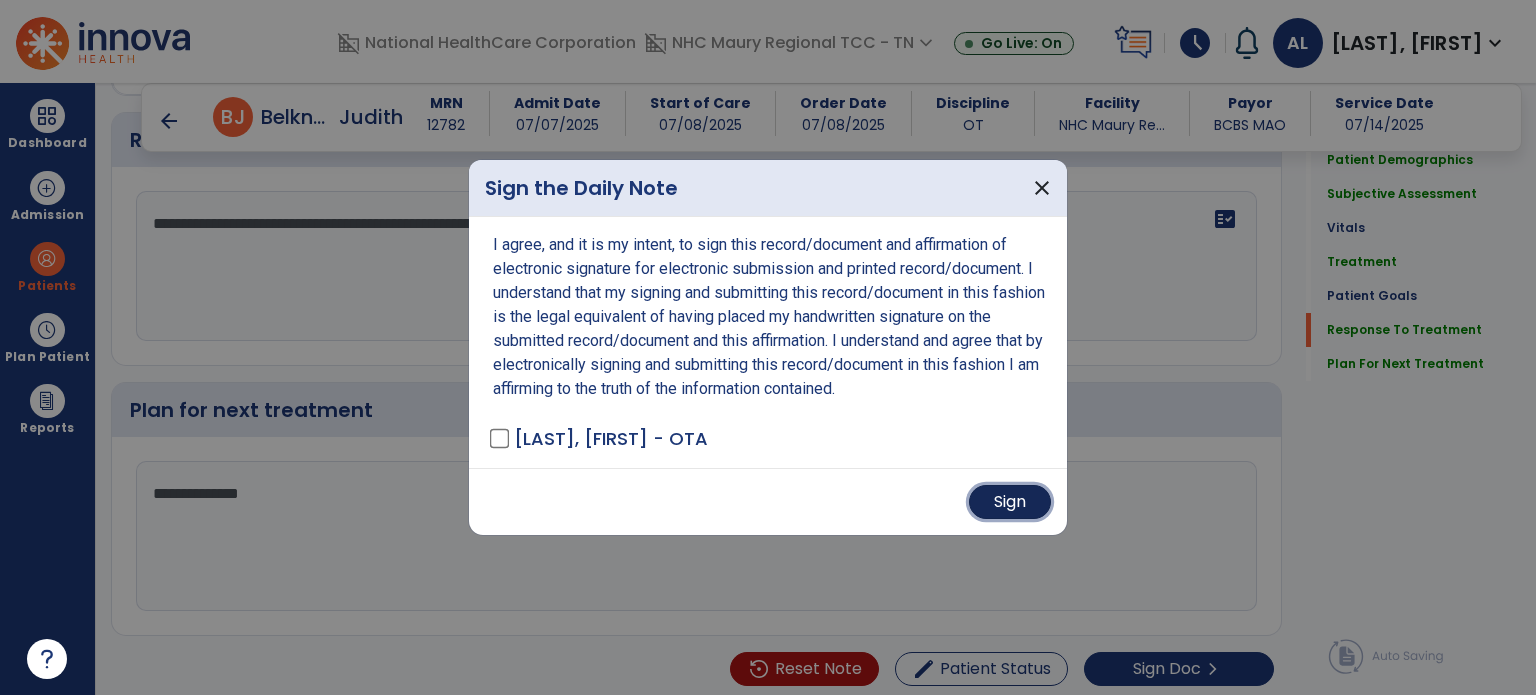 click on "Sign" at bounding box center (1010, 502) 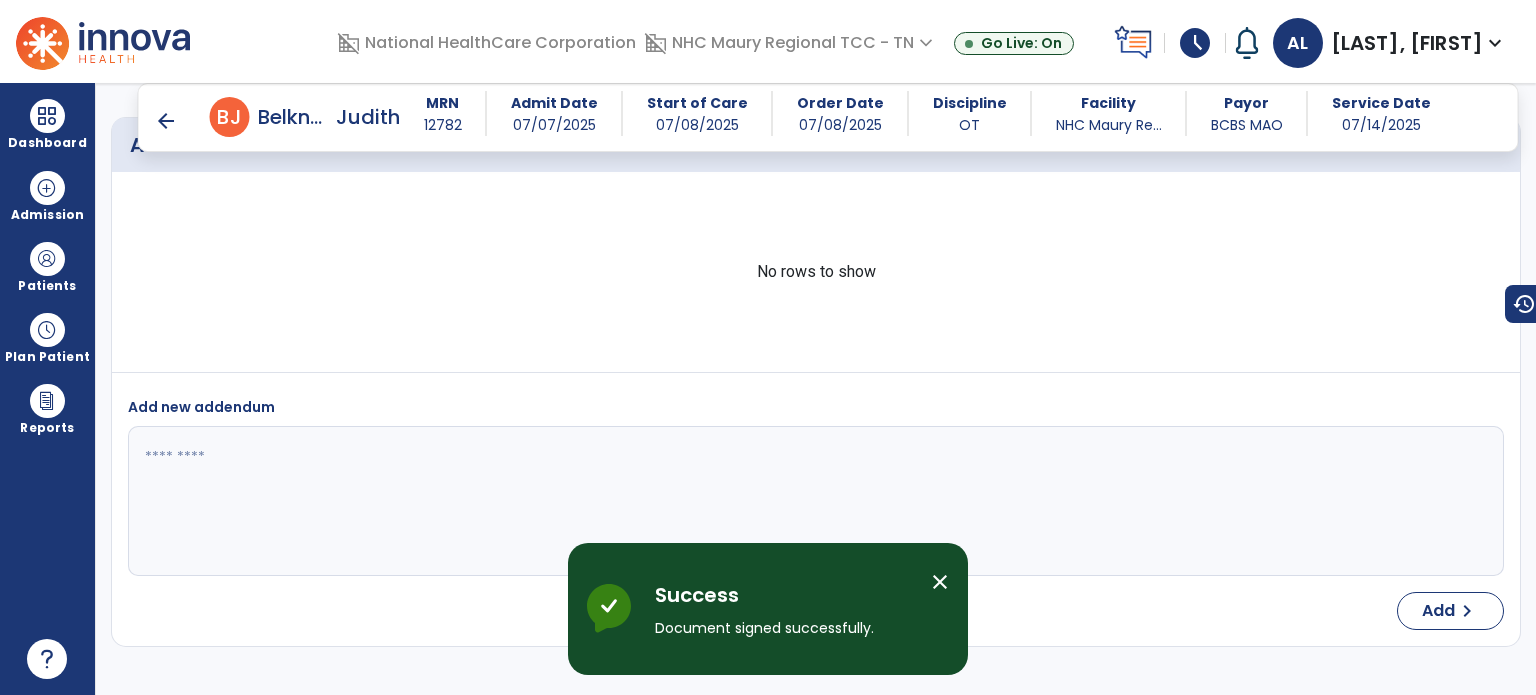 scroll, scrollTop: 4203, scrollLeft: 0, axis: vertical 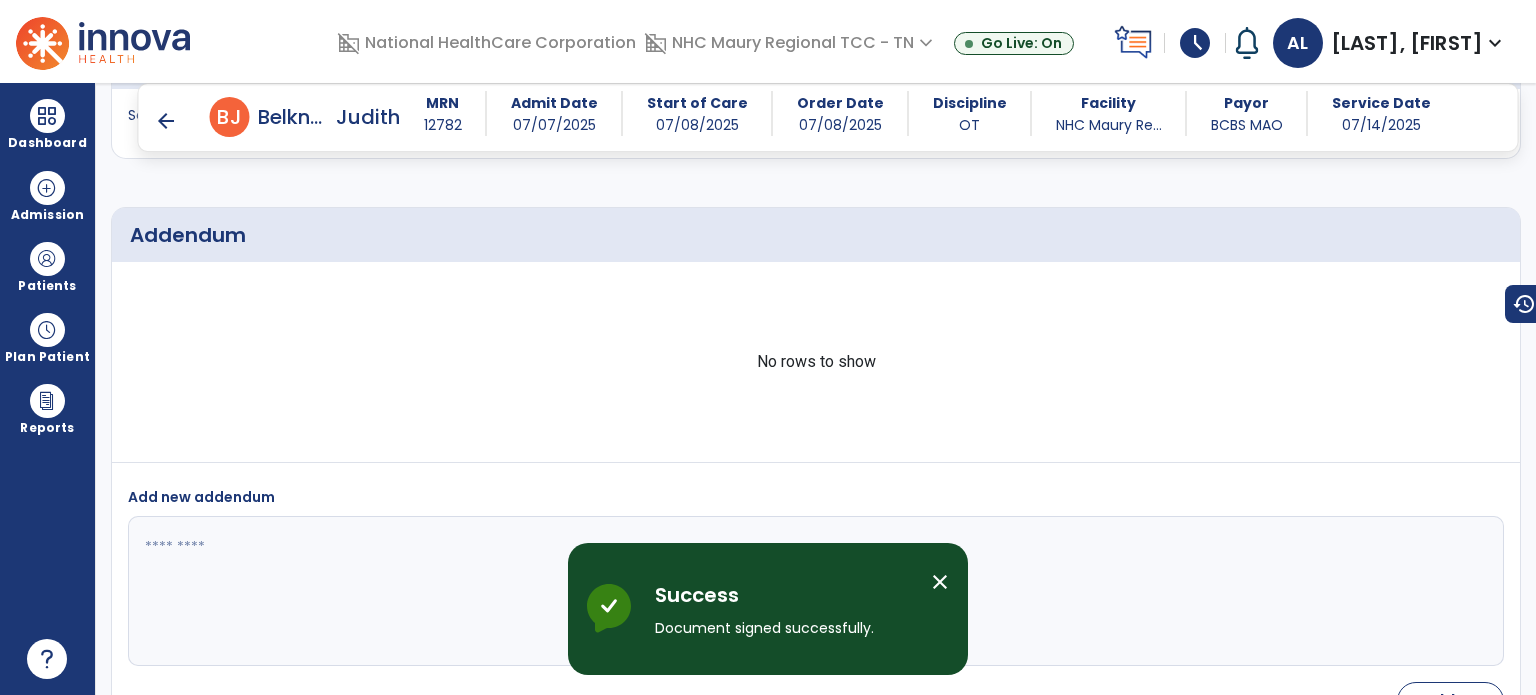 click on "arrow_back" at bounding box center (166, 121) 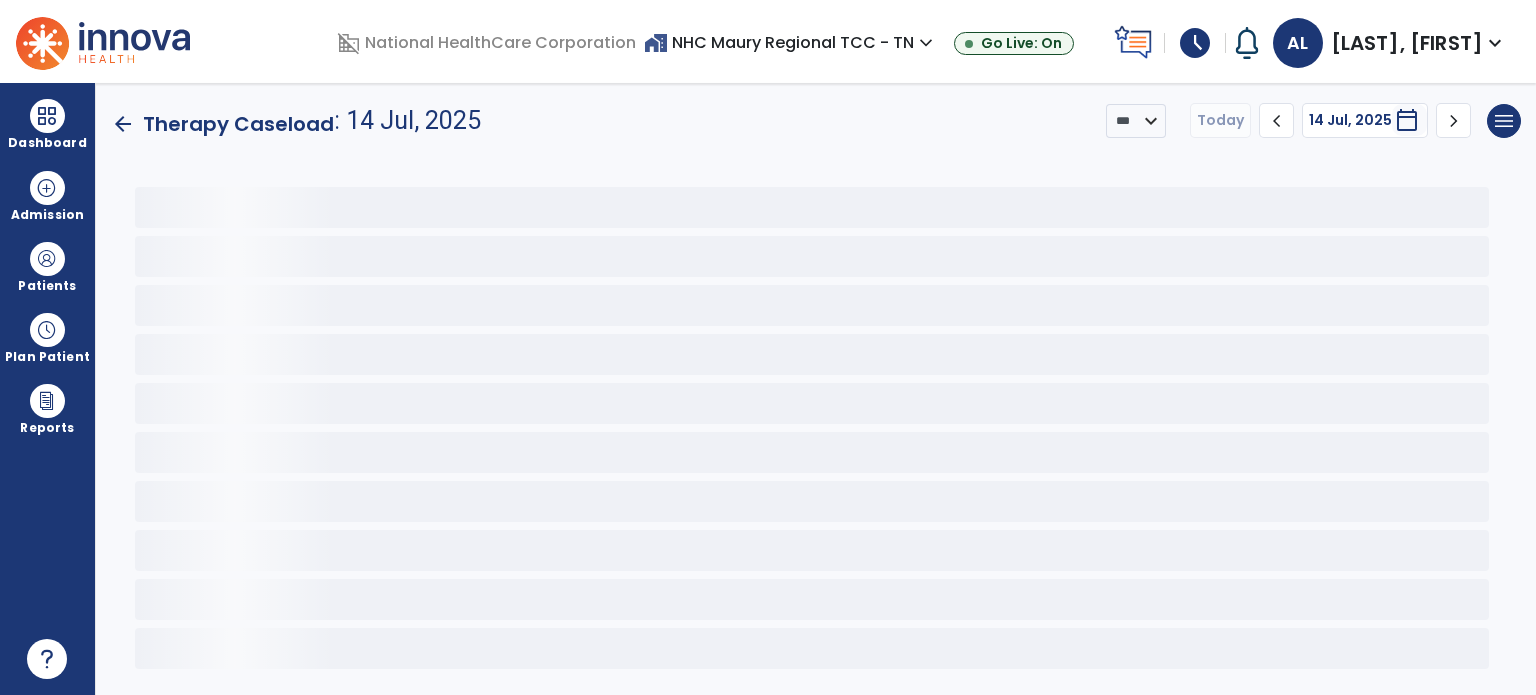 scroll, scrollTop: 0, scrollLeft: 0, axis: both 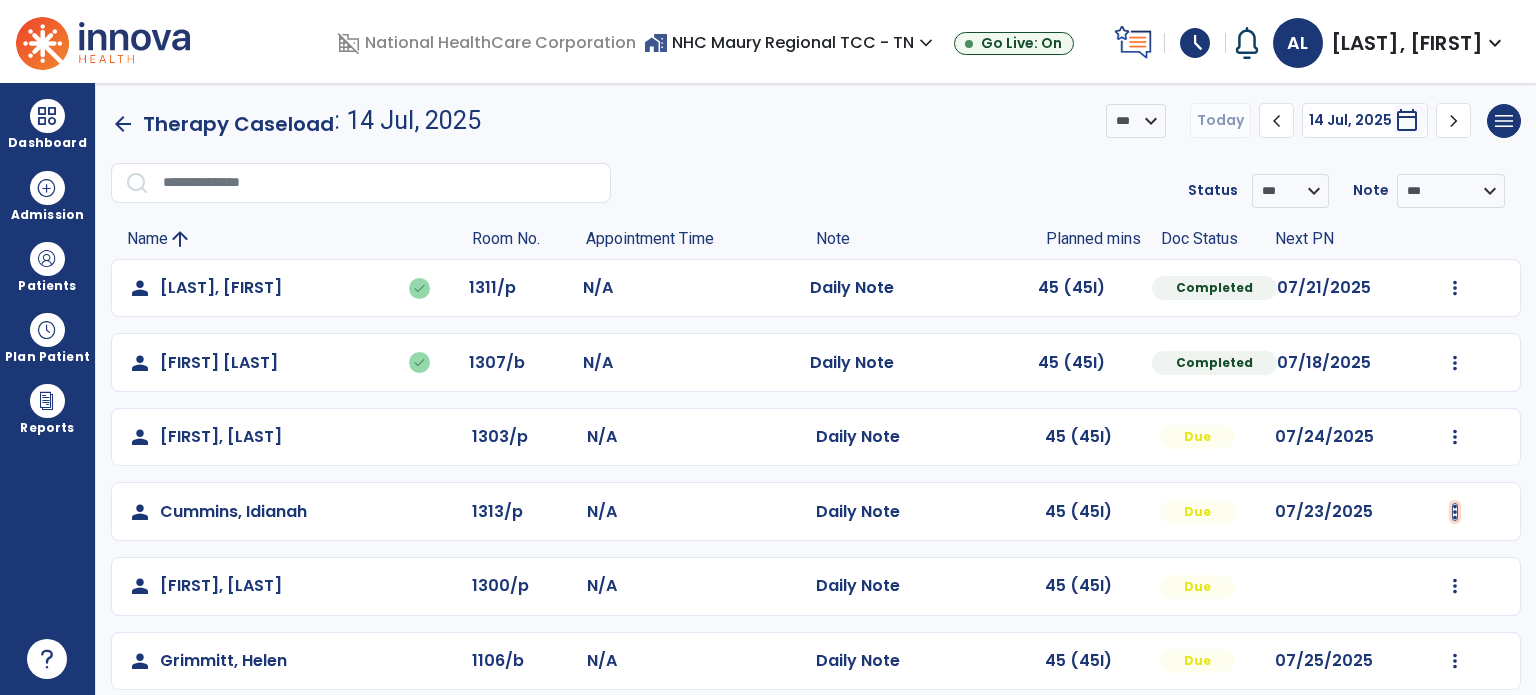 click at bounding box center [1455, 288] 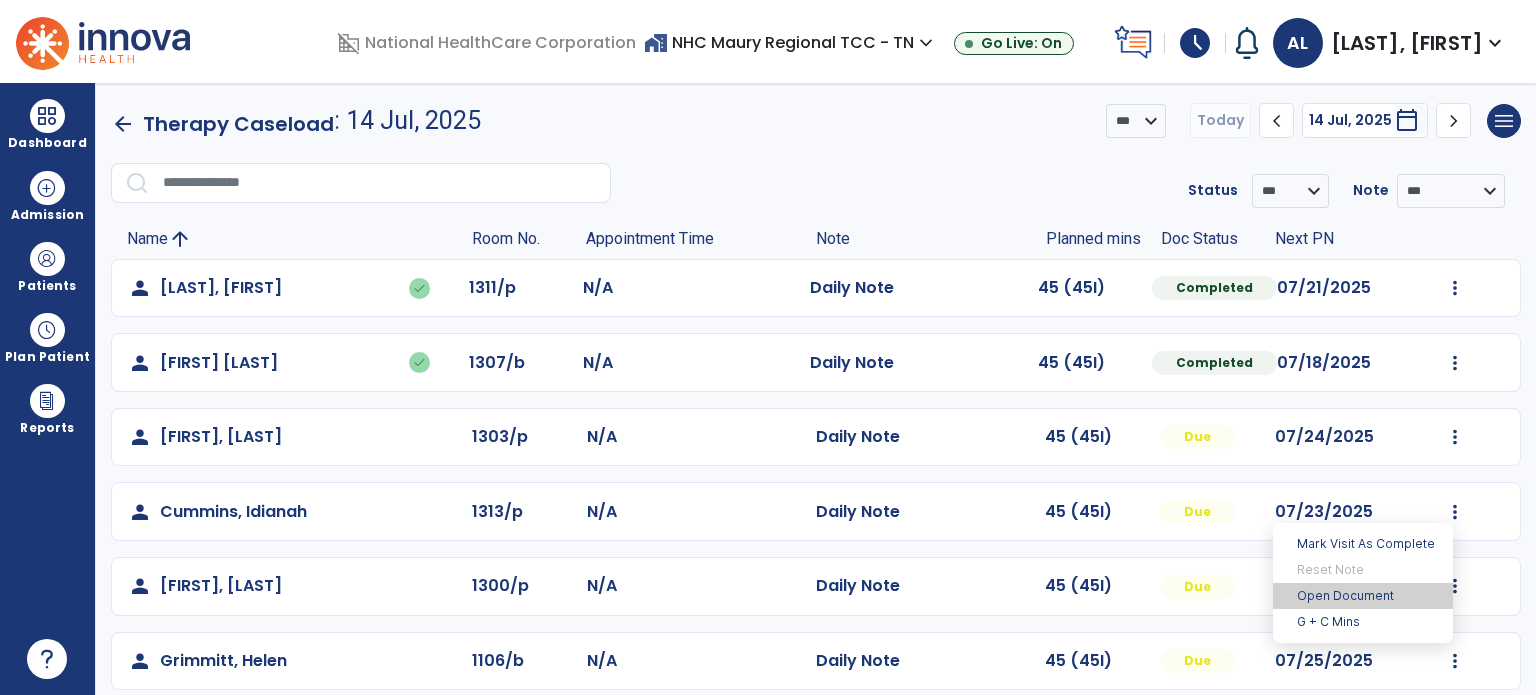 click on "Open Document" at bounding box center [1363, 596] 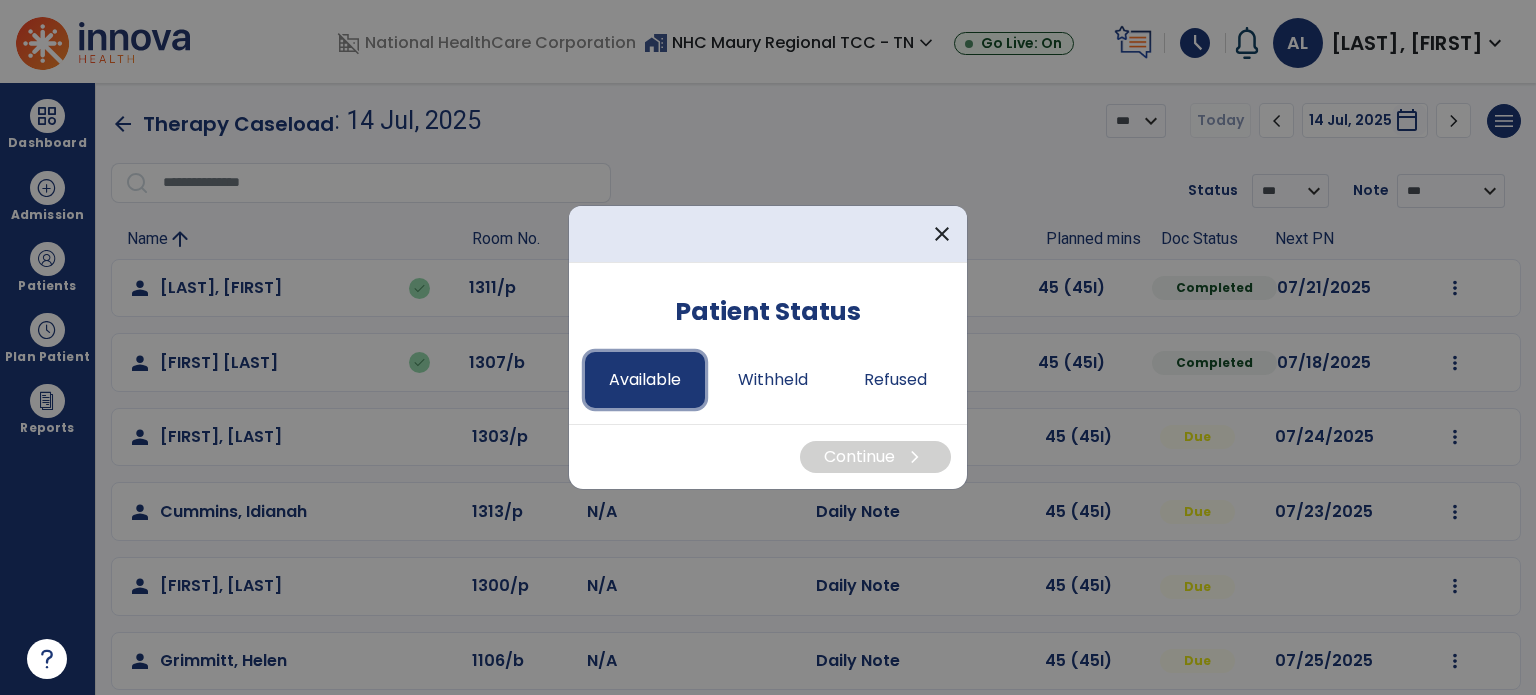 click on "Available" at bounding box center (645, 380) 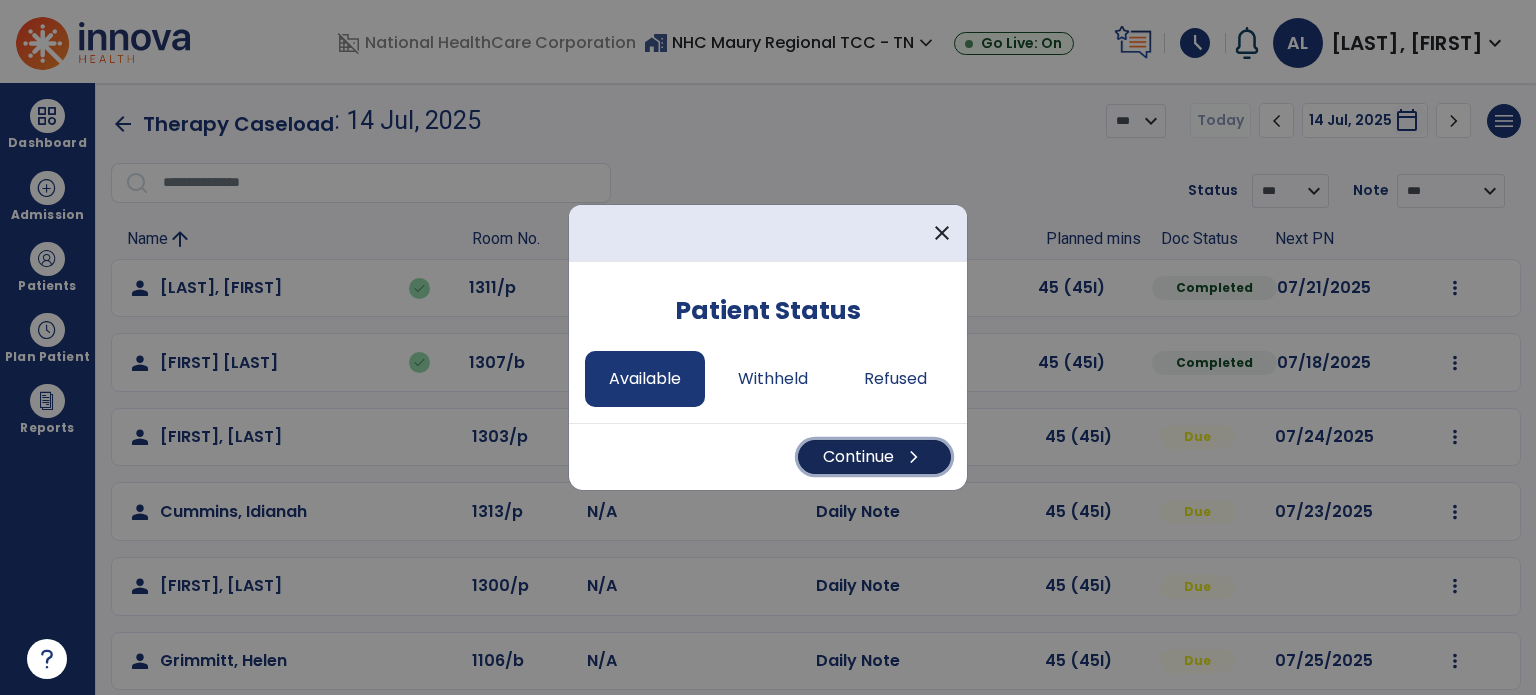click on "Continue   chevron_right" at bounding box center (874, 457) 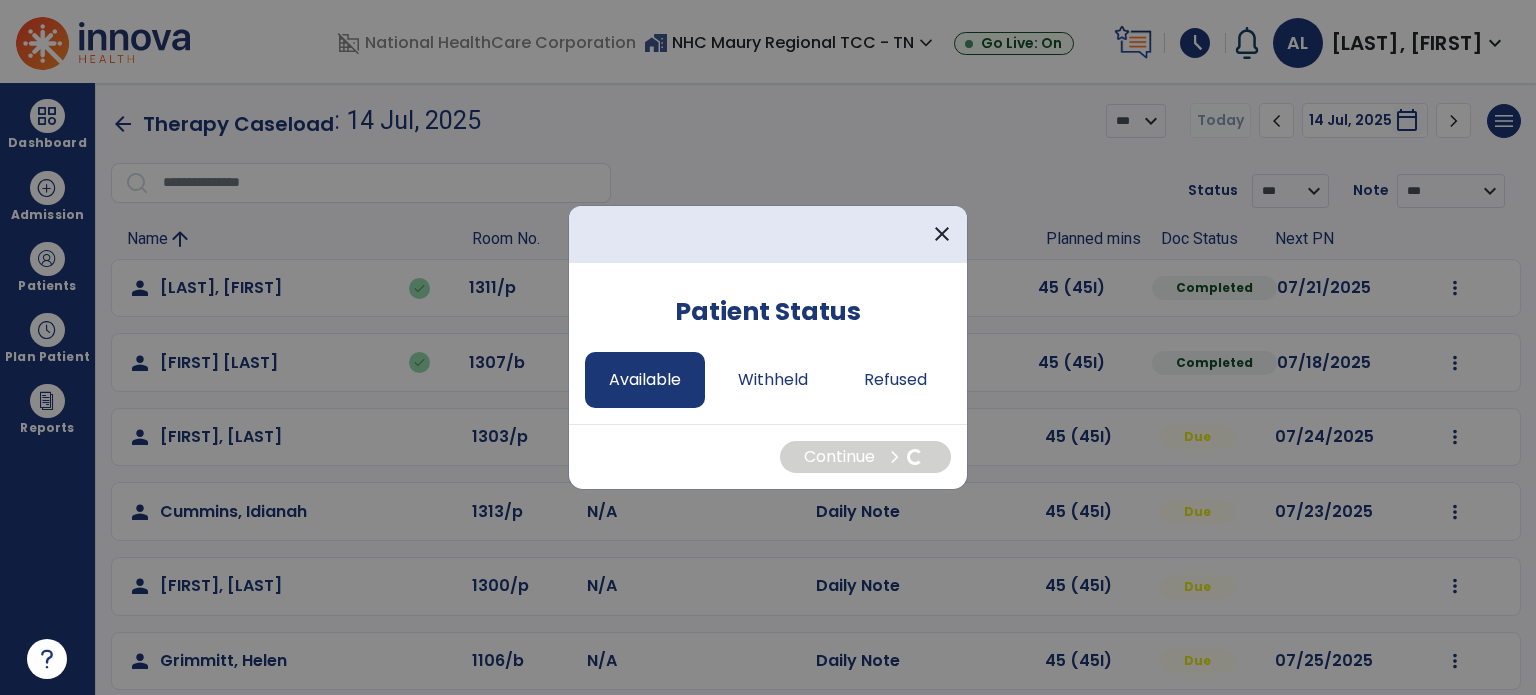 select on "*" 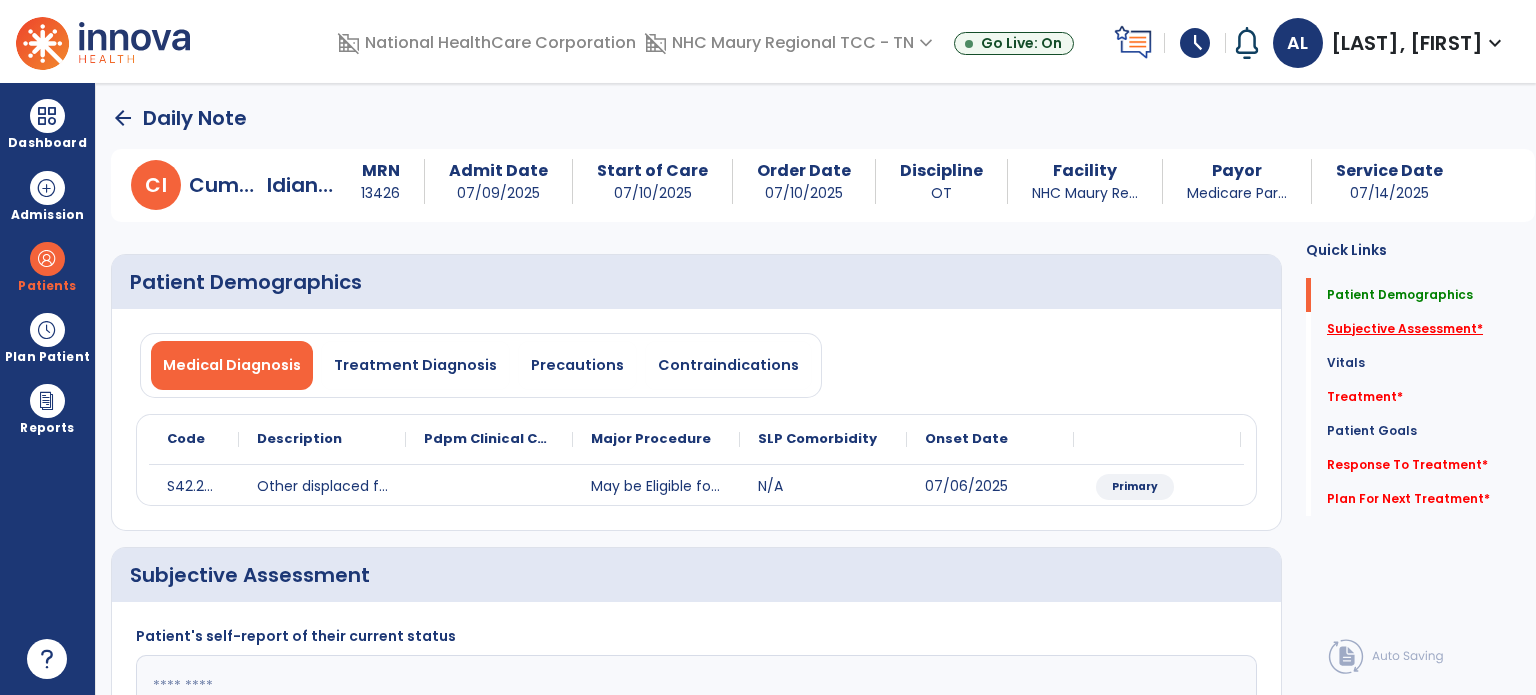 click on "Subjective Assessment   *  Subjective Assessment   *" 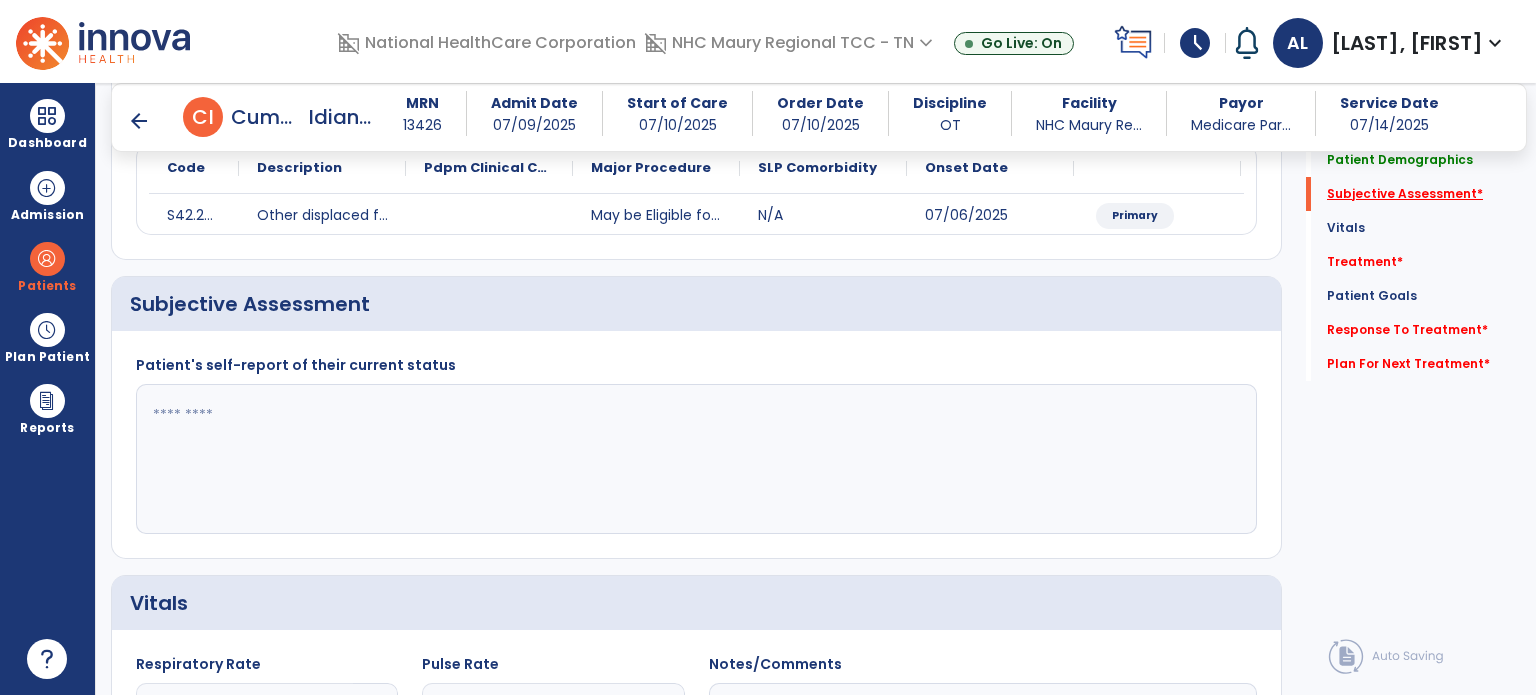 scroll, scrollTop: 298, scrollLeft: 0, axis: vertical 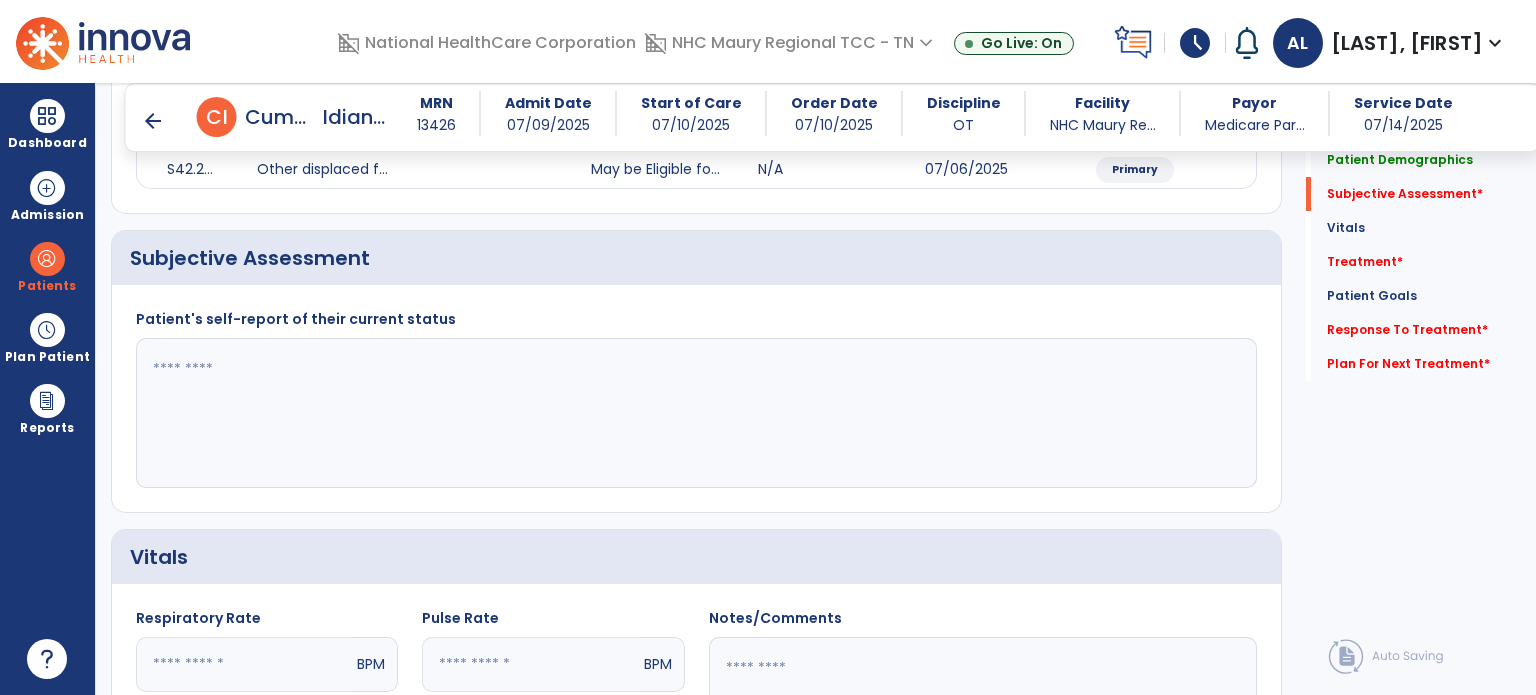 click 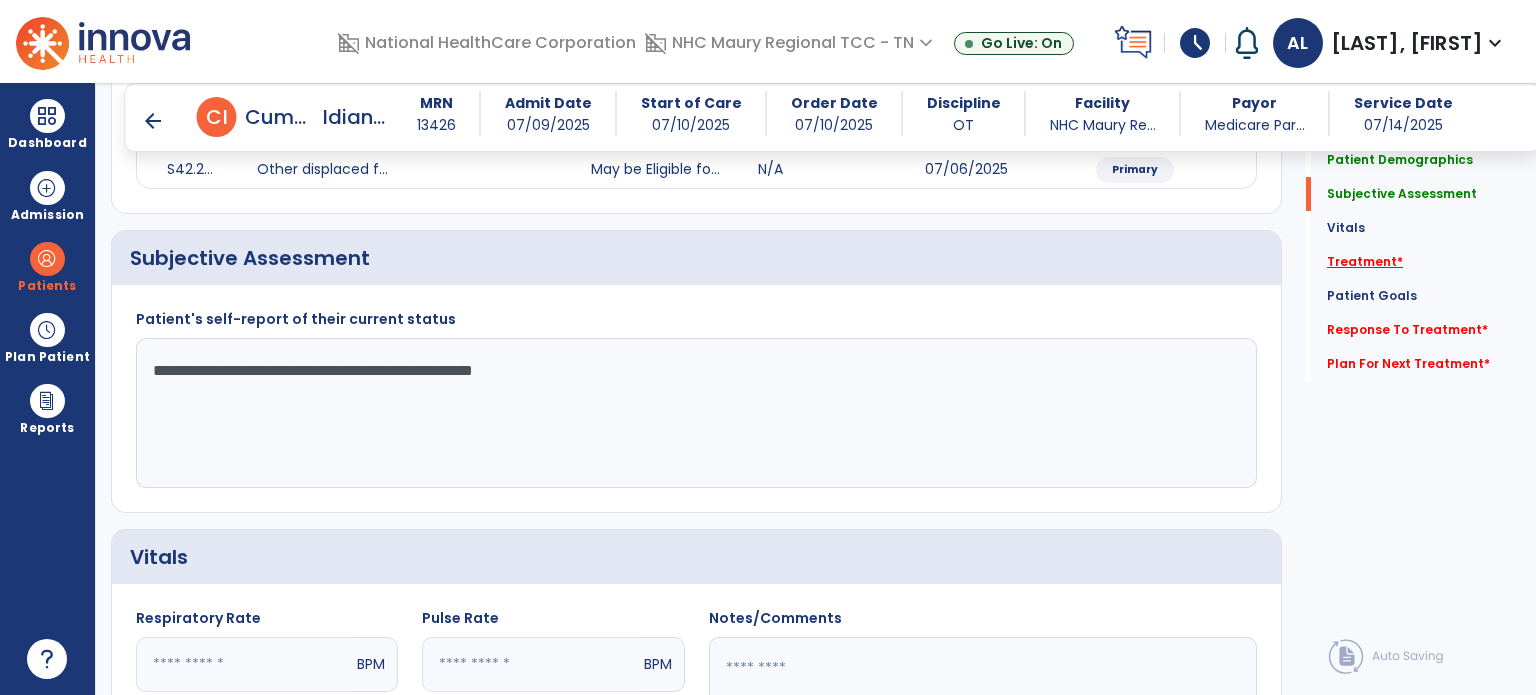 type on "**********" 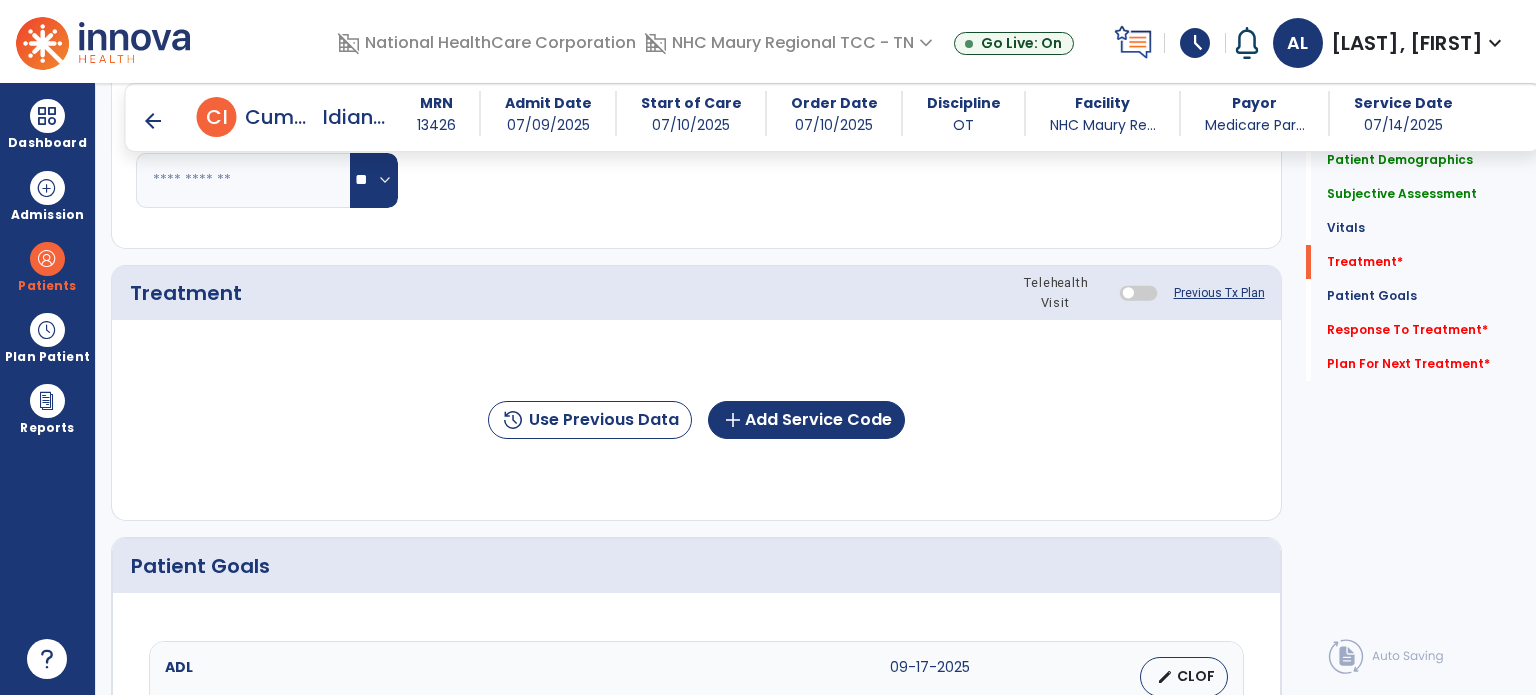 scroll, scrollTop: 987, scrollLeft: 0, axis: vertical 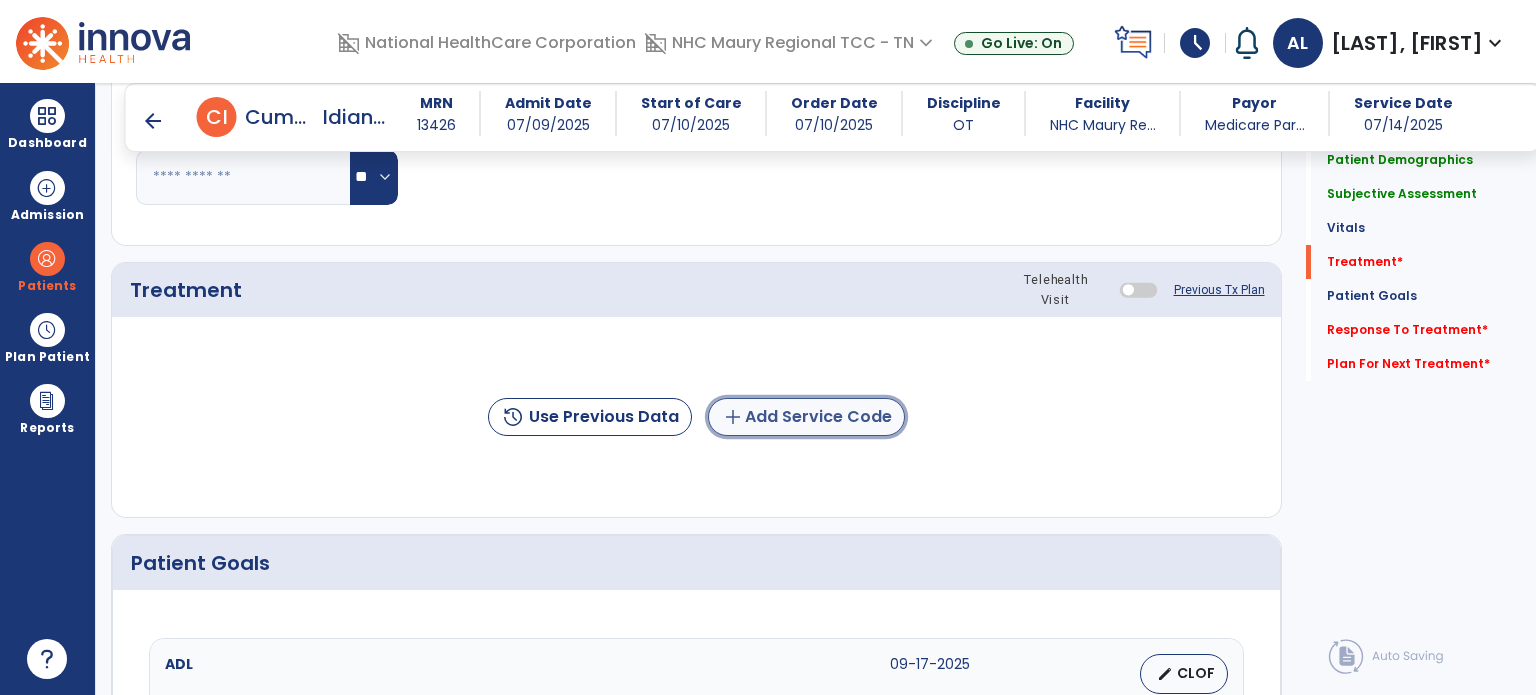 click on "add  Add Service Code" 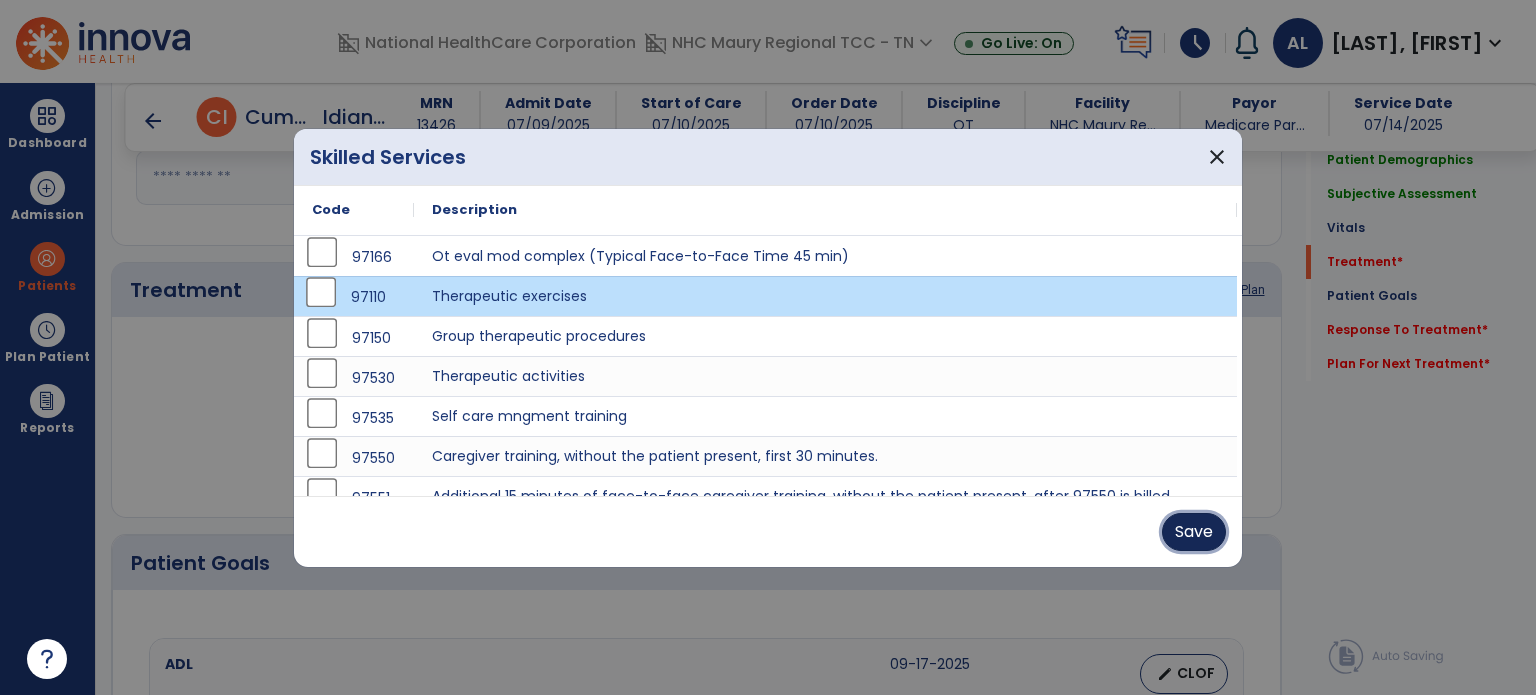 click on "Save" at bounding box center (1194, 532) 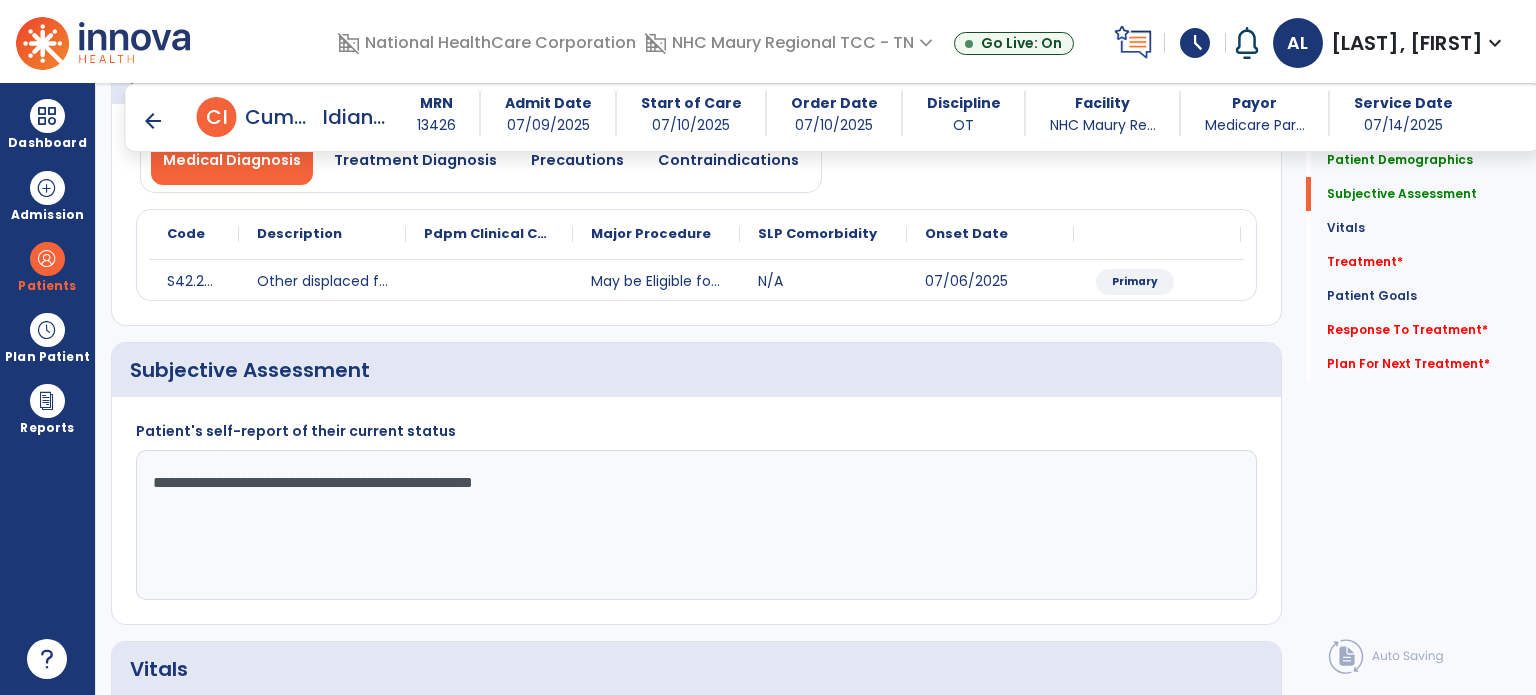scroll, scrollTop: 0, scrollLeft: 0, axis: both 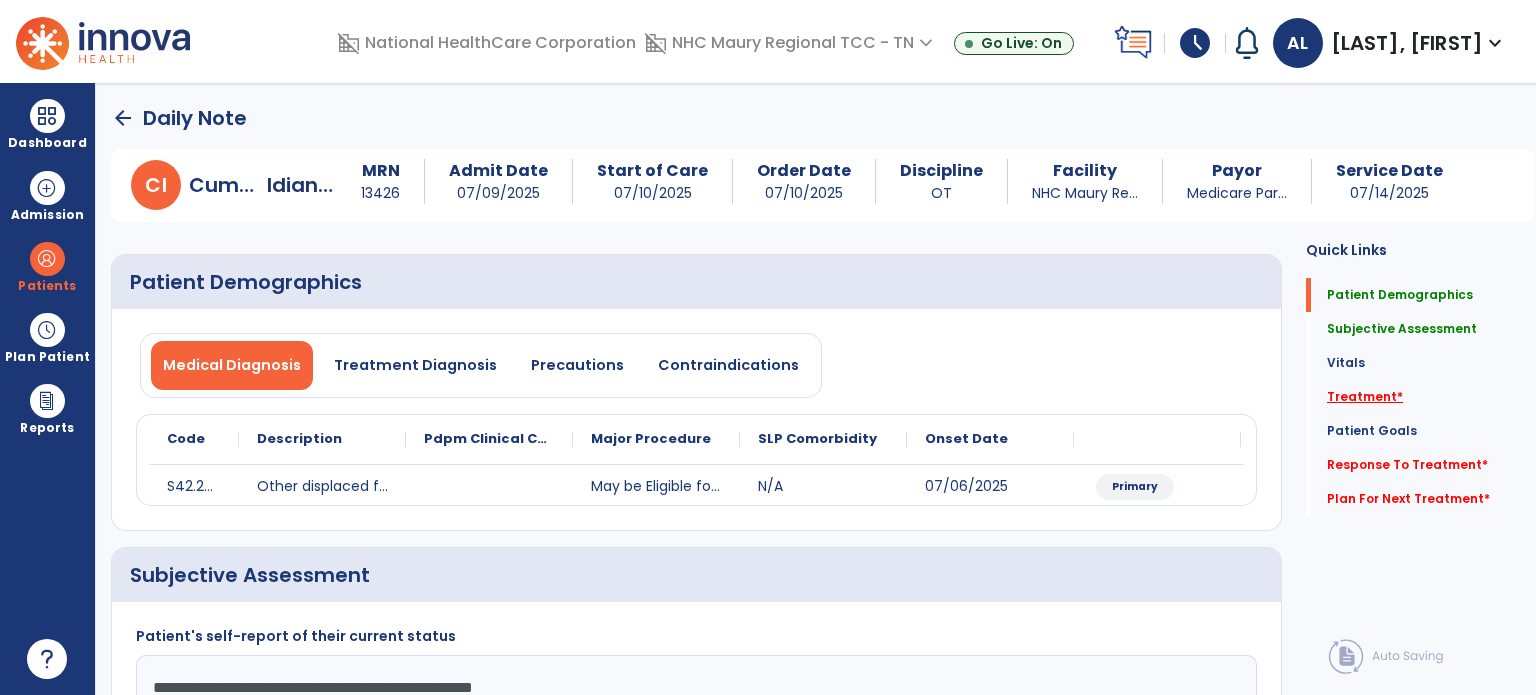 click on "Treatment   *" 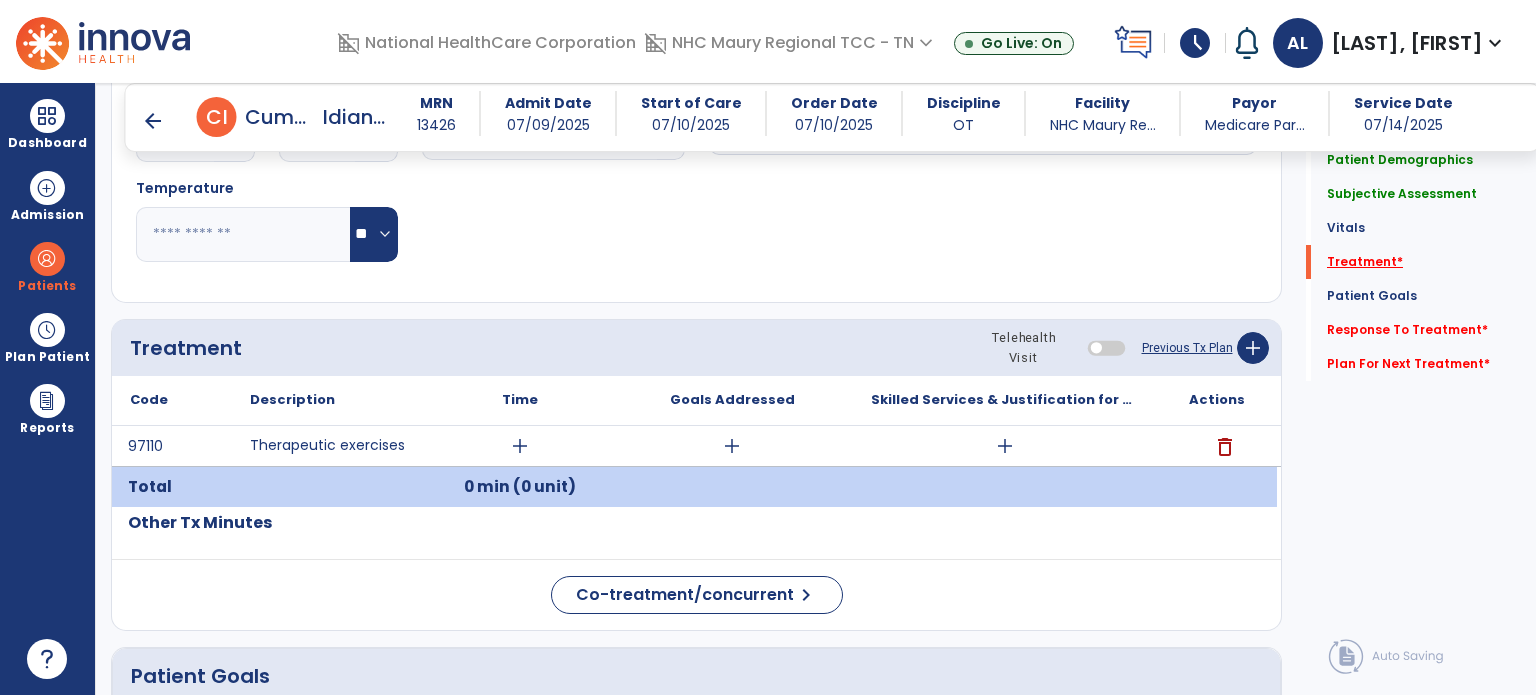 scroll, scrollTop: 1033, scrollLeft: 0, axis: vertical 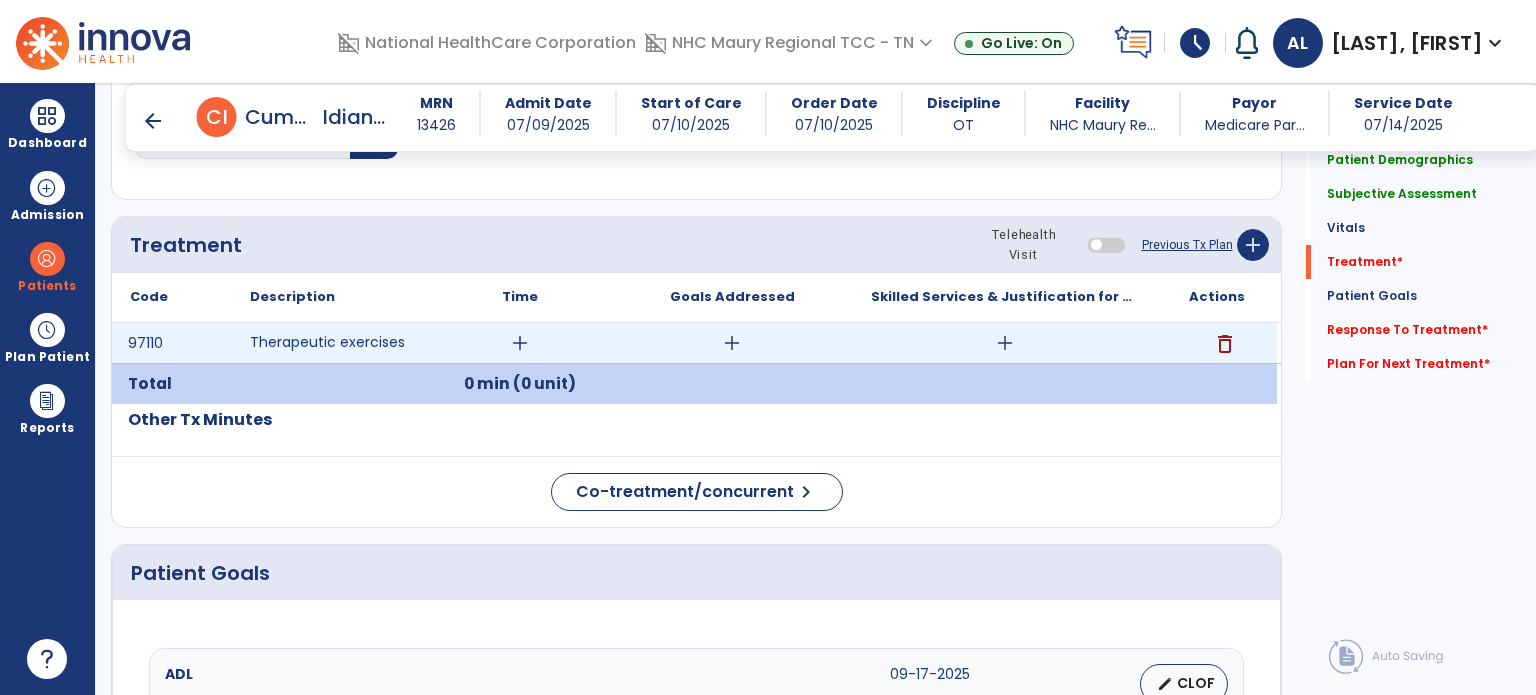 click on "add" at bounding box center (520, 343) 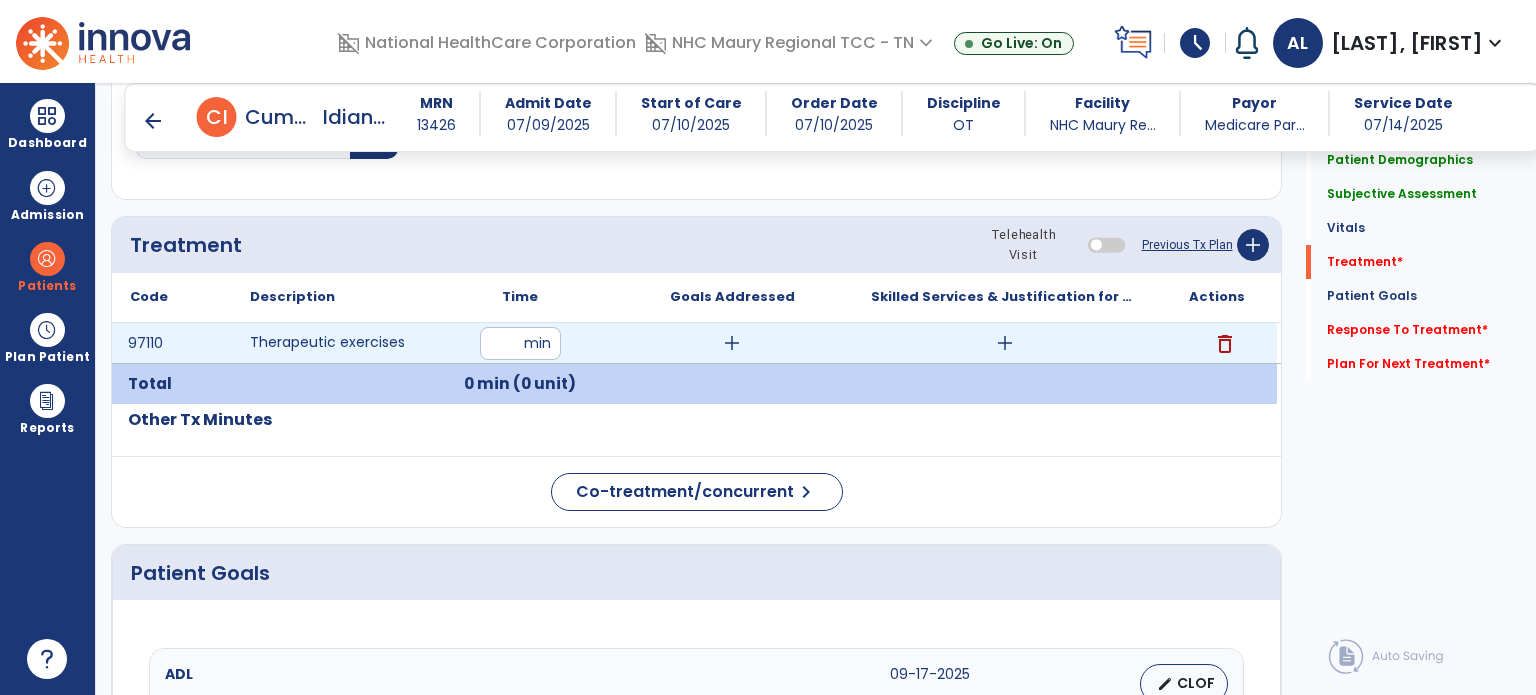 type on "**" 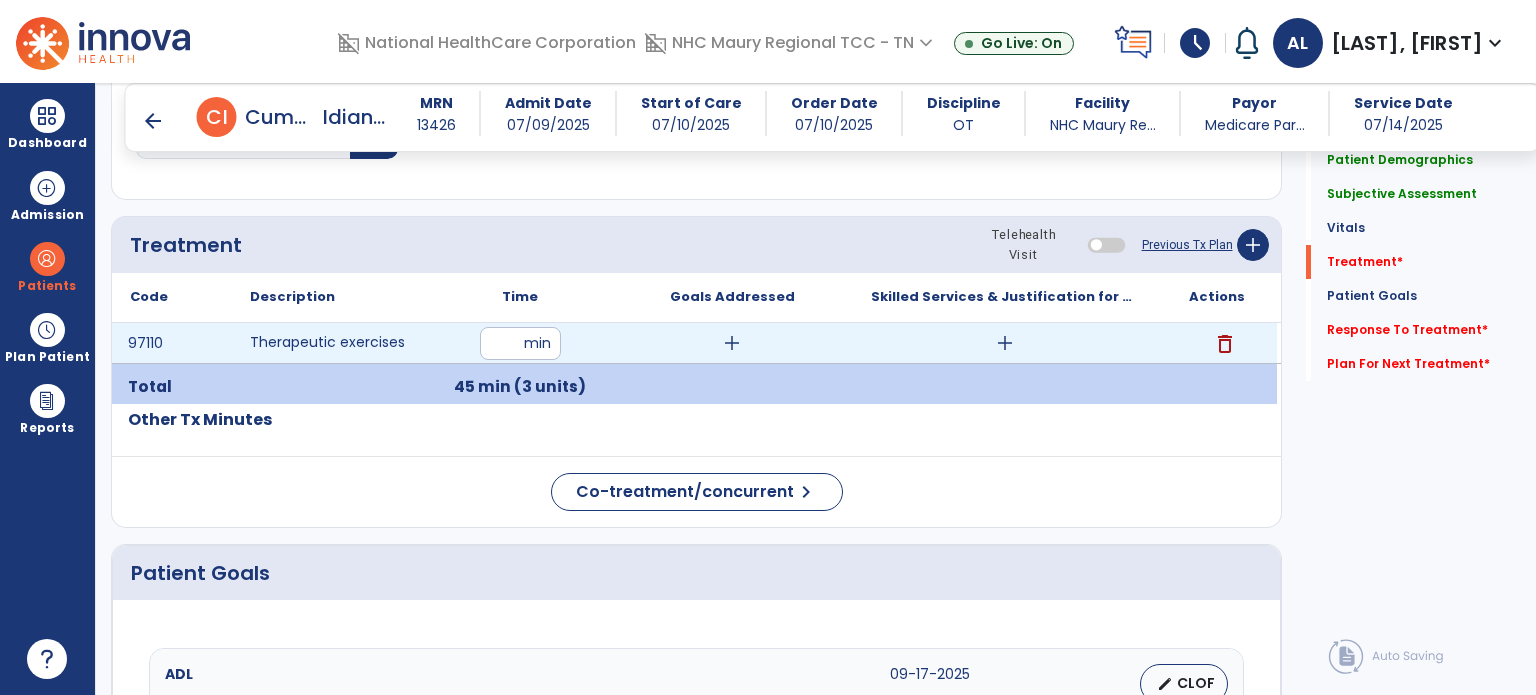 click on "add" at bounding box center [732, 343] 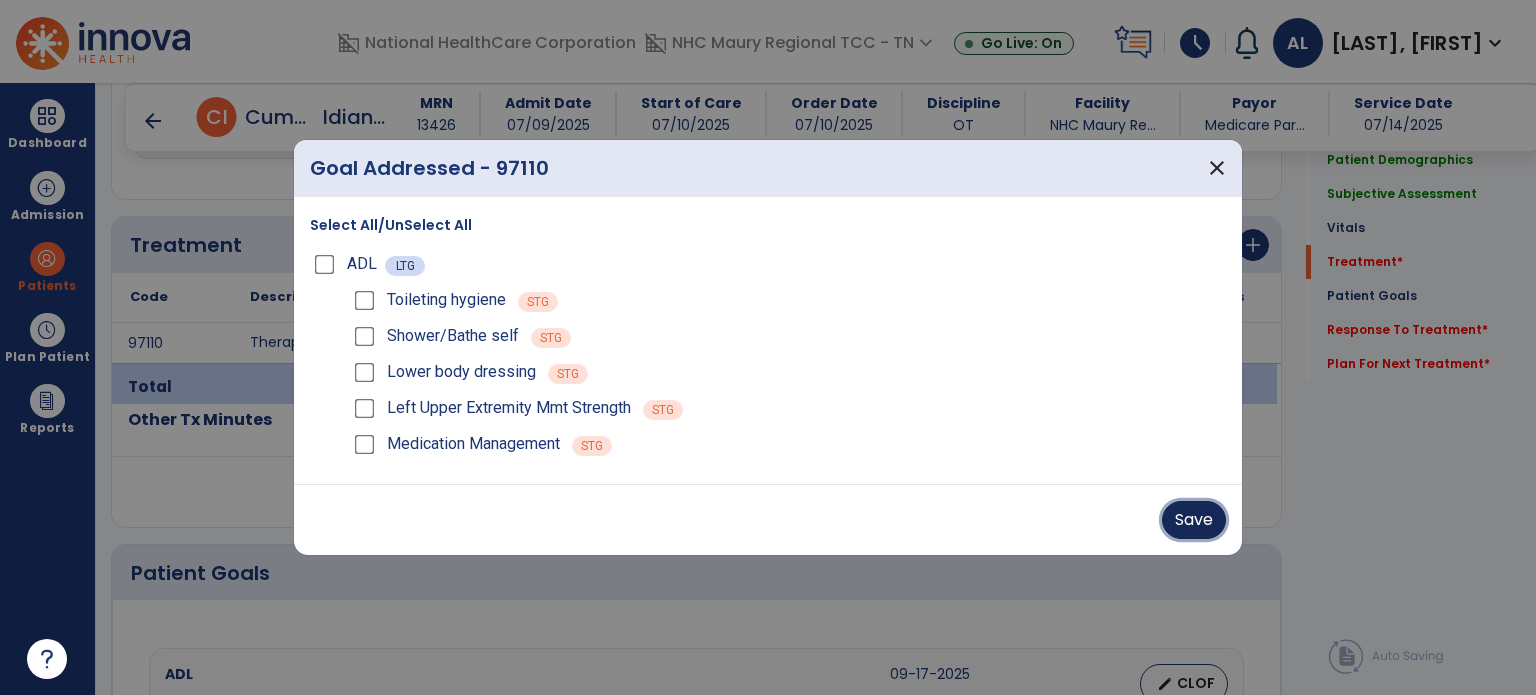 click on "Save" at bounding box center [1194, 520] 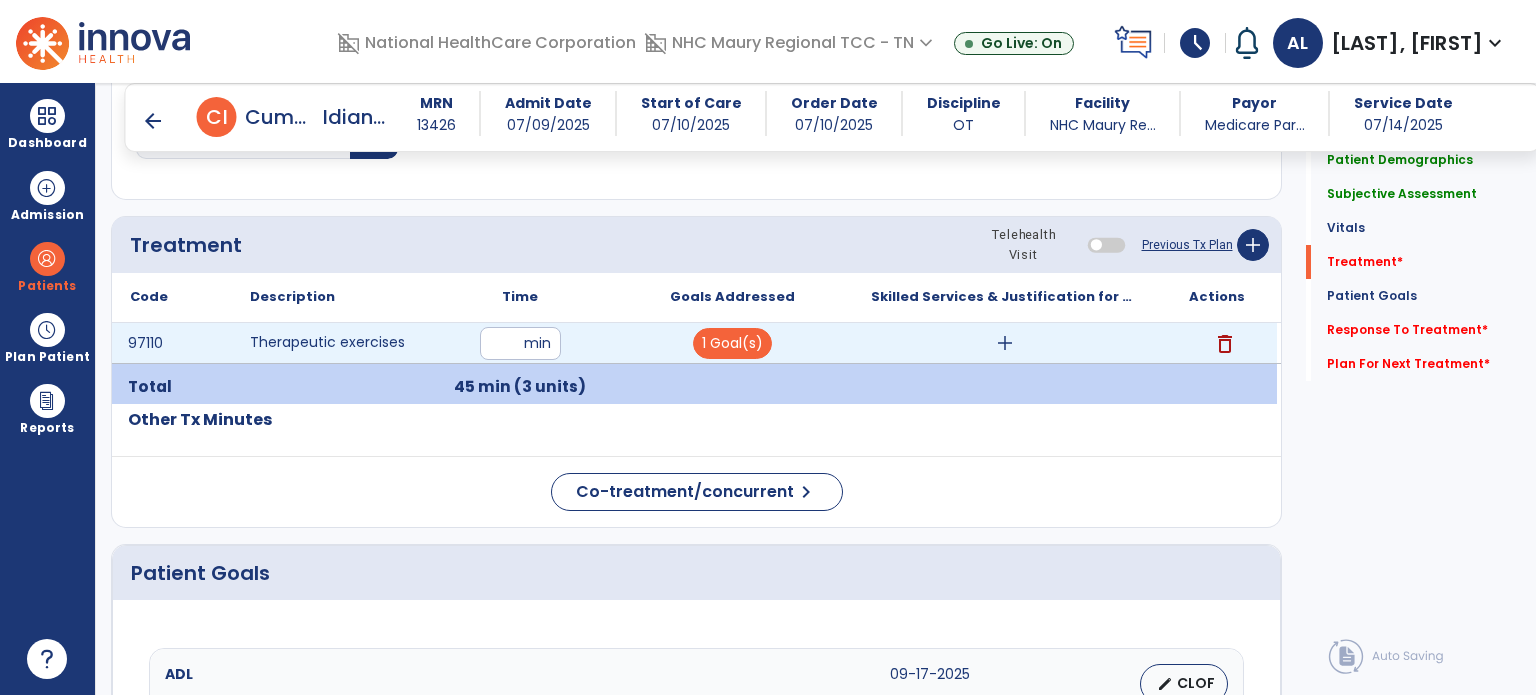 click on "add" at bounding box center (1005, 343) 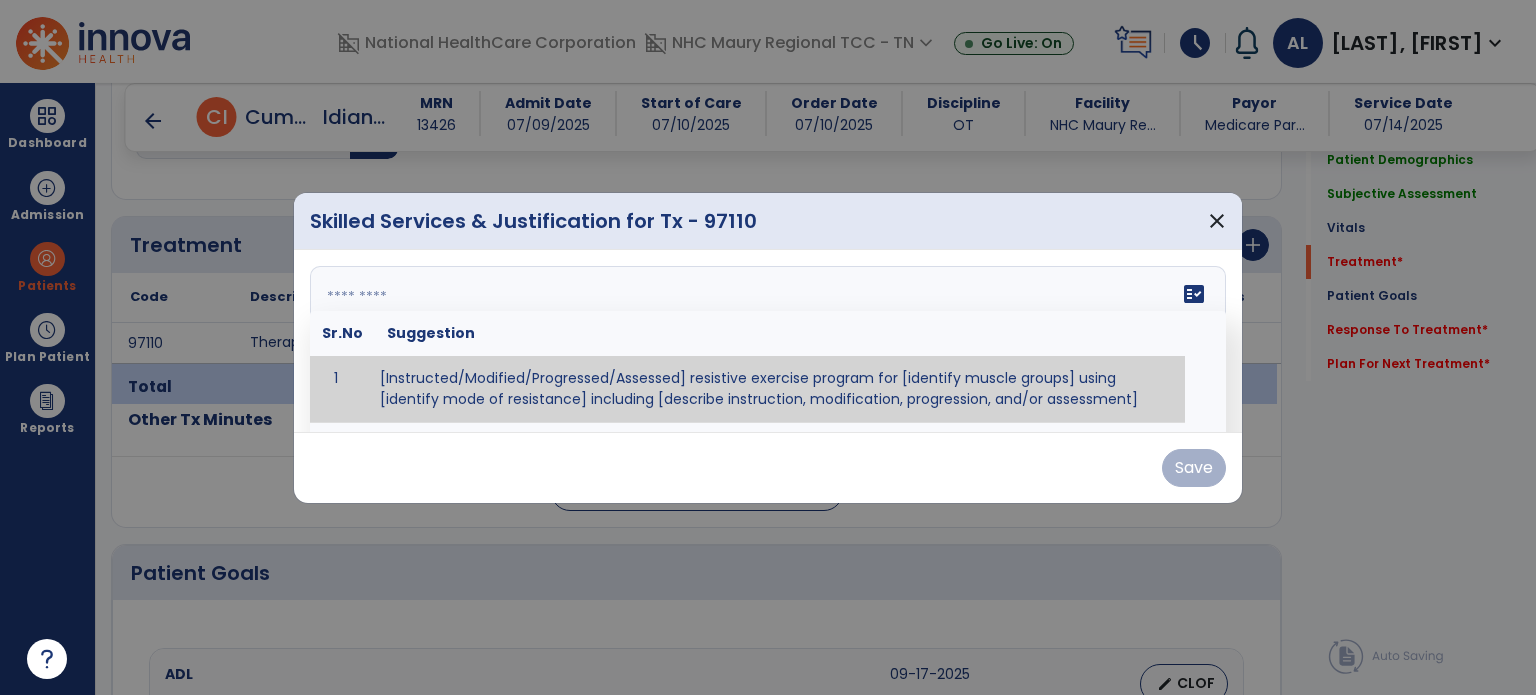 click on "fact_check  Sr.No Suggestion 1 [Instructed/Modified/Progressed/Assessed] resistive exercise program for [identify muscle groups] using [identify mode of resistance] including [describe instruction, modification, progression, and/or assessment] 2 [Instructed/Modified/Progressed/Assessed] aerobic exercise program using [identify equipment/mode] including [describe instruction, modification,progression, and/or assessment] 3 [Instructed/Modified/Progressed/Assessed] [PROM/A/AROM/AROM] program for [identify joint movements] using [contract-relax, over-pressure, inhibitory techniques, other] 4 [Assessed/Tested] aerobic capacity with administration of [aerobic capacity test]" at bounding box center (768, 341) 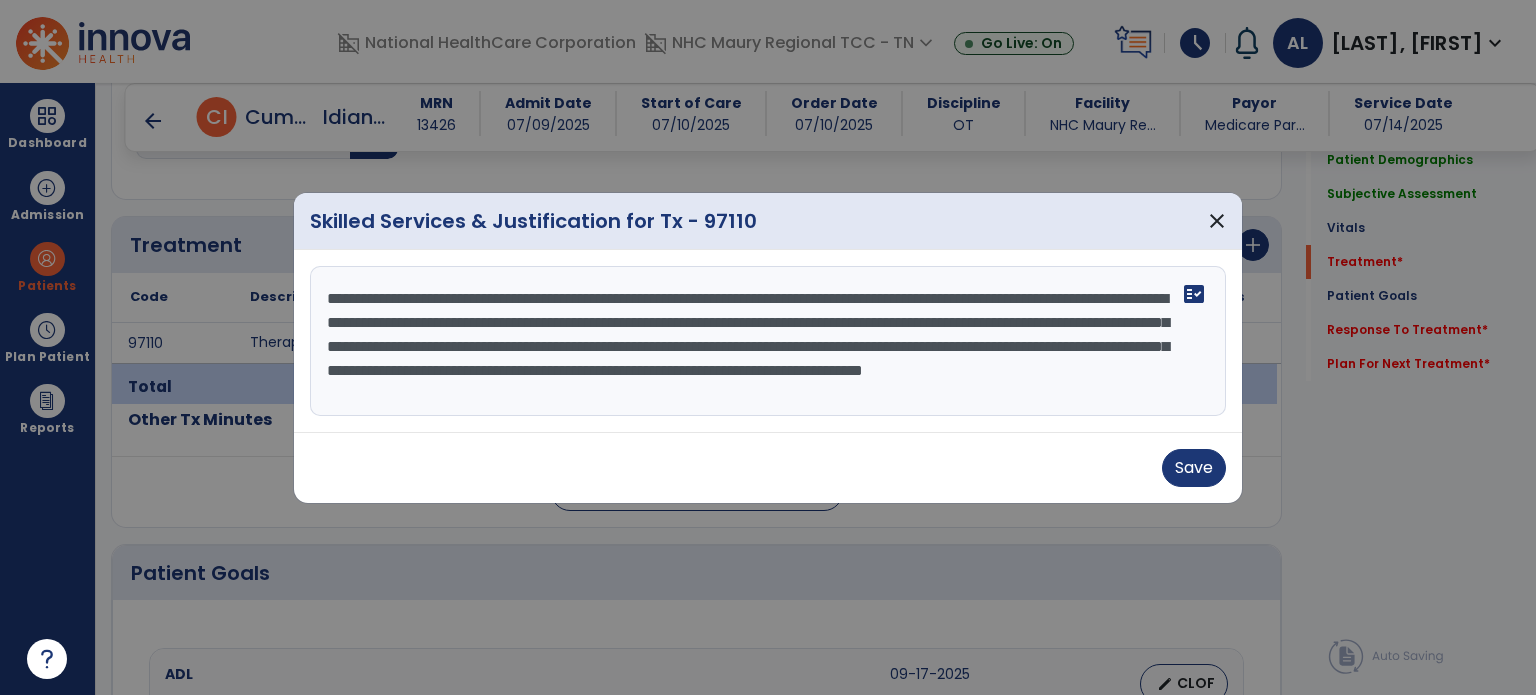 scroll, scrollTop: 15, scrollLeft: 0, axis: vertical 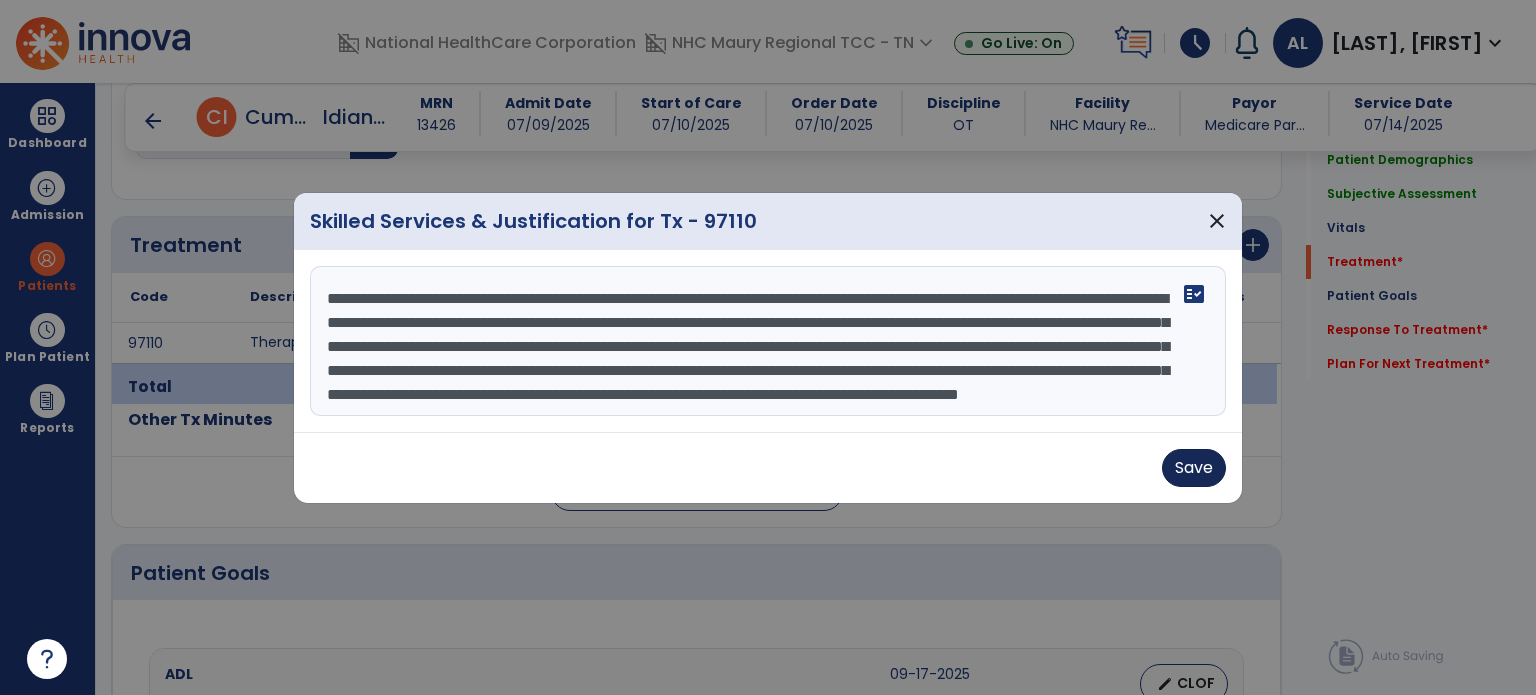 type on "**********" 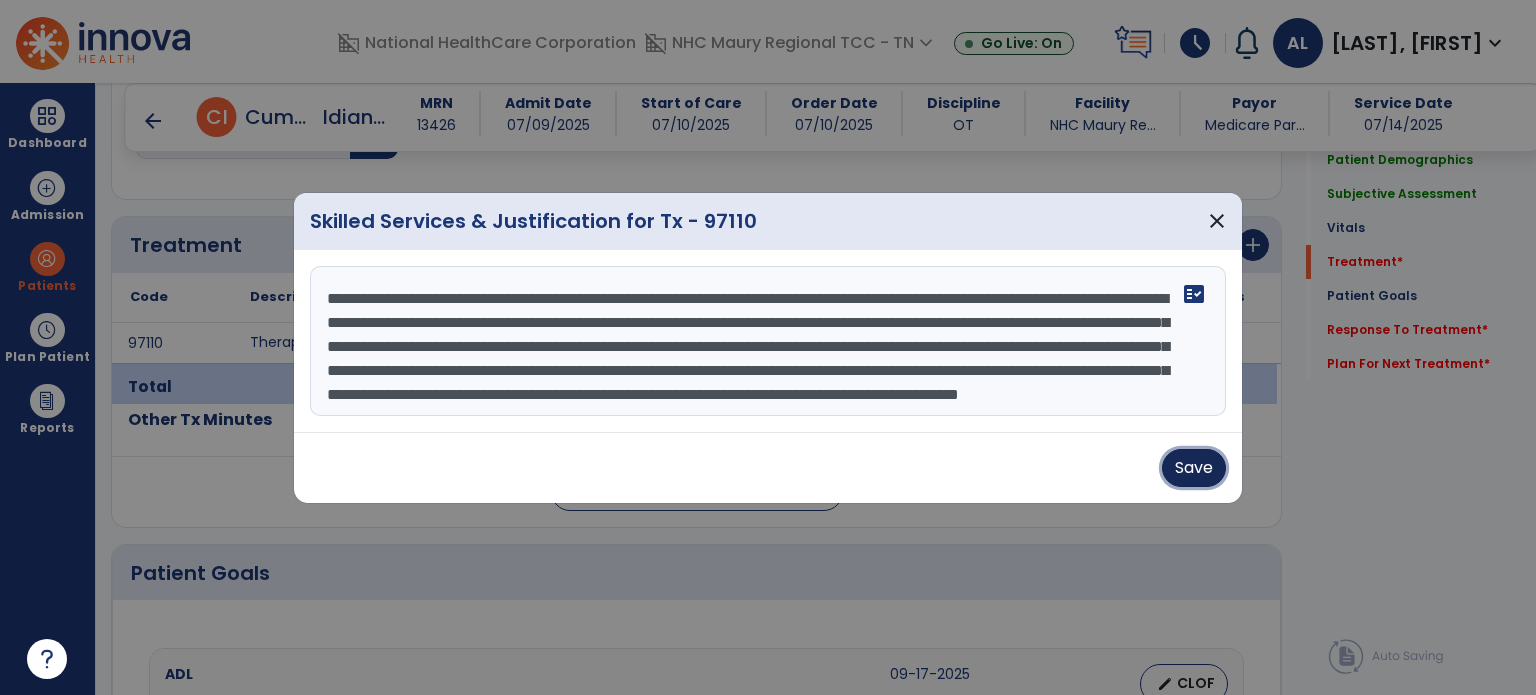 click on "Save" at bounding box center [1194, 468] 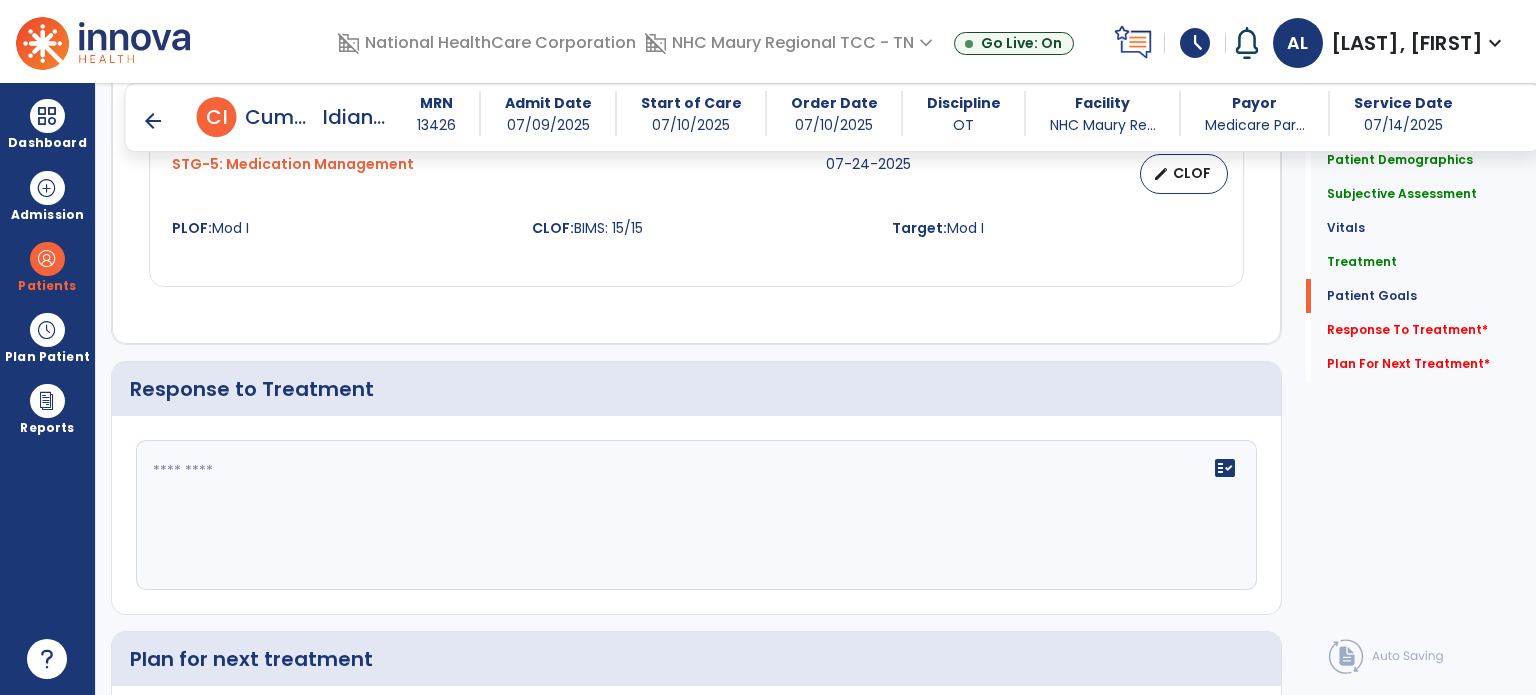 scroll, scrollTop: 2178, scrollLeft: 0, axis: vertical 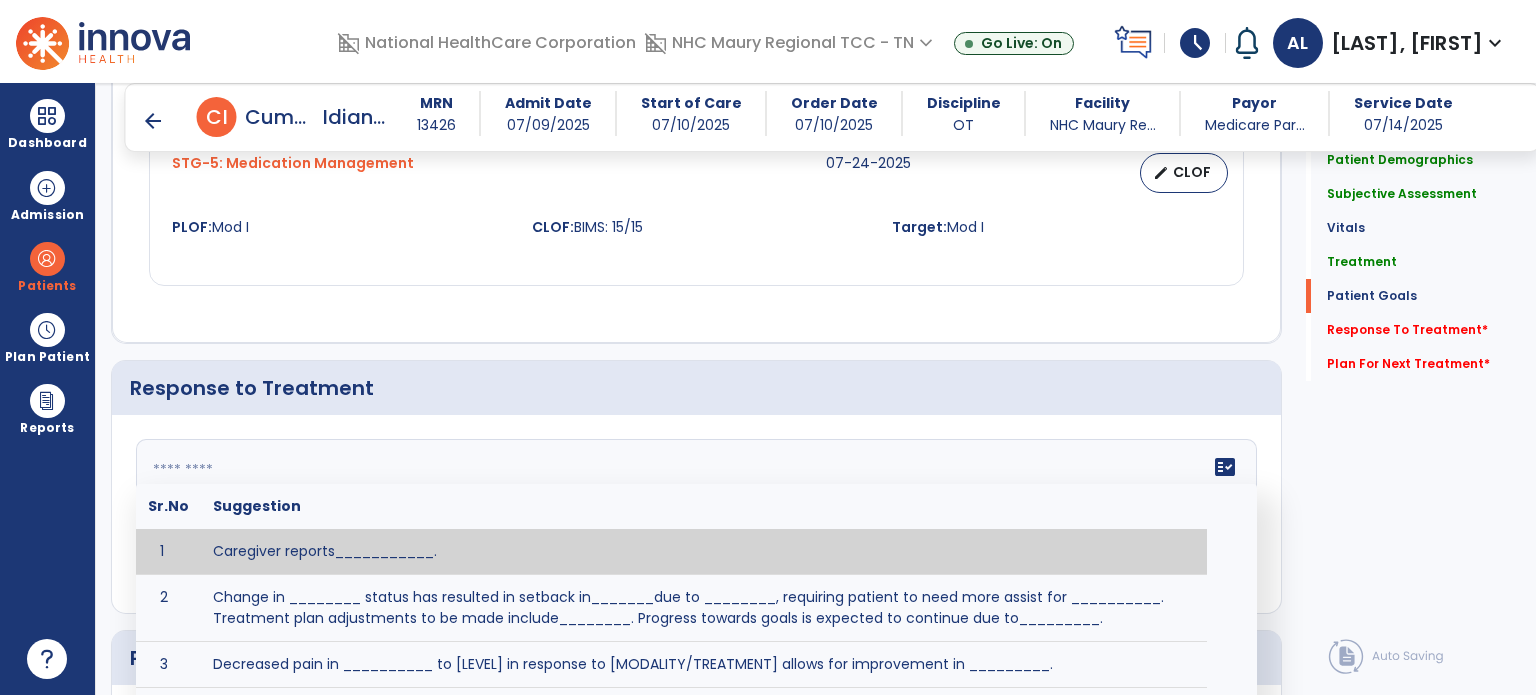 click on "fact_check  Sr.No Suggestion 1 Caregiver reports___________. 2 Change in ________ status has resulted in setback in_______due to ________, requiring patient to need more assist for __________.   Treatment plan adjustments to be made include________.  Progress towards goals is expected to continue due to_________. 3 Decreased pain in __________ to [LEVEL] in response to [MODALITY/TREATMENT] allows for improvement in _________. 4 Functional gains in _______ have impacted the patient's ability to perform_________ with a reduction in assist levels to_________. 5 Functional progress this week has been significant due to__________. 6 Gains in ________ have improved the patient's ability to perform ______with decreased levels of assist to___________. 7 Improvement in ________allows patient to tolerate higher levels of challenges in_________. 8 Pain in [AREA] has decreased to [LEVEL] in response to [TREATMENT/MODALITY], allowing fore ease in completing__________. 9 10 11 12 13 14 15 16 17 18 19 20 21" 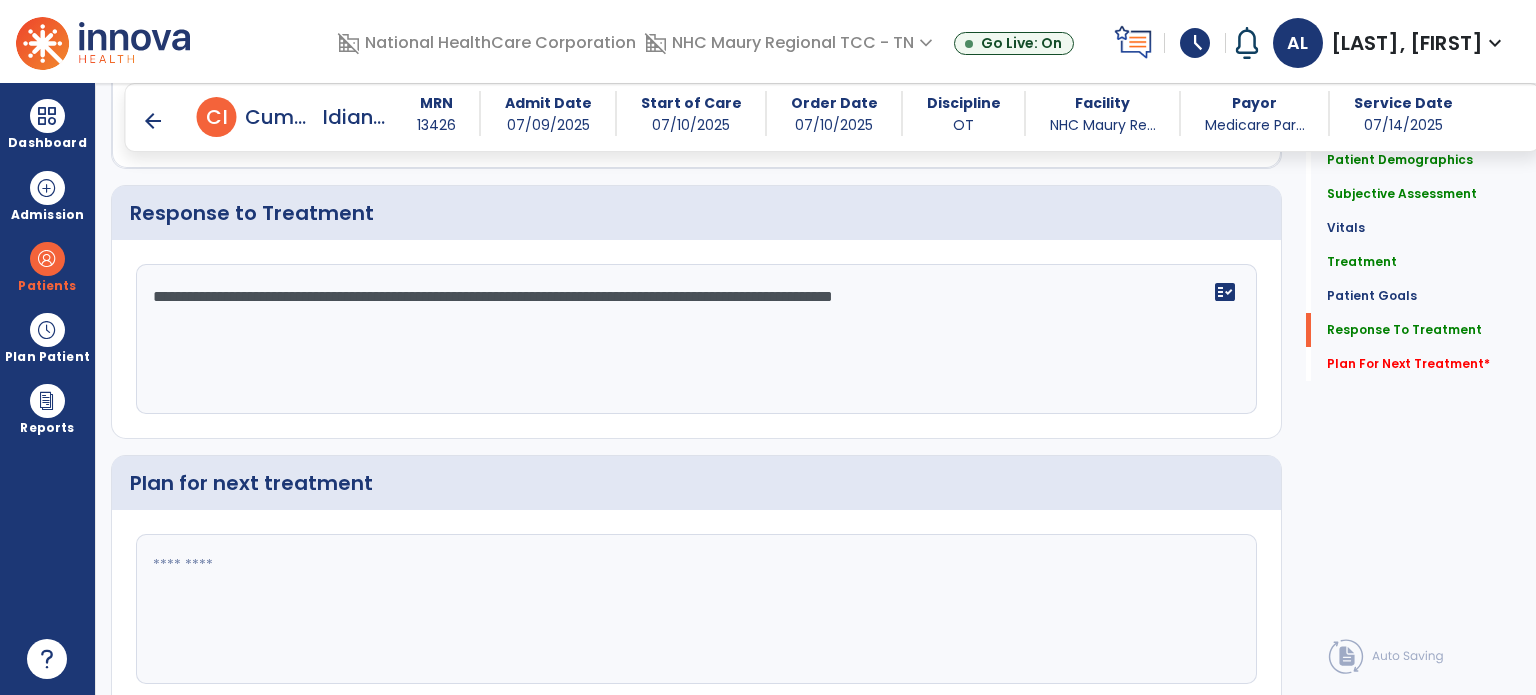 type on "**********" 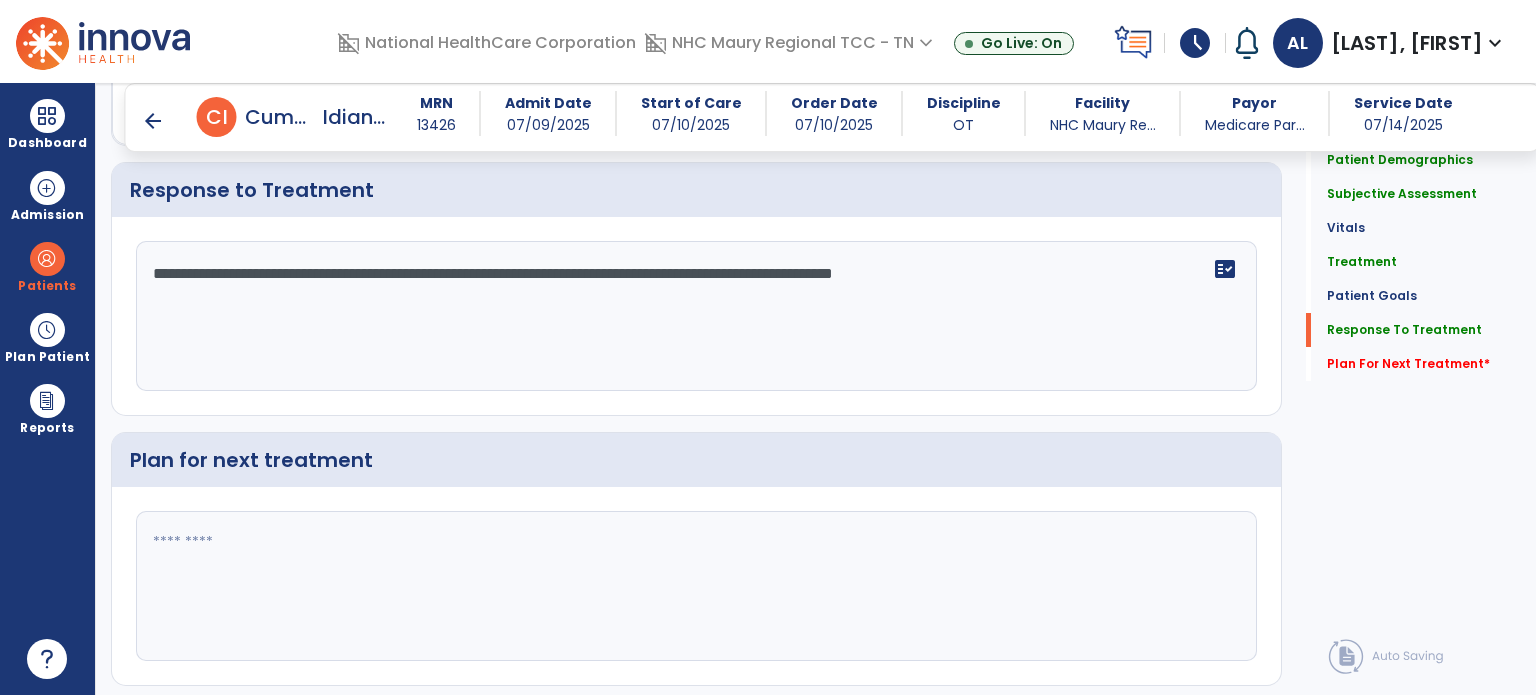 click 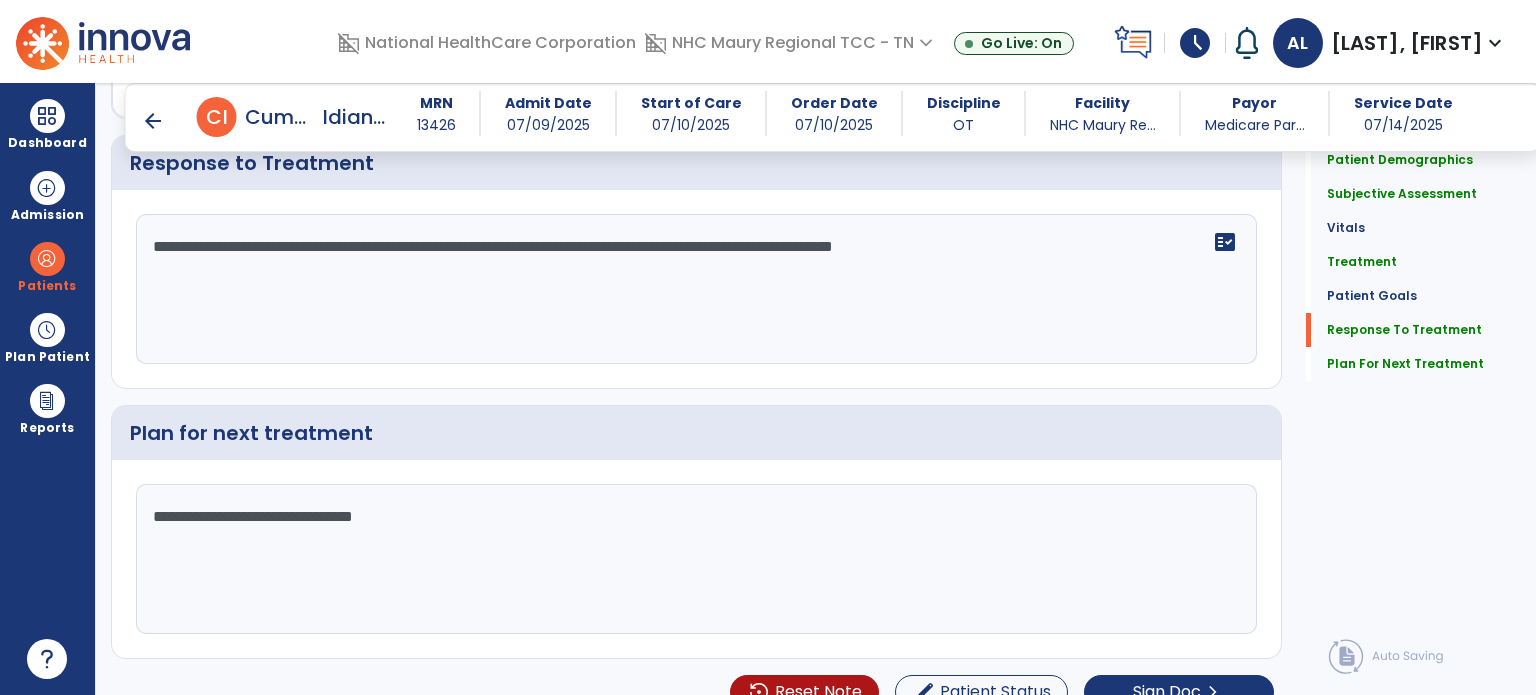 scroll, scrollTop: 2426, scrollLeft: 0, axis: vertical 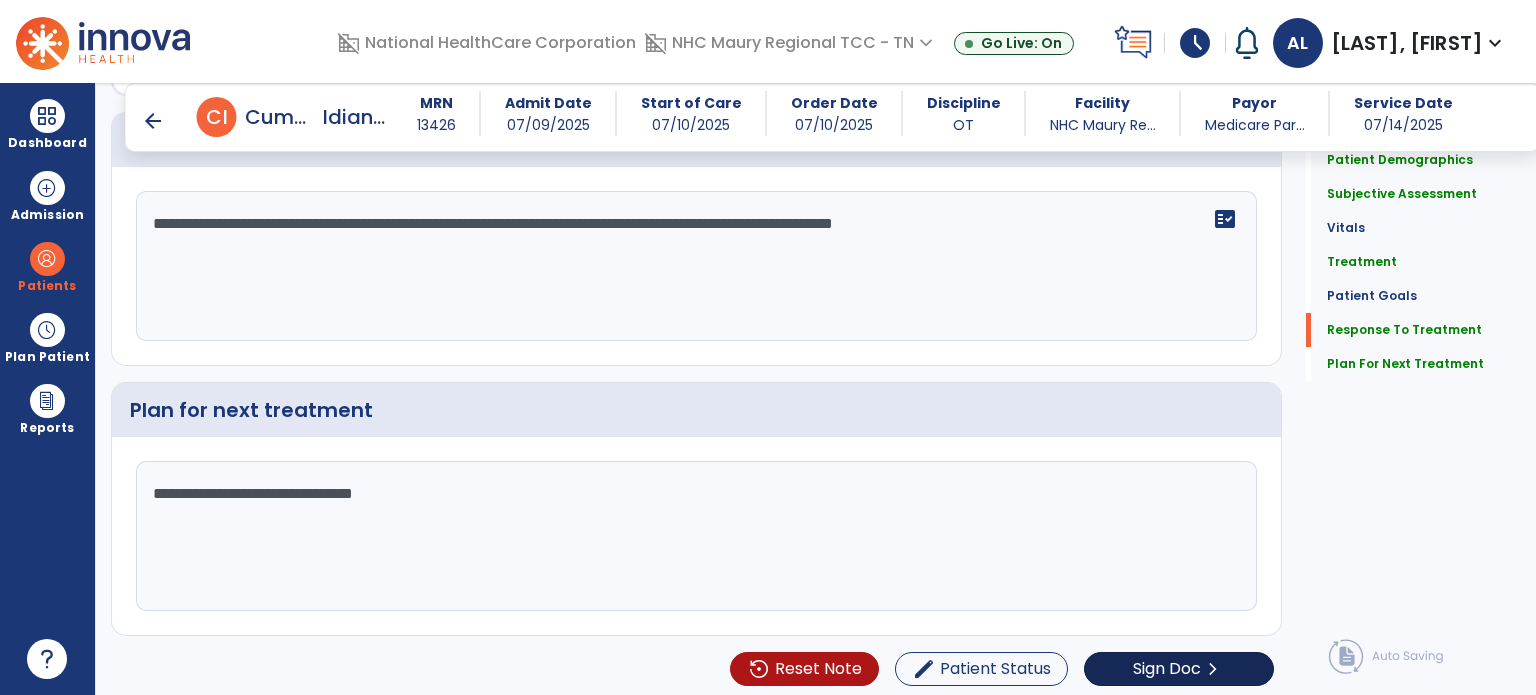 type on "**********" 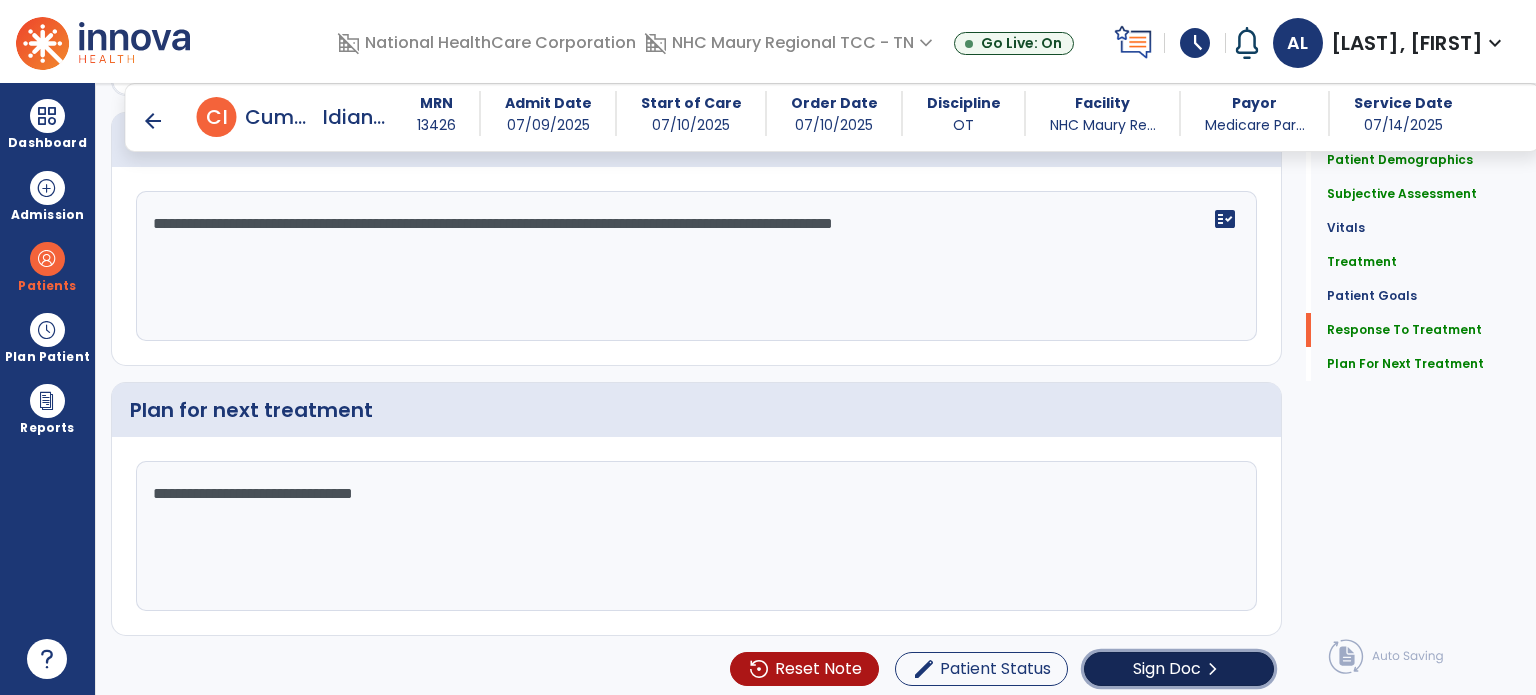 click on "Sign Doc" 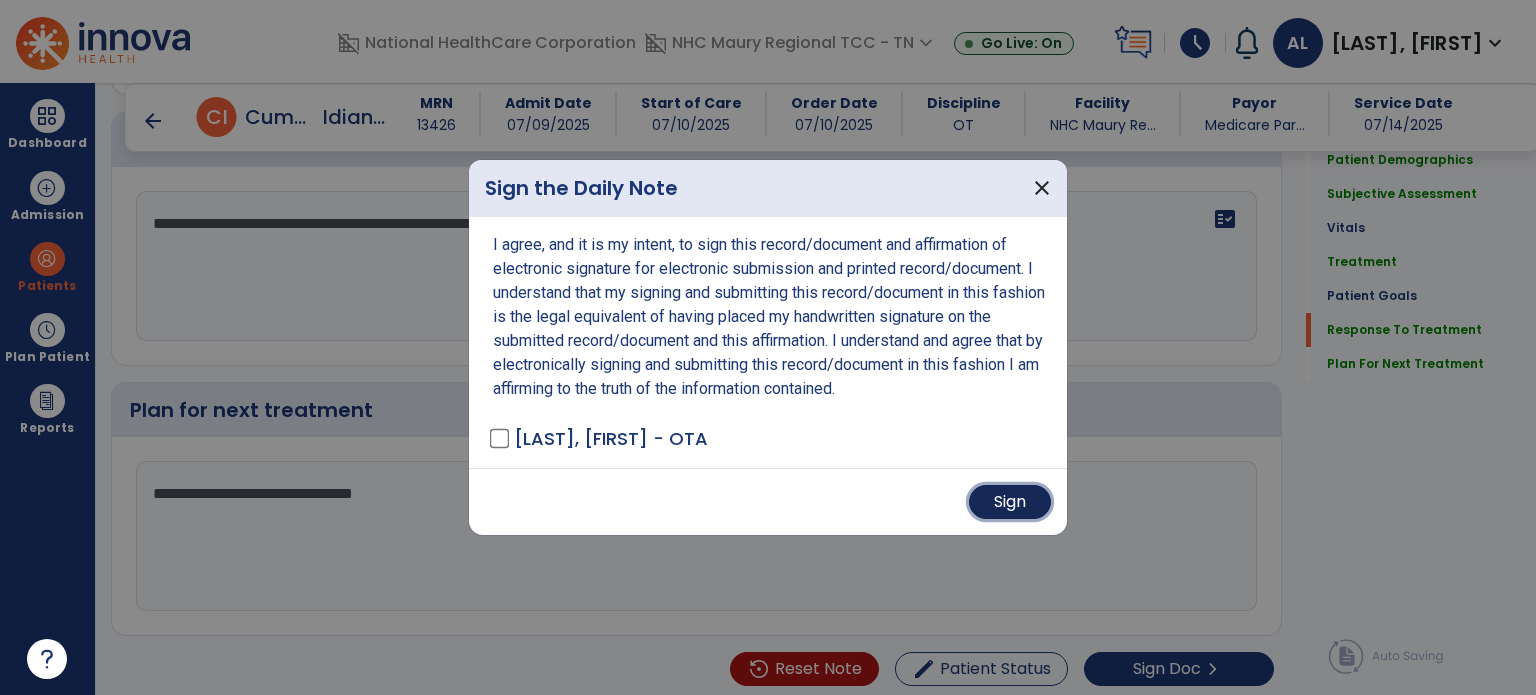 click on "Sign" at bounding box center (1010, 502) 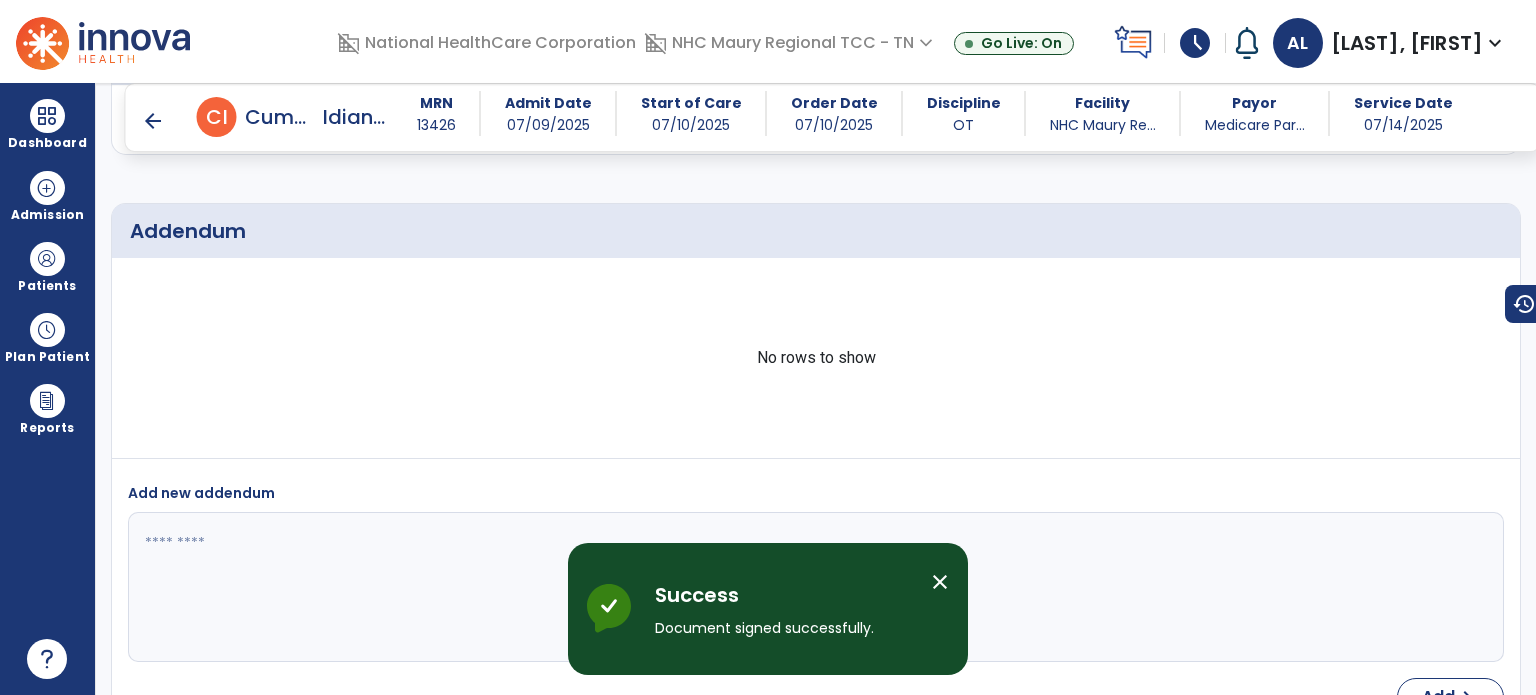 scroll, scrollTop: 3821, scrollLeft: 0, axis: vertical 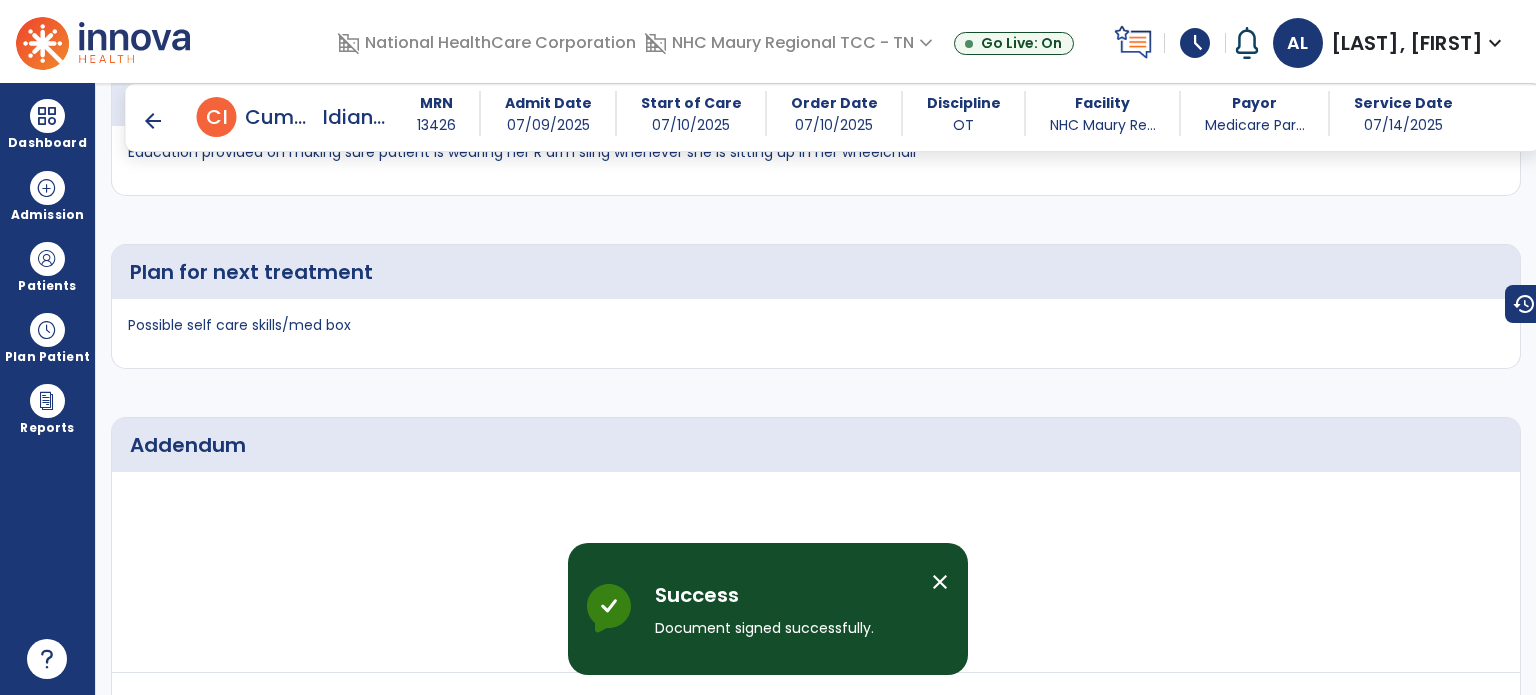 click on "arrow_back" at bounding box center [153, 121] 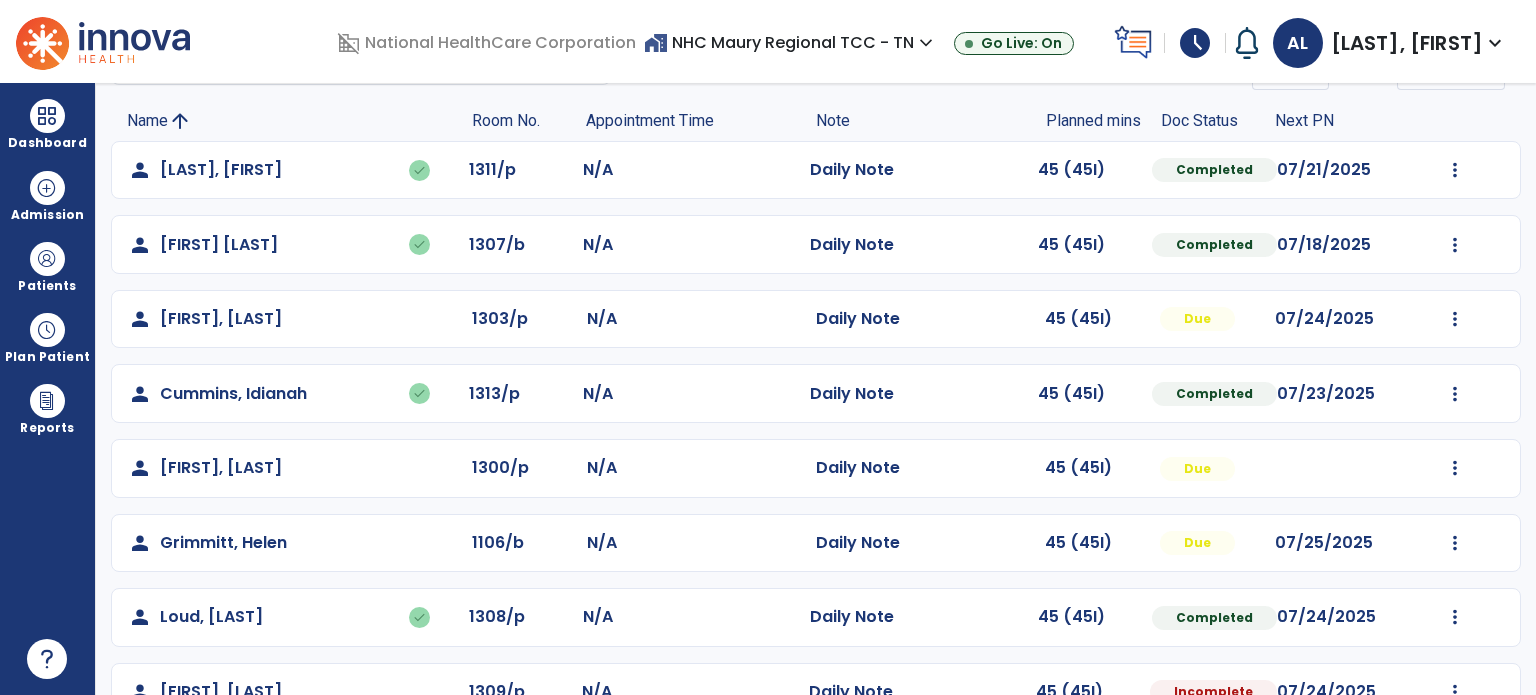 scroll, scrollTop: 244, scrollLeft: 0, axis: vertical 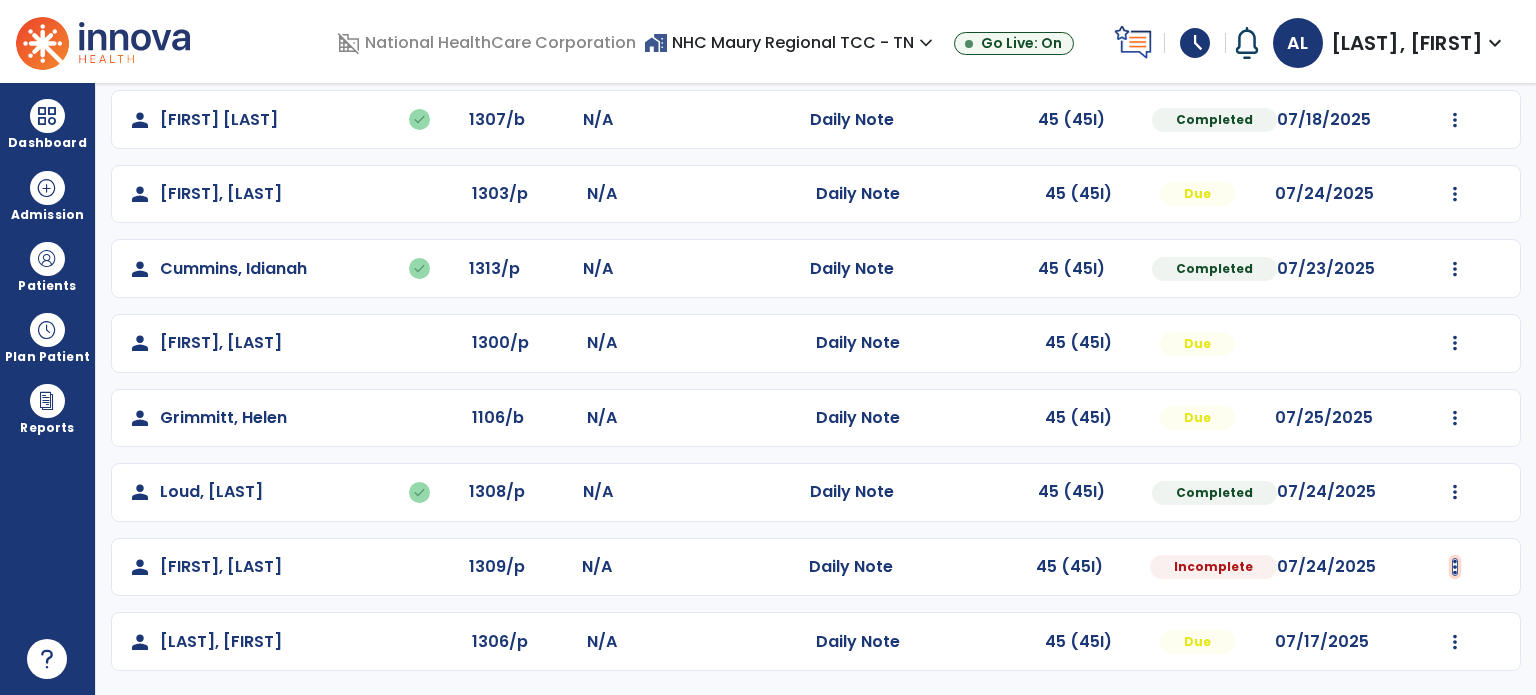 click at bounding box center [1455, 45] 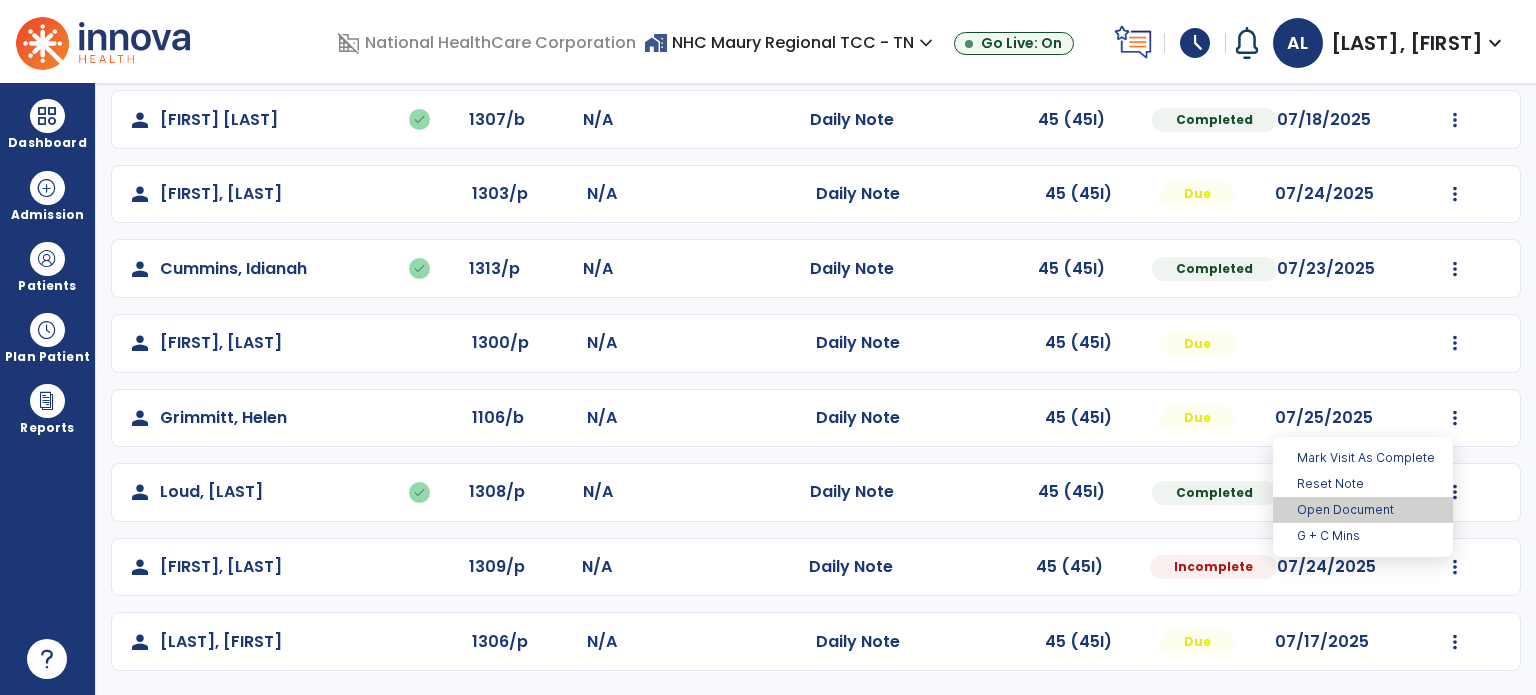 click on "Open Document" at bounding box center [1363, 510] 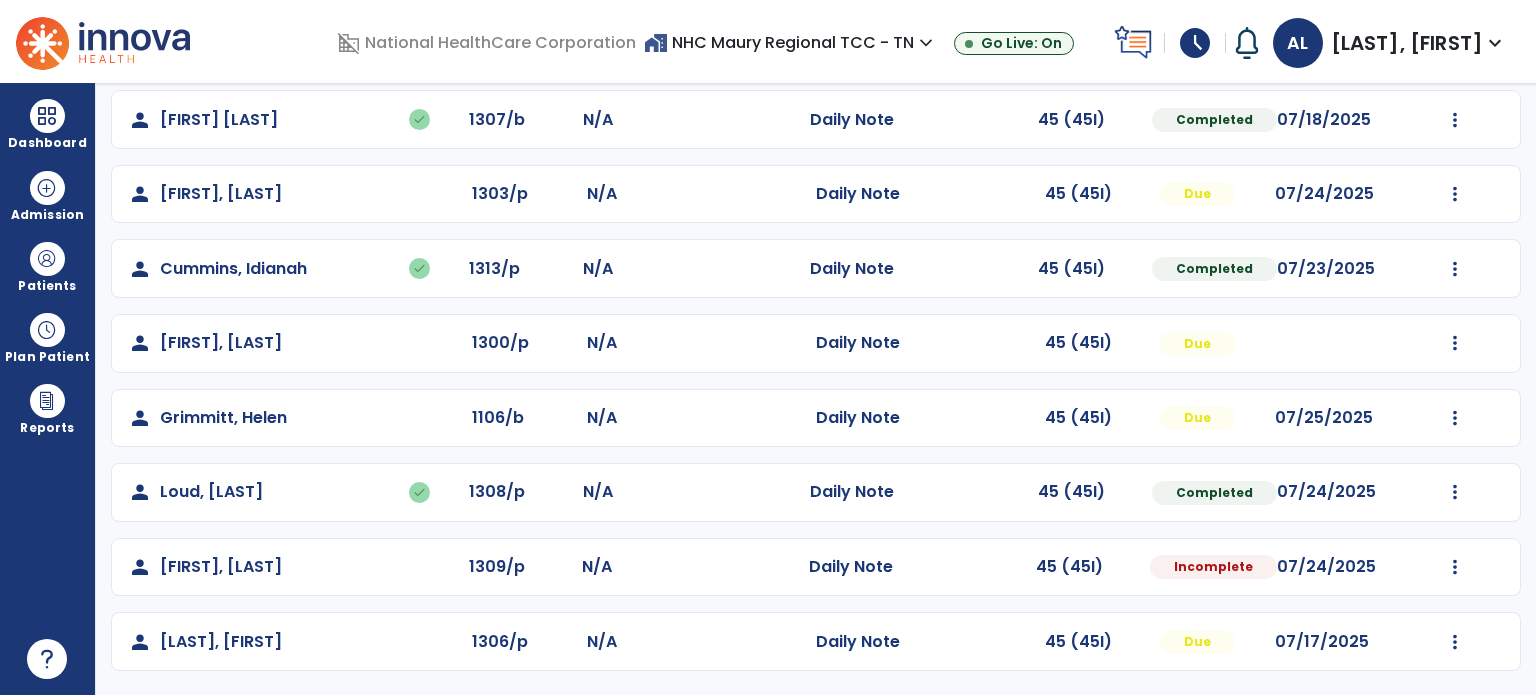 select on "*" 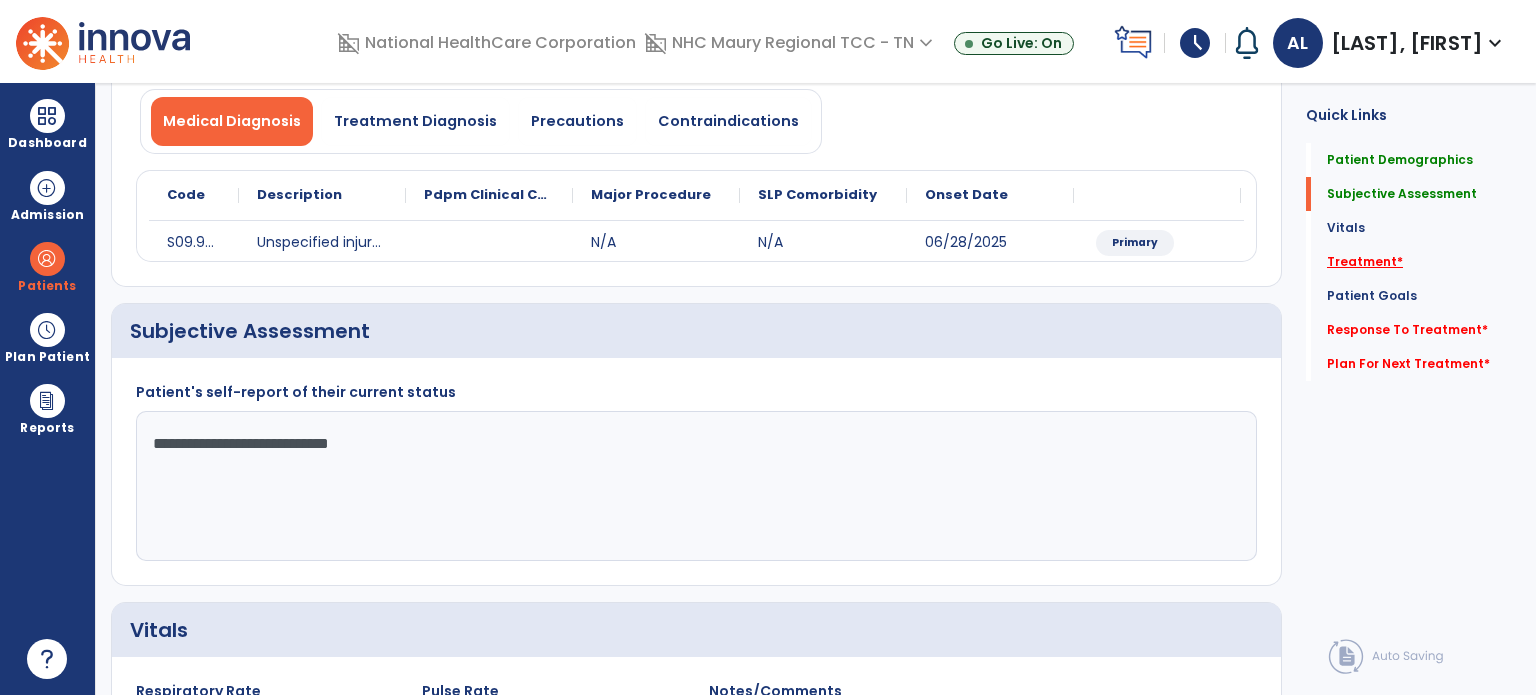 click on "Treatment   *" 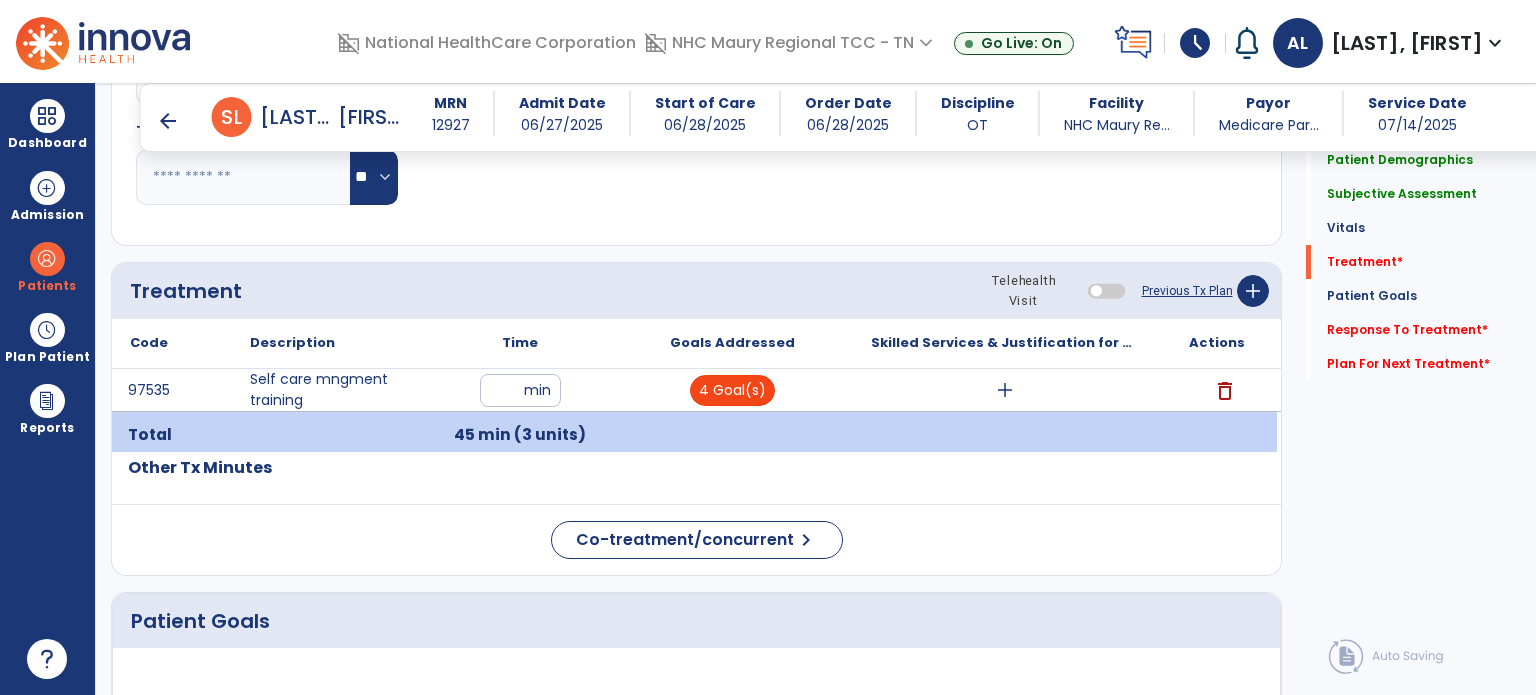 scroll, scrollTop: 1034, scrollLeft: 0, axis: vertical 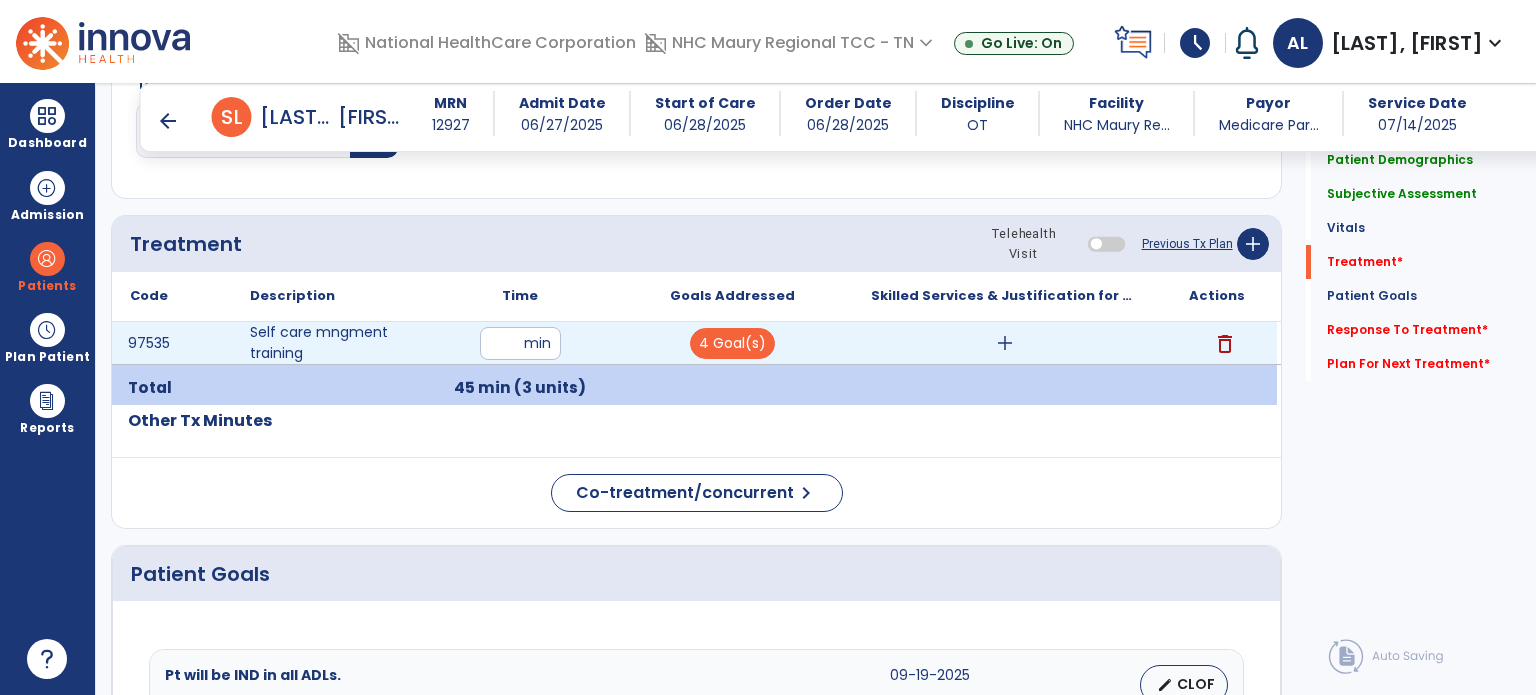 click on "add" at bounding box center (1005, 343) 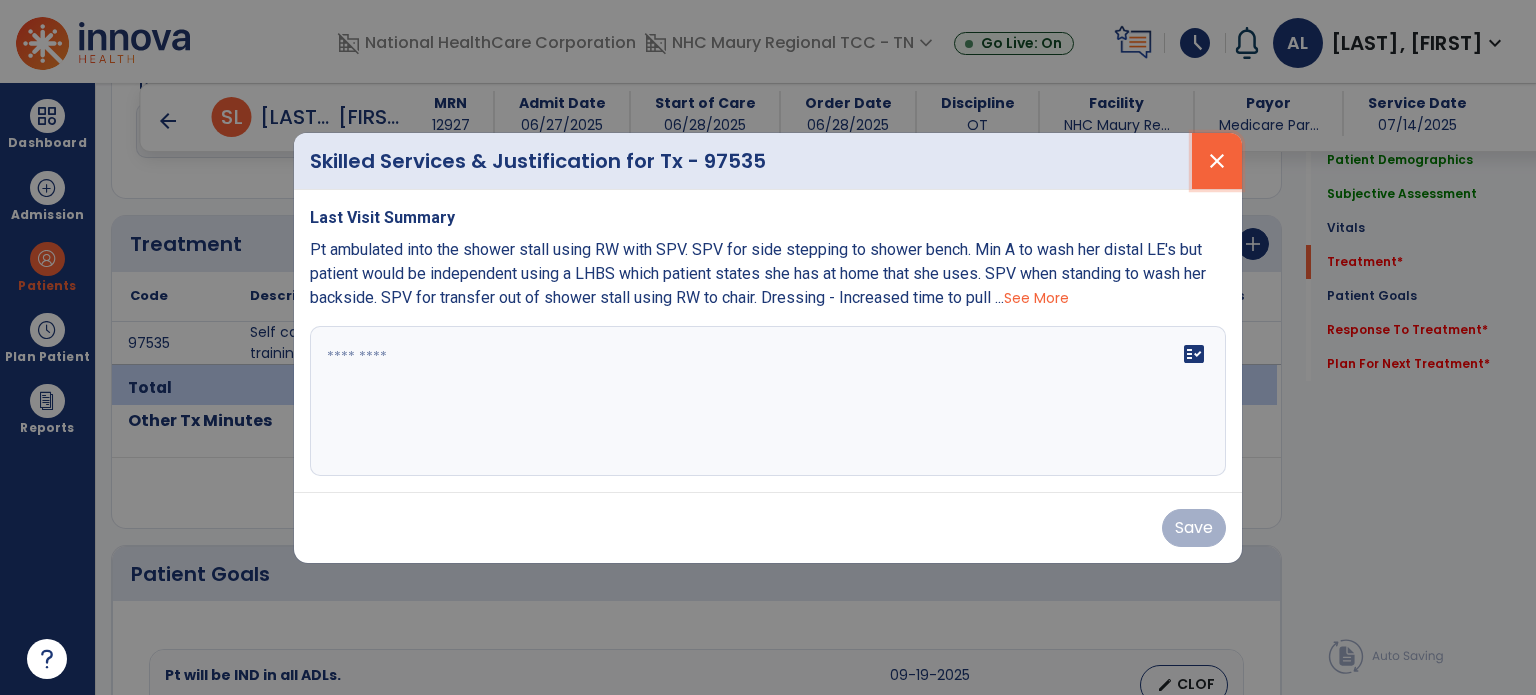 click on "close" at bounding box center (1217, 161) 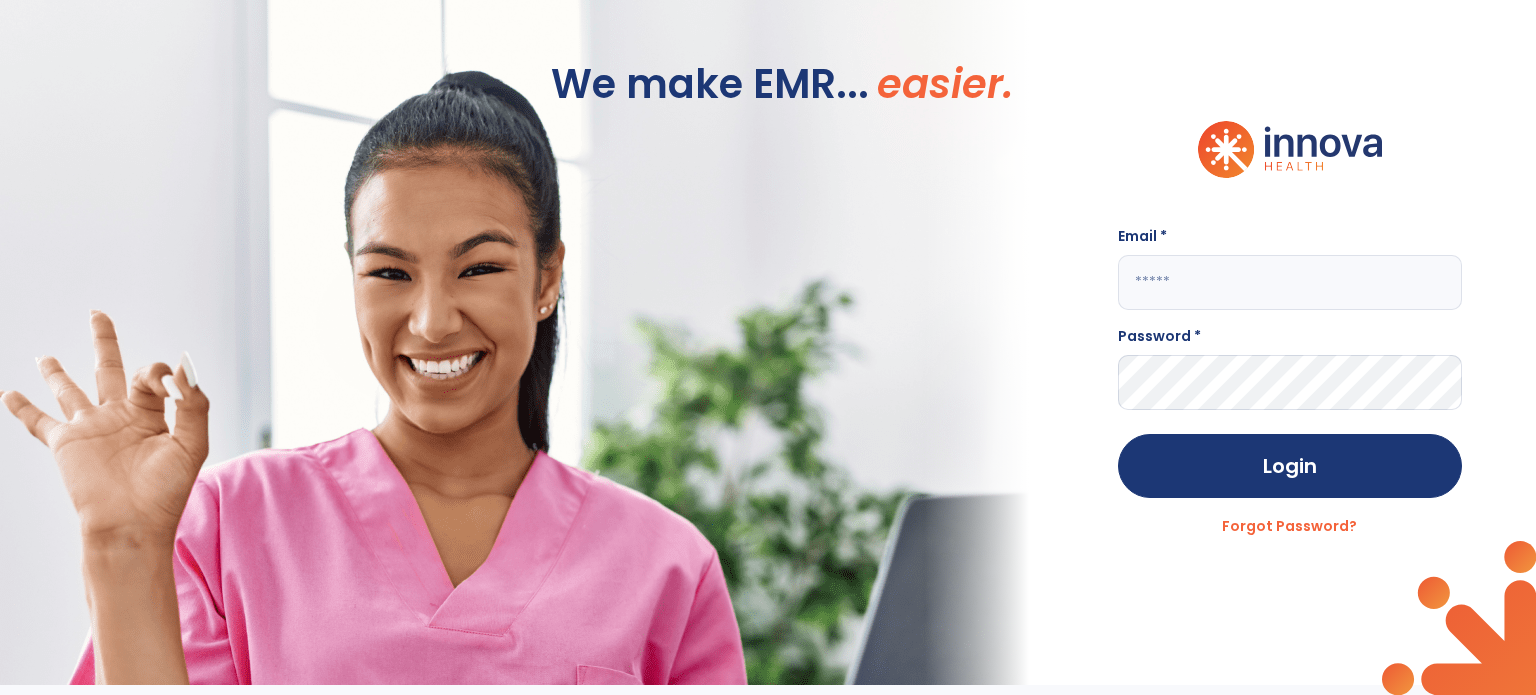 type on "**********" 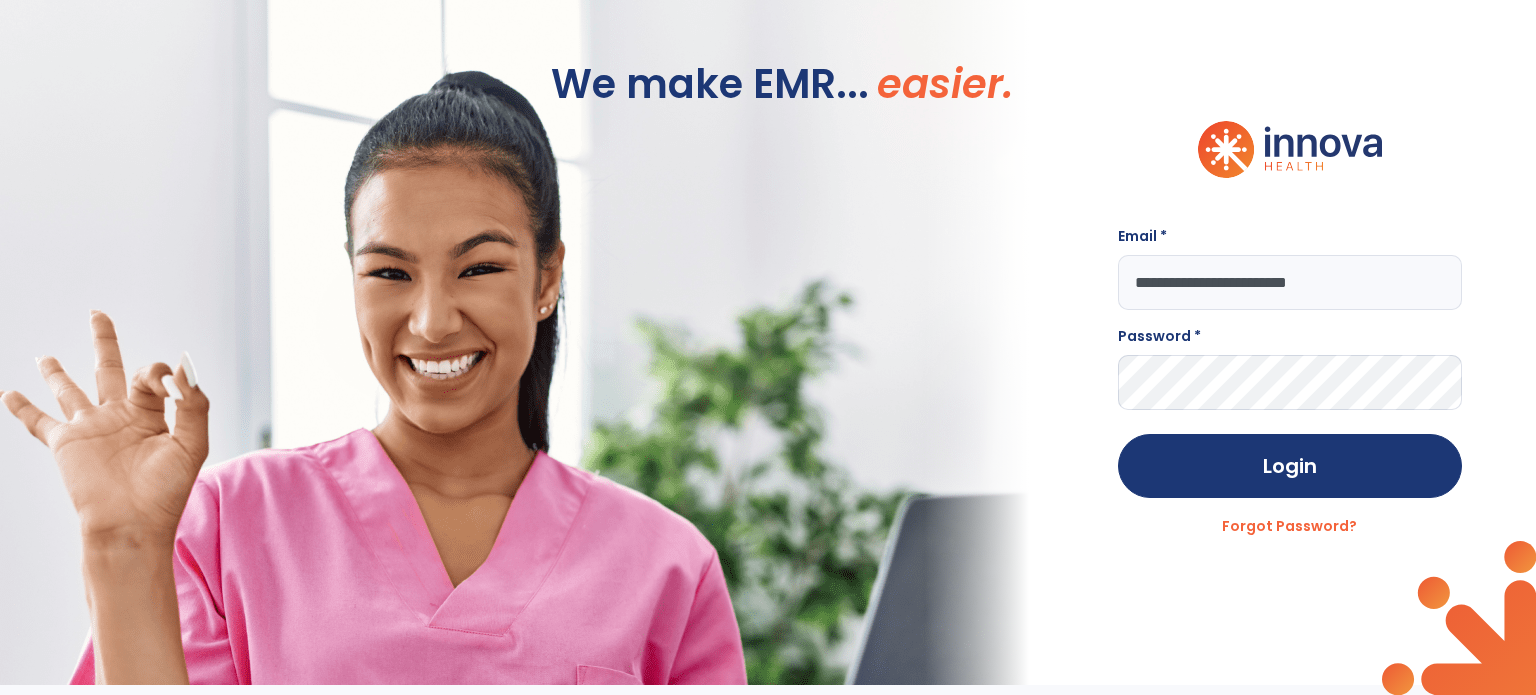 scroll, scrollTop: 0, scrollLeft: 0, axis: both 